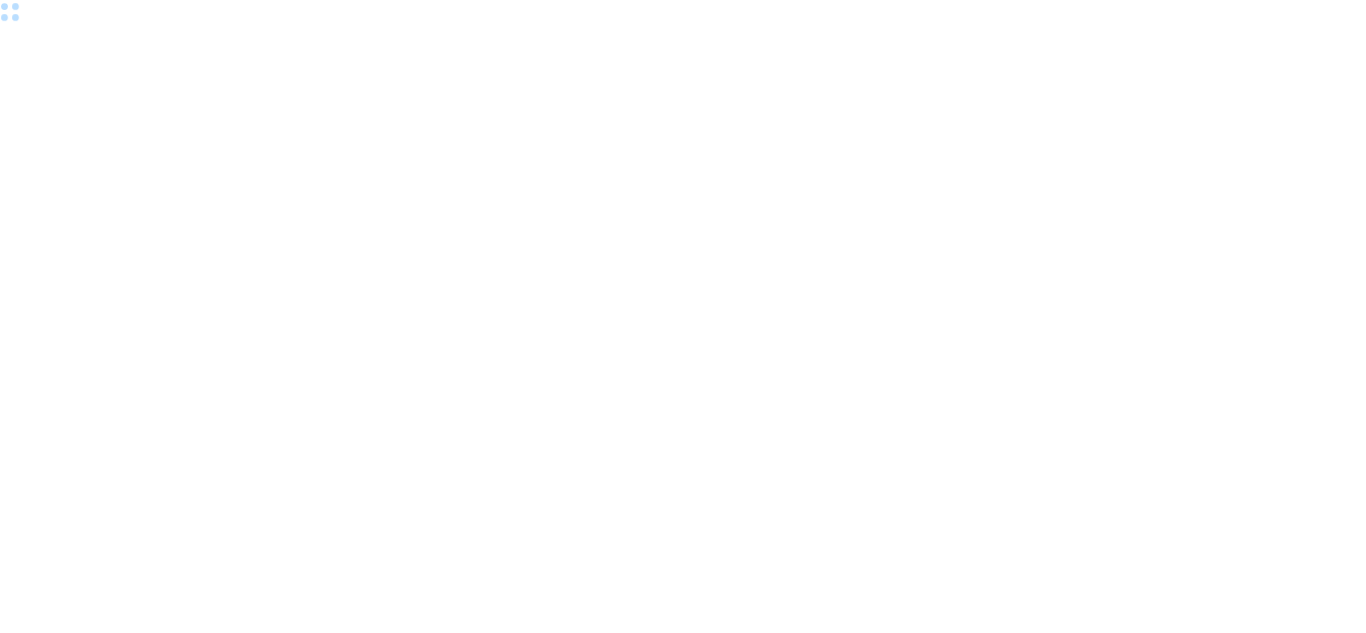 scroll, scrollTop: 0, scrollLeft: 0, axis: both 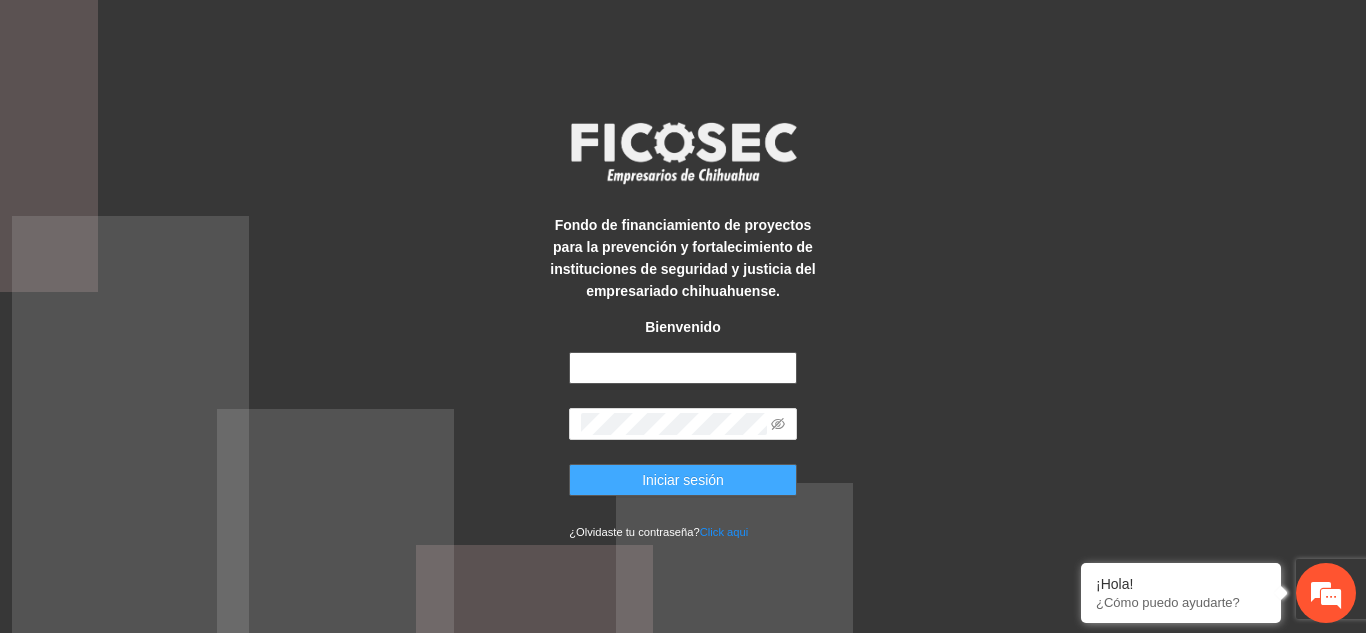 type on "**********" 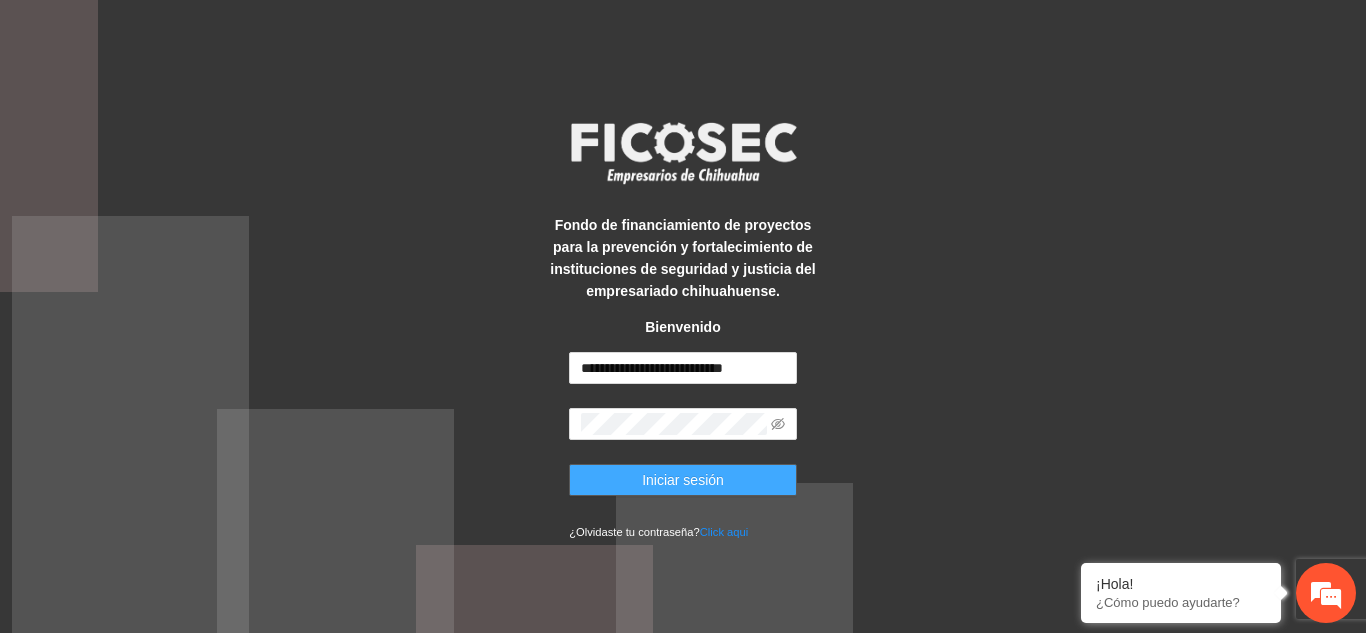 click on "Iniciar sesión" at bounding box center (683, 480) 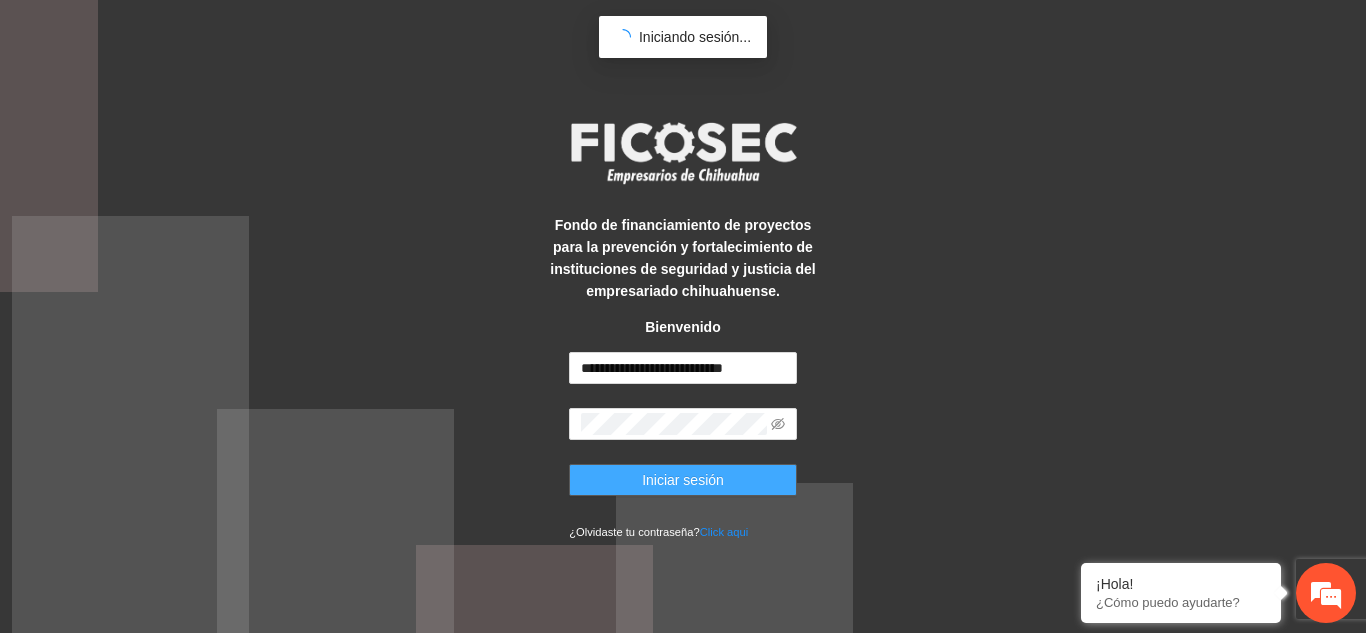scroll, scrollTop: 0, scrollLeft: 0, axis: both 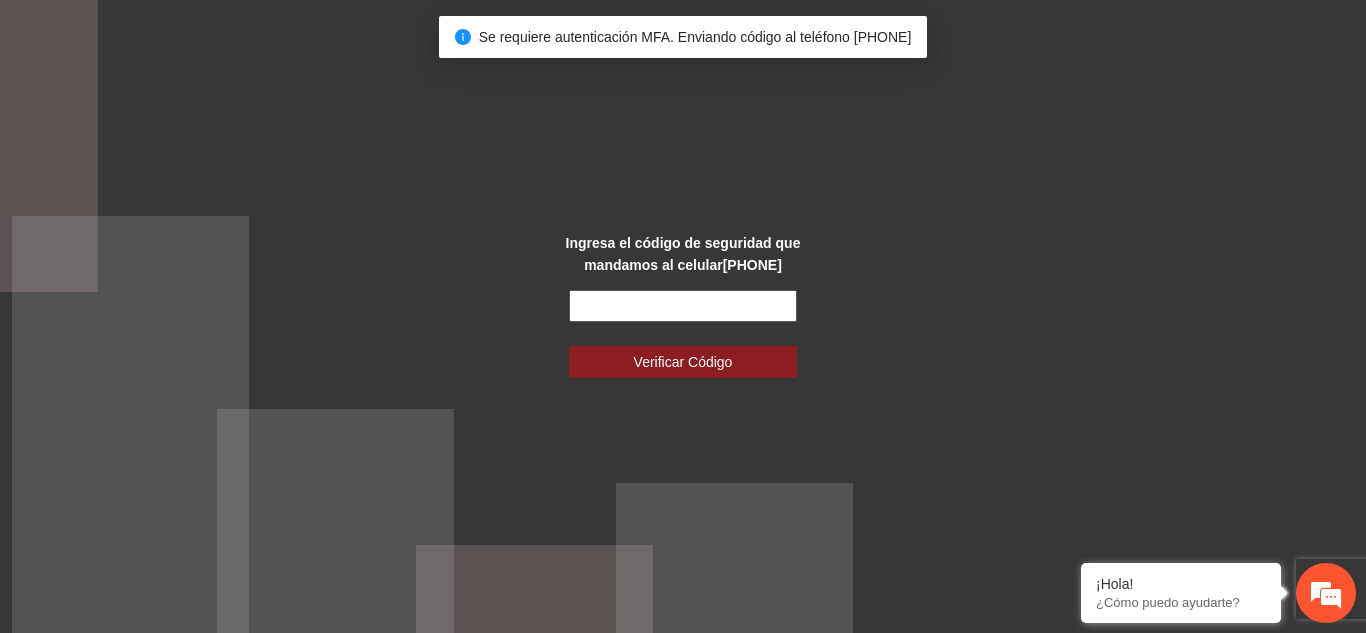 click at bounding box center [683, 306] 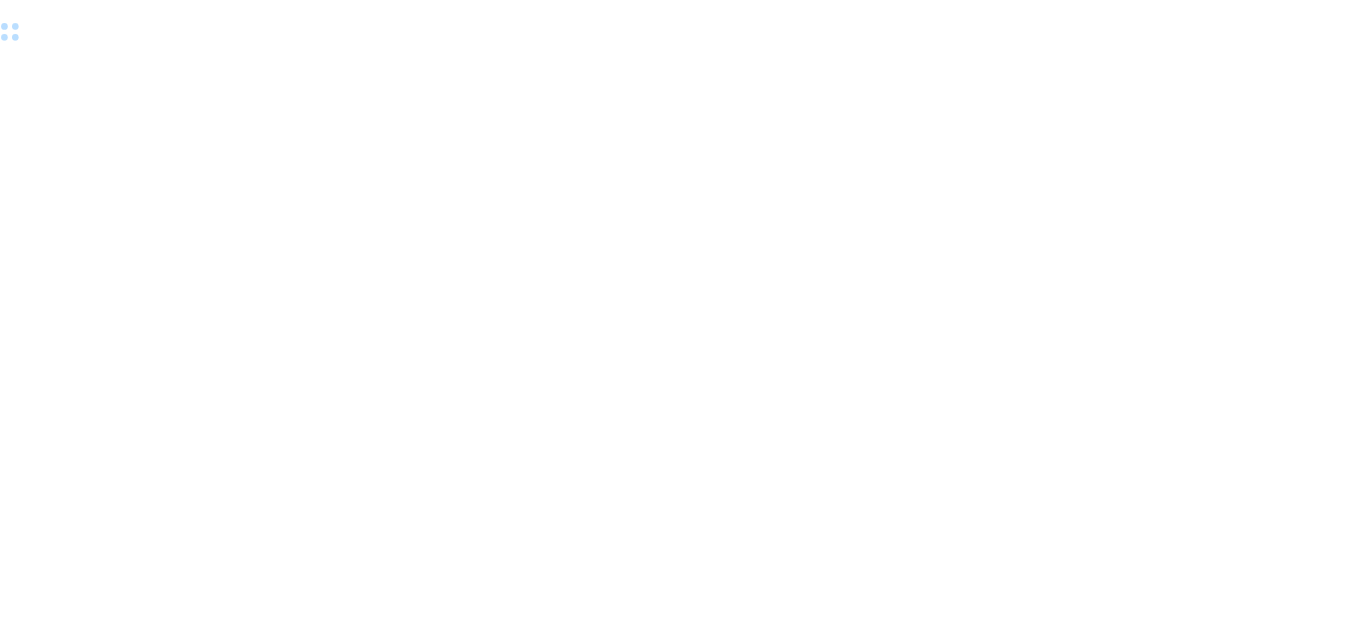 scroll, scrollTop: 0, scrollLeft: 0, axis: both 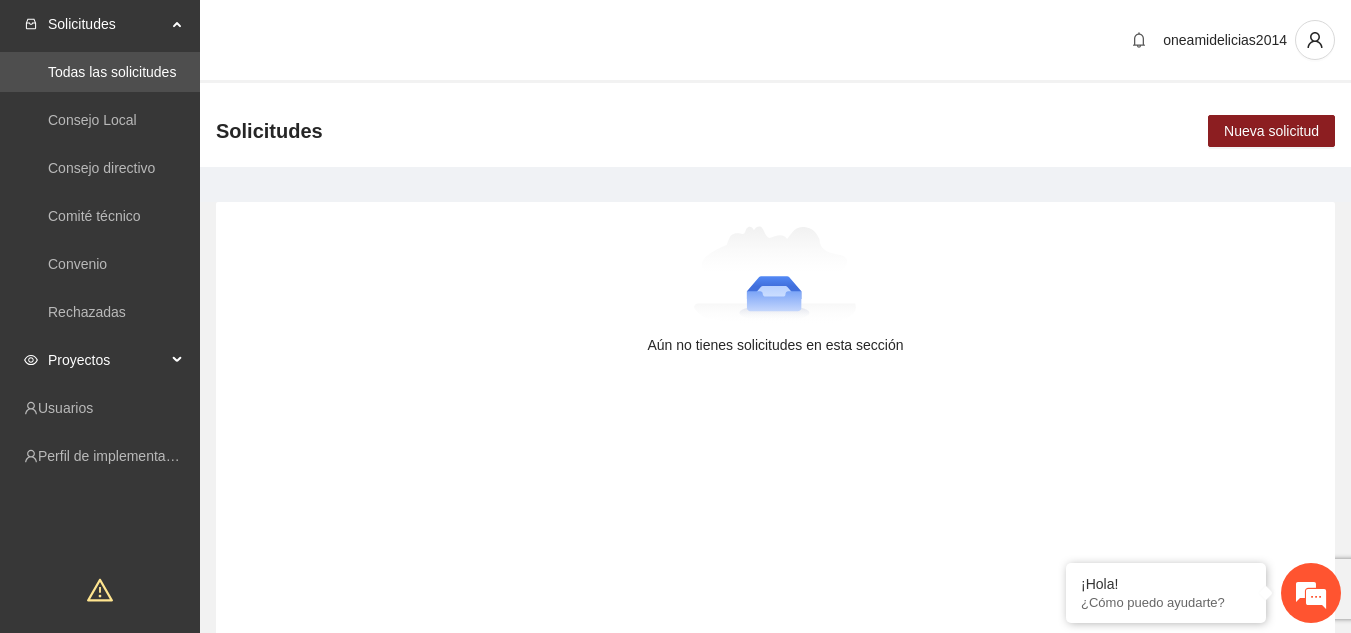 click on "Proyectos" at bounding box center [107, 360] 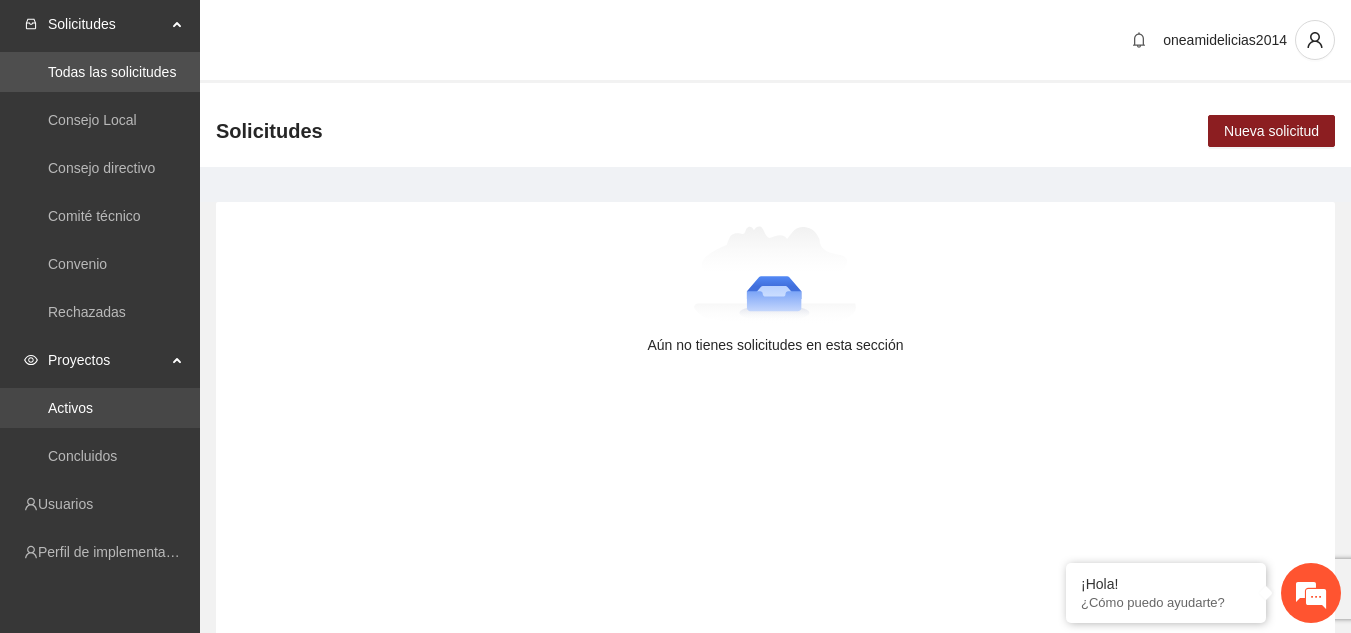 click on "Activos" at bounding box center [70, 408] 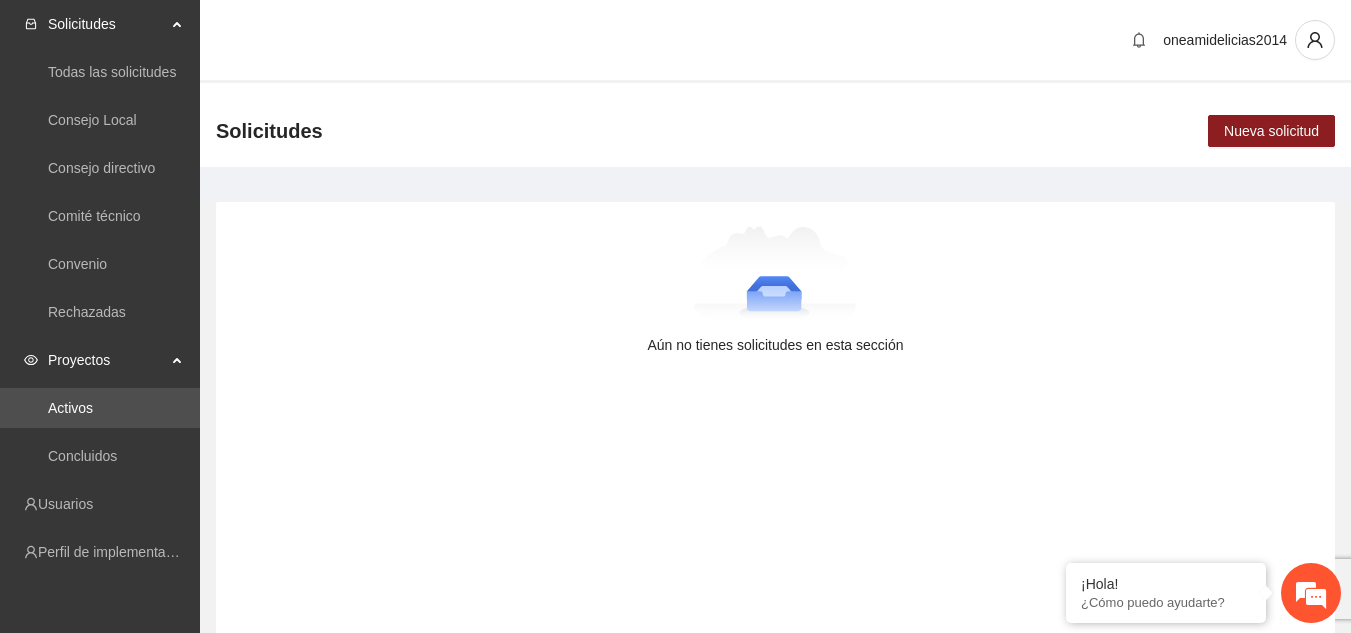 scroll, scrollTop: 0, scrollLeft: 0, axis: both 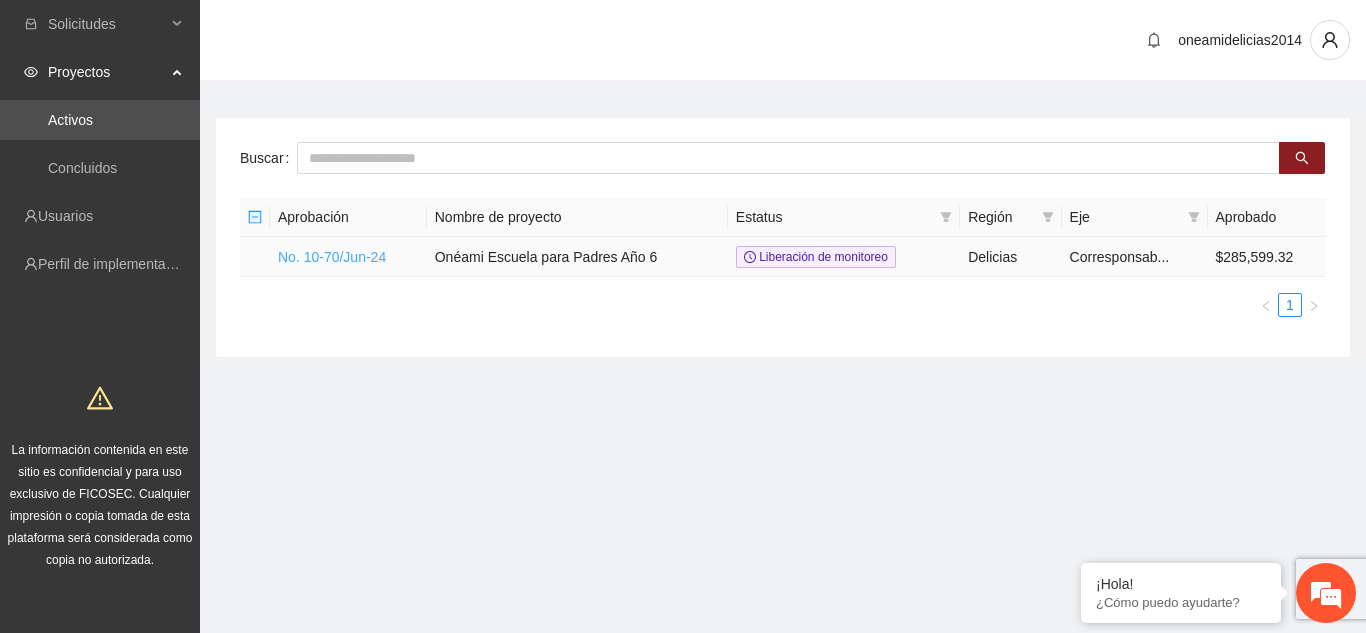 click on "No. 10-70/Jun-24" at bounding box center (332, 257) 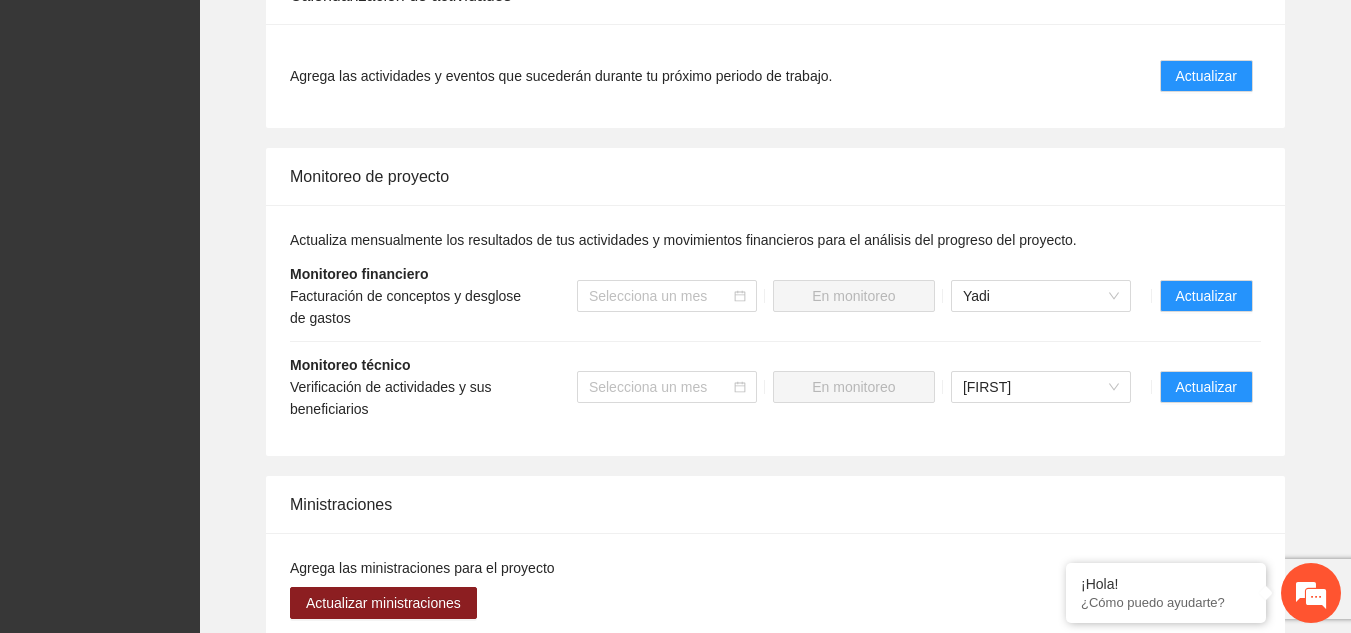 scroll, scrollTop: 2100, scrollLeft: 0, axis: vertical 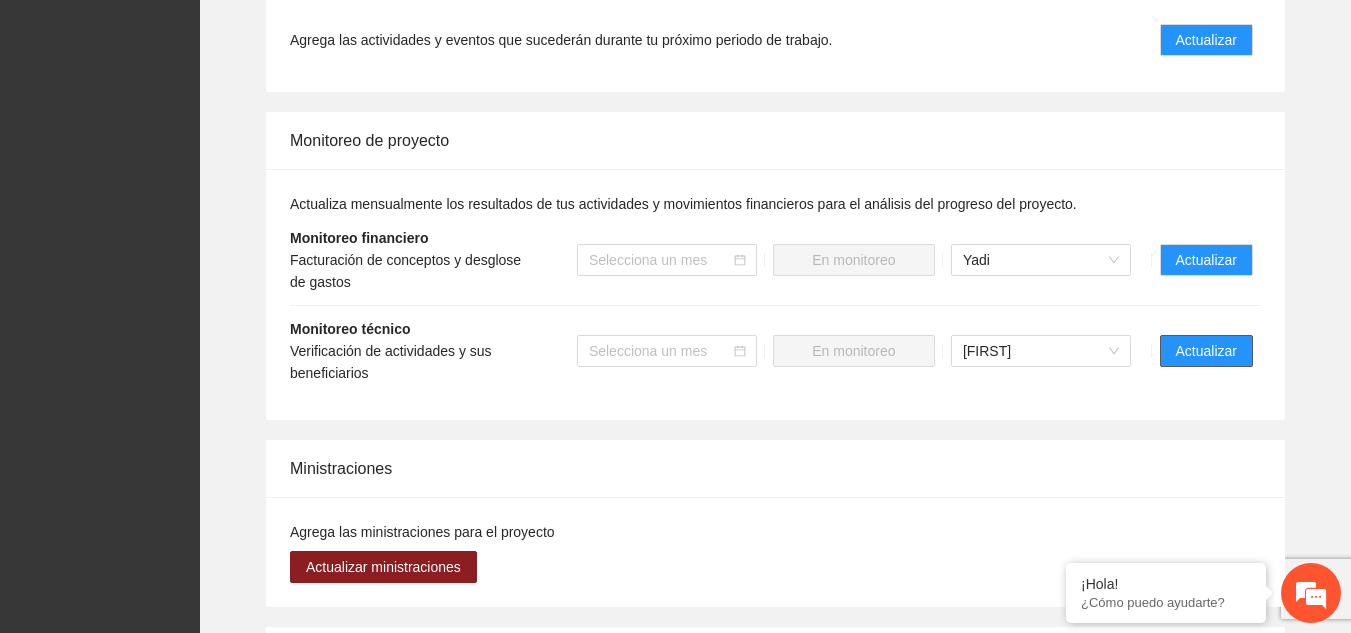 click on "Actualizar" at bounding box center (1206, 351) 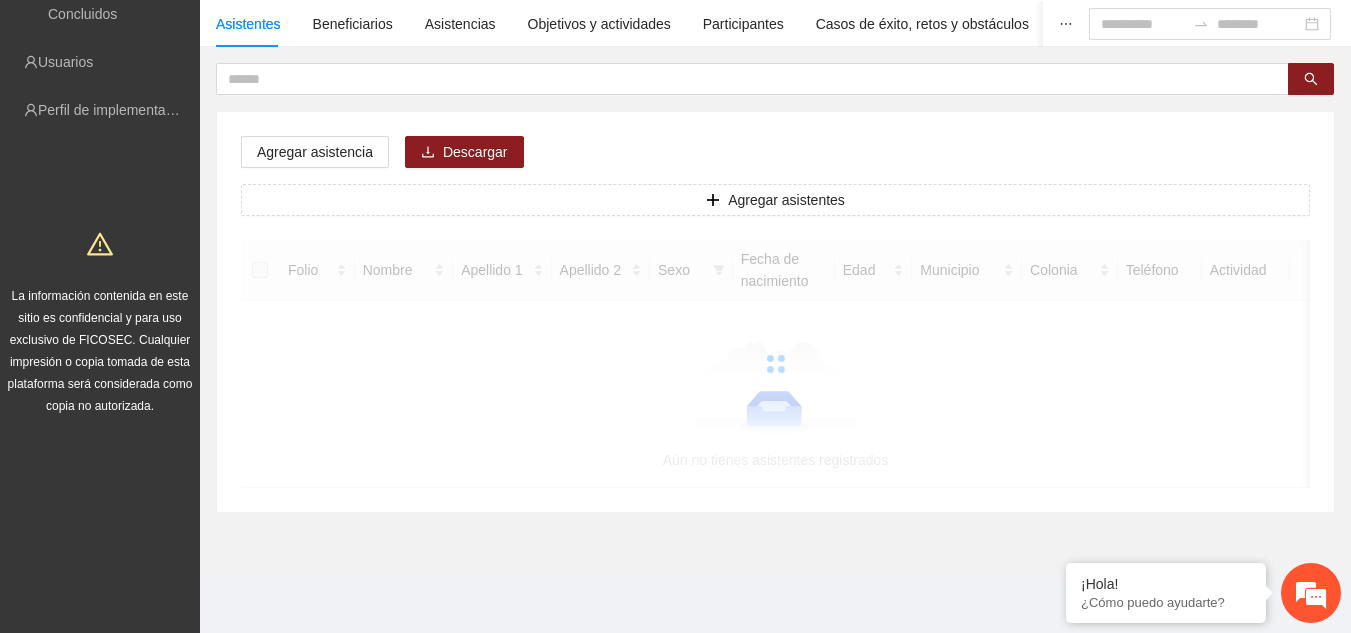 scroll, scrollTop: 0, scrollLeft: 0, axis: both 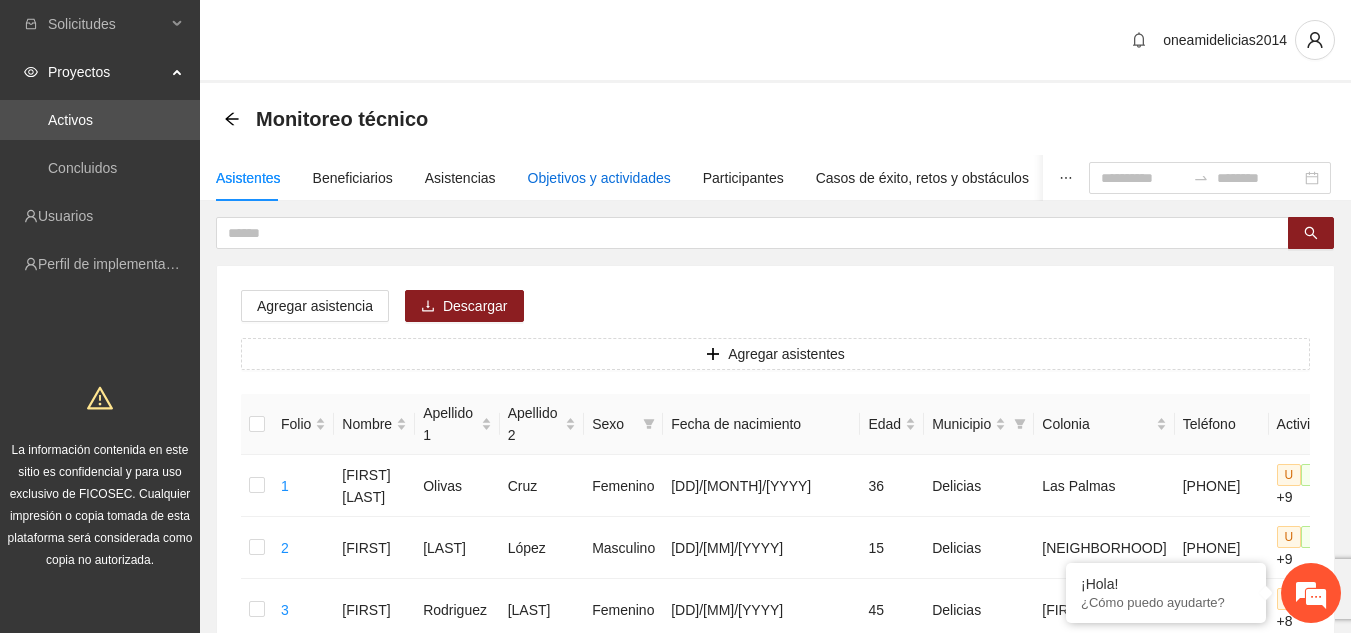 click on "Objetivos y actividades" at bounding box center (599, 178) 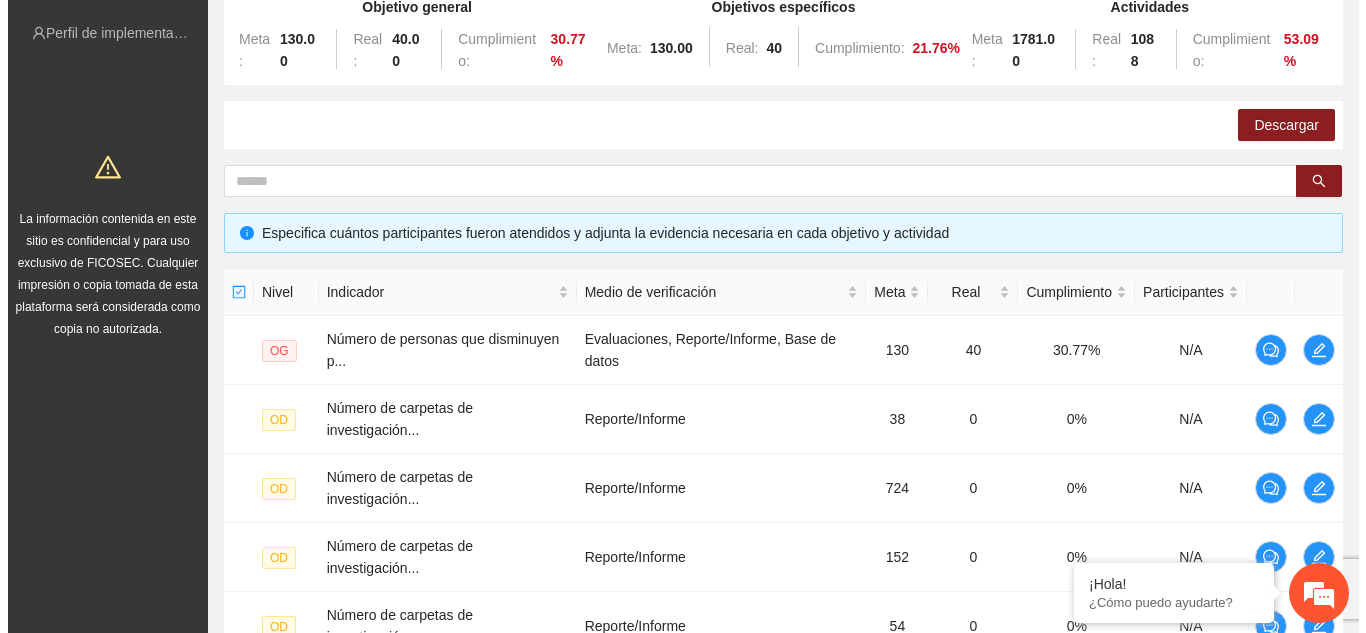 scroll, scrollTop: 353, scrollLeft: 0, axis: vertical 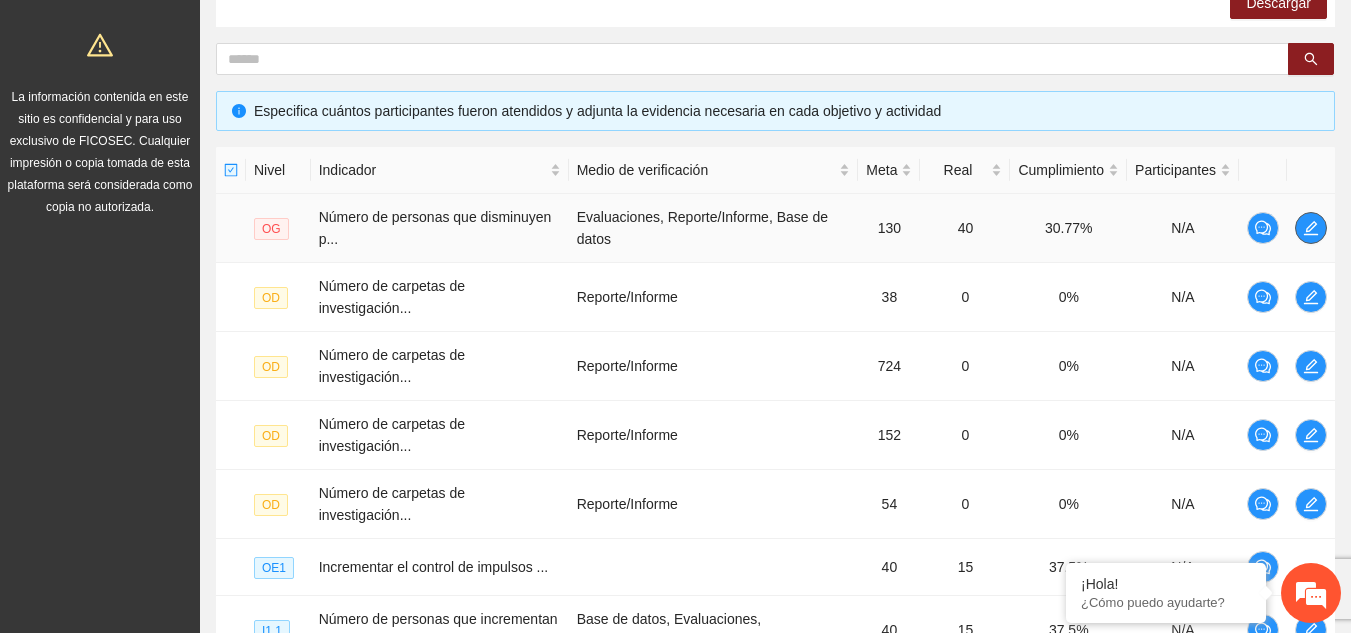 click 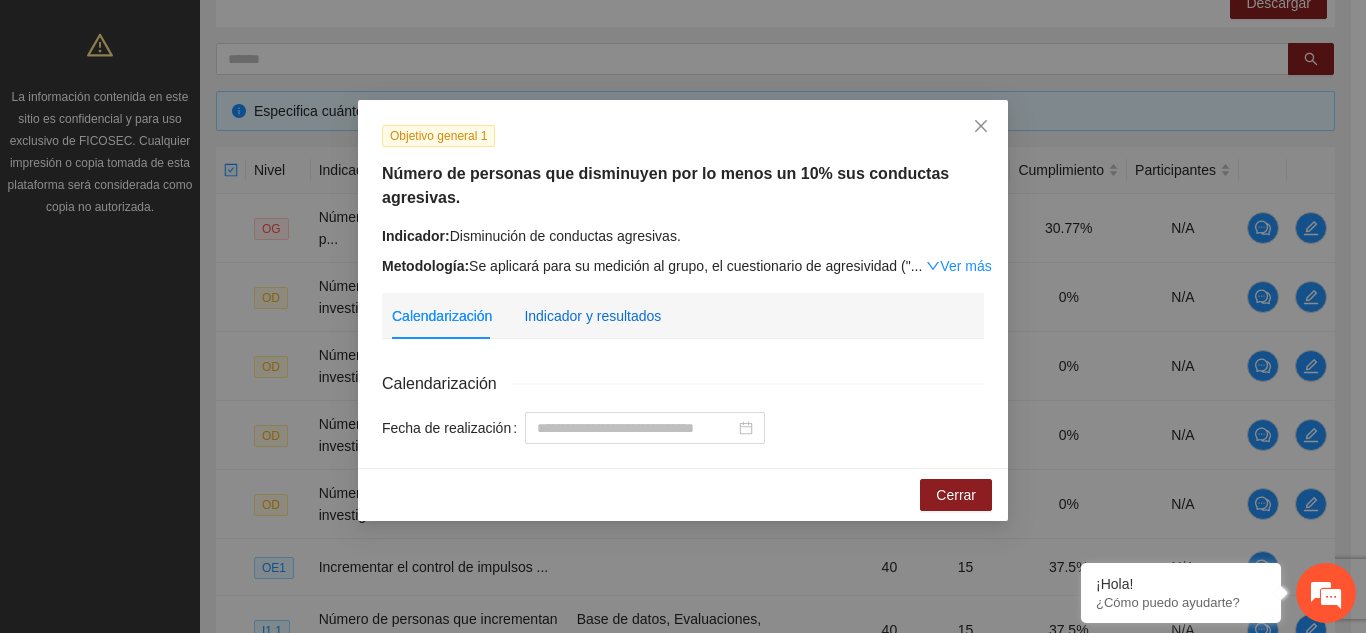 click on "Indicador y resultados" at bounding box center [592, 316] 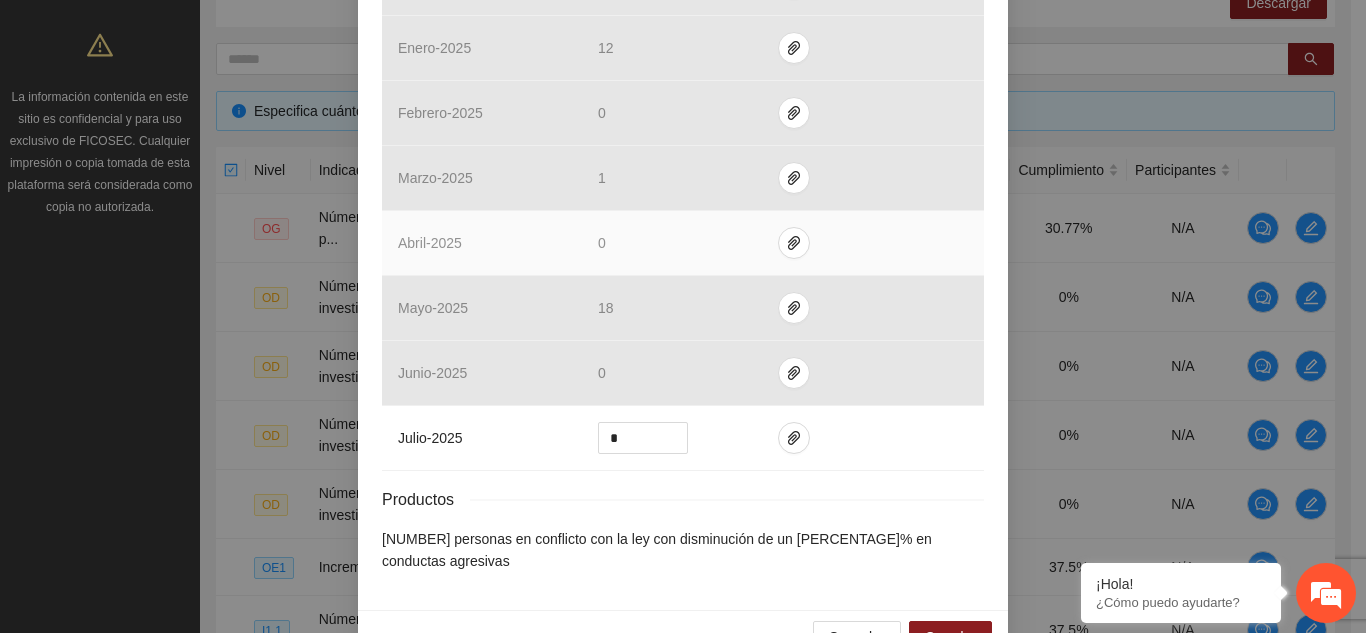scroll, scrollTop: 886, scrollLeft: 0, axis: vertical 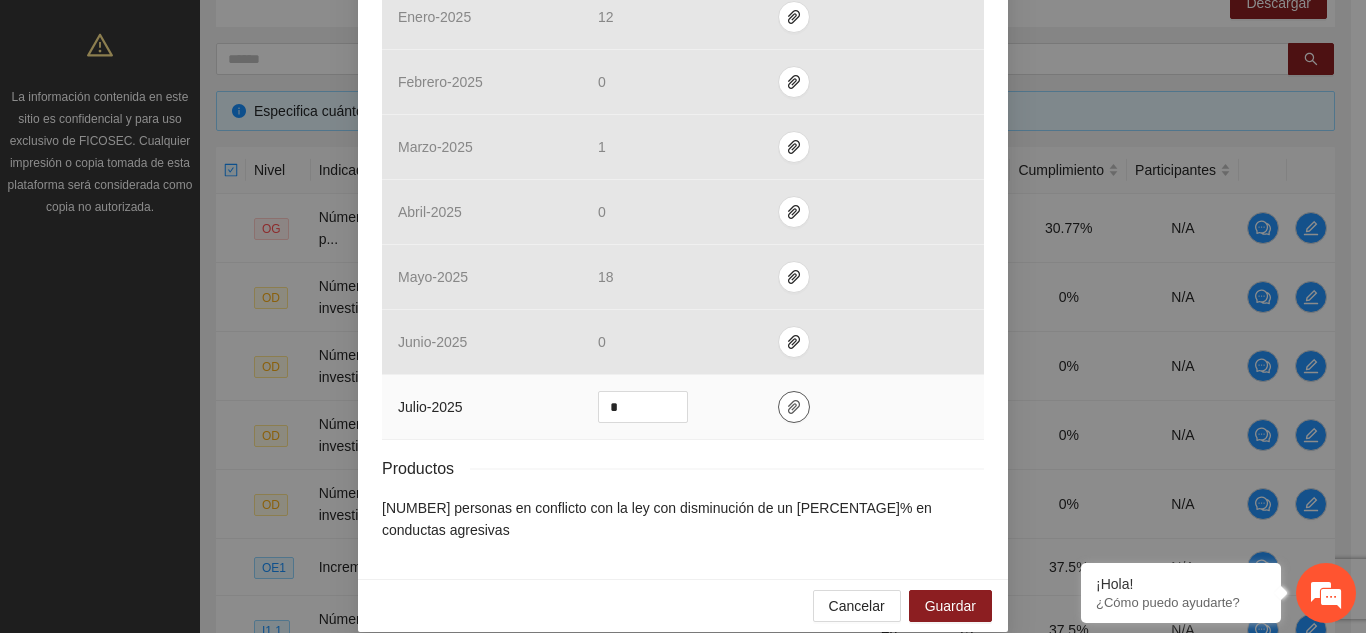 click 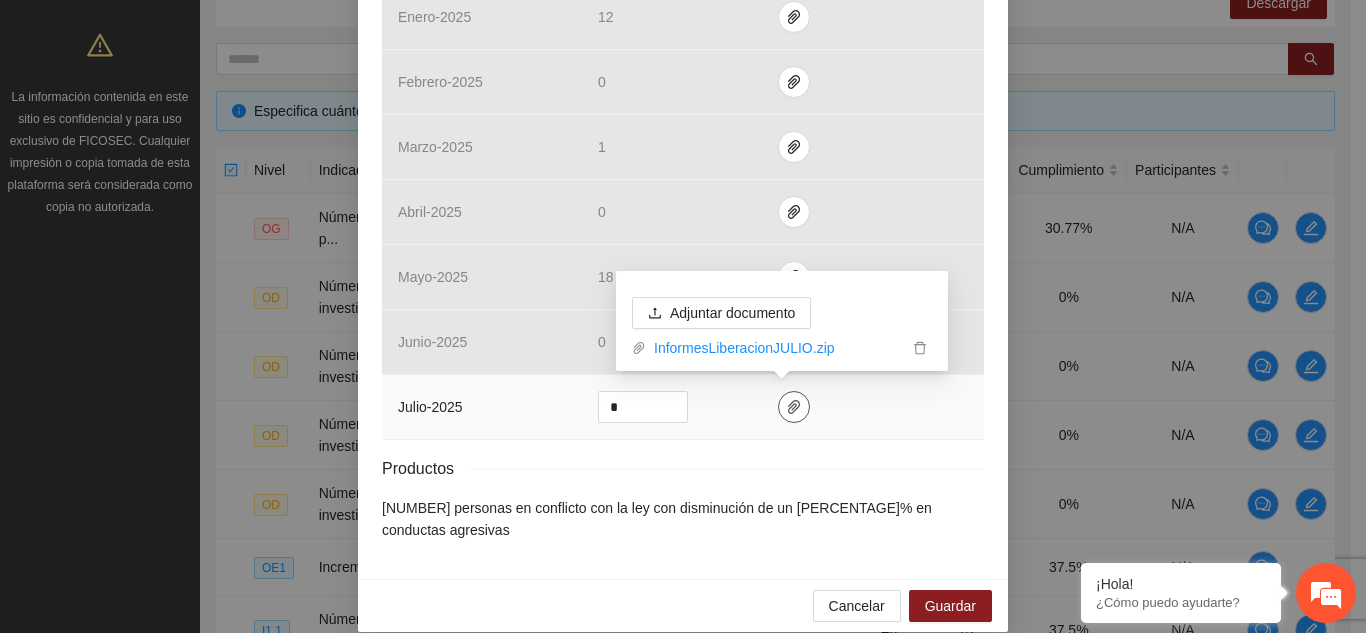 click 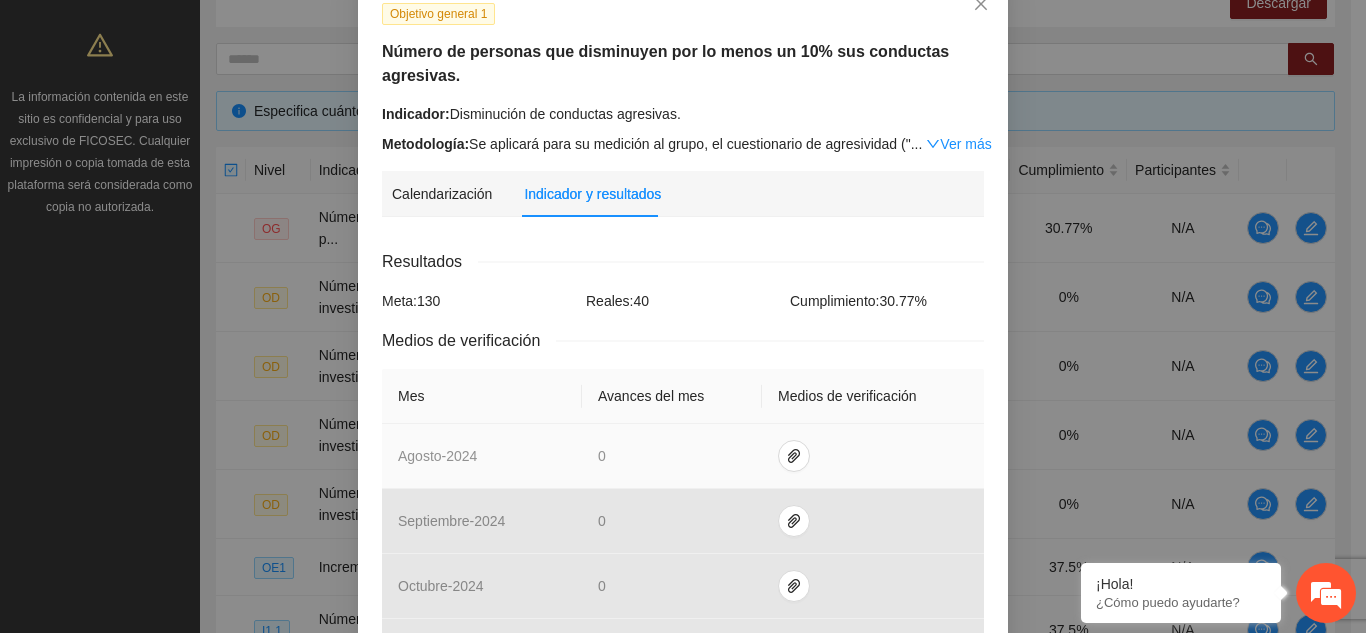 scroll, scrollTop: 86, scrollLeft: 0, axis: vertical 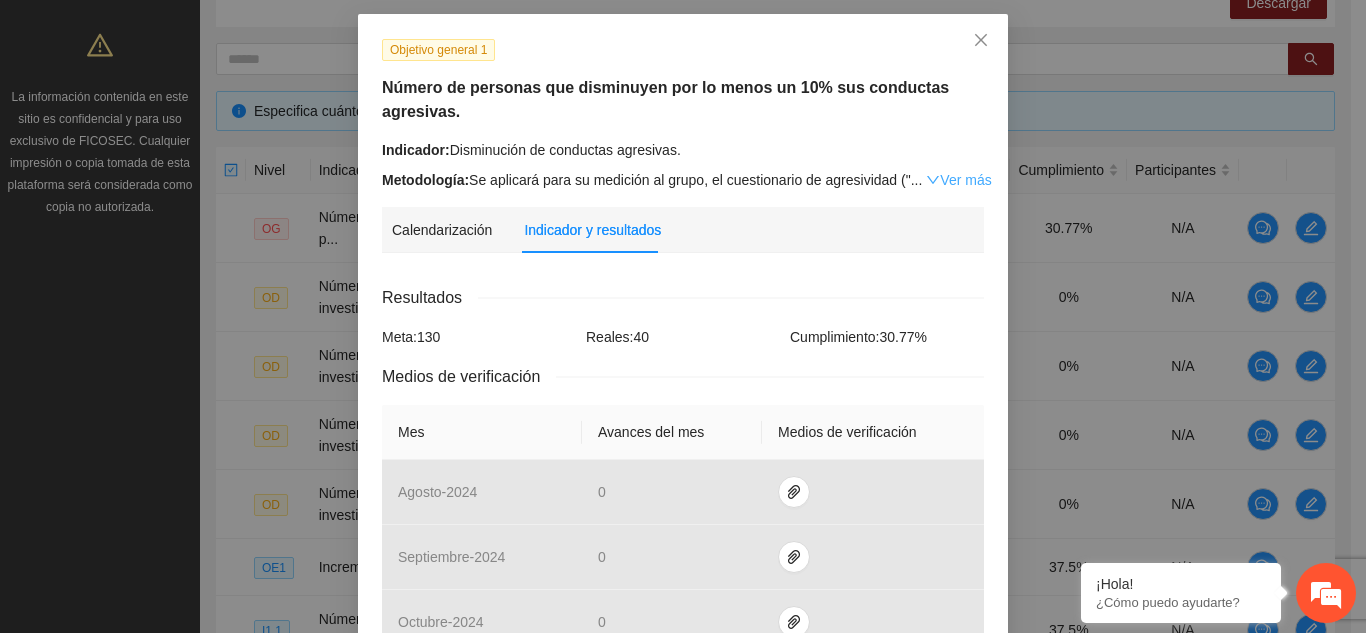 click on "Ver más" at bounding box center [958, 180] 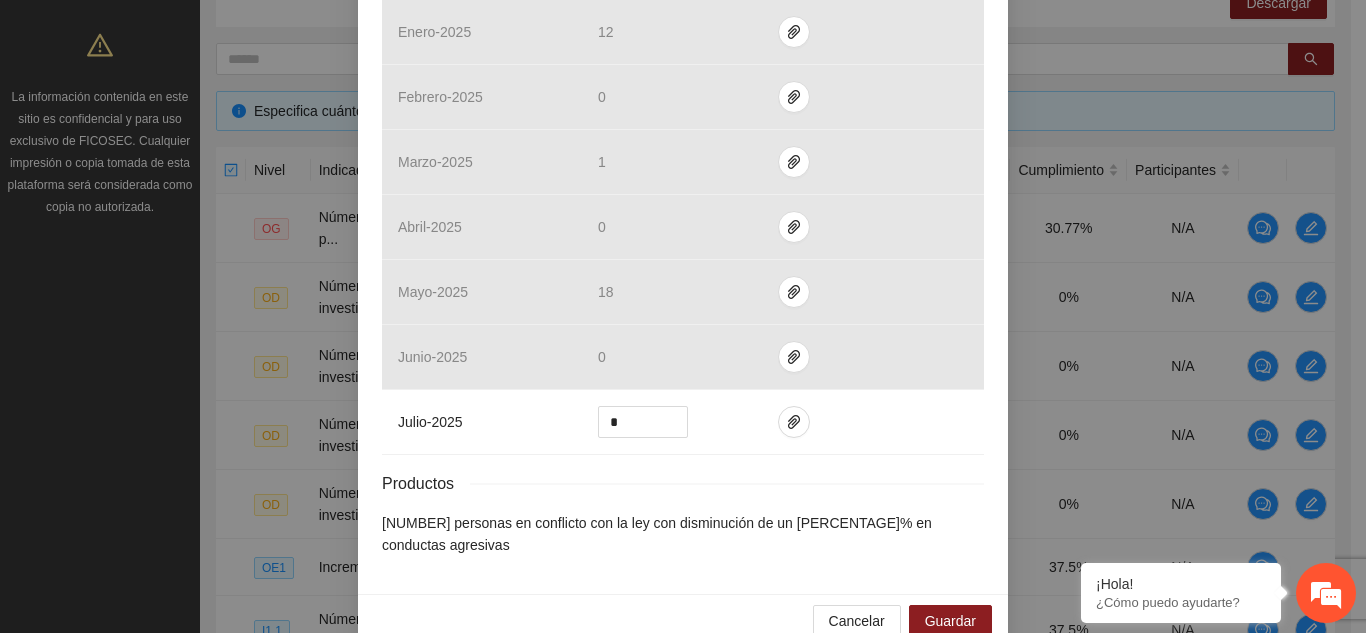 scroll, scrollTop: 996, scrollLeft: 0, axis: vertical 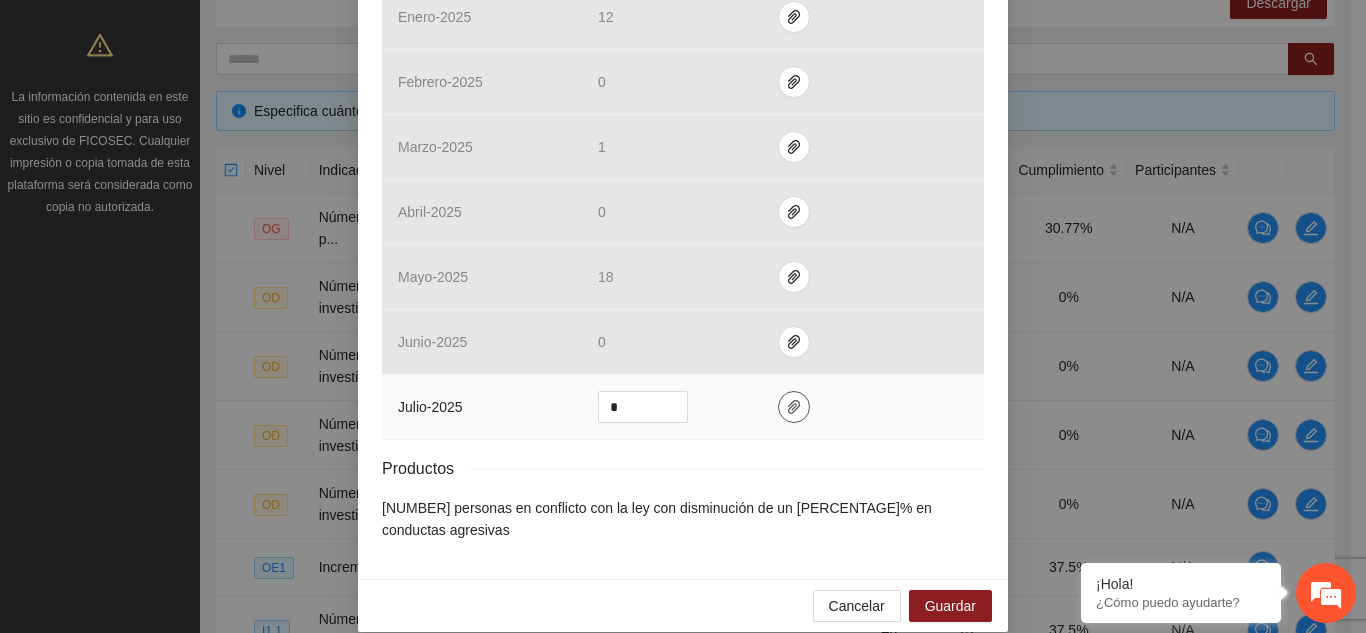 click 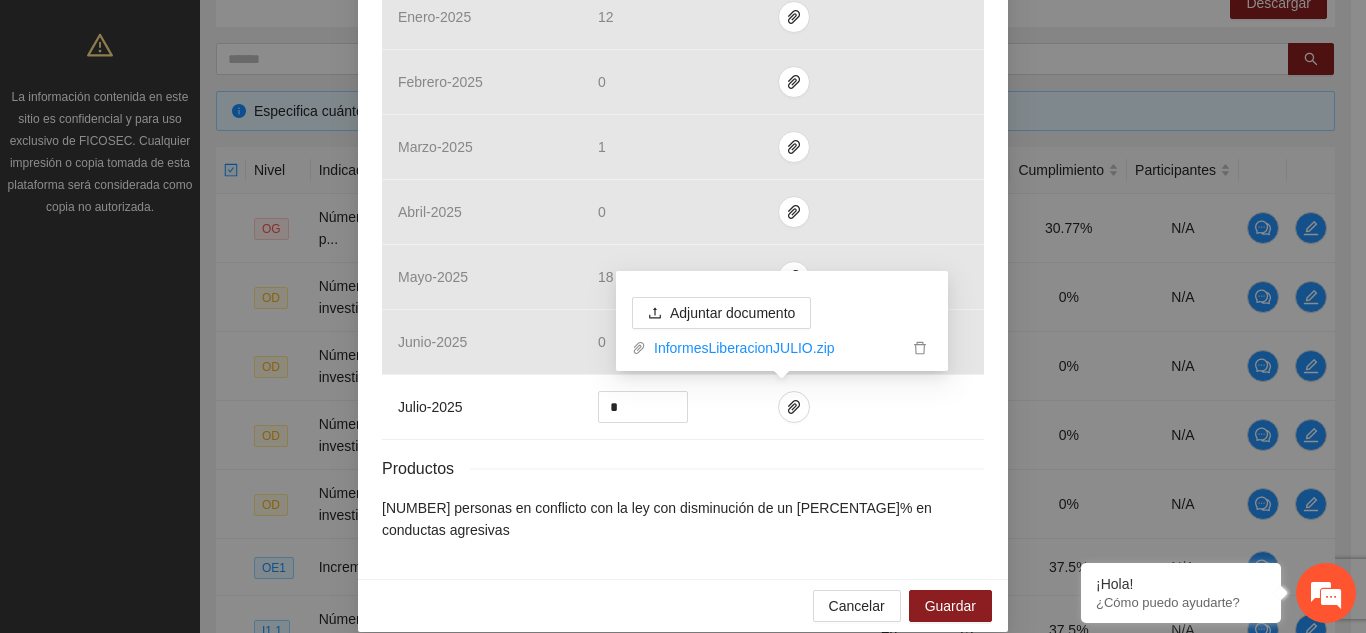 click on "Objetivo general 1 Número de personas que disminuyen por lo menos un 10% sus conductas agresivas.  Indicador:  Disminución de conductas agresivas. Metodología:  Se aplicará para su medición al grupo, el cuestionario de agresividad (AQ), que será respondido de manera individual, lo cual permitirá conocer cómo se encuentra la persona considerando los siguientes cuatro factores: Factor I: agresividad física, Factor II: Agresividad verbal, Factor III: Ira, Factor IV: Hostilidad esperando disminuir en un 10% sus conductas agresivas. Se aplicará al inicio y al  finalizar su proceso de atención, se estima un tiempo de aplicación de 15 minutos en el pre y 15 en el post por beneficiario. Calendarización Indicador y resultados Calendarización Fecha de realización Resultados Meta:  130 Reales:  40 Cumplimiento:  30.77 % Medios de verificación Mes Avances del mes Medios de verificación agosto  -  2024 0 septiembre  -  2024 0 octubre  -  2024 0 noviembre  -  2024 0 diciembre  -  2024 0 enero  -  2025 12 0" at bounding box center (683, -159) 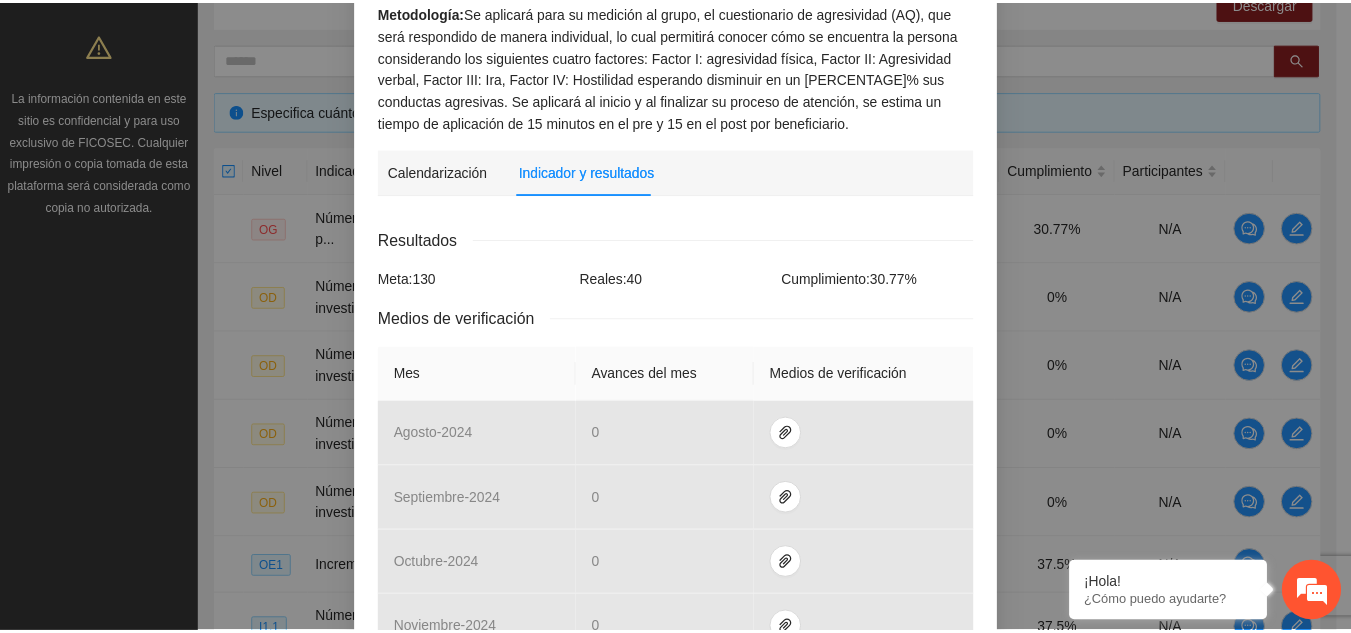 scroll, scrollTop: 0, scrollLeft: 0, axis: both 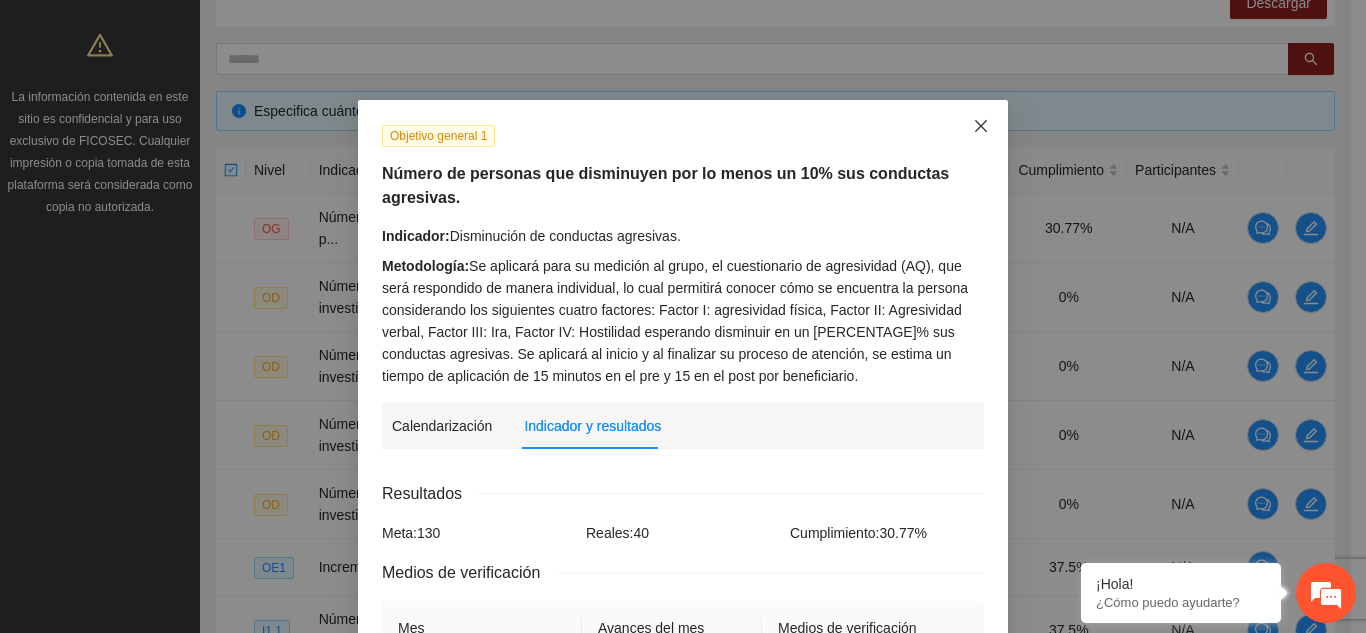 click 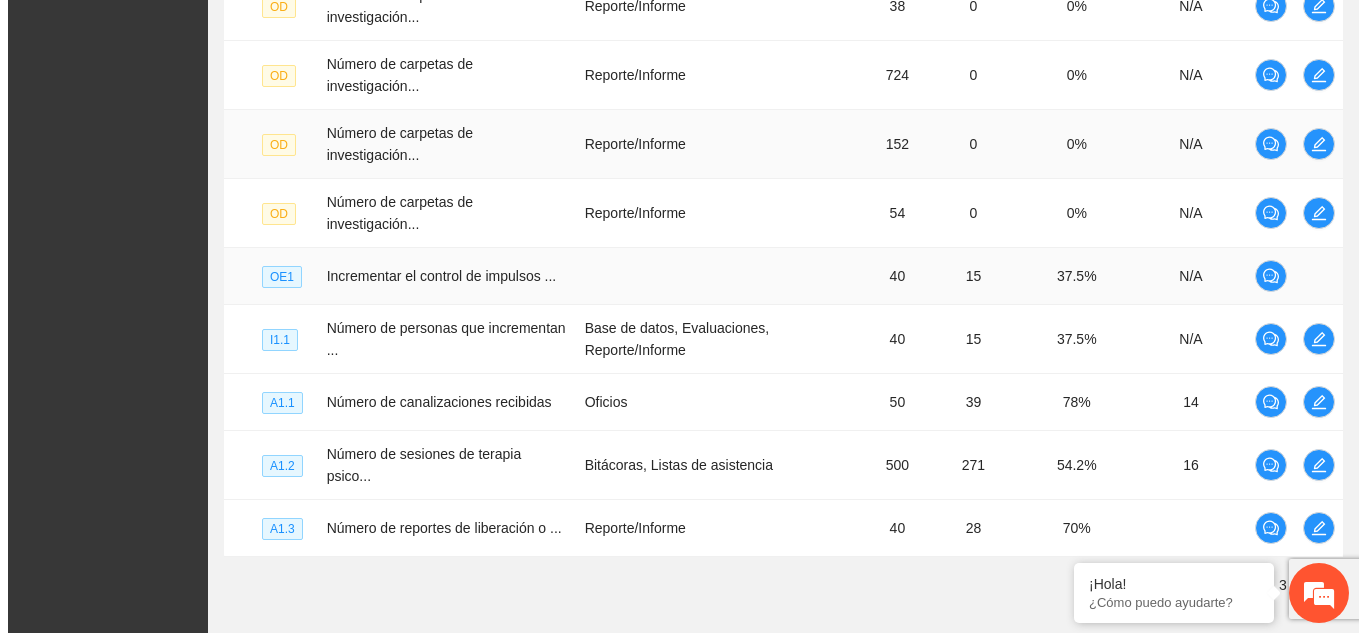 scroll, scrollTop: 653, scrollLeft: 0, axis: vertical 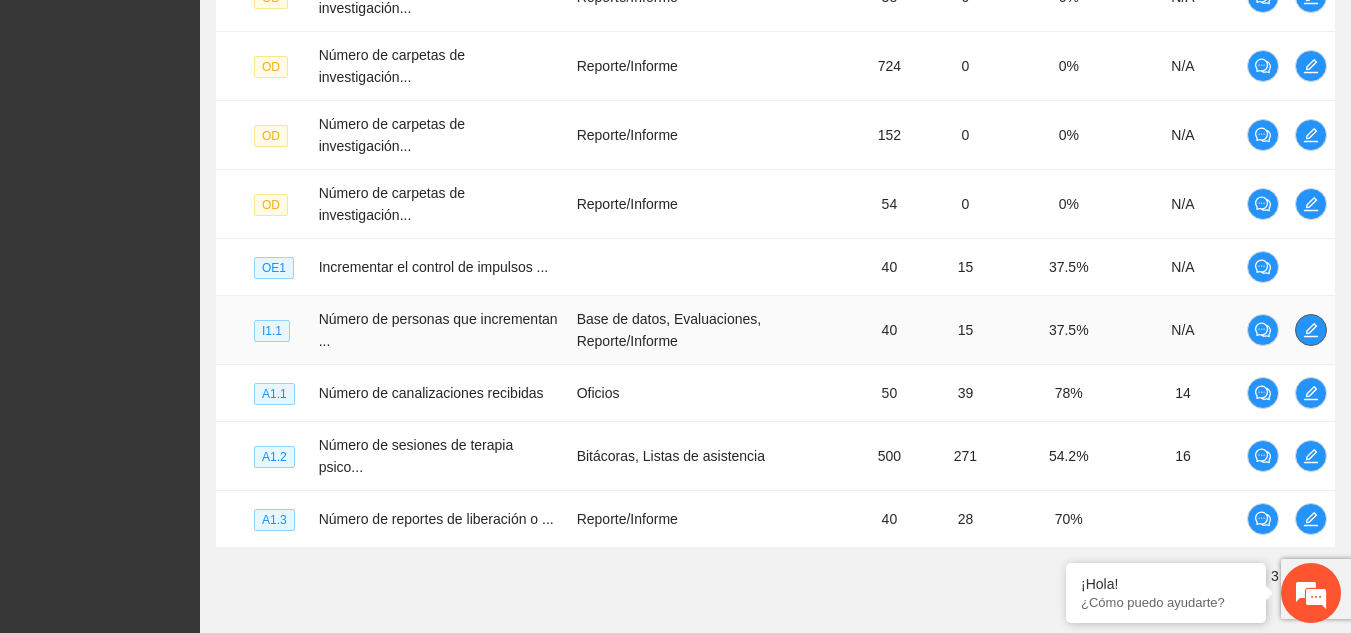 click at bounding box center [1311, 330] 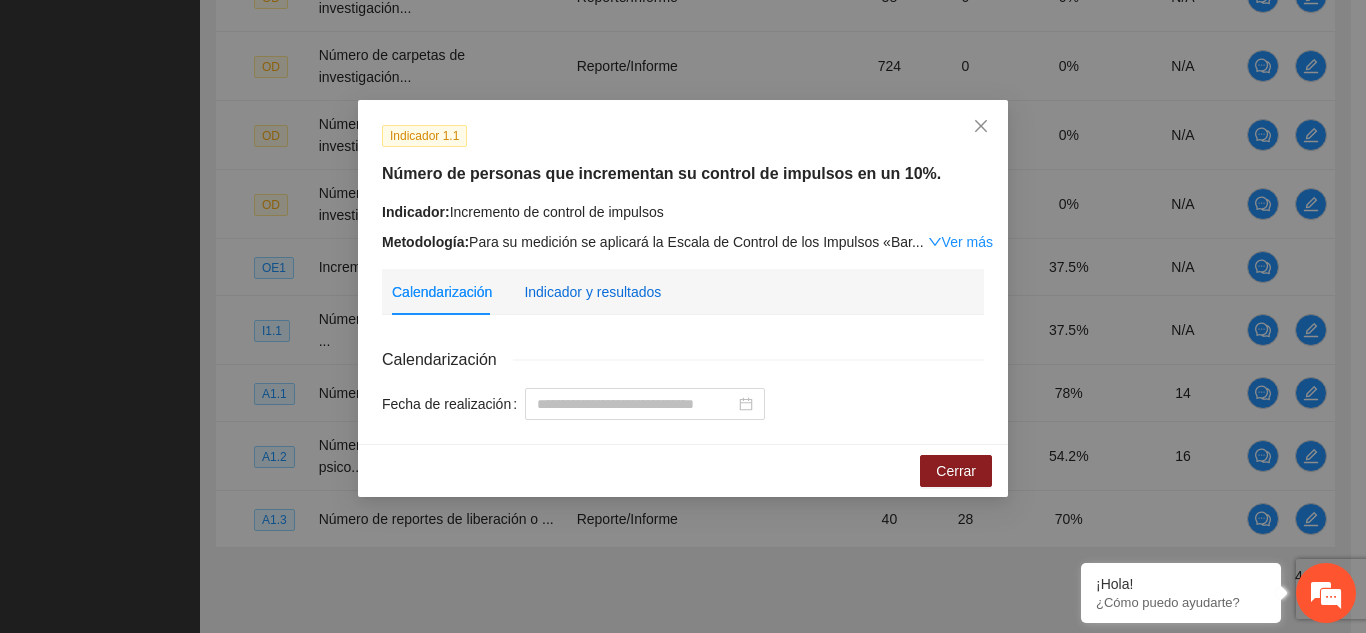 click on "Indicador y resultados" at bounding box center [592, 292] 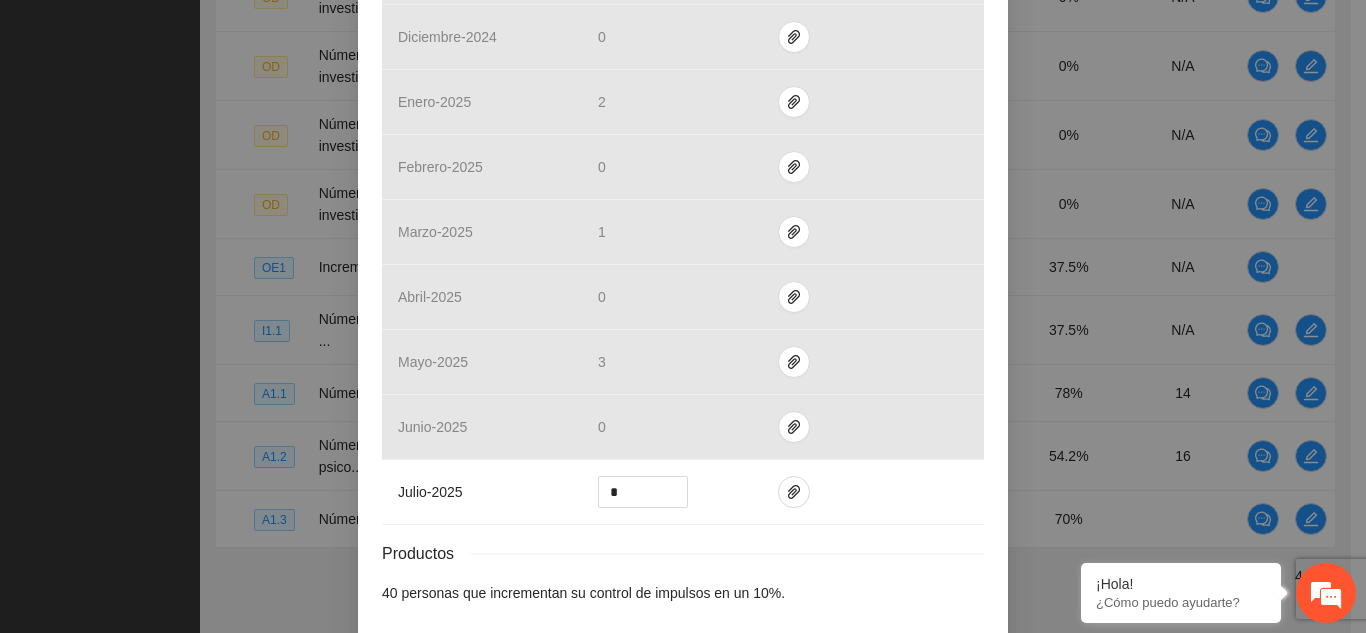 scroll, scrollTop: 800, scrollLeft: 0, axis: vertical 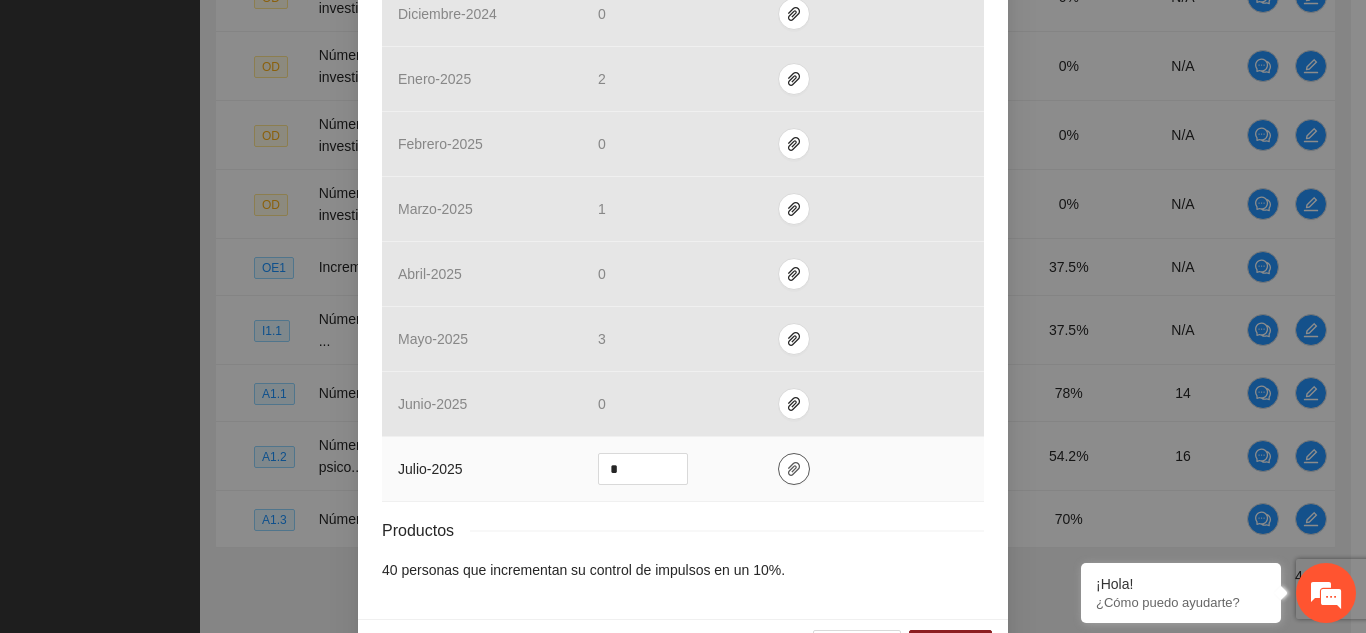 click at bounding box center (794, 469) 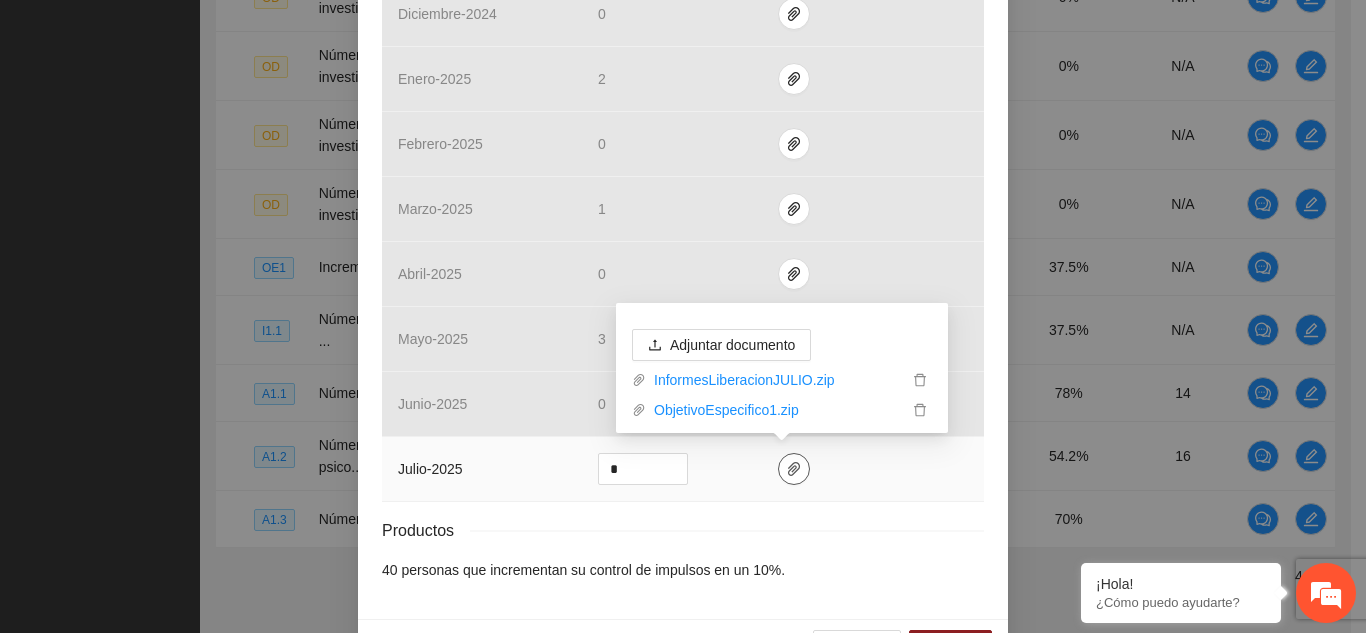 click at bounding box center (794, 469) 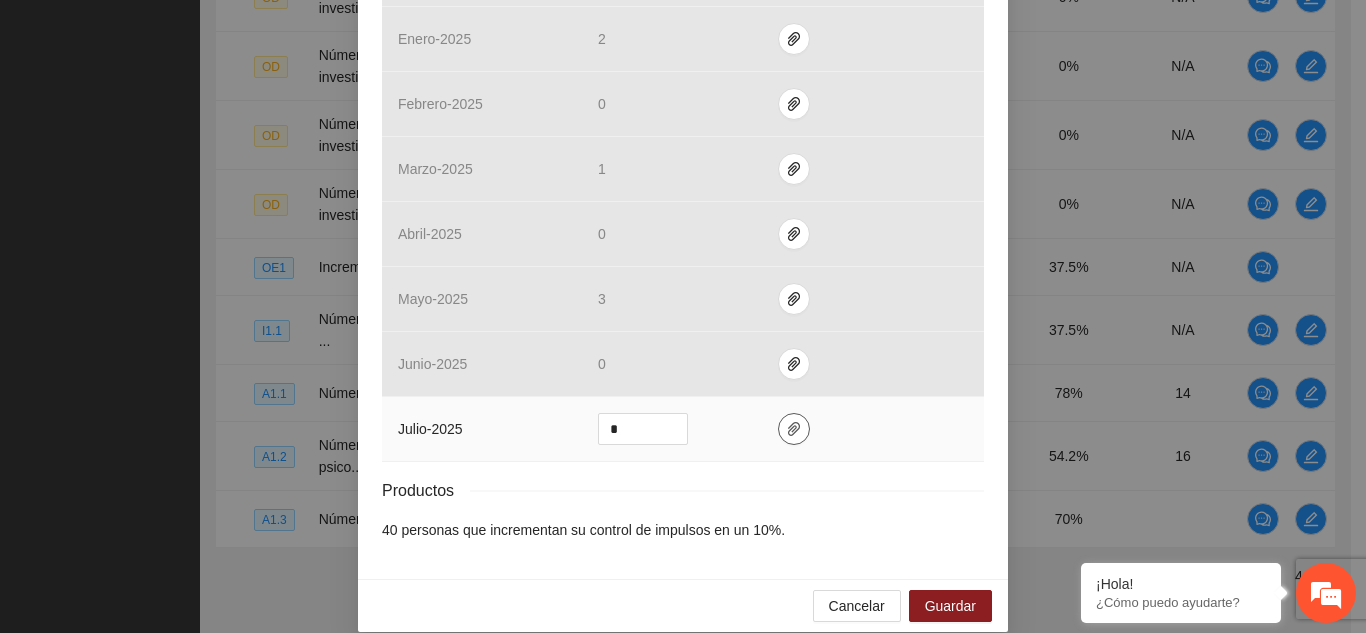 scroll, scrollTop: 862, scrollLeft: 0, axis: vertical 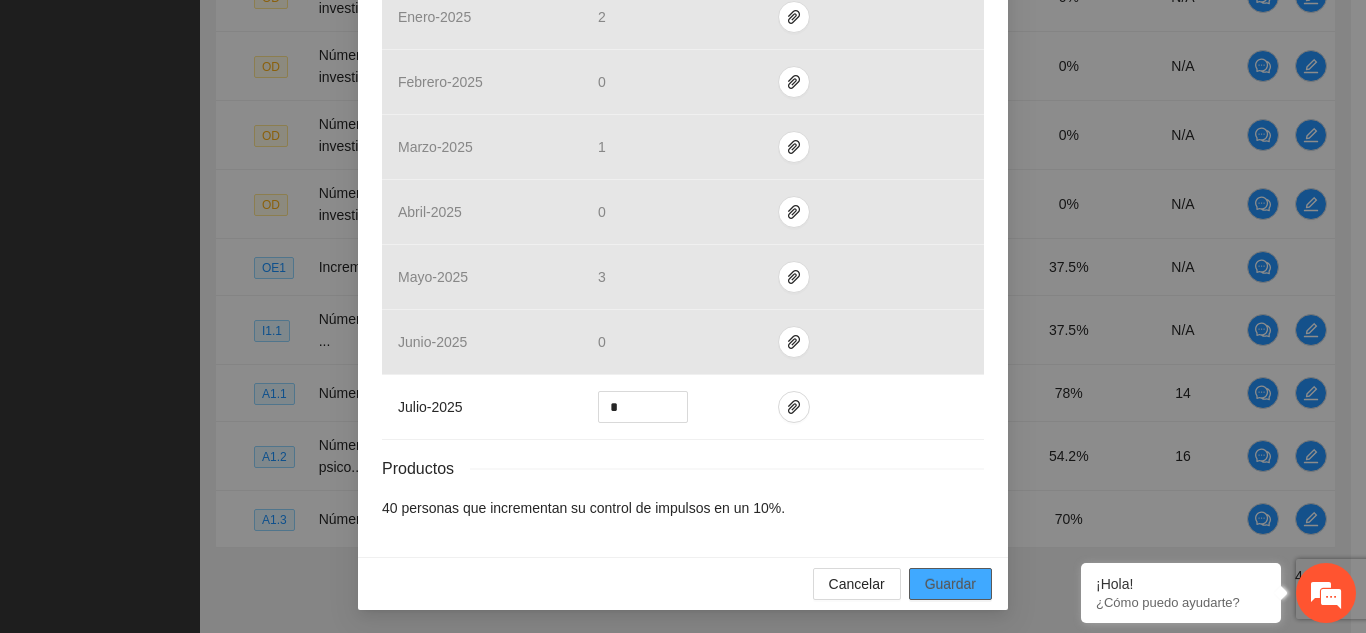 click on "Guardar" at bounding box center [950, 584] 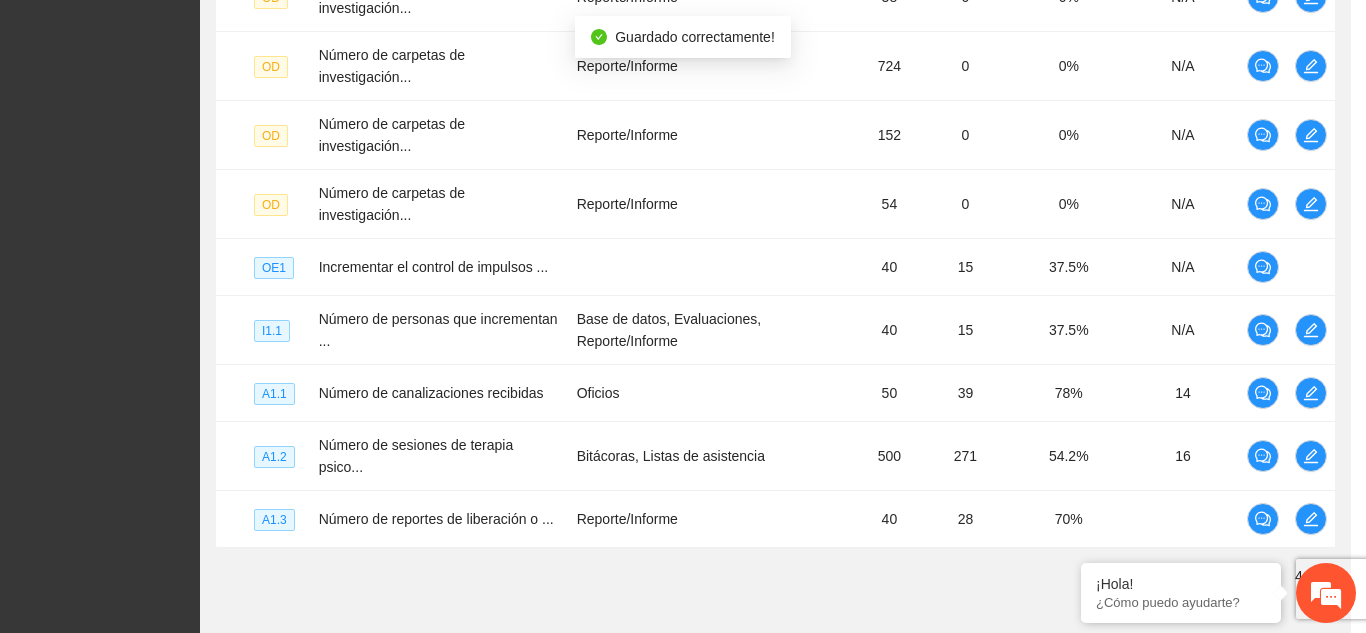 scroll, scrollTop: 762, scrollLeft: 0, axis: vertical 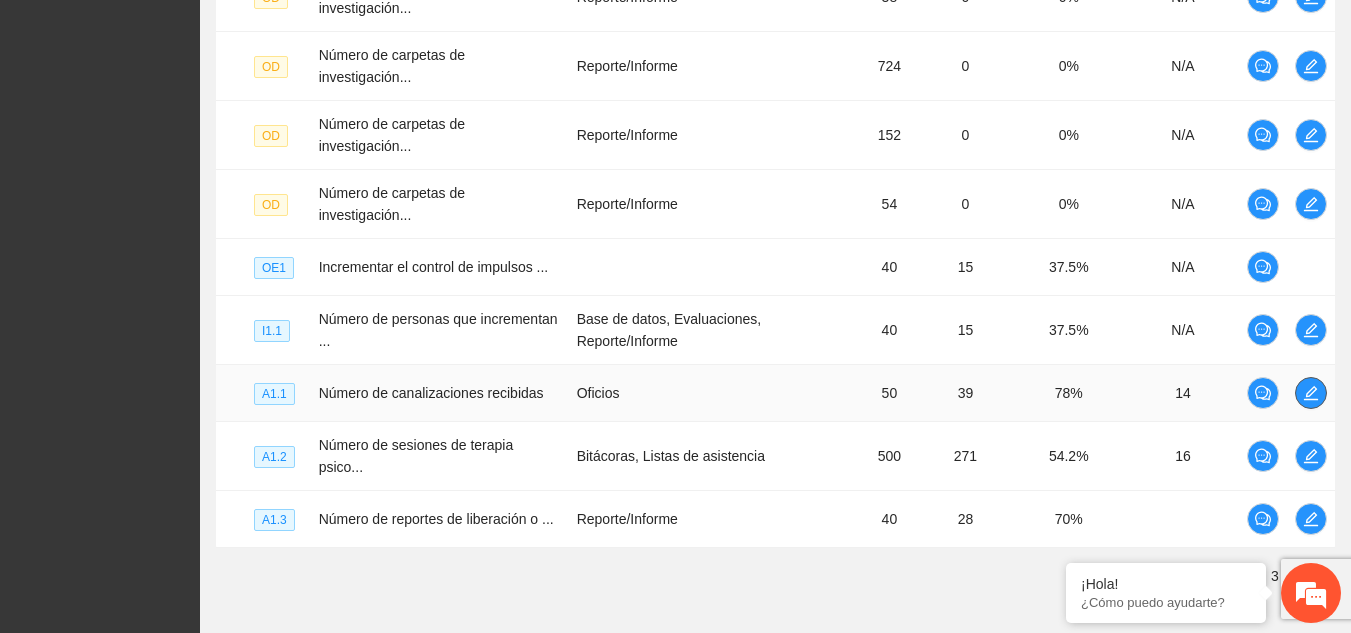 click at bounding box center [1311, 393] 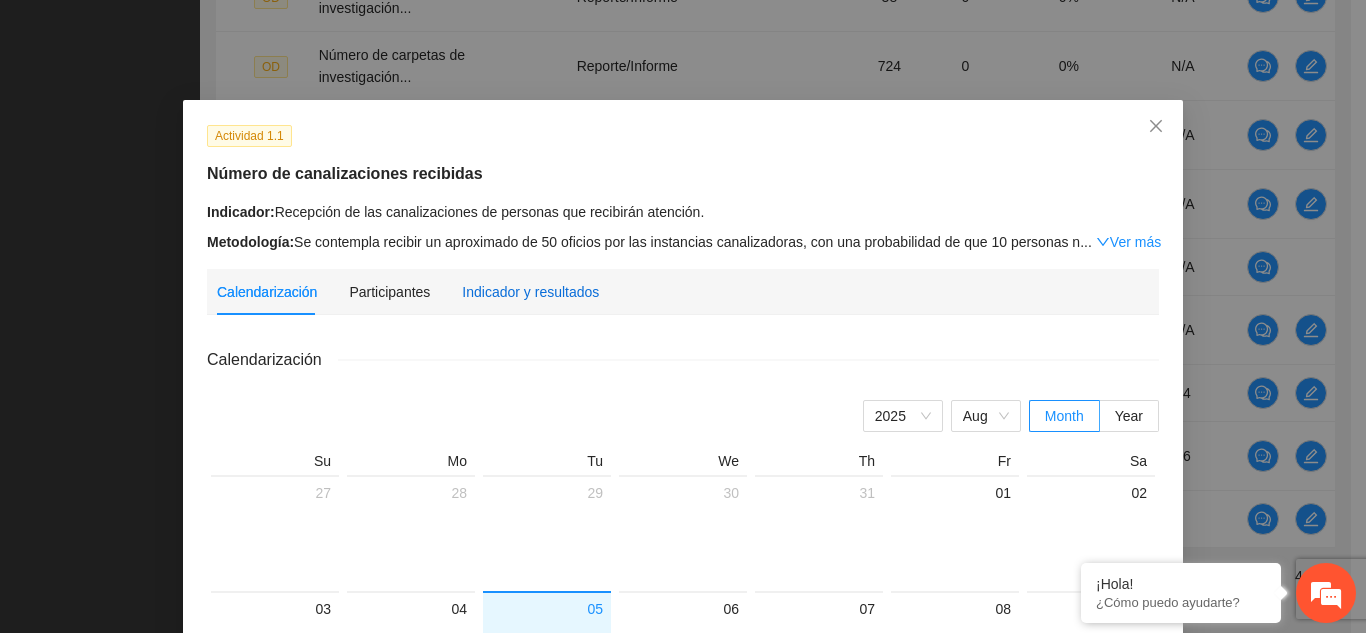 click on "Indicador y resultados" at bounding box center [530, 292] 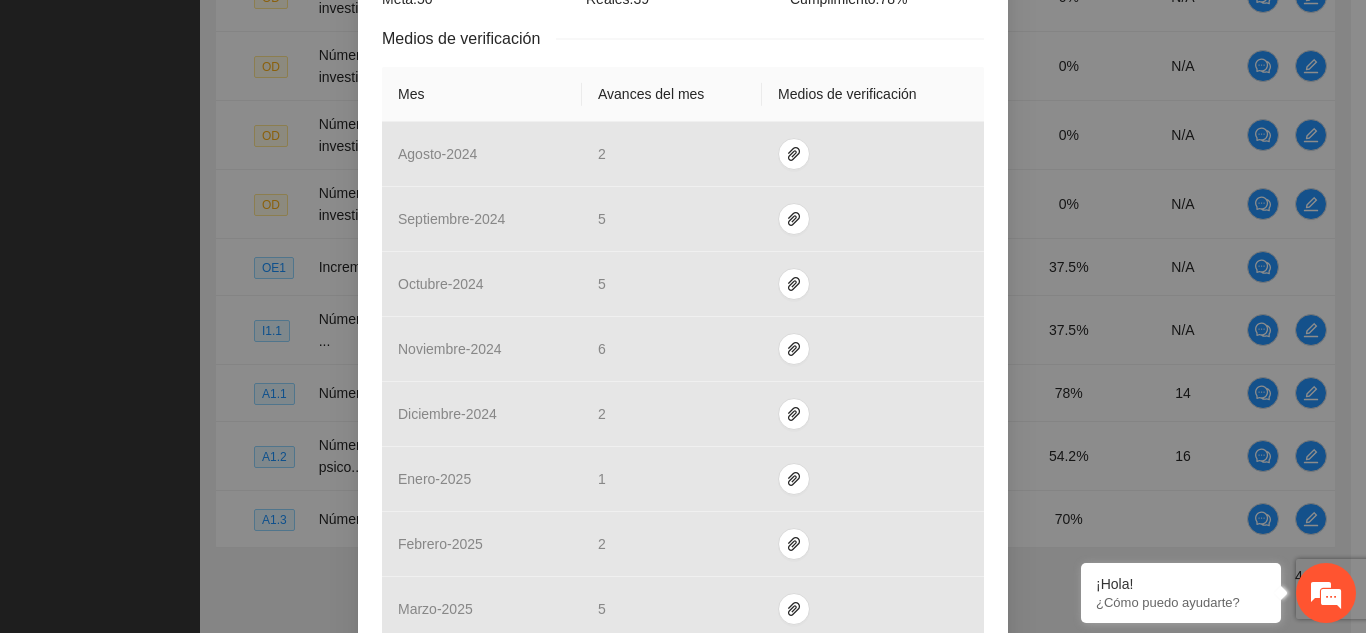 scroll, scrollTop: 797, scrollLeft: 0, axis: vertical 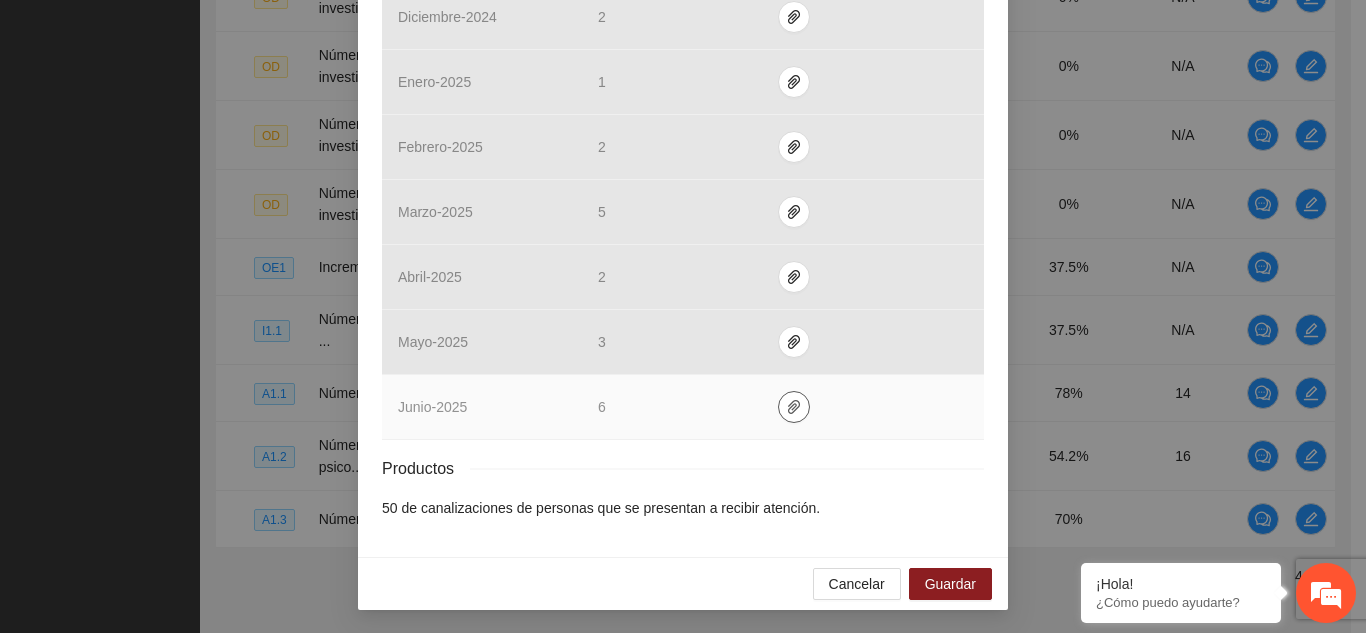 click at bounding box center [794, 407] 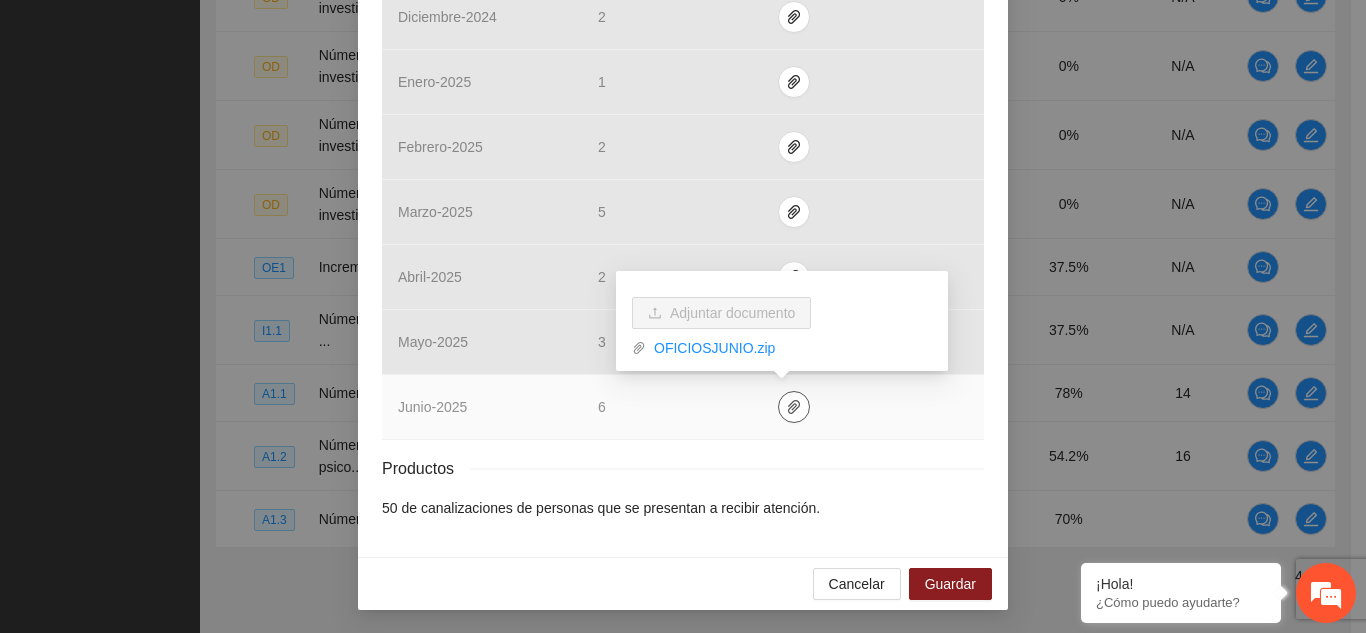 click at bounding box center [794, 407] 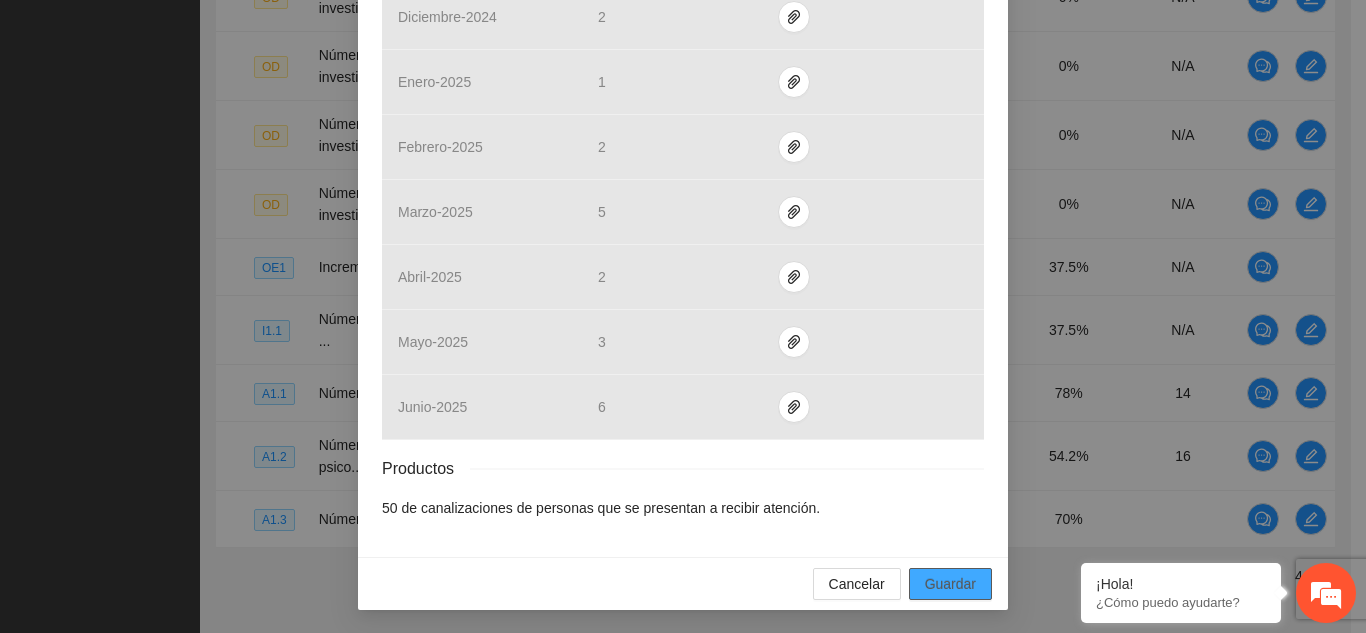 click on "Guardar" at bounding box center (950, 584) 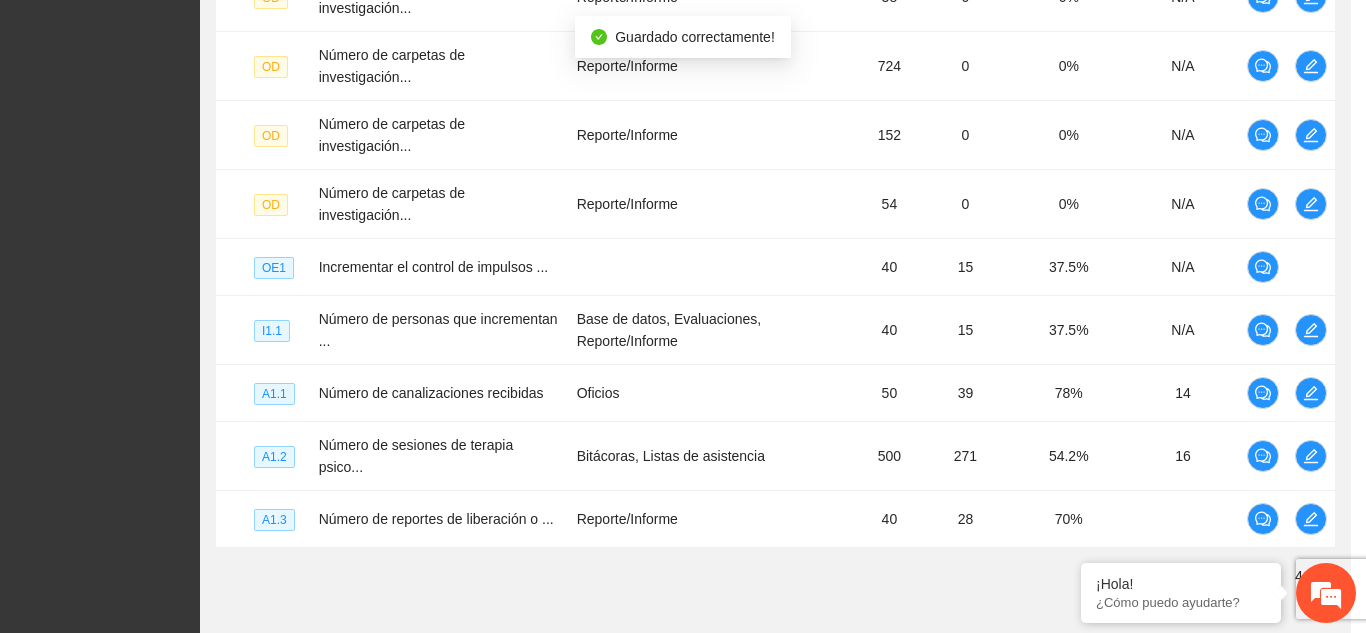 scroll, scrollTop: 697, scrollLeft: 0, axis: vertical 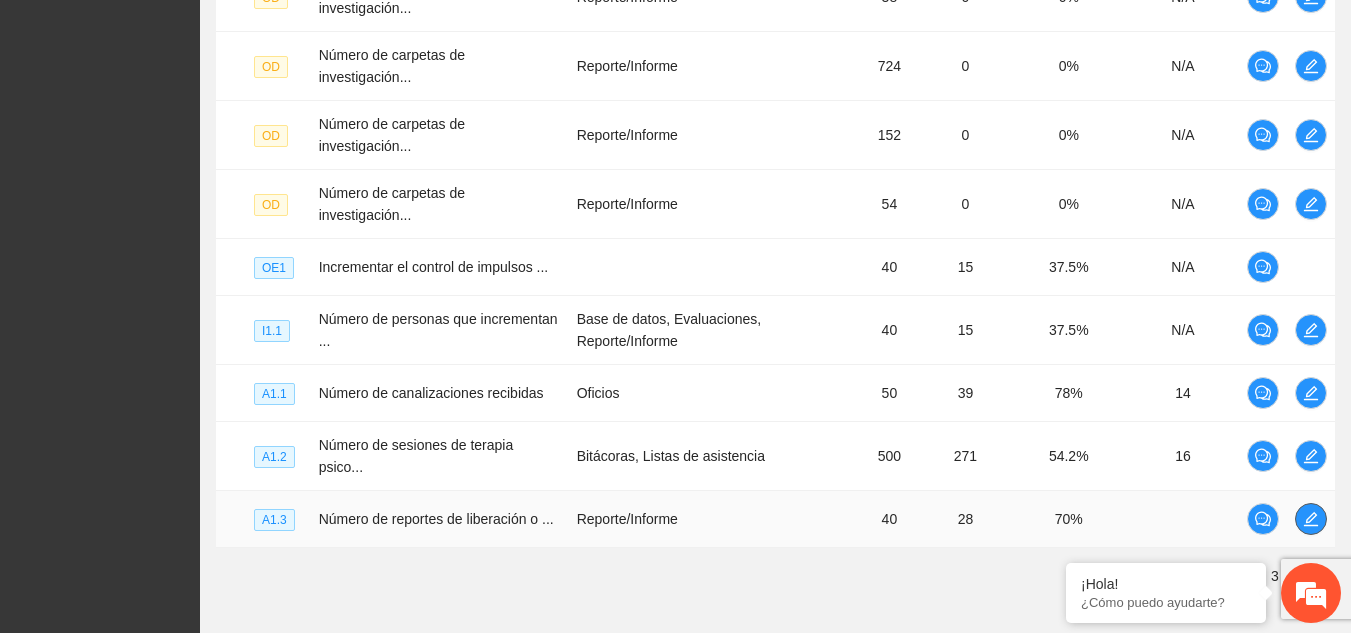 click at bounding box center [1311, 519] 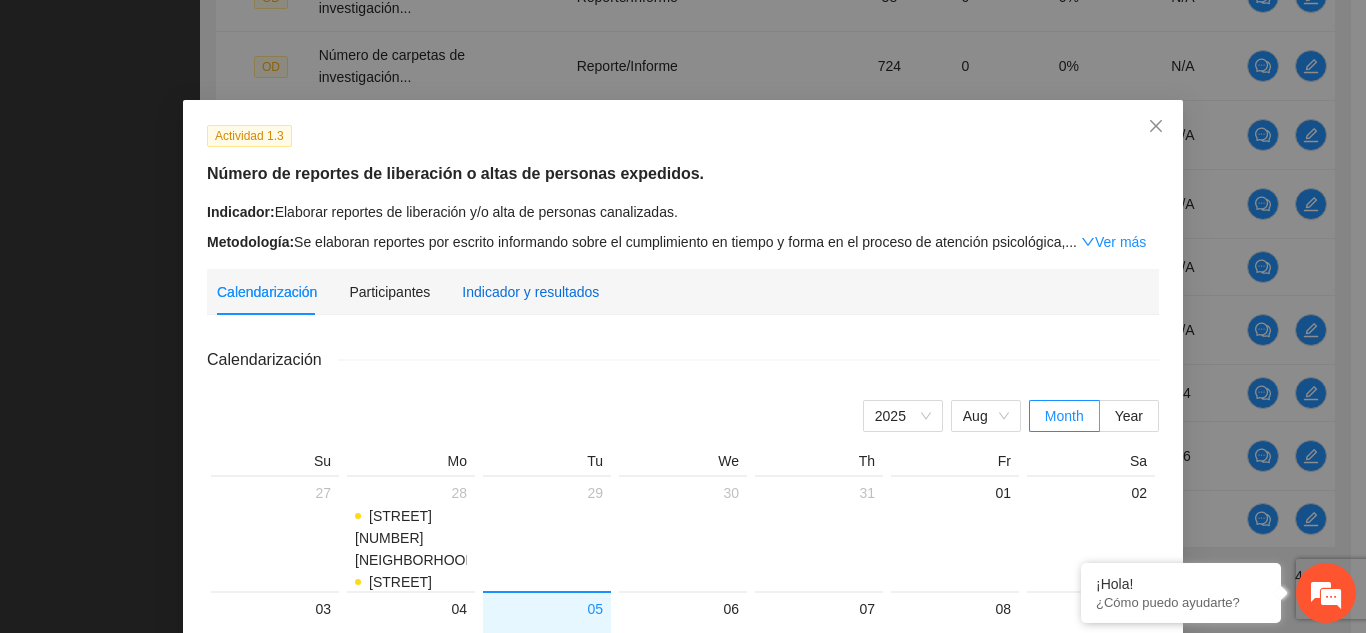 click on "Indicador y resultados" at bounding box center (530, 292) 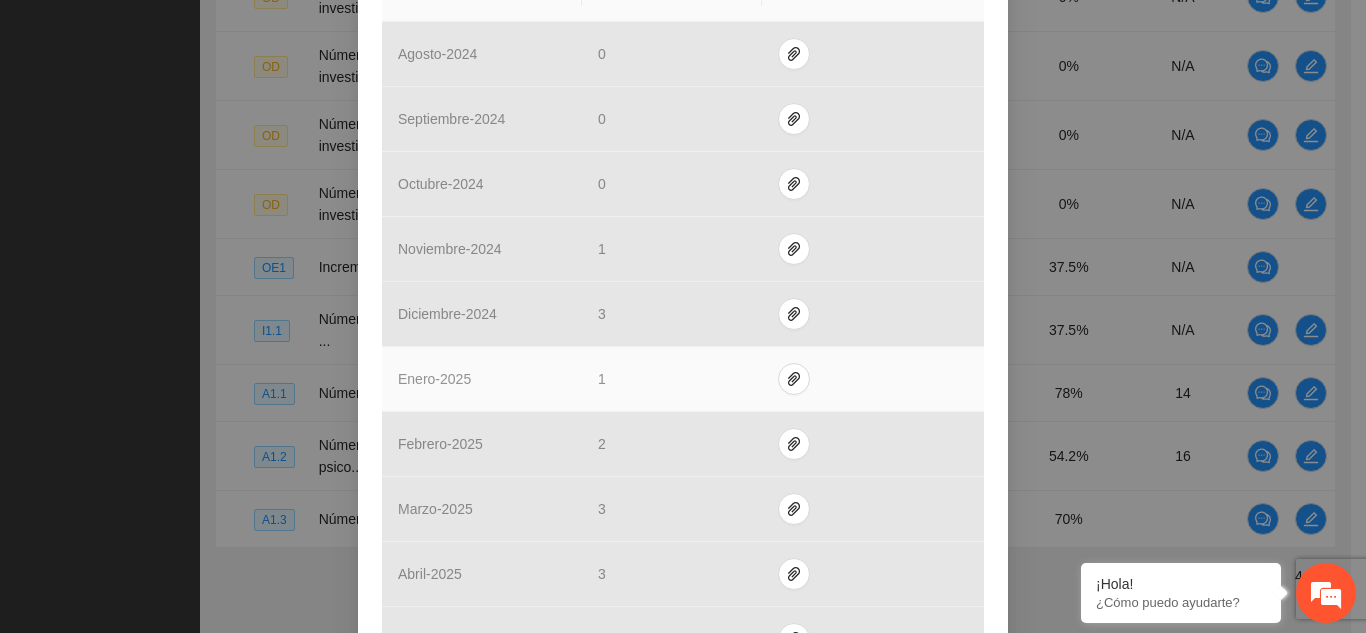scroll, scrollTop: 862, scrollLeft: 0, axis: vertical 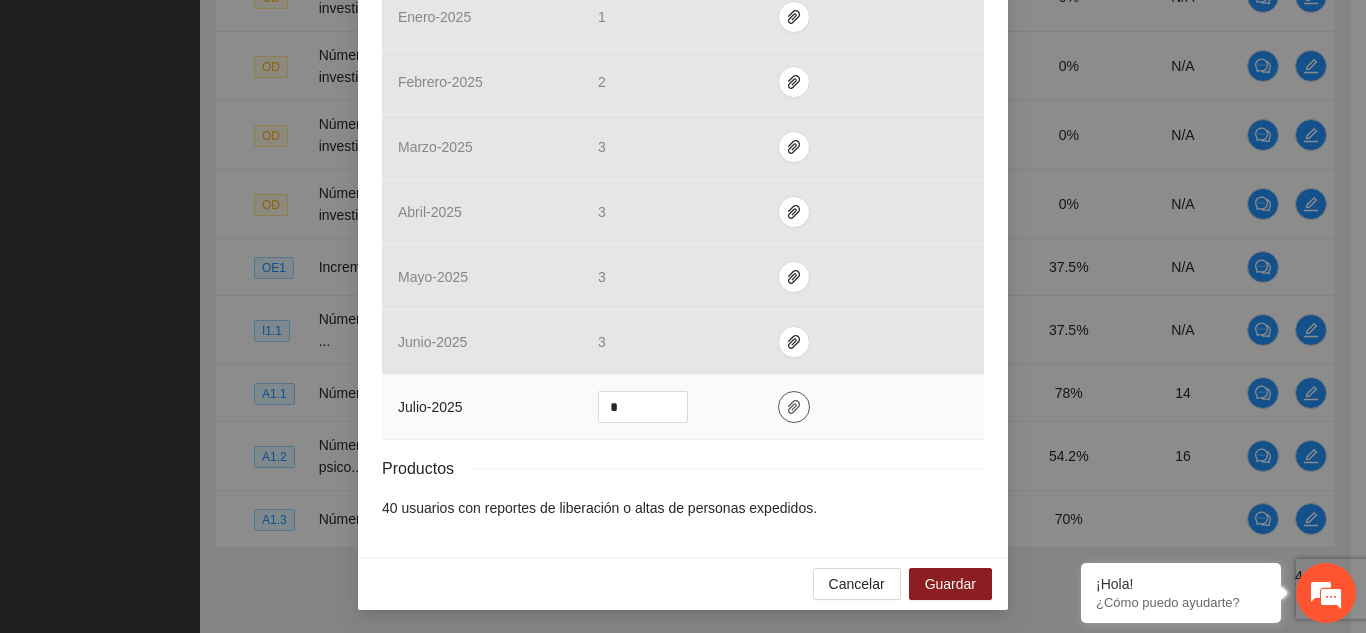click 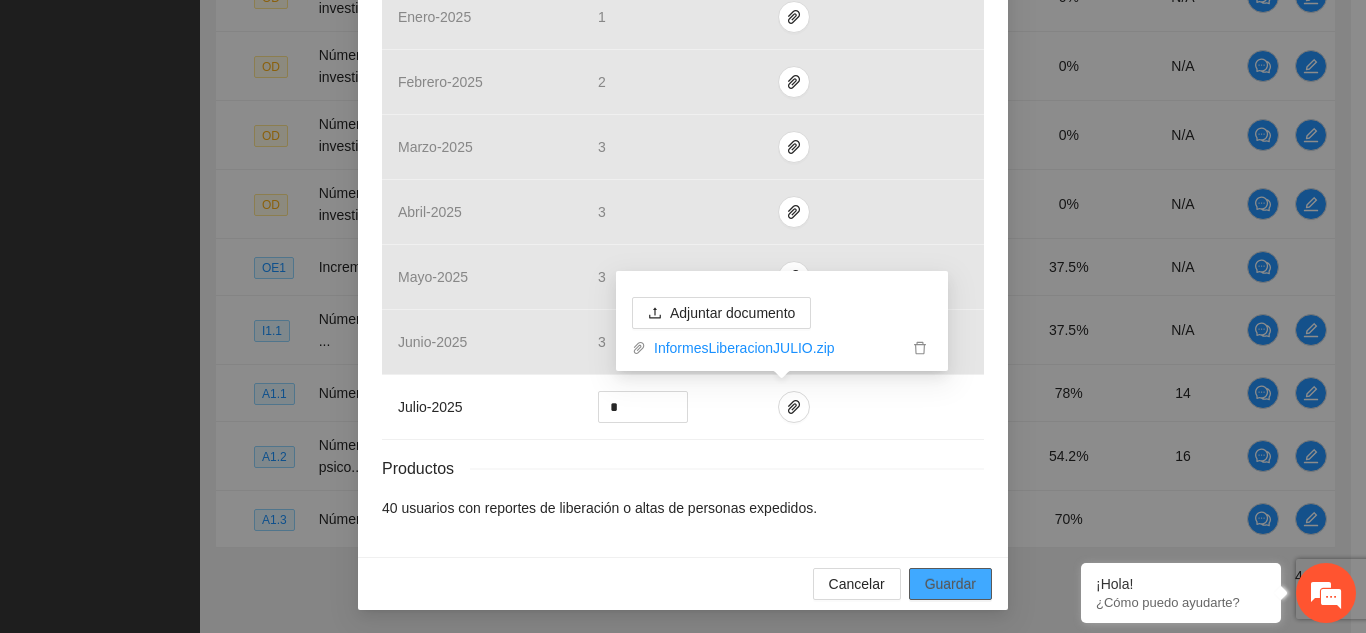 click on "Guardar" at bounding box center (950, 584) 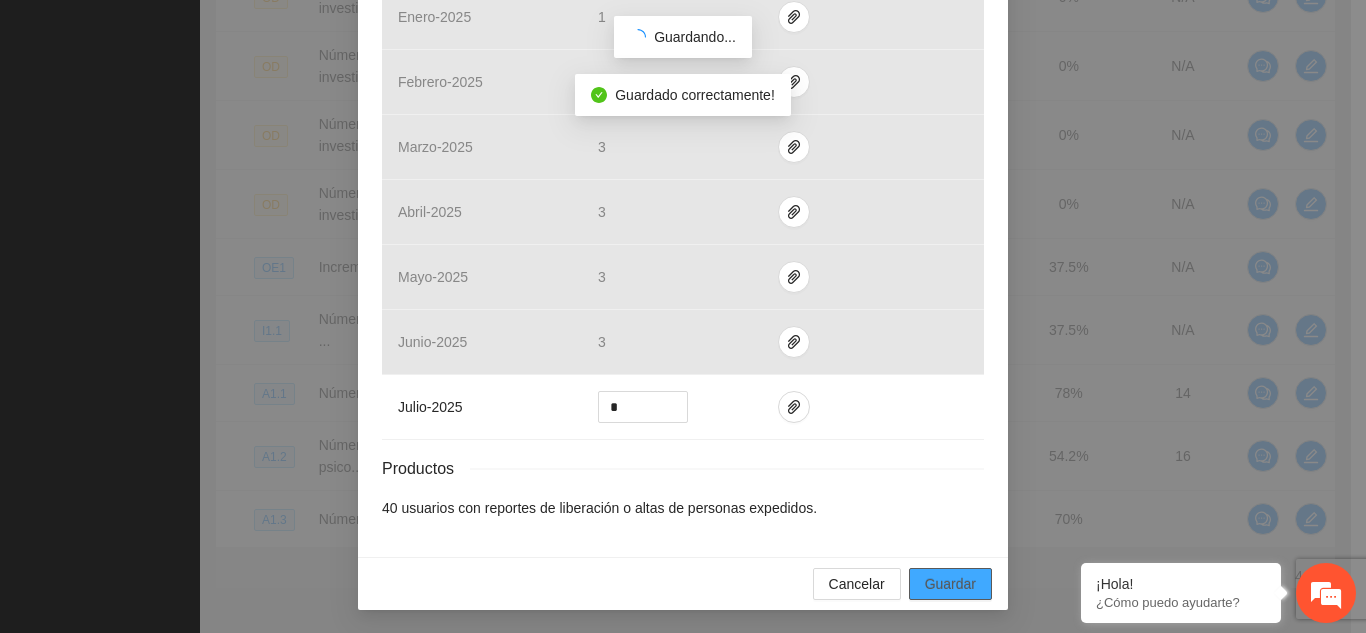 scroll, scrollTop: 762, scrollLeft: 0, axis: vertical 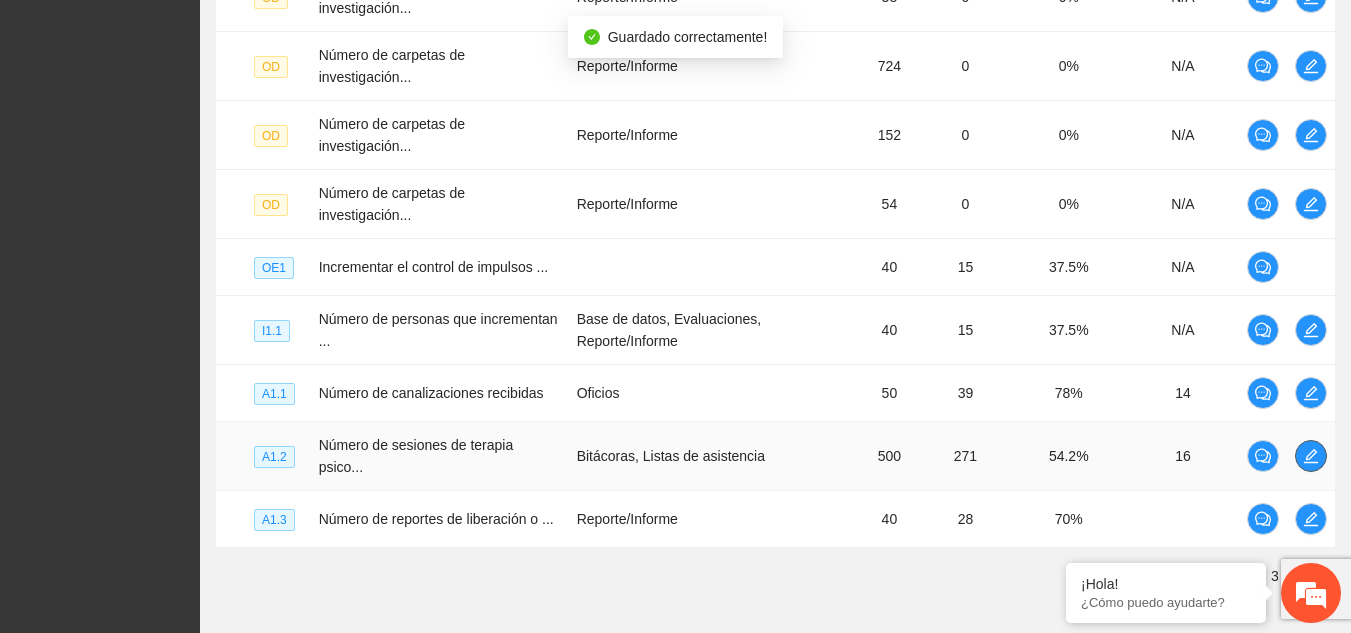 click at bounding box center (1311, 456) 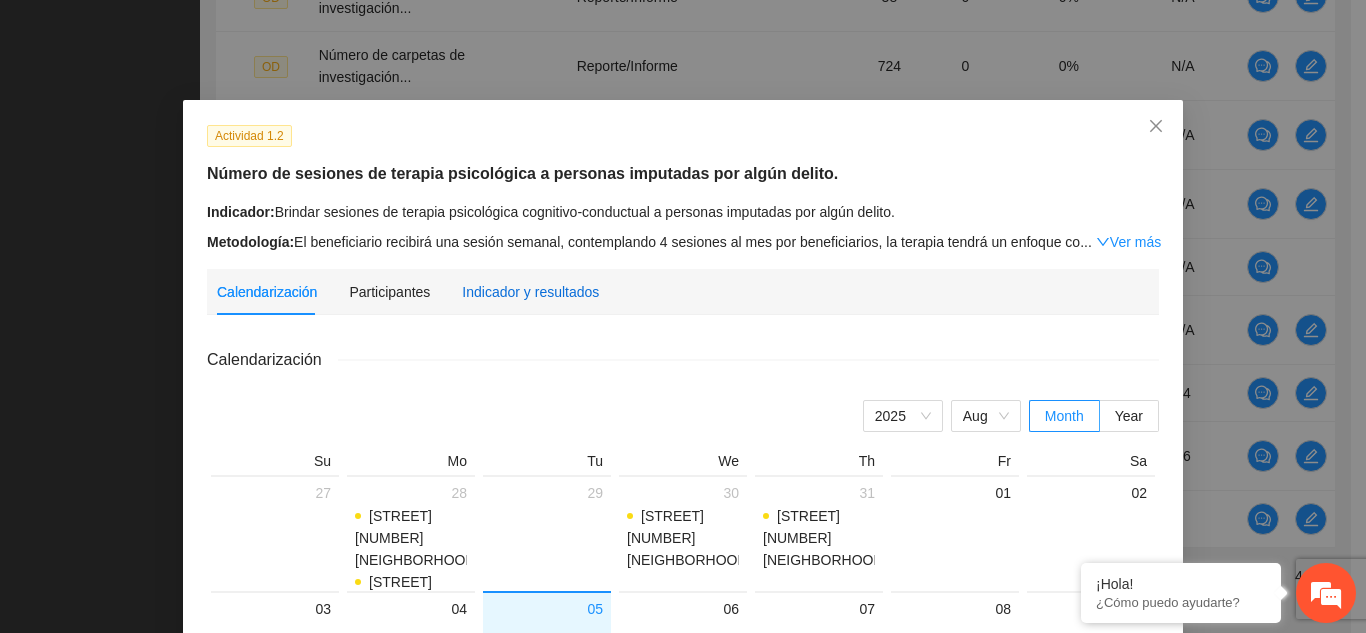 click on "Indicador y resultados" at bounding box center [530, 292] 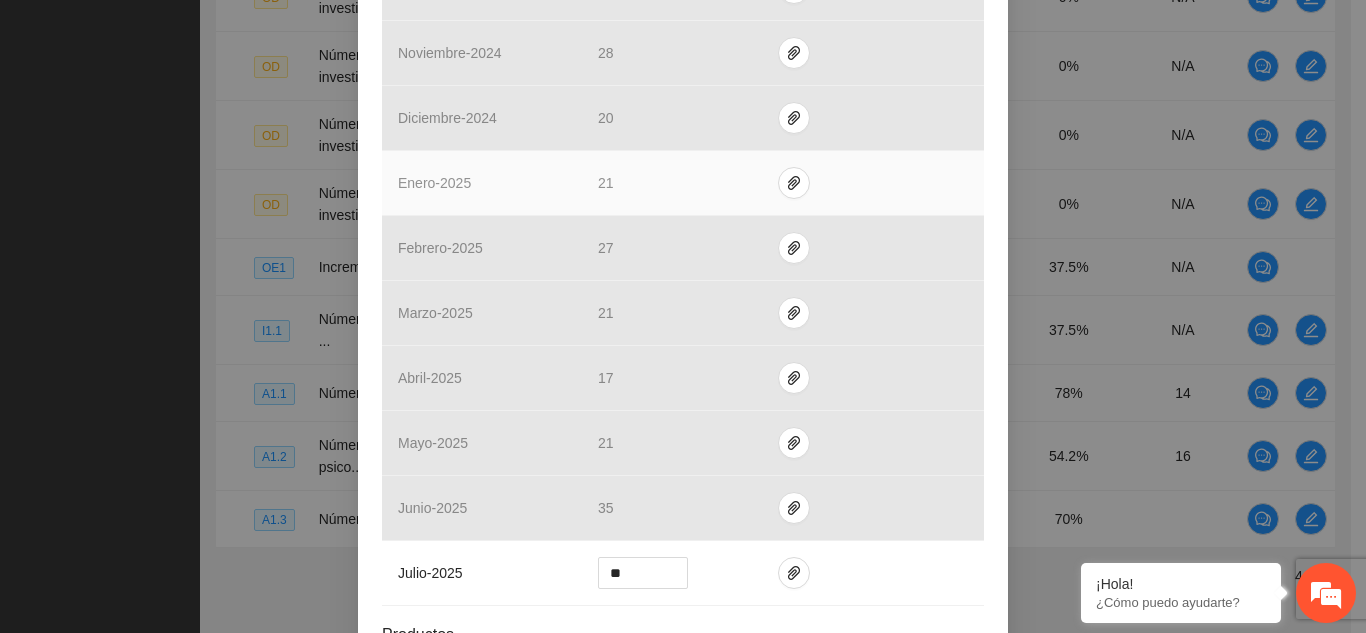 scroll, scrollTop: 906, scrollLeft: 0, axis: vertical 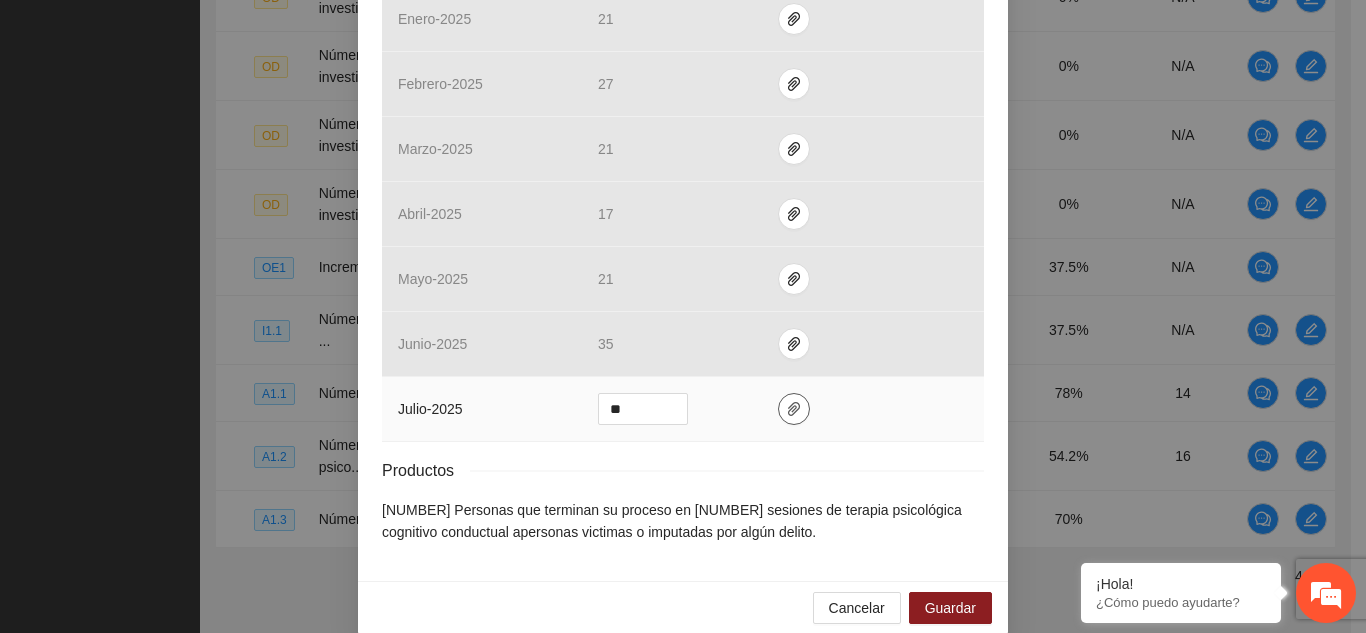 click 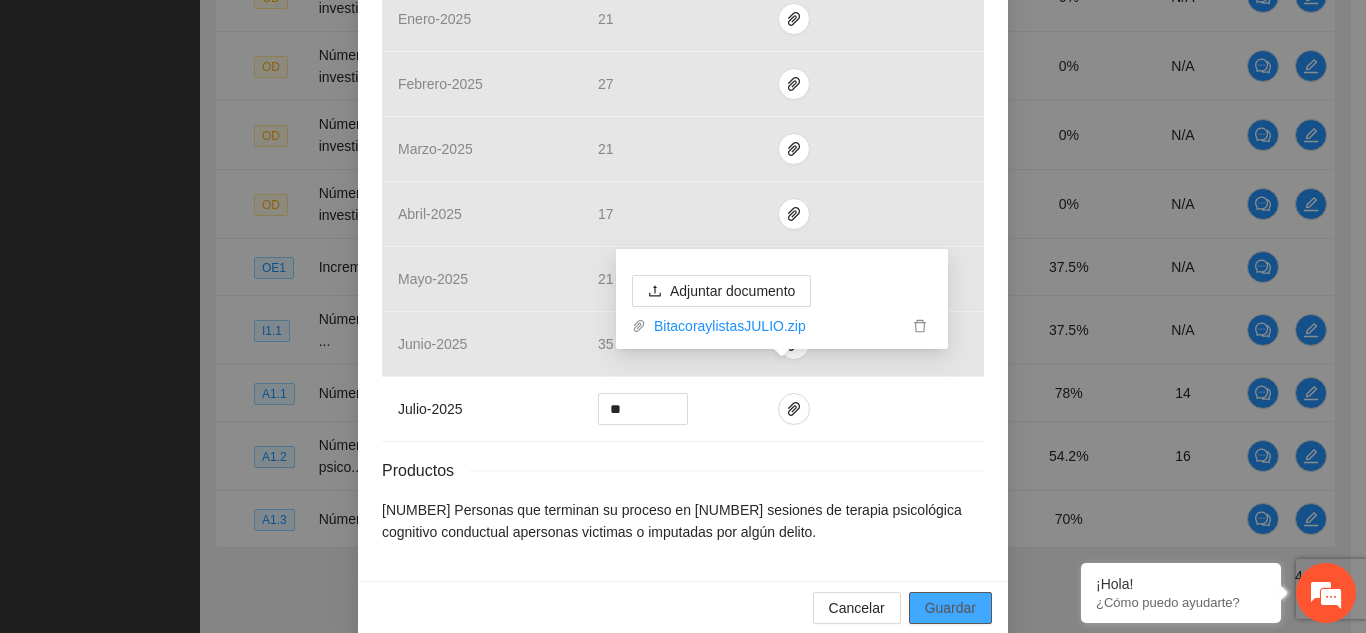 click on "Guardar" at bounding box center (950, 608) 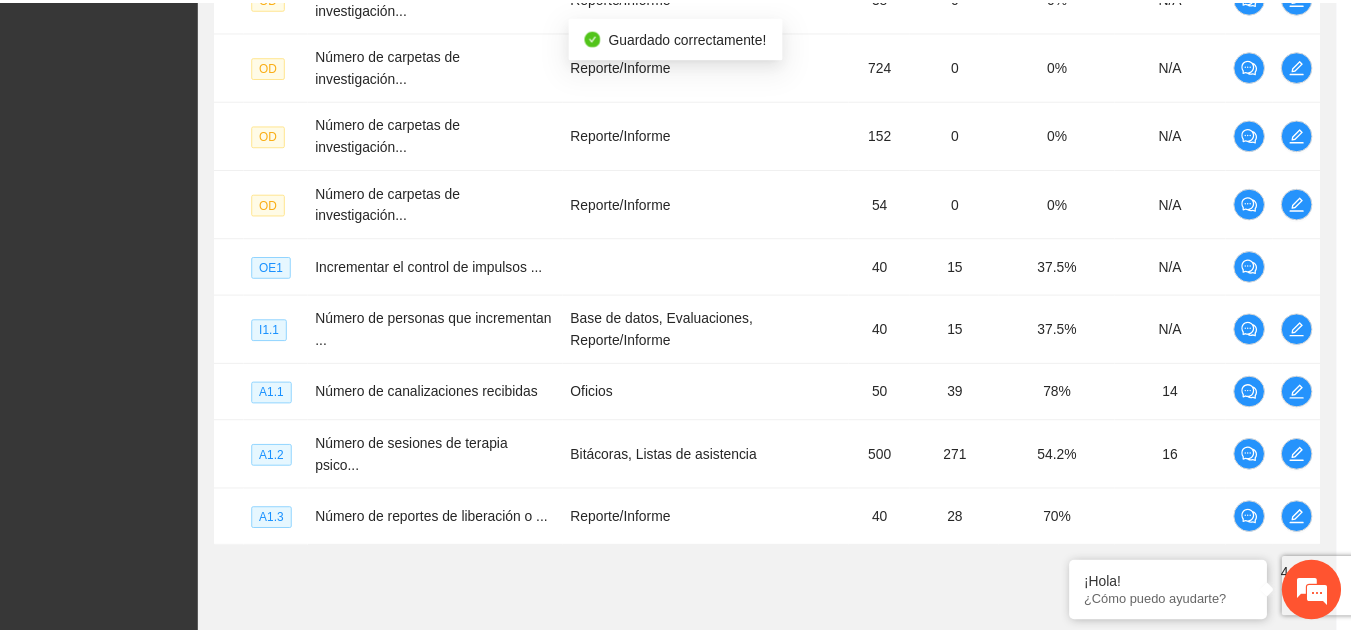 scroll, scrollTop: 806, scrollLeft: 0, axis: vertical 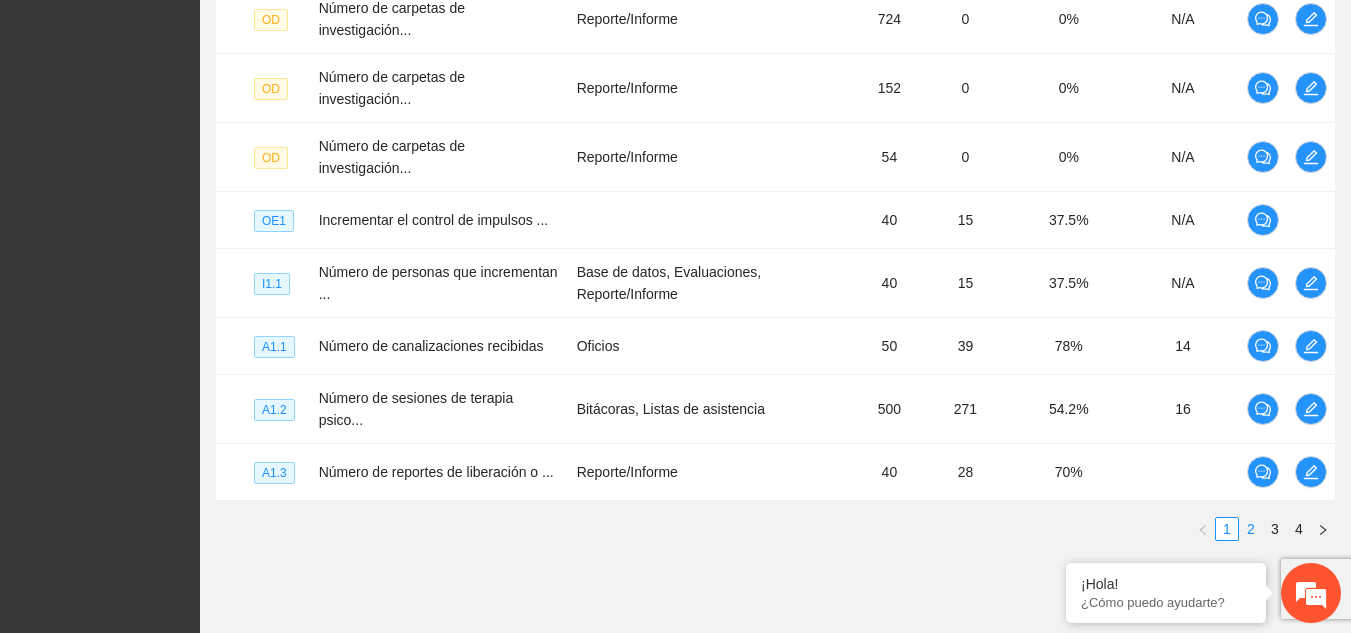 click on "2" at bounding box center (1251, 529) 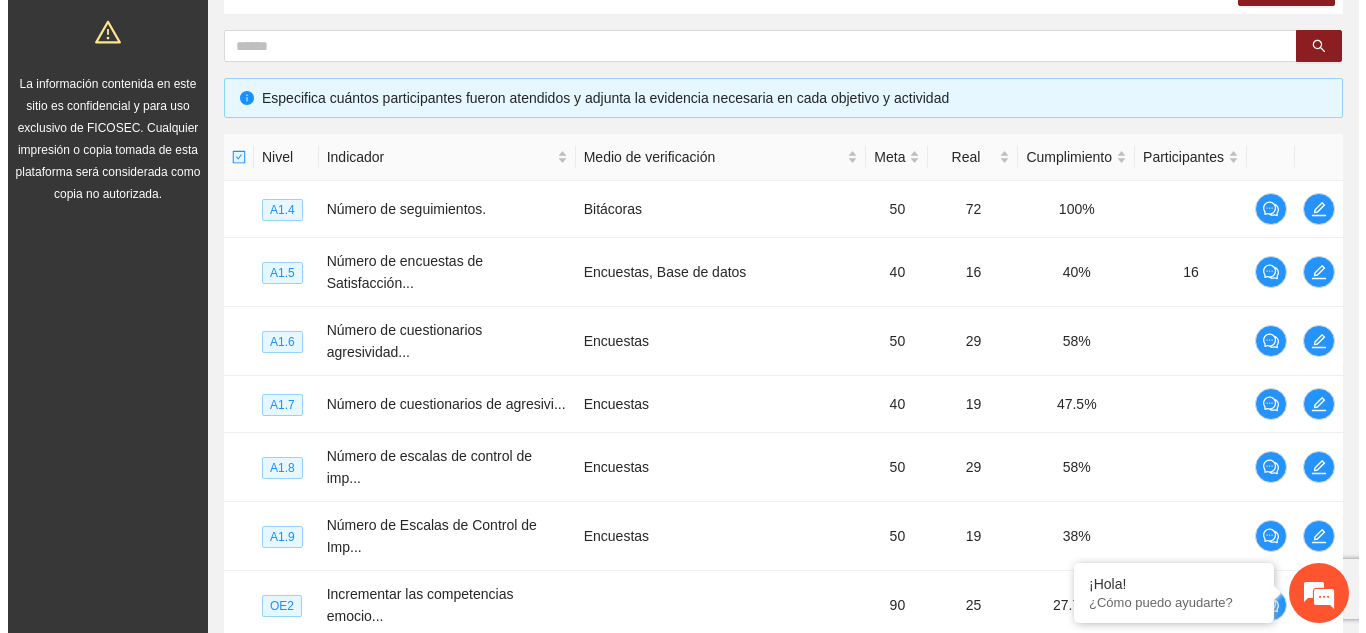 scroll, scrollTop: 400, scrollLeft: 0, axis: vertical 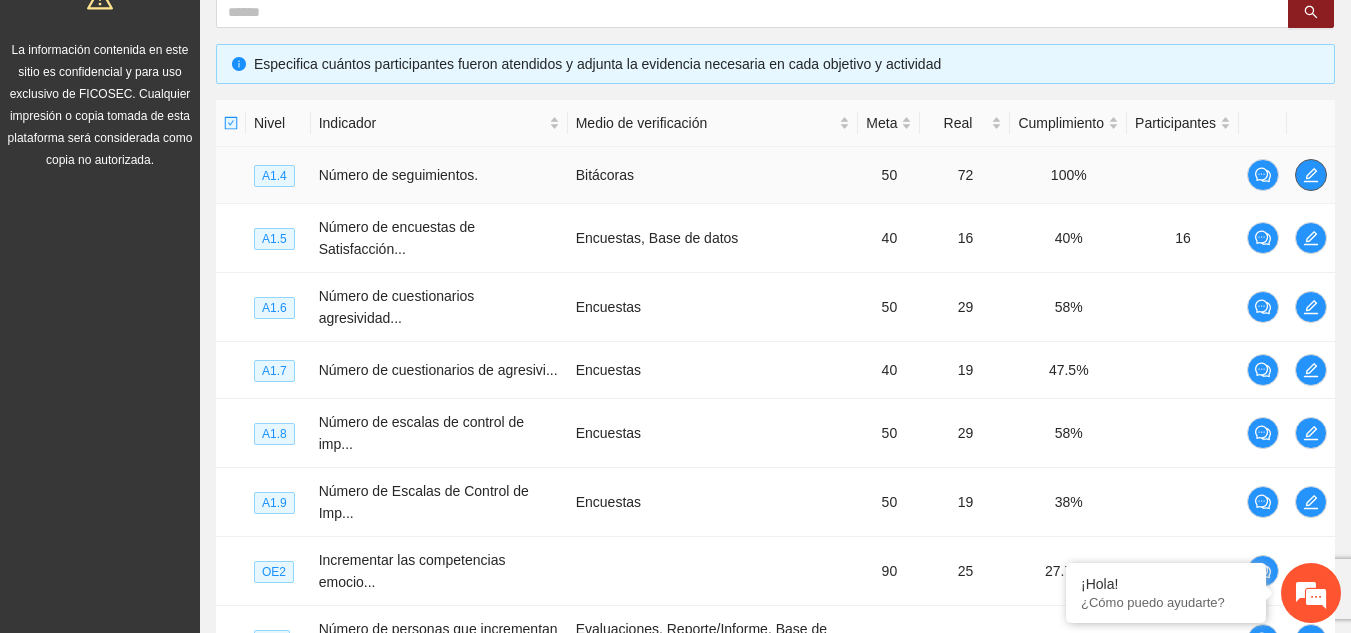 click 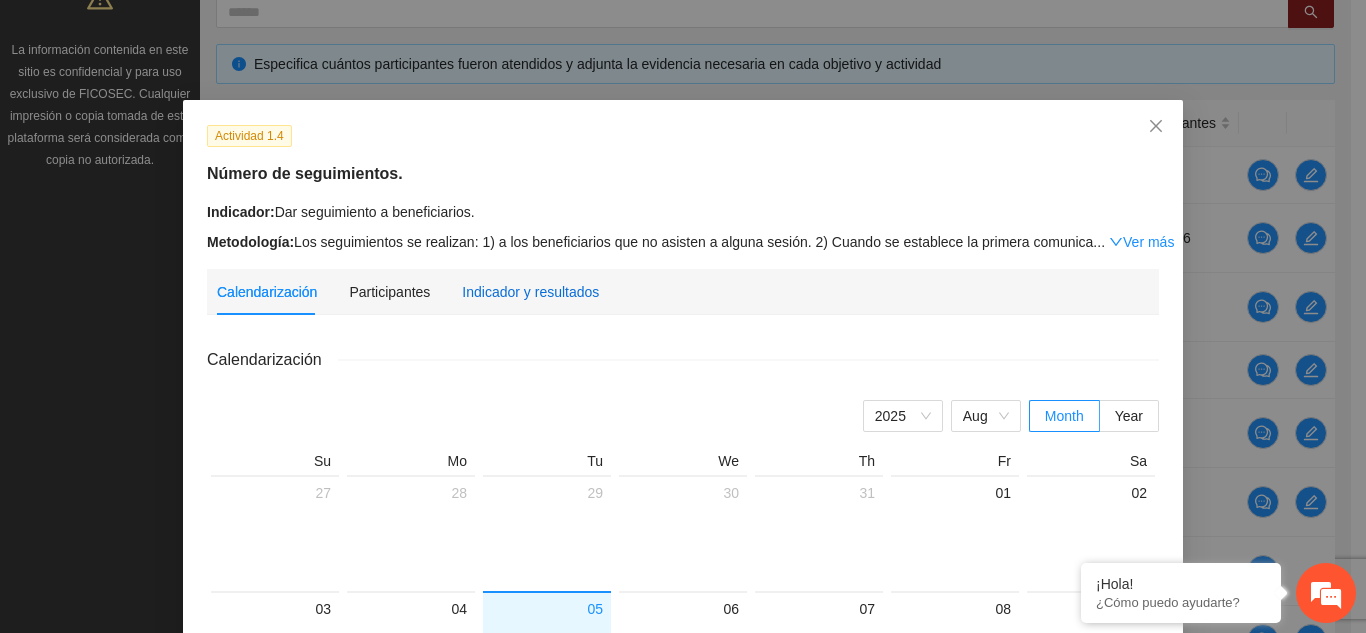 click on "Indicador y resultados" at bounding box center [530, 292] 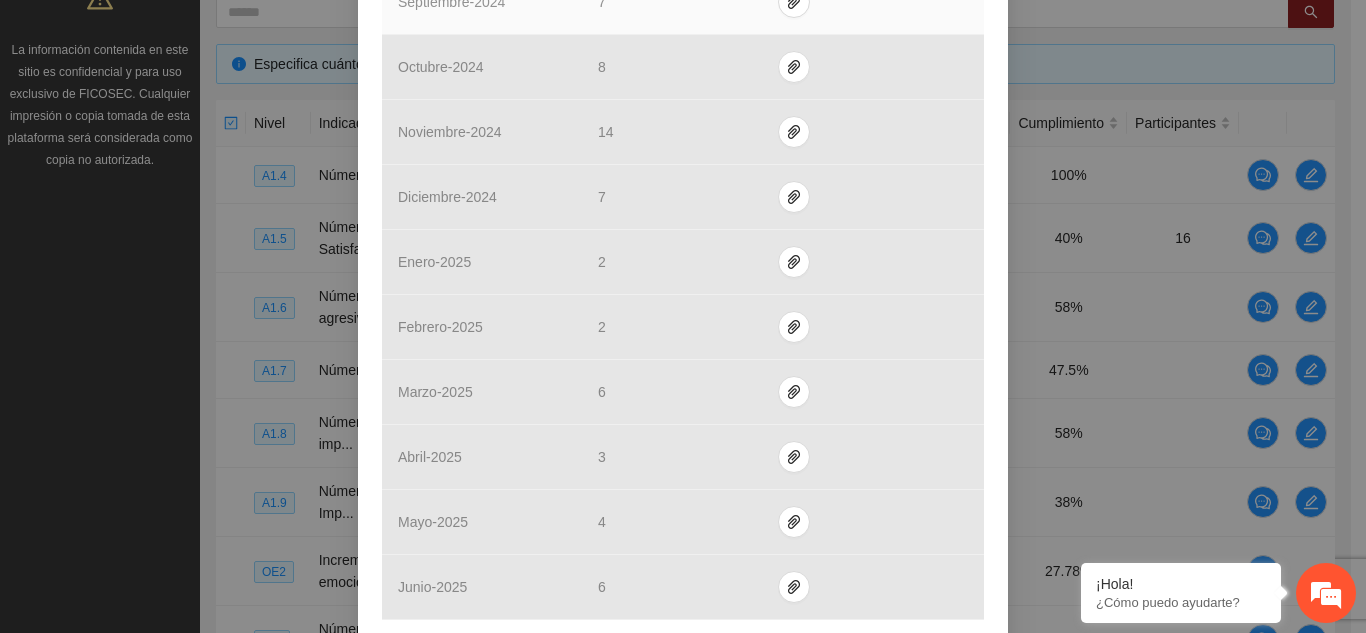 scroll, scrollTop: 800, scrollLeft: 0, axis: vertical 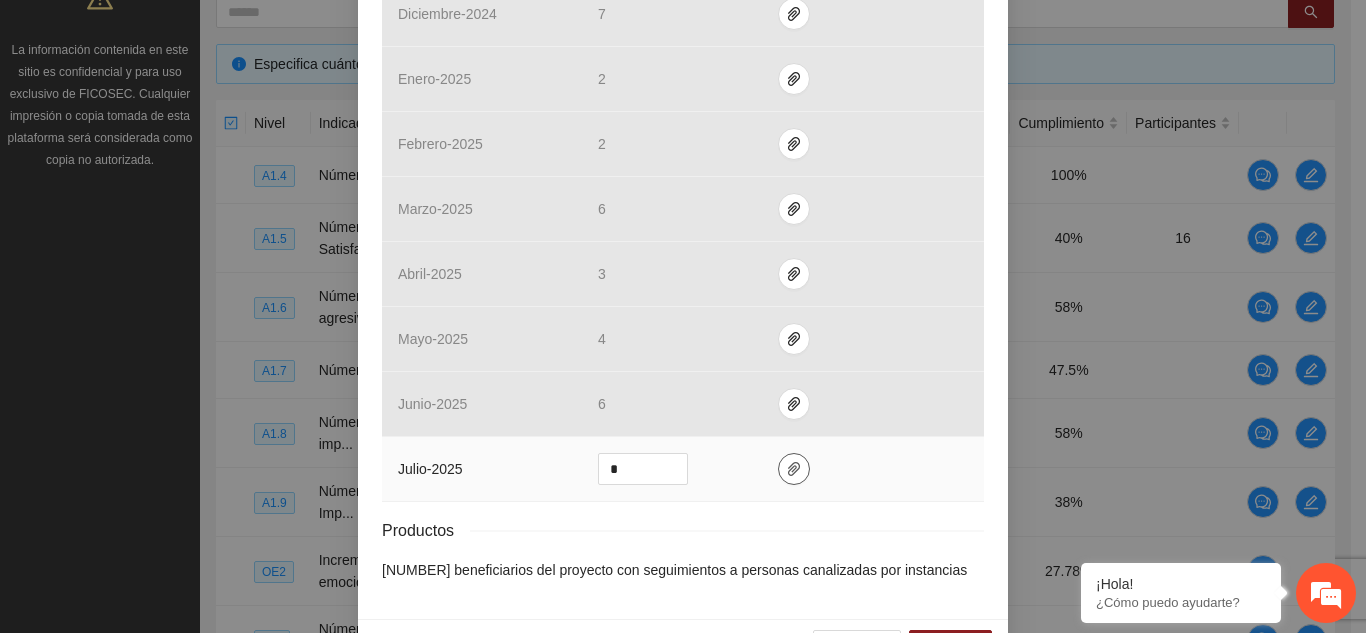 click 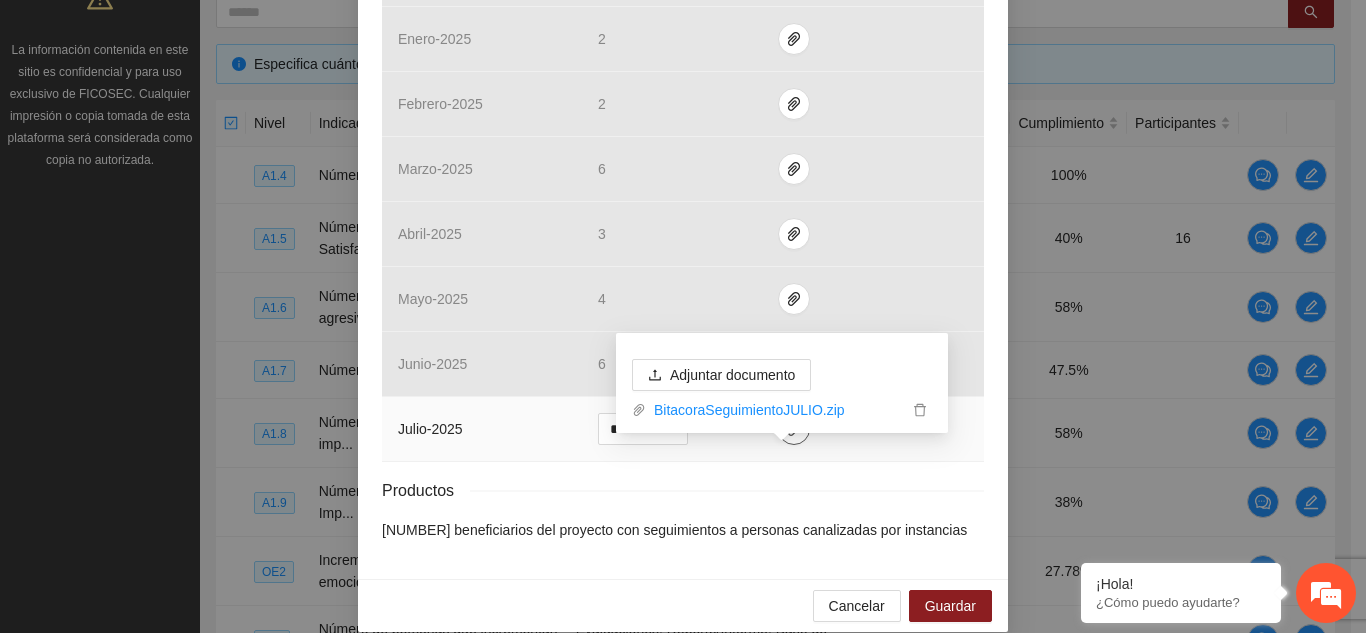 scroll, scrollTop: 862, scrollLeft: 0, axis: vertical 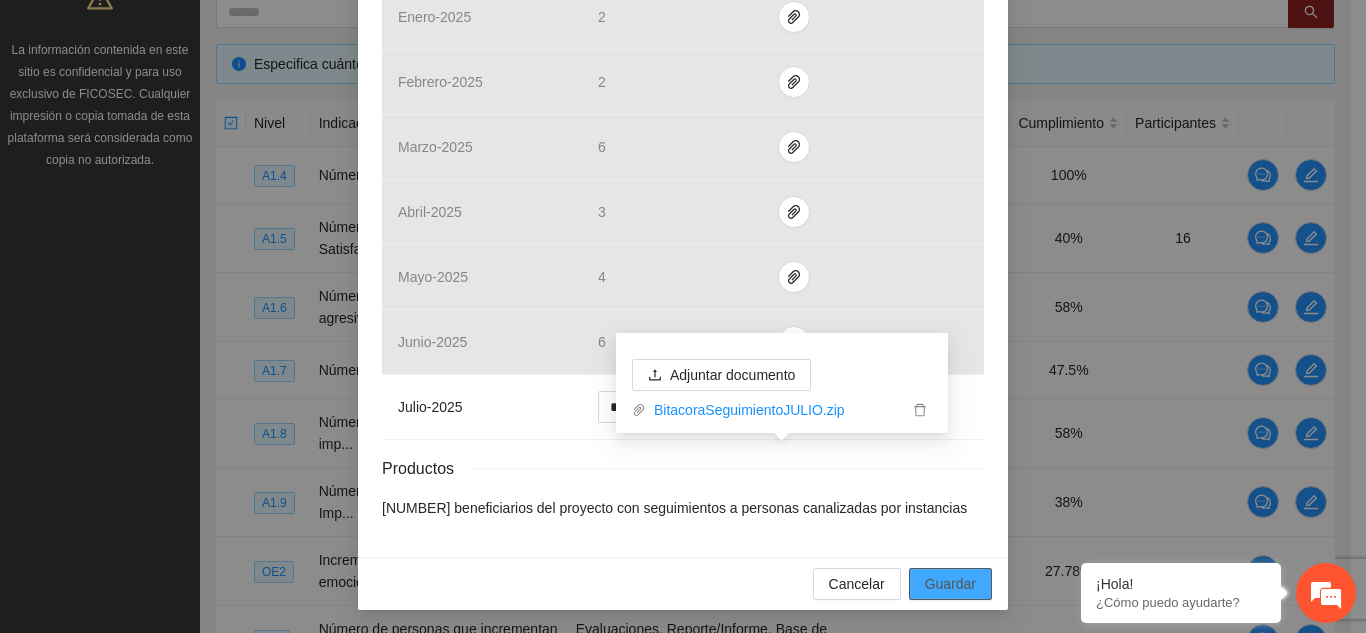 click on "Guardar" at bounding box center (950, 584) 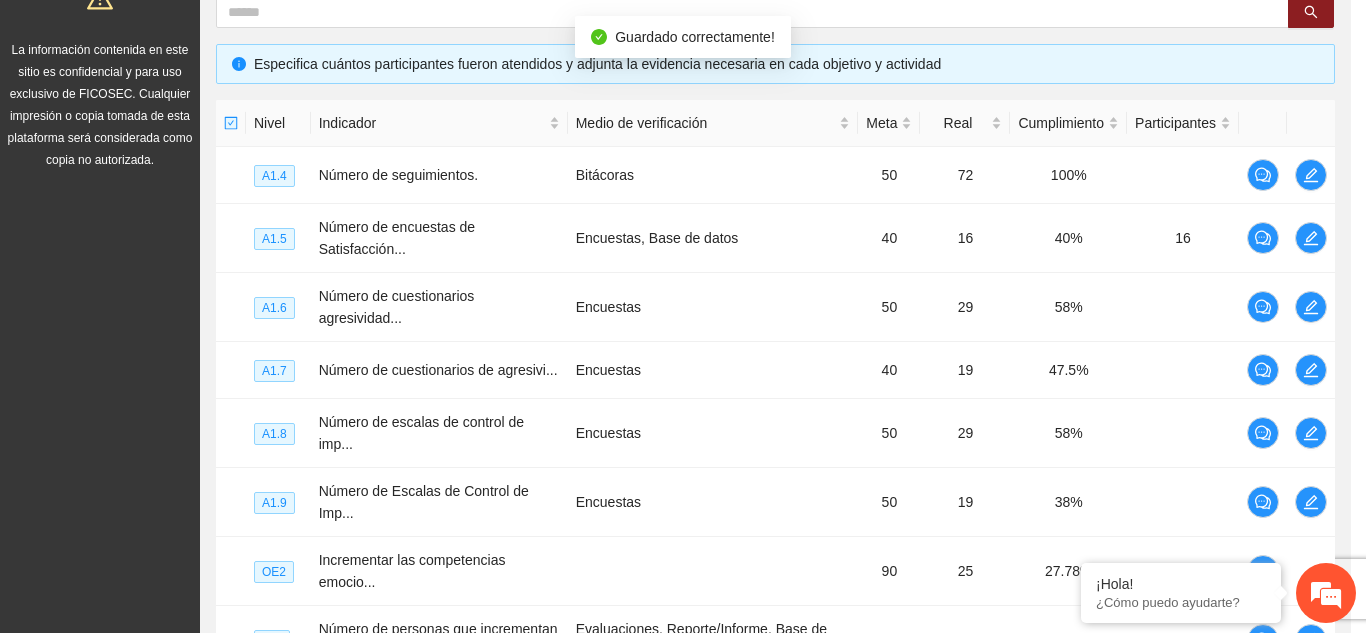 scroll, scrollTop: 762, scrollLeft: 0, axis: vertical 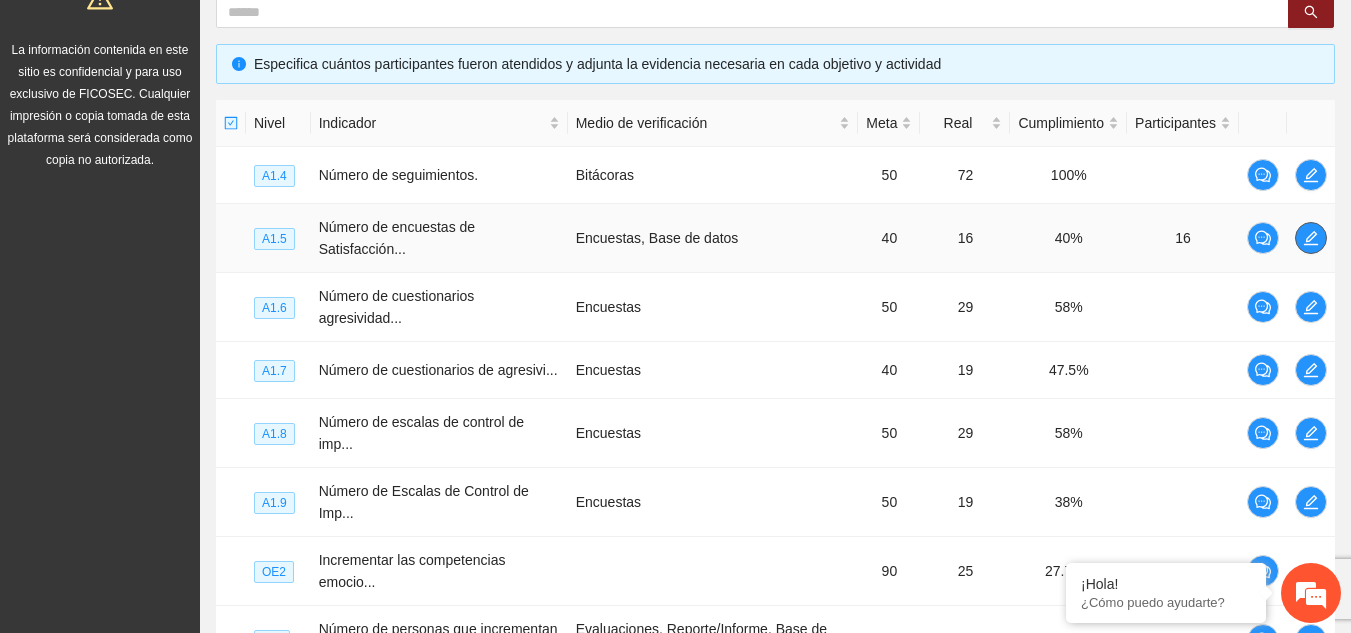 click 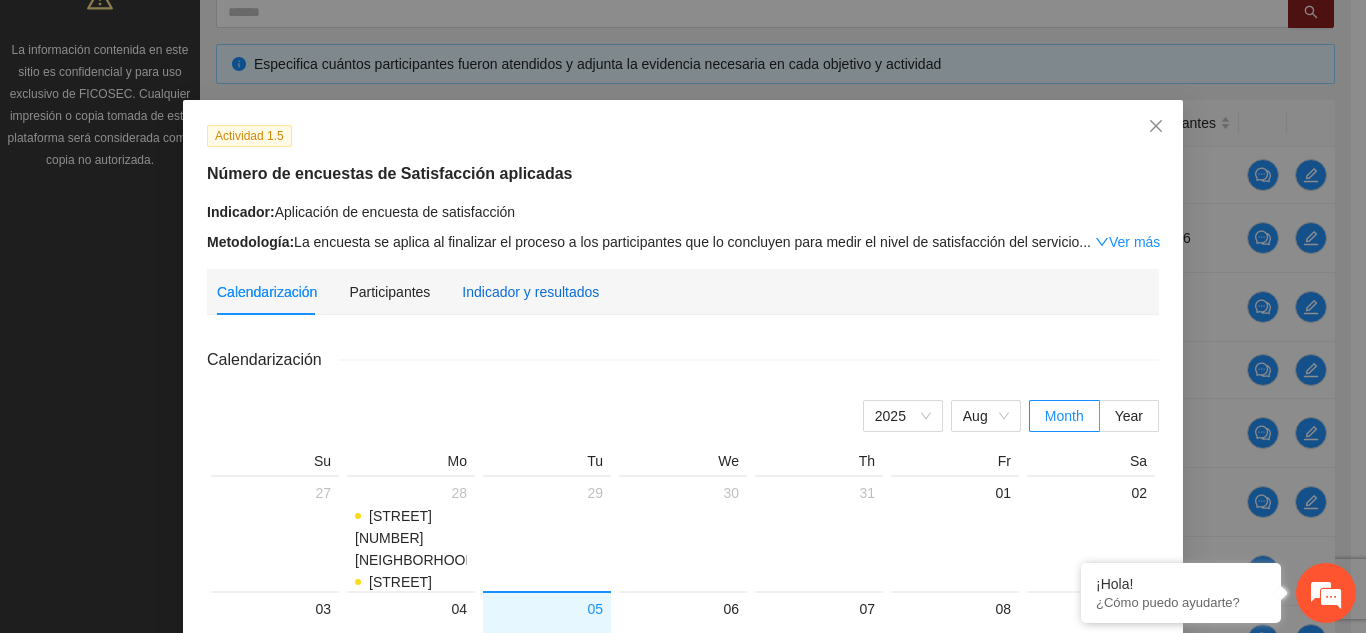 click on "Indicador y resultados" at bounding box center [530, 292] 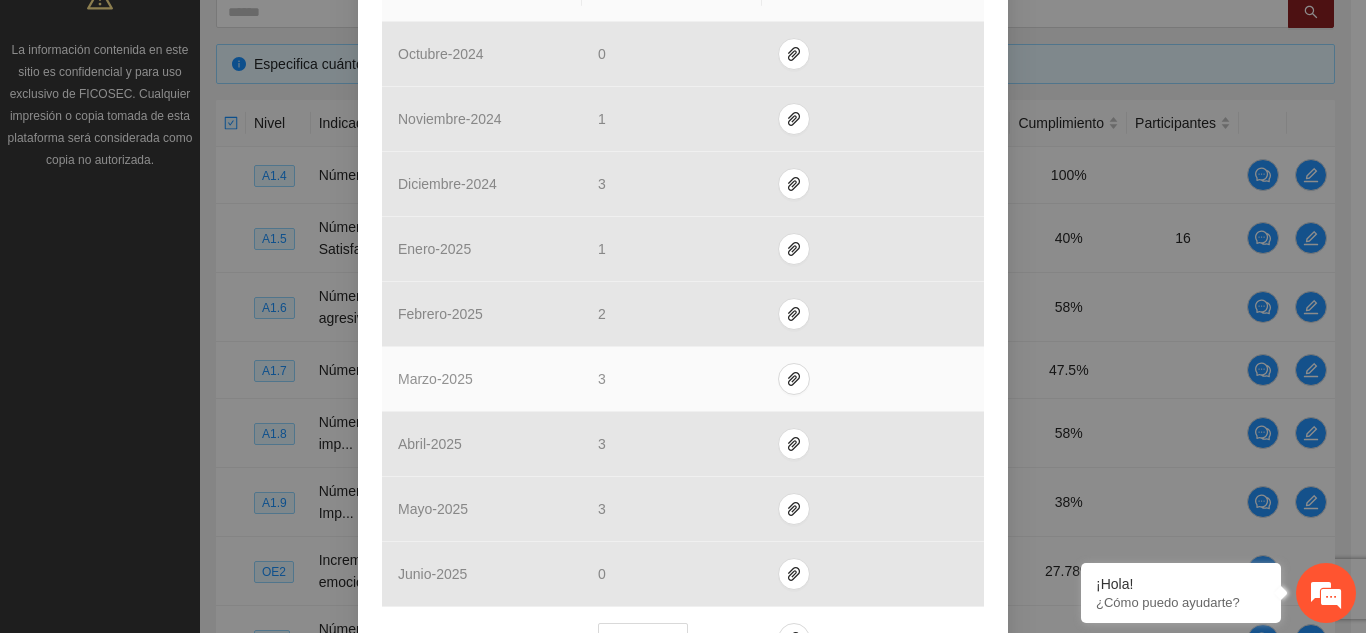 scroll, scrollTop: 732, scrollLeft: 0, axis: vertical 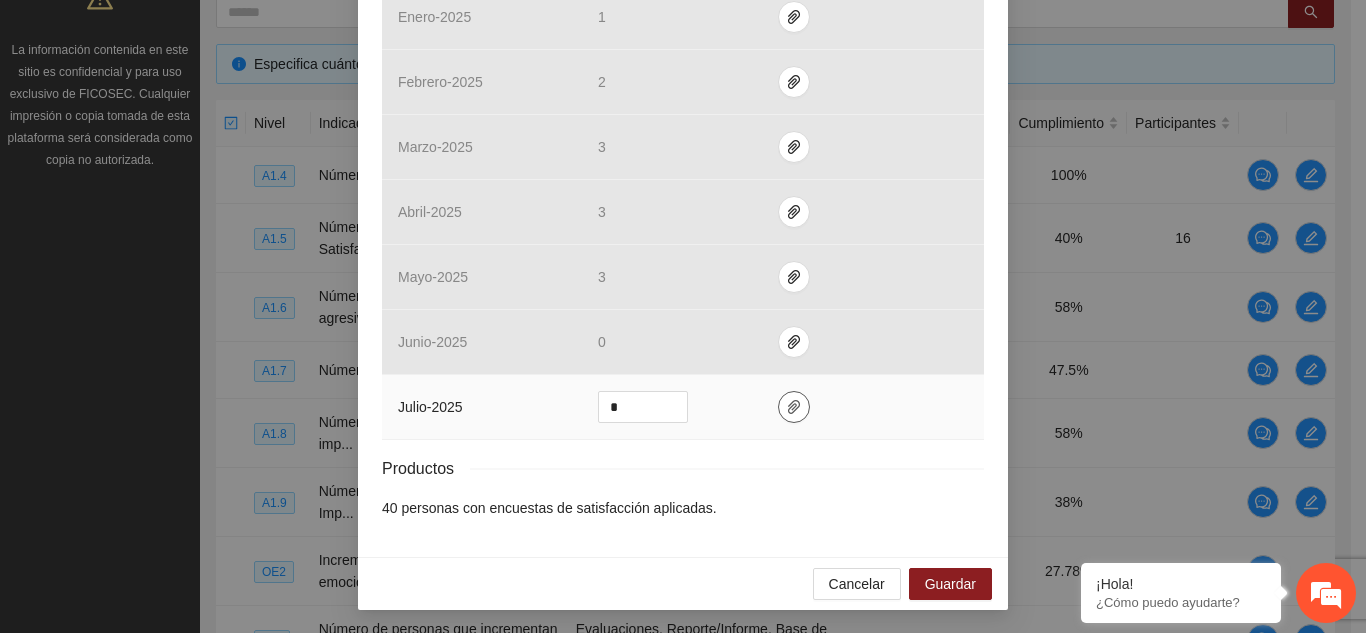 click 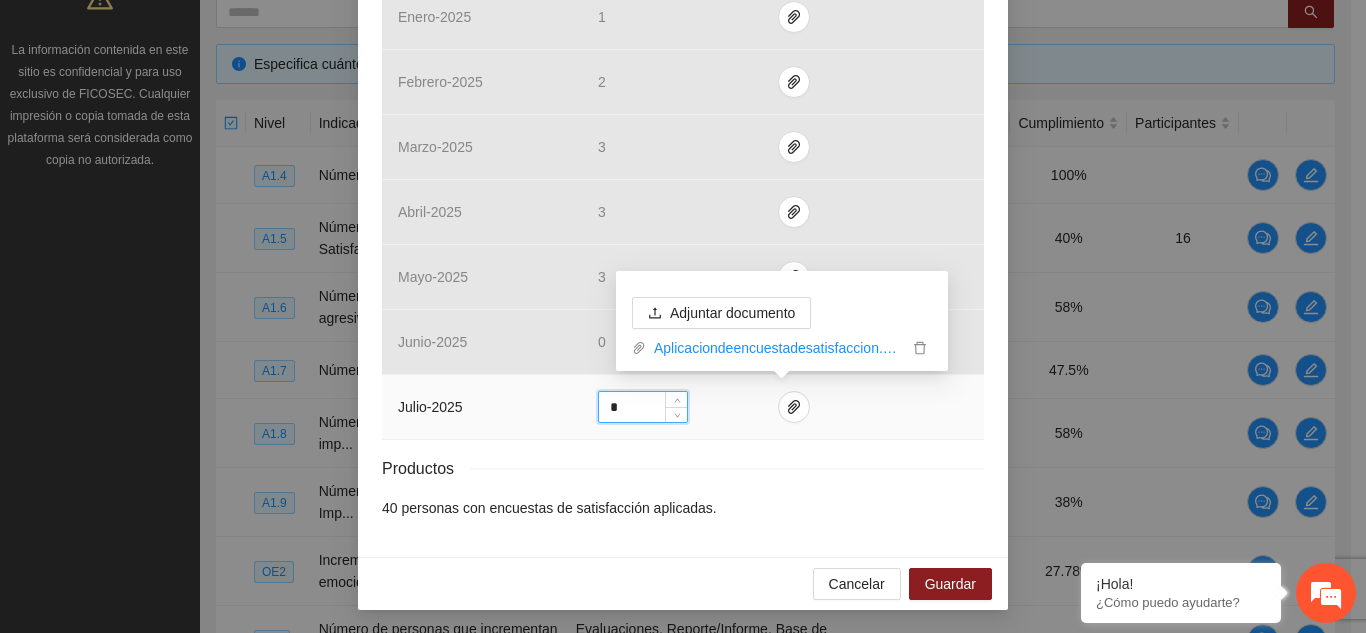 click on "*" at bounding box center (643, 407) 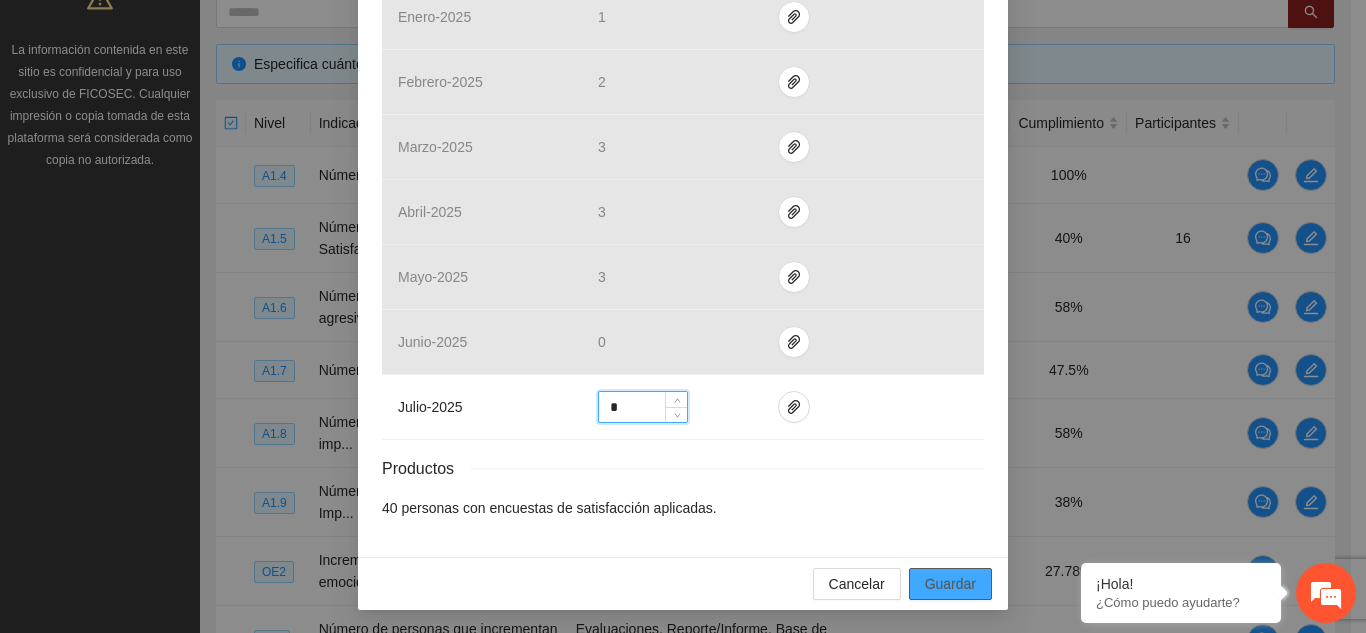 type on "*" 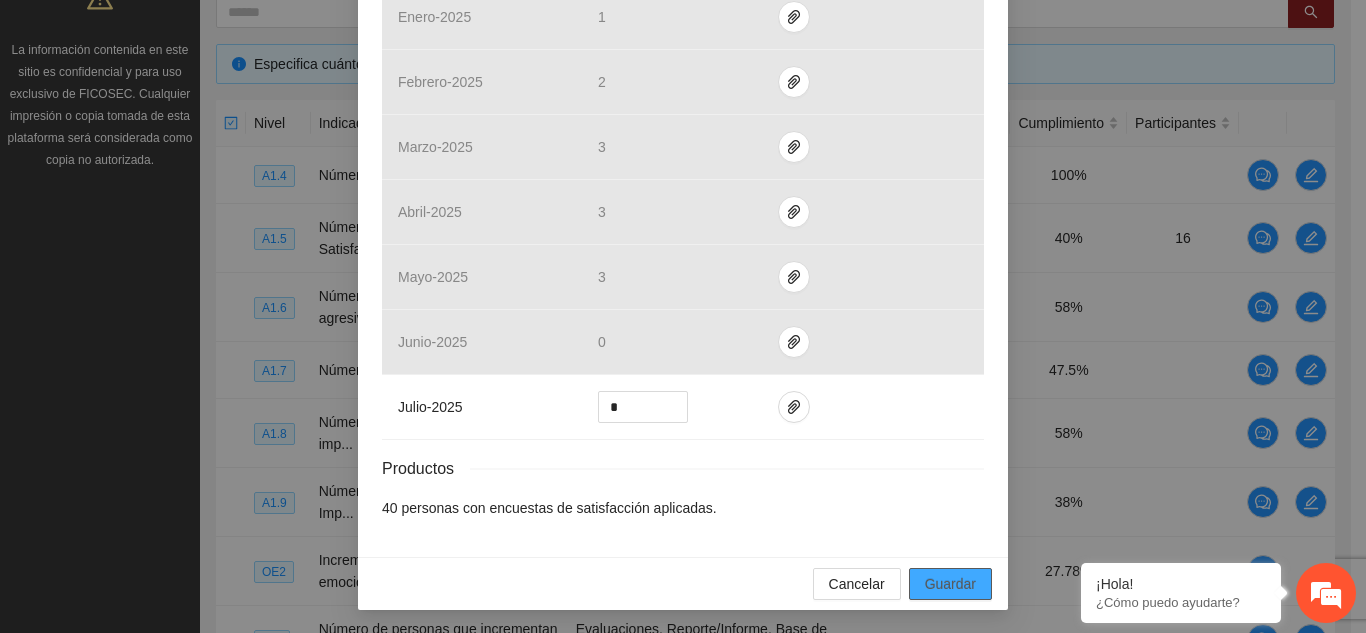 click on "Guardar" at bounding box center [950, 584] 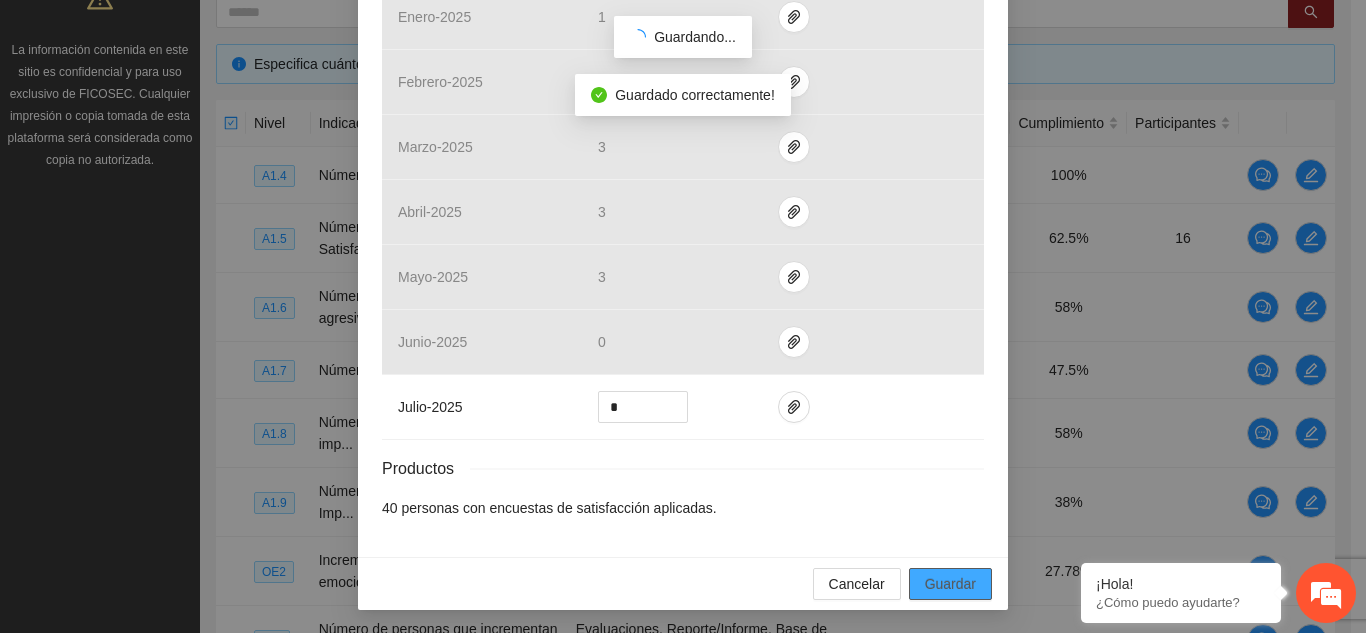 scroll, scrollTop: 632, scrollLeft: 0, axis: vertical 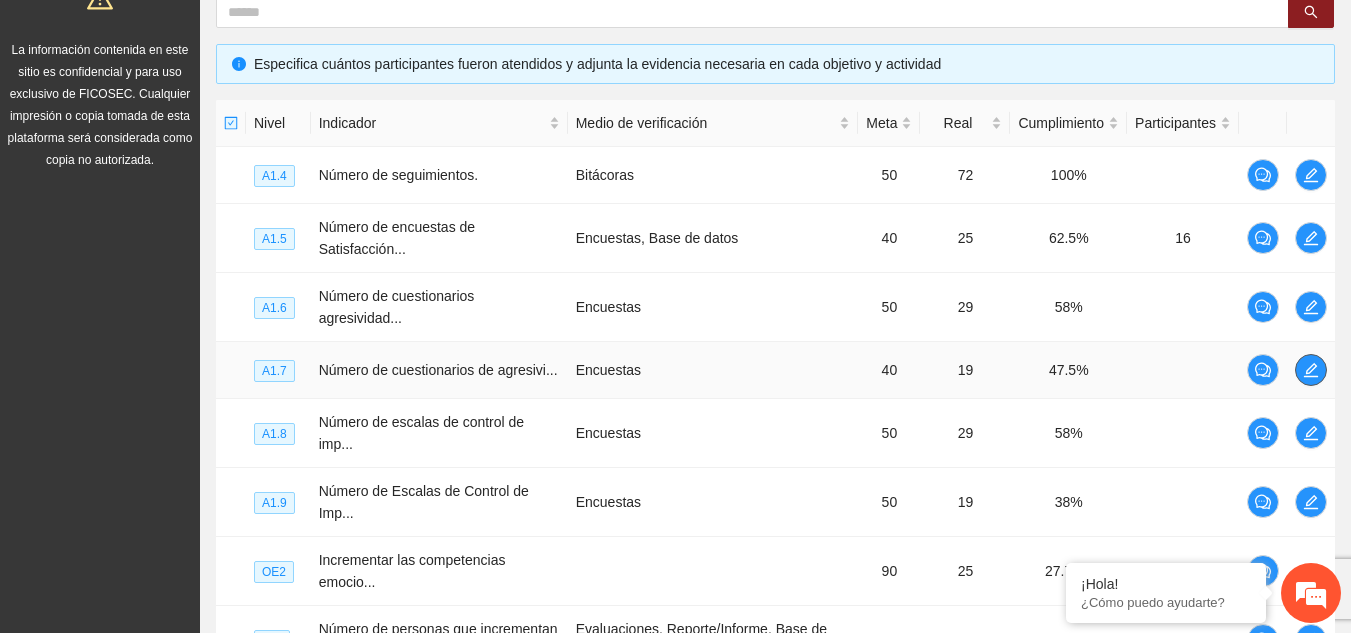 click 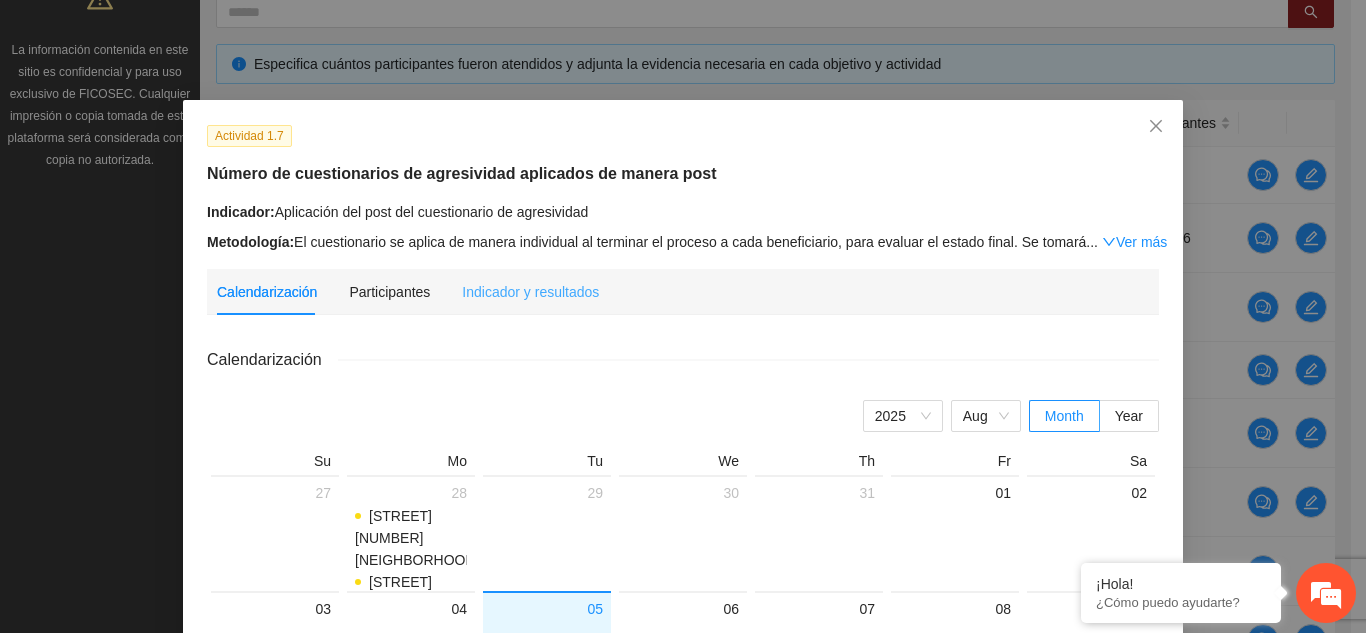 click on "Indicador y resultados" at bounding box center [530, 292] 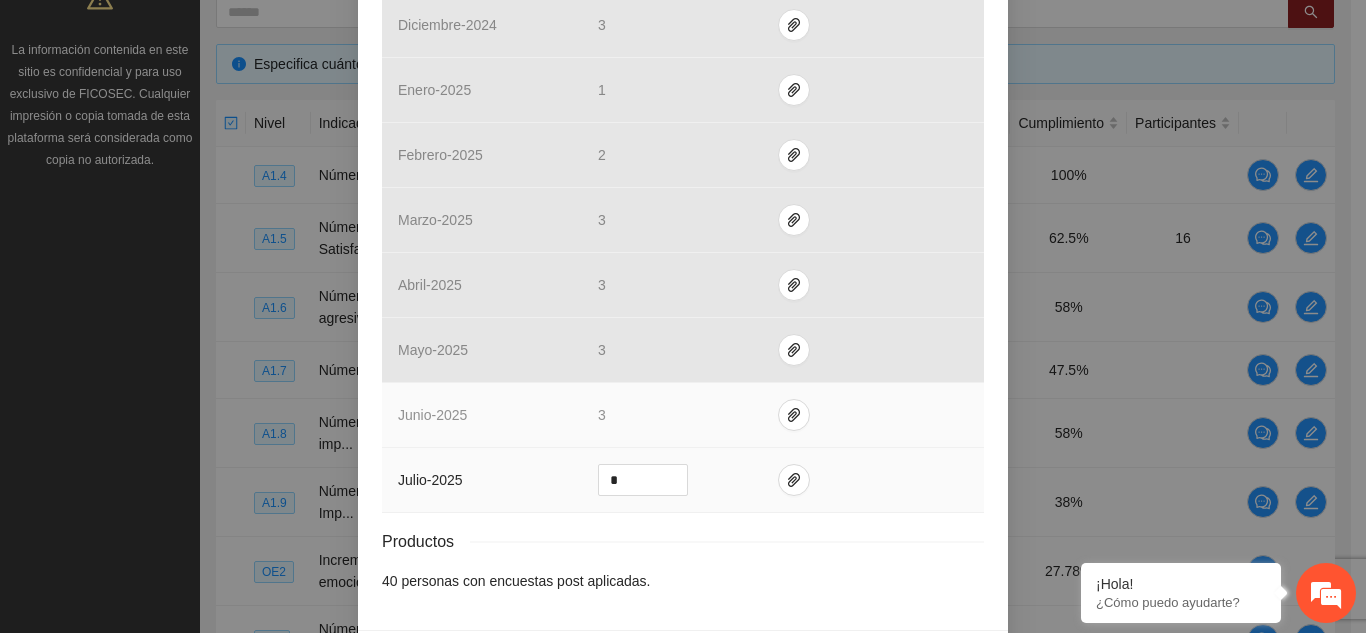 scroll, scrollTop: 732, scrollLeft: 0, axis: vertical 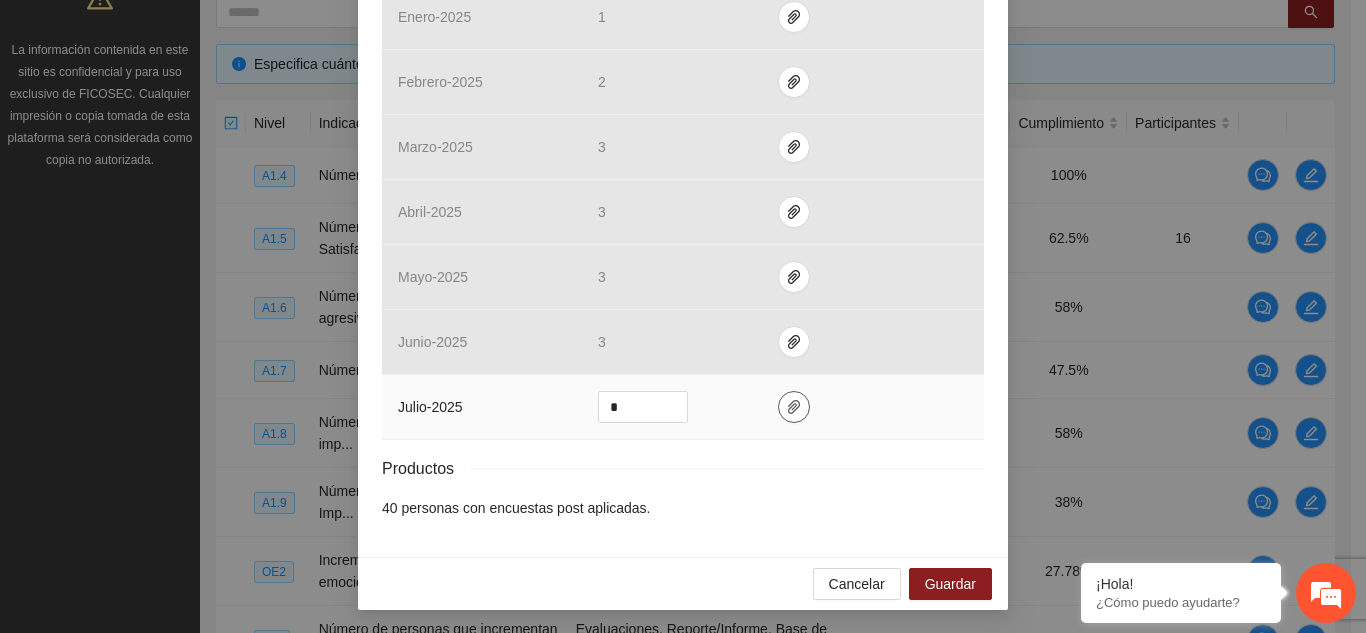 click 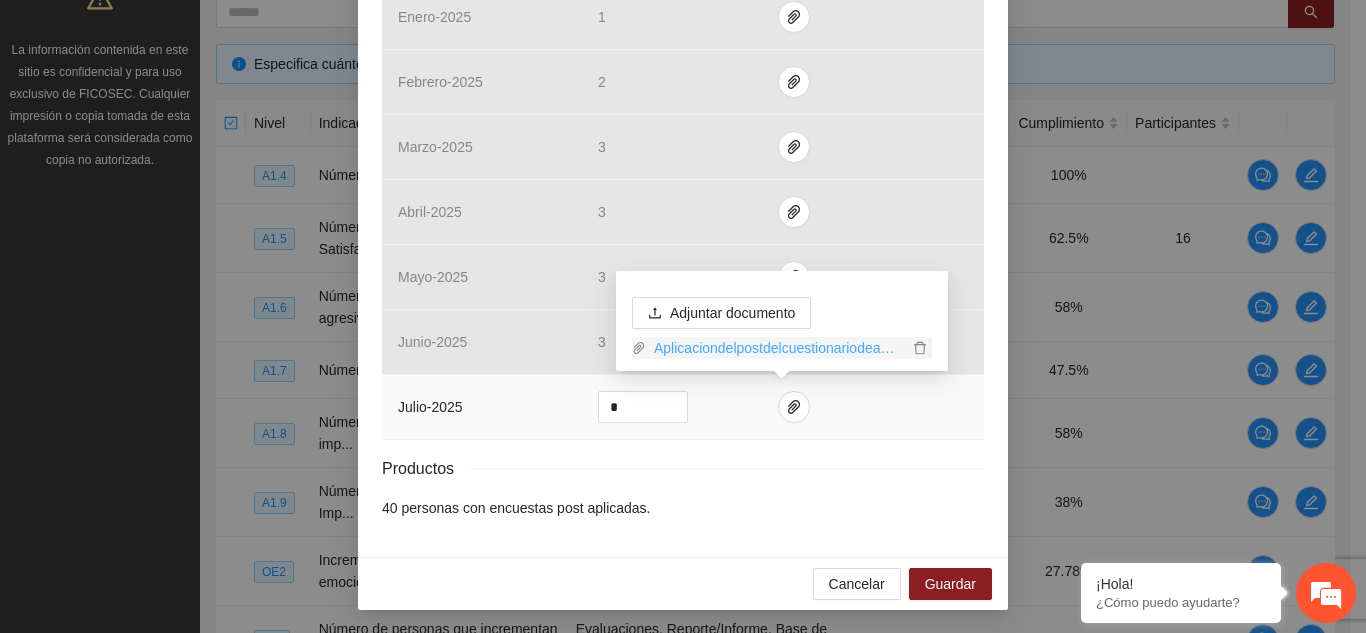 click on "Aplicaciondelpostdelcuestionariodeagresividad.zip" at bounding box center [777, 348] 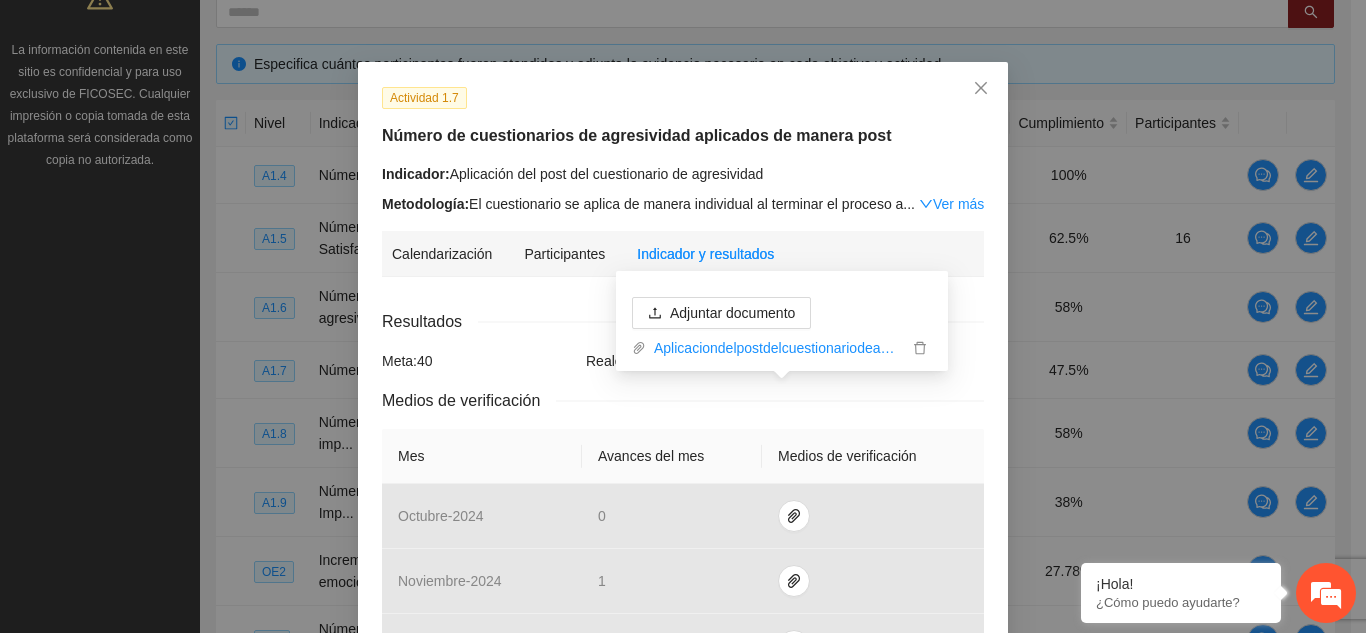 scroll, scrollTop: 32, scrollLeft: 0, axis: vertical 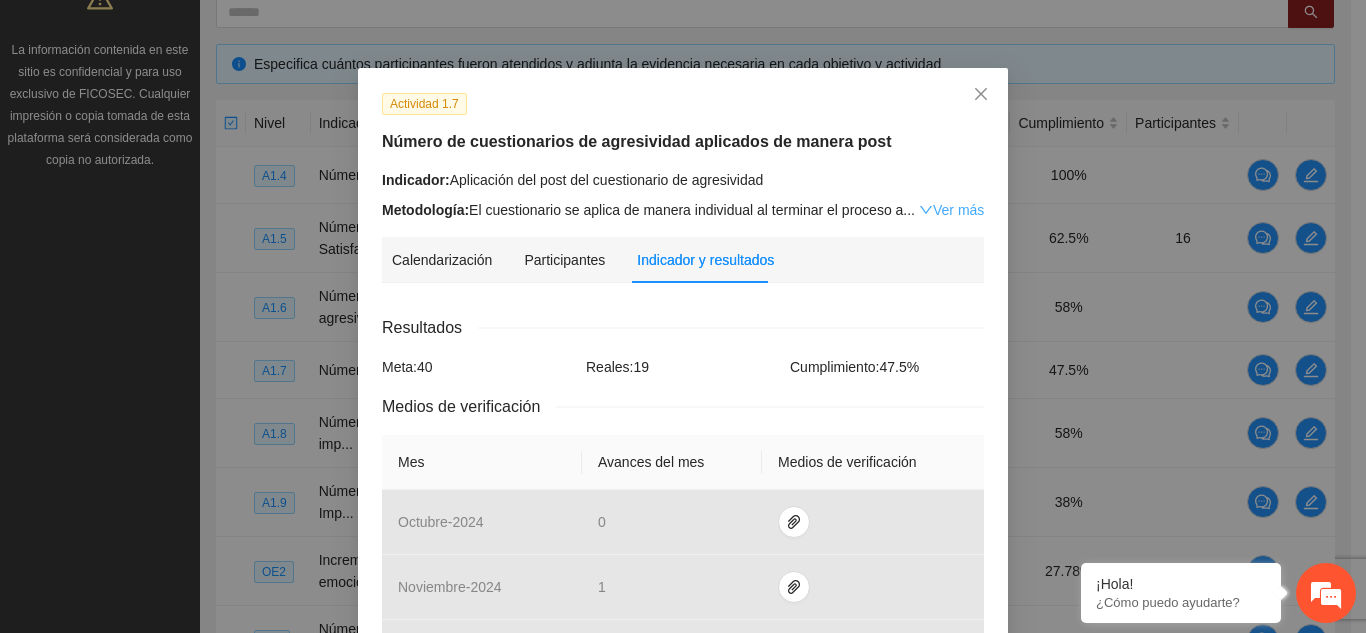 click on "Ver más" at bounding box center [951, 210] 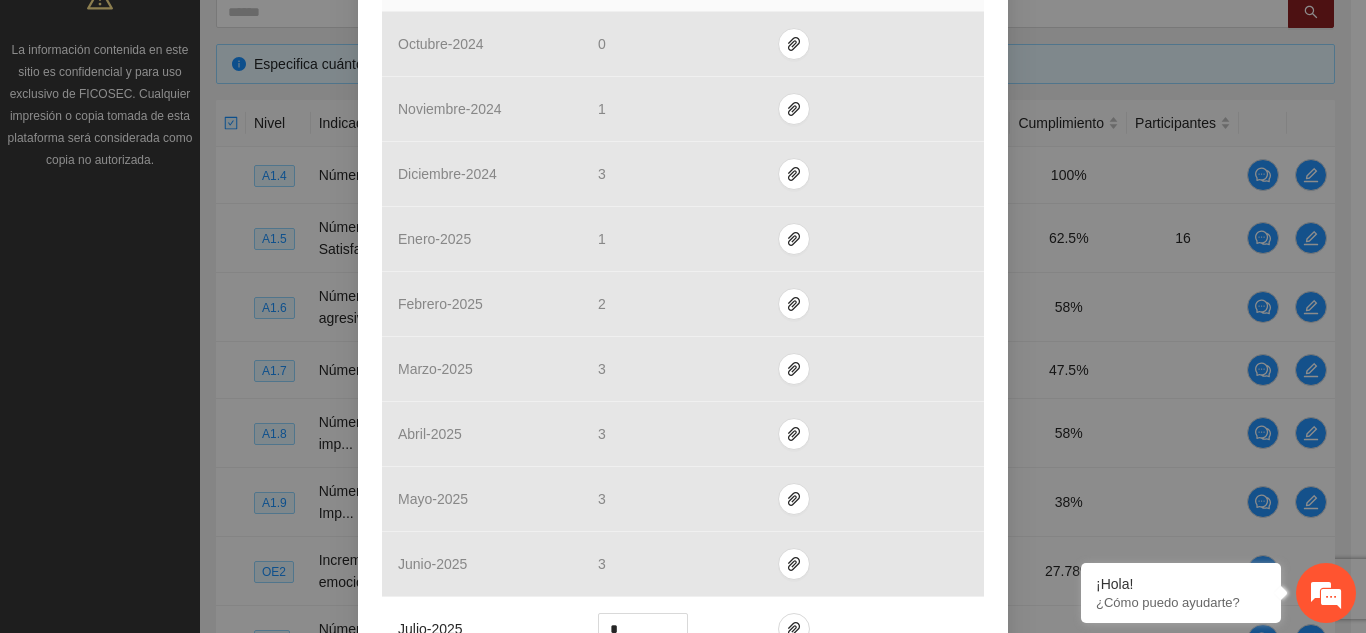 scroll, scrollTop: 798, scrollLeft: 0, axis: vertical 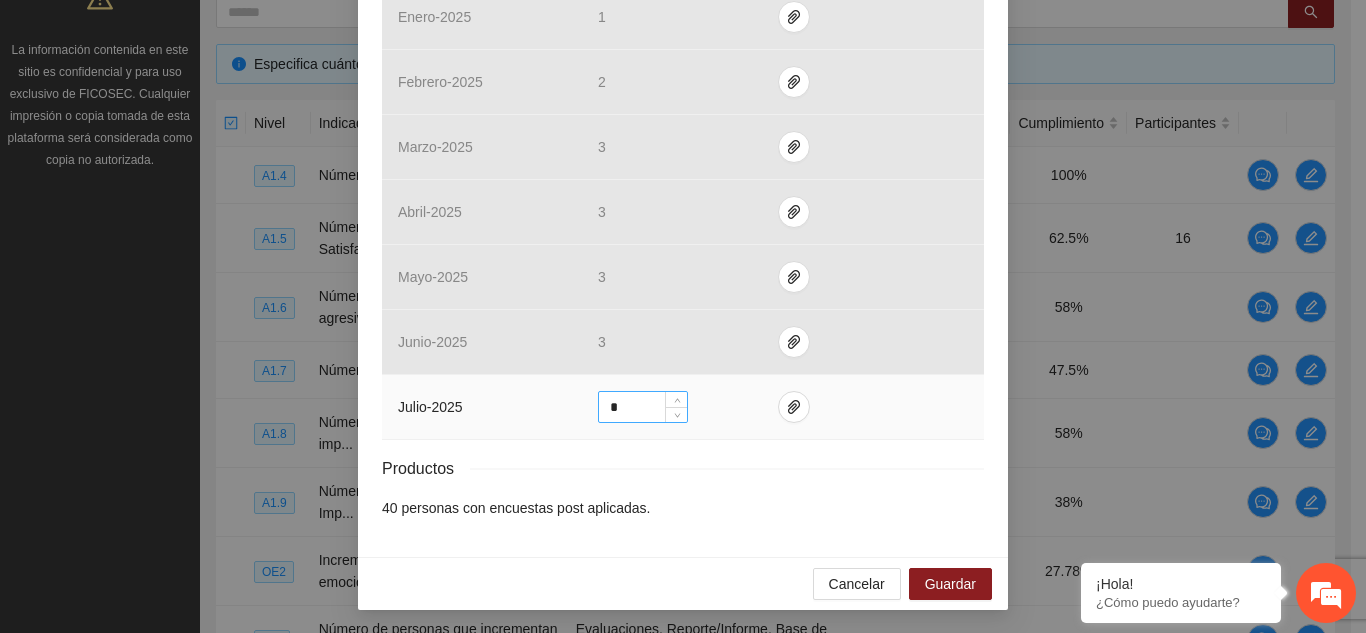 click on "*" at bounding box center [643, 407] 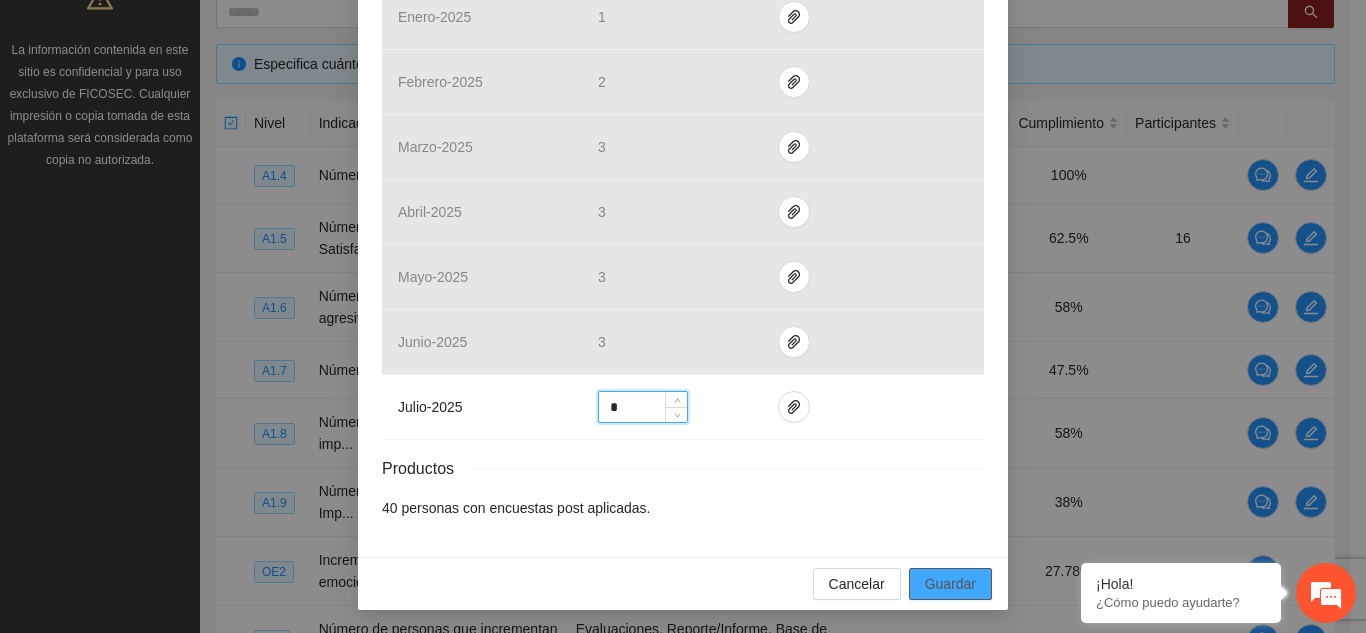 type on "*" 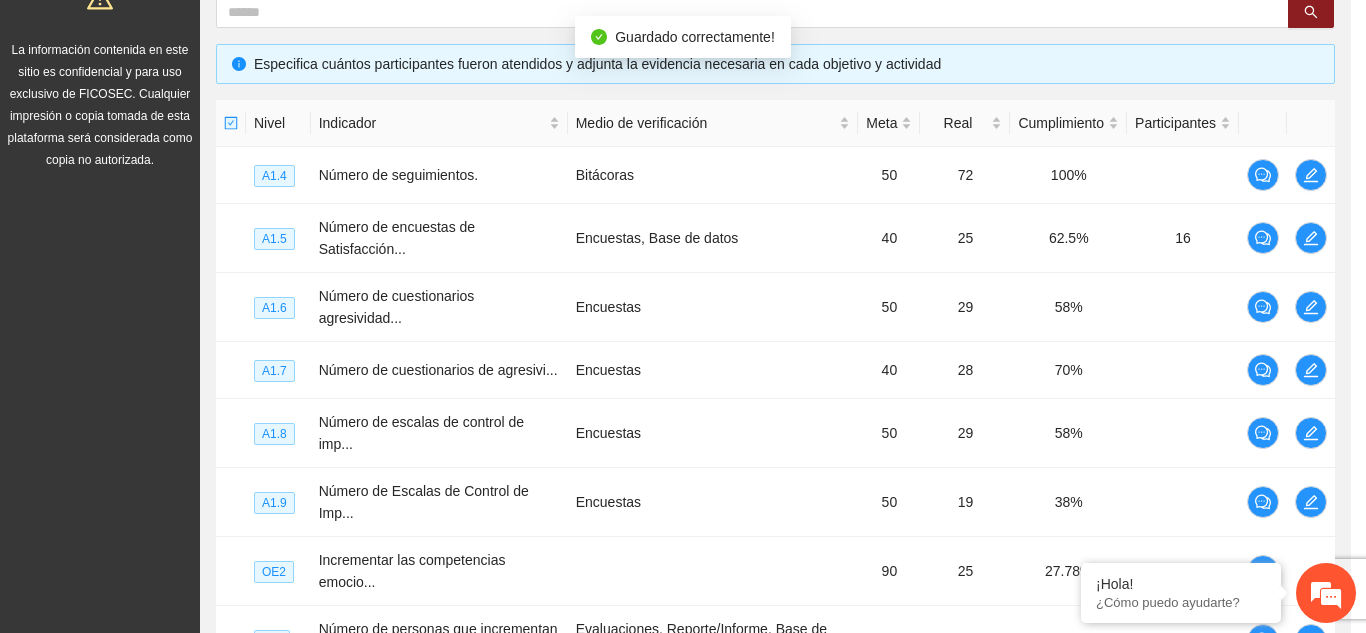 scroll, scrollTop: 698, scrollLeft: 0, axis: vertical 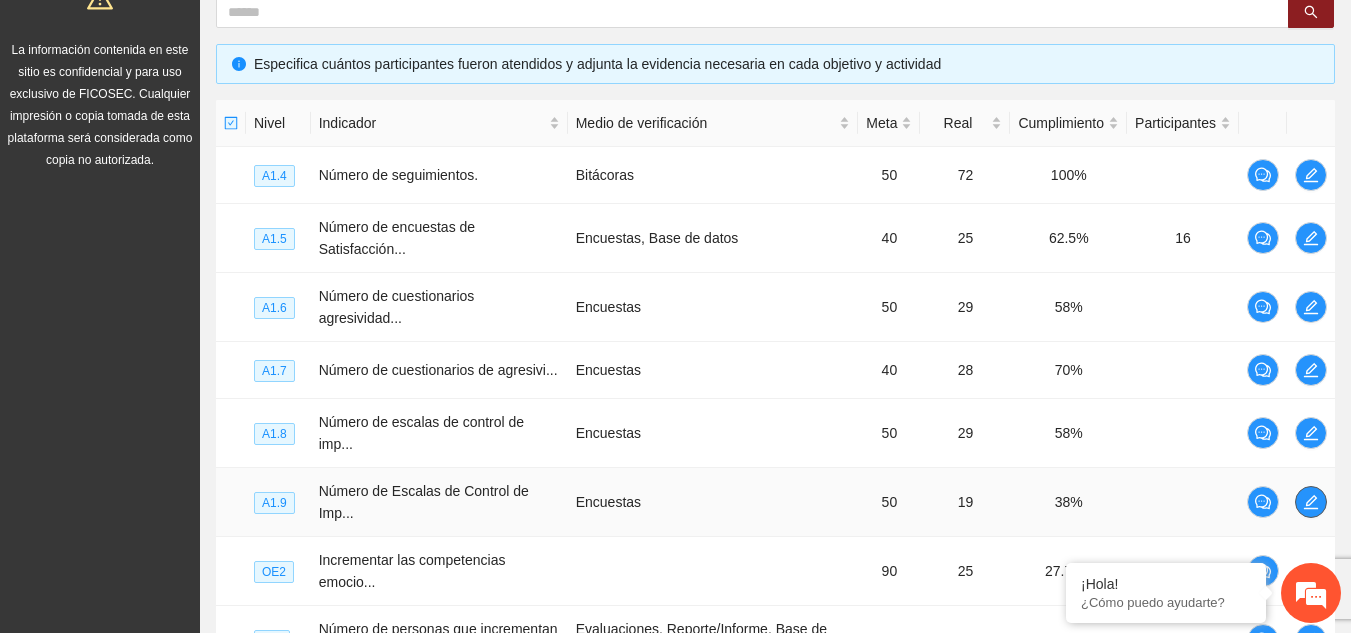 click 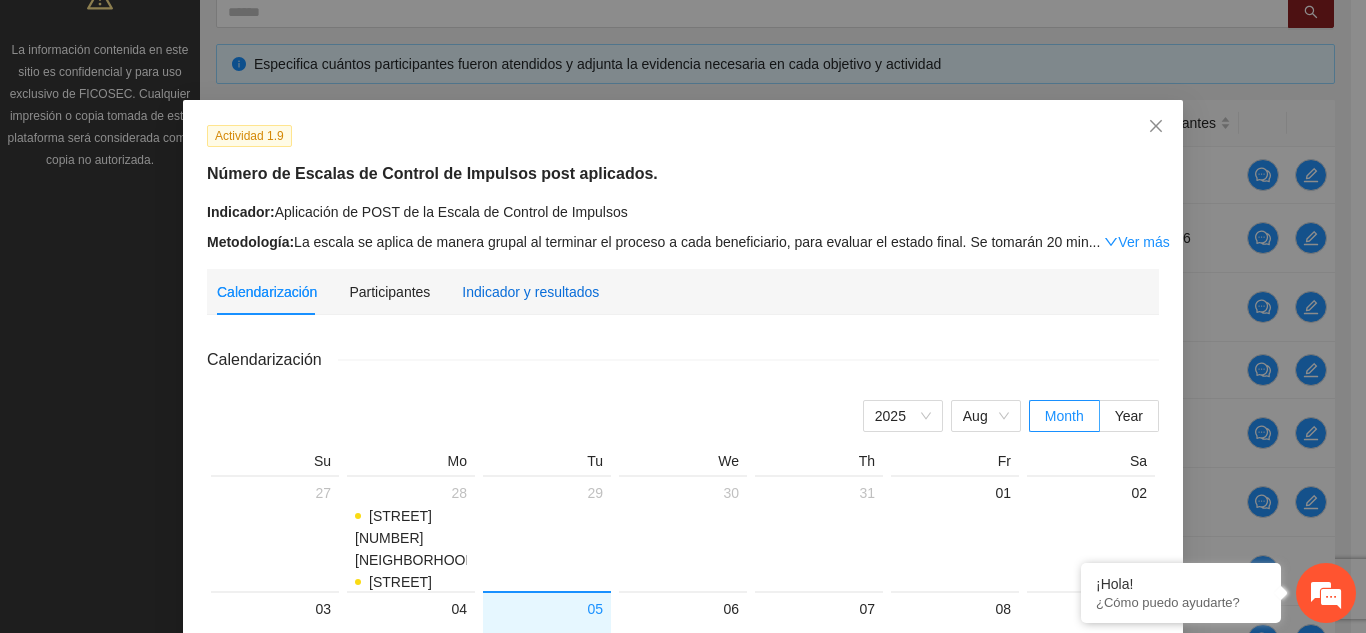 click on "Indicador y resultados" at bounding box center (530, 292) 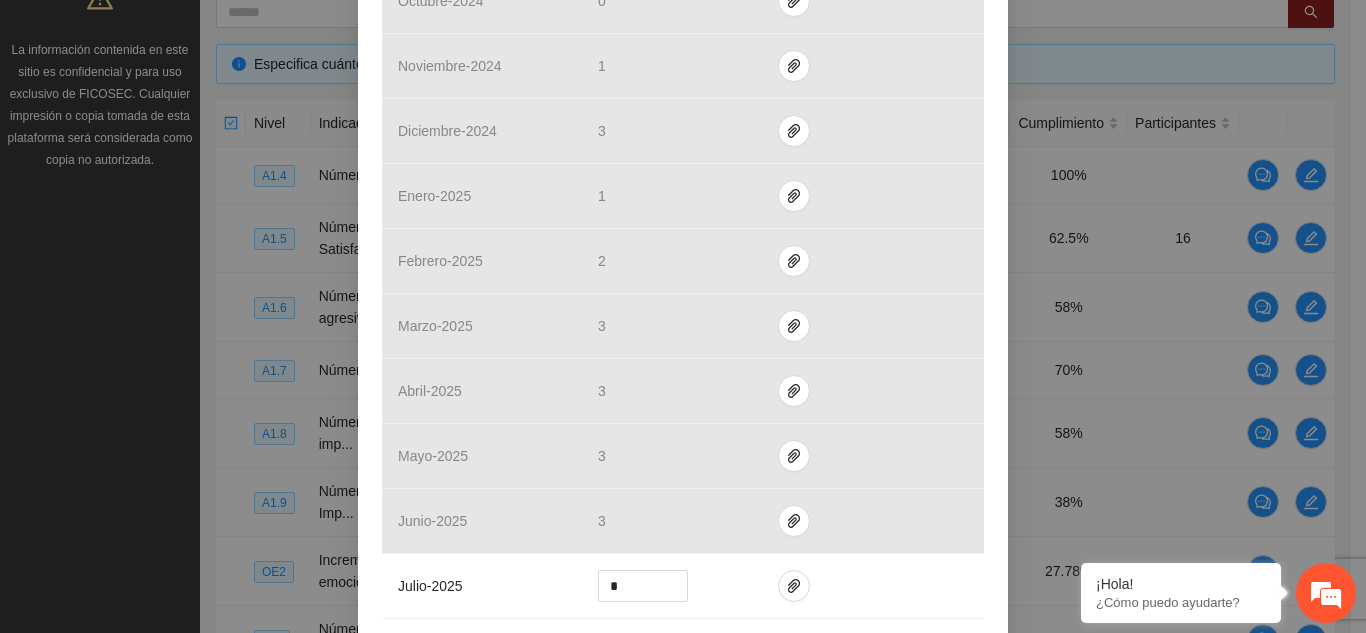 scroll, scrollTop: 862, scrollLeft: 0, axis: vertical 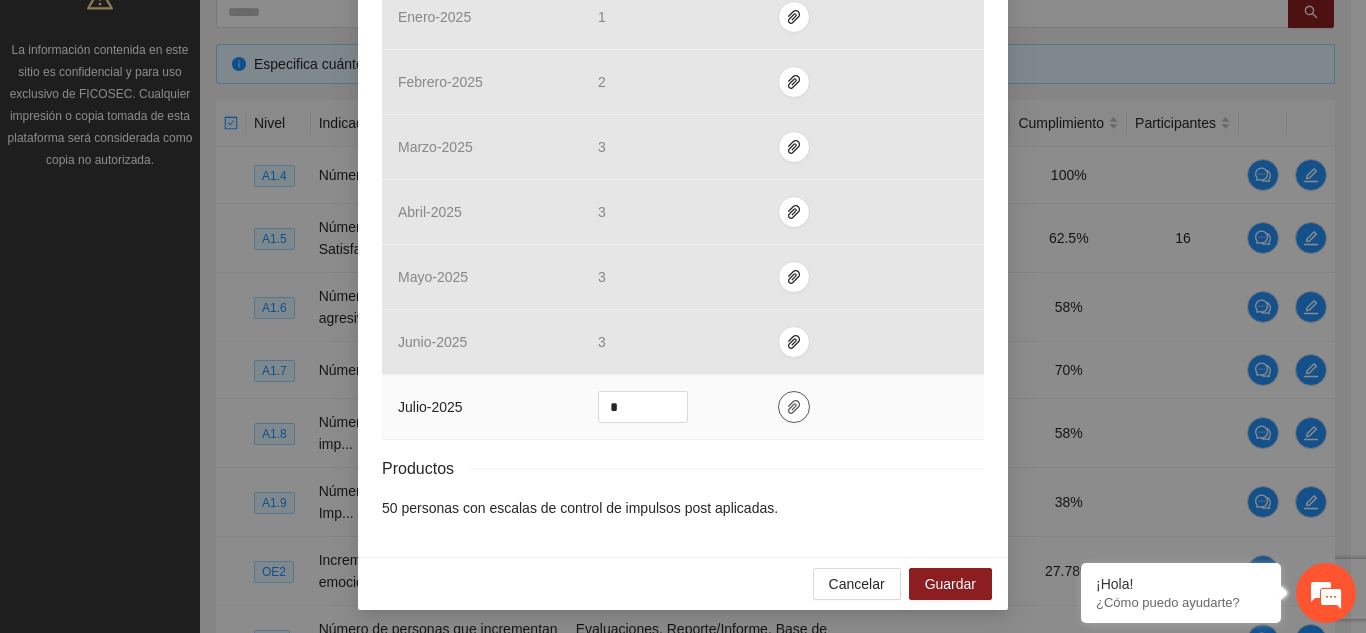 click 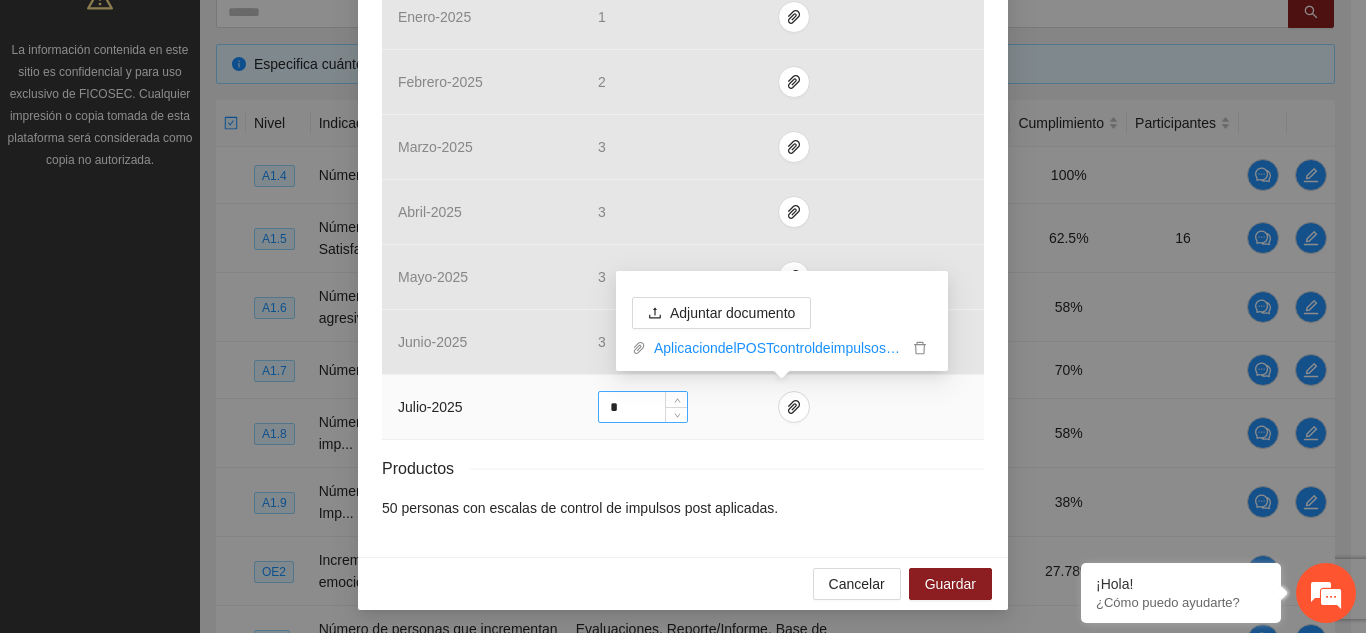 click on "*" at bounding box center (643, 407) 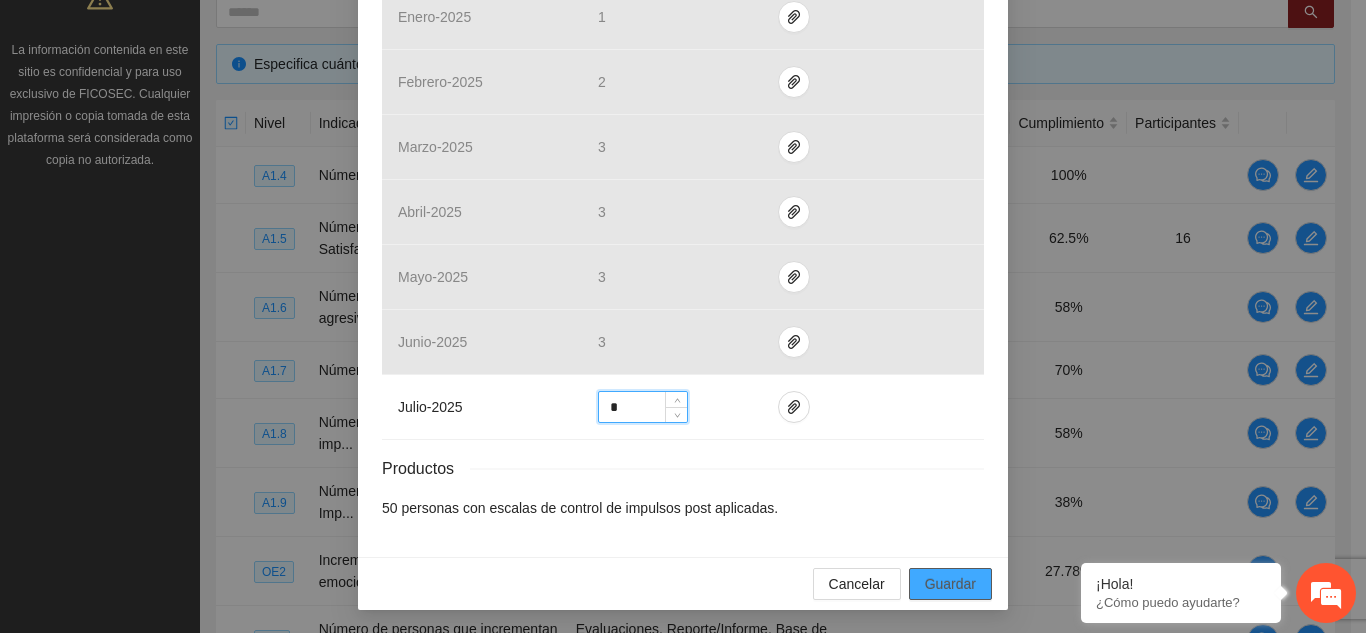 type on "*" 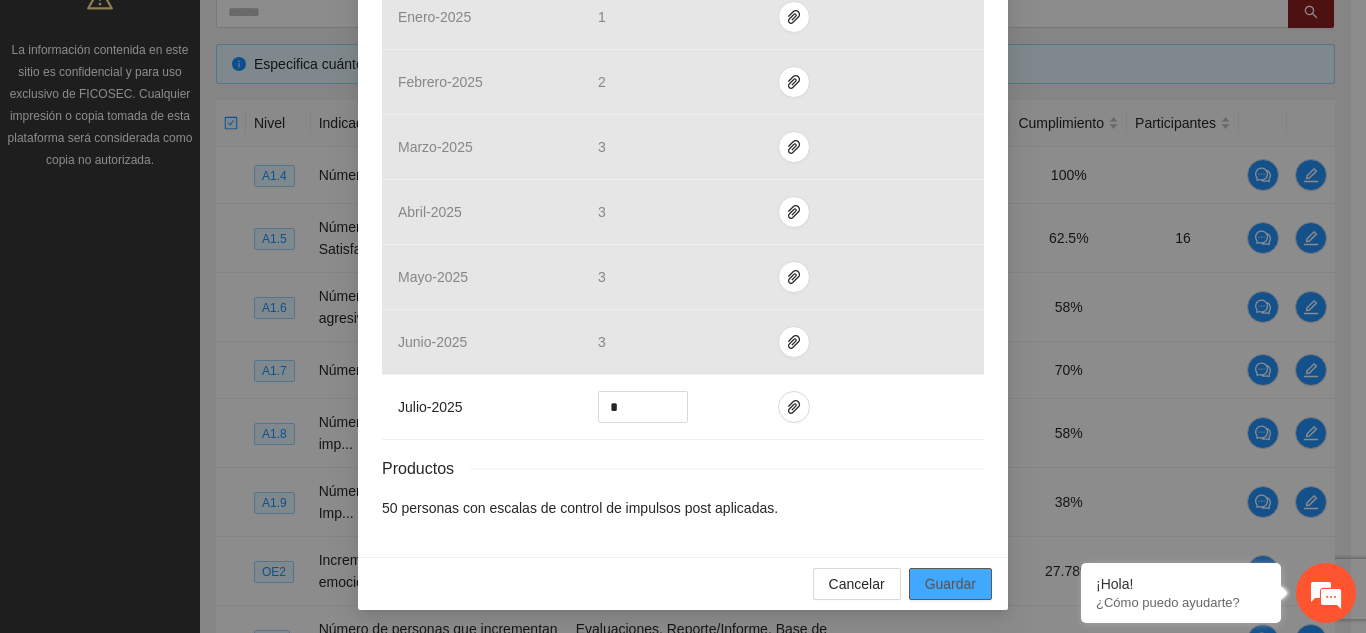 click on "Guardar" at bounding box center [950, 584] 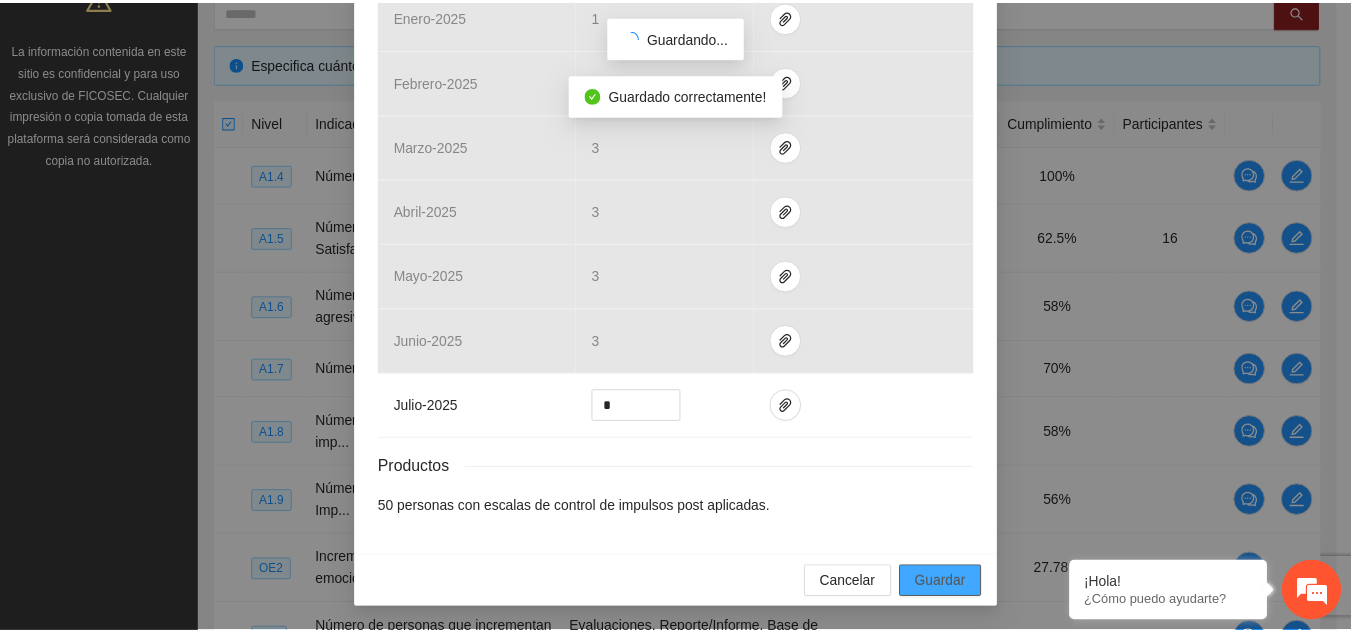scroll, scrollTop: 762, scrollLeft: 0, axis: vertical 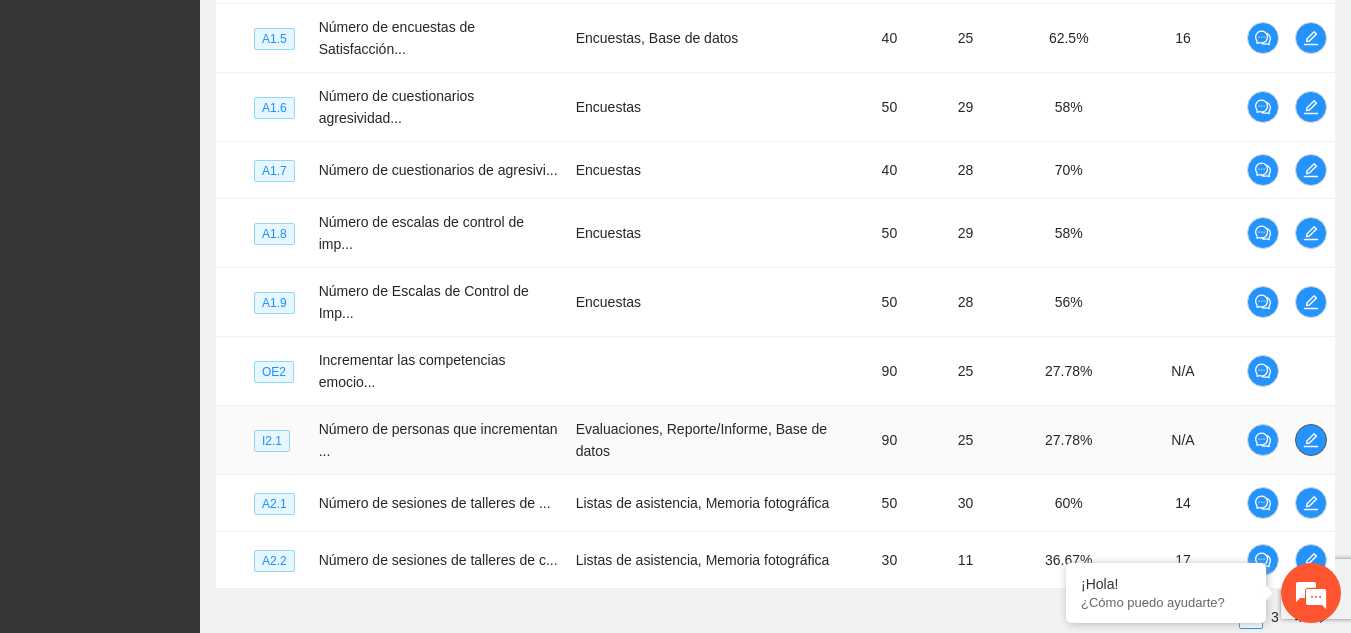 click 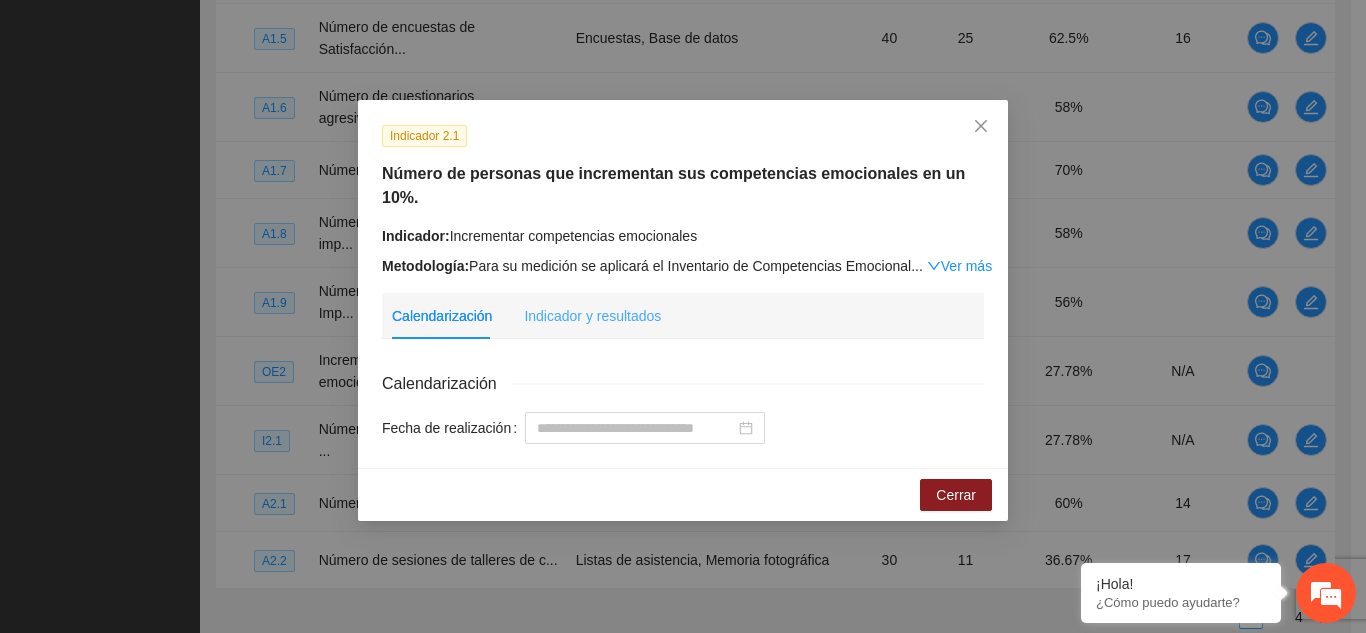 click on "Indicador y resultados" at bounding box center [592, 316] 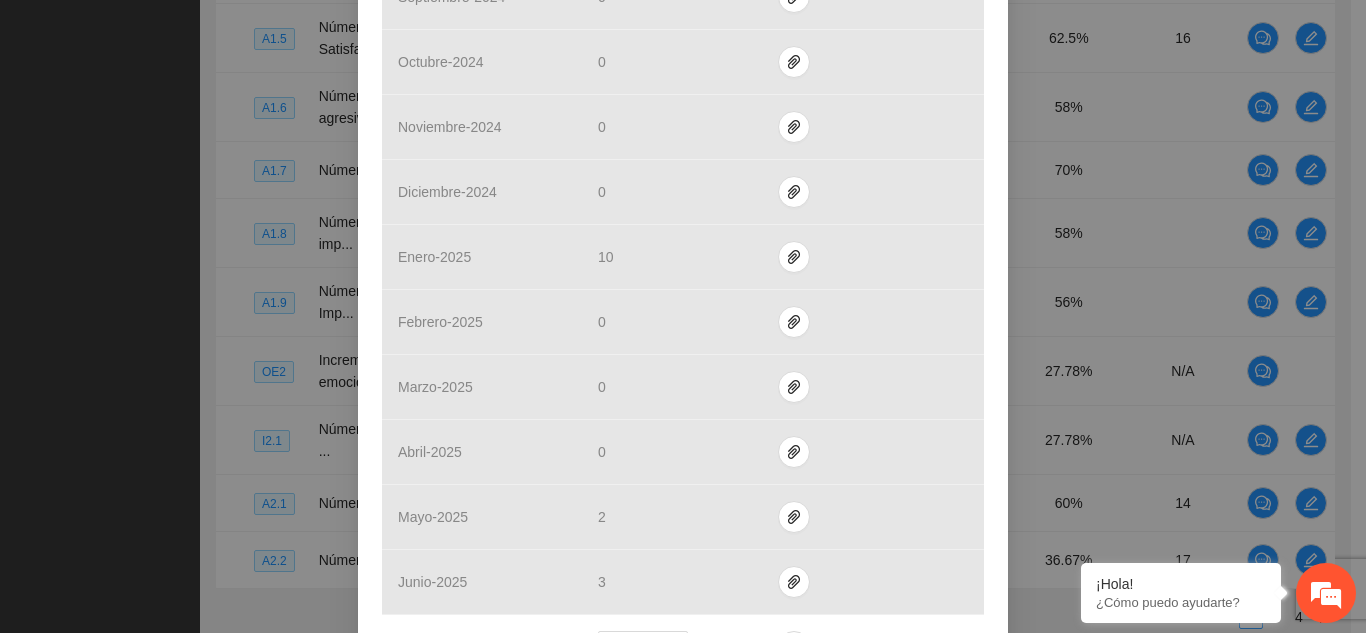 scroll, scrollTop: 862, scrollLeft: 0, axis: vertical 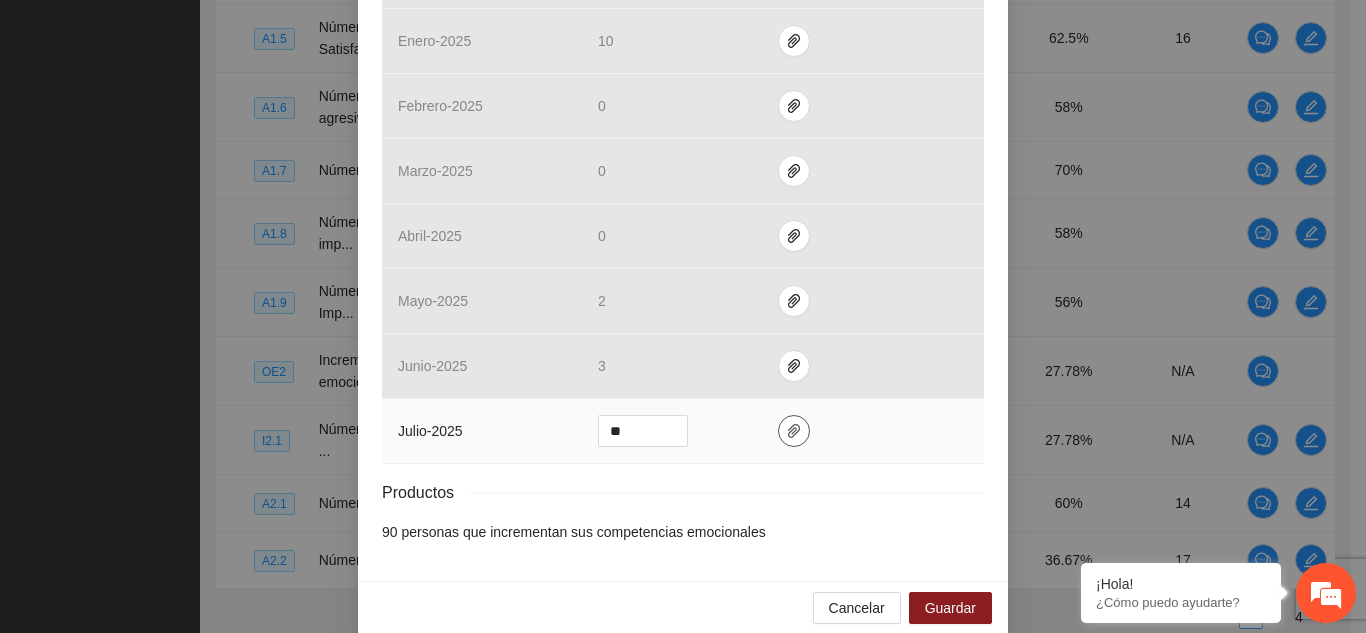 click 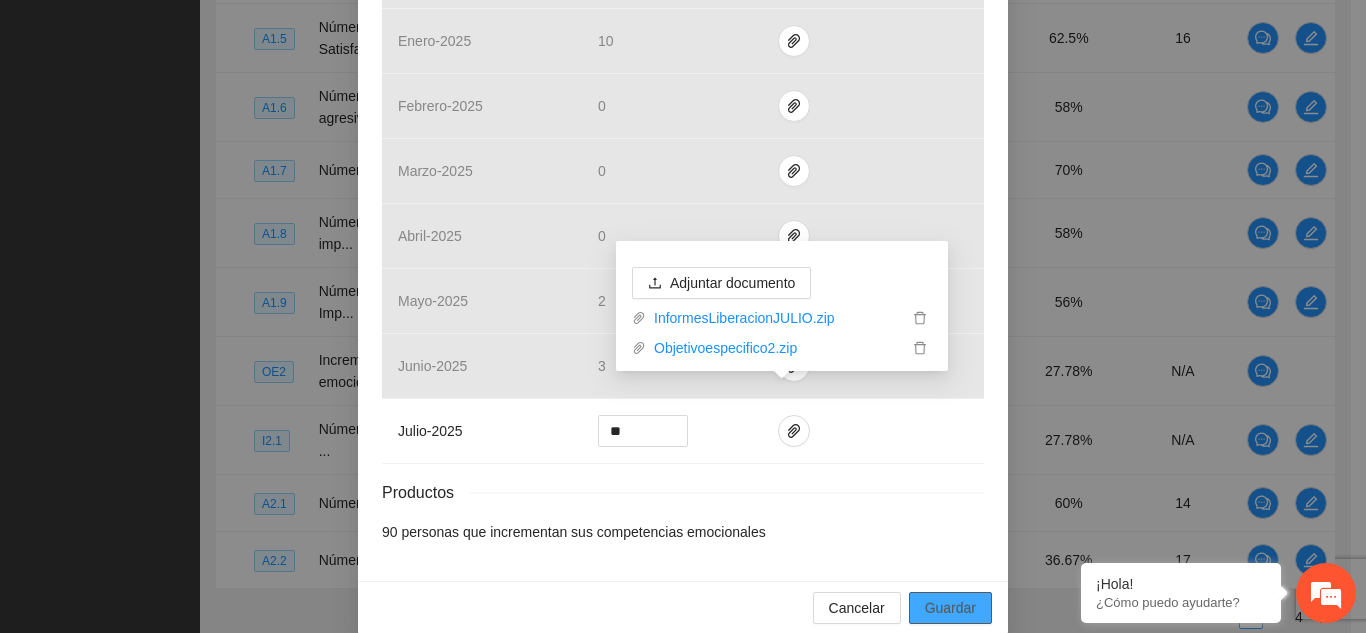 click on "Guardar" at bounding box center [950, 608] 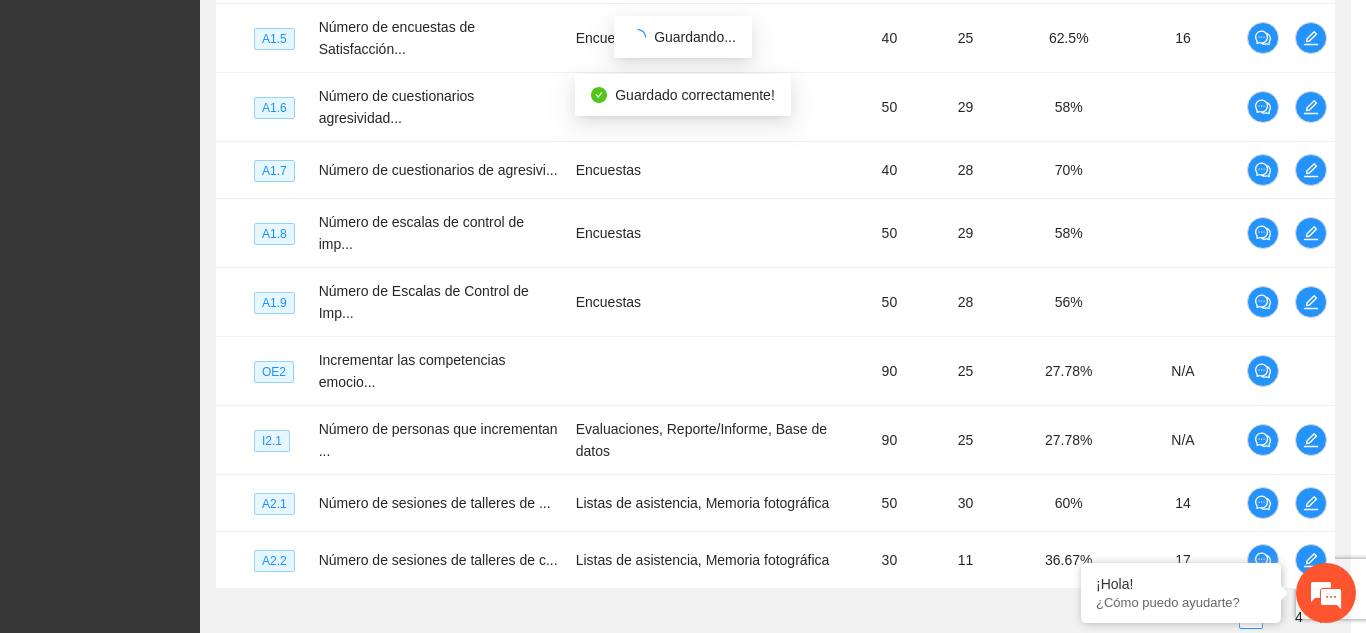 scroll, scrollTop: 762, scrollLeft: 0, axis: vertical 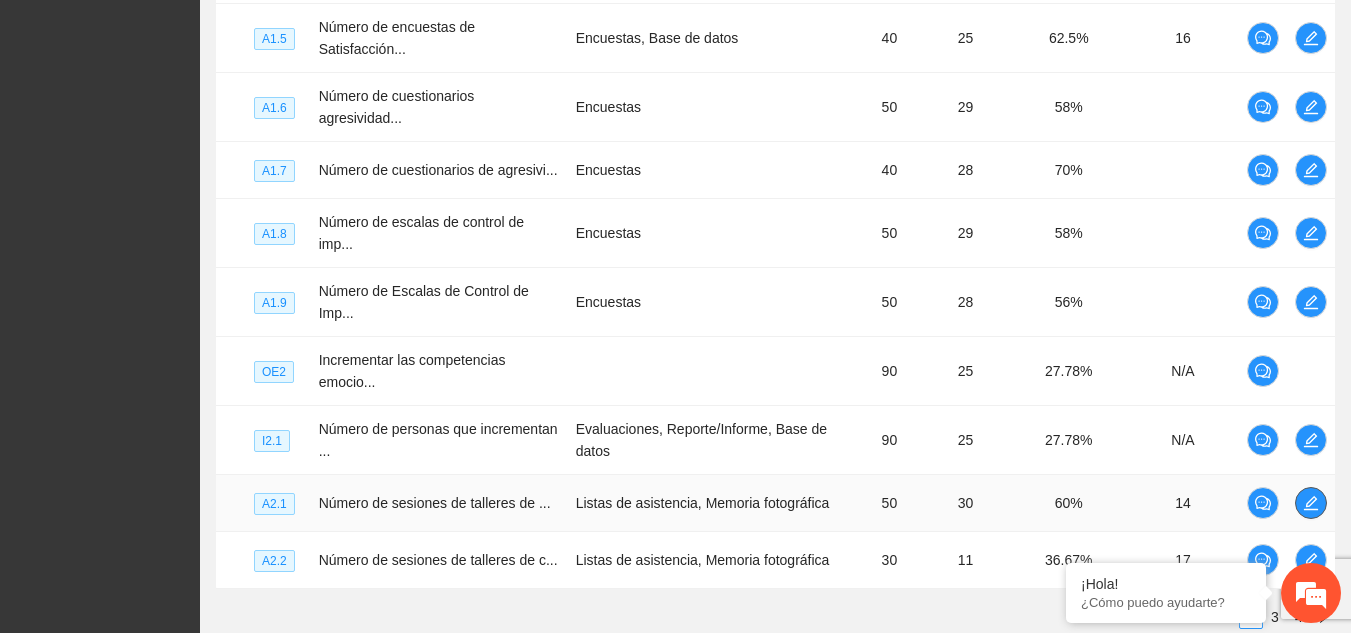click 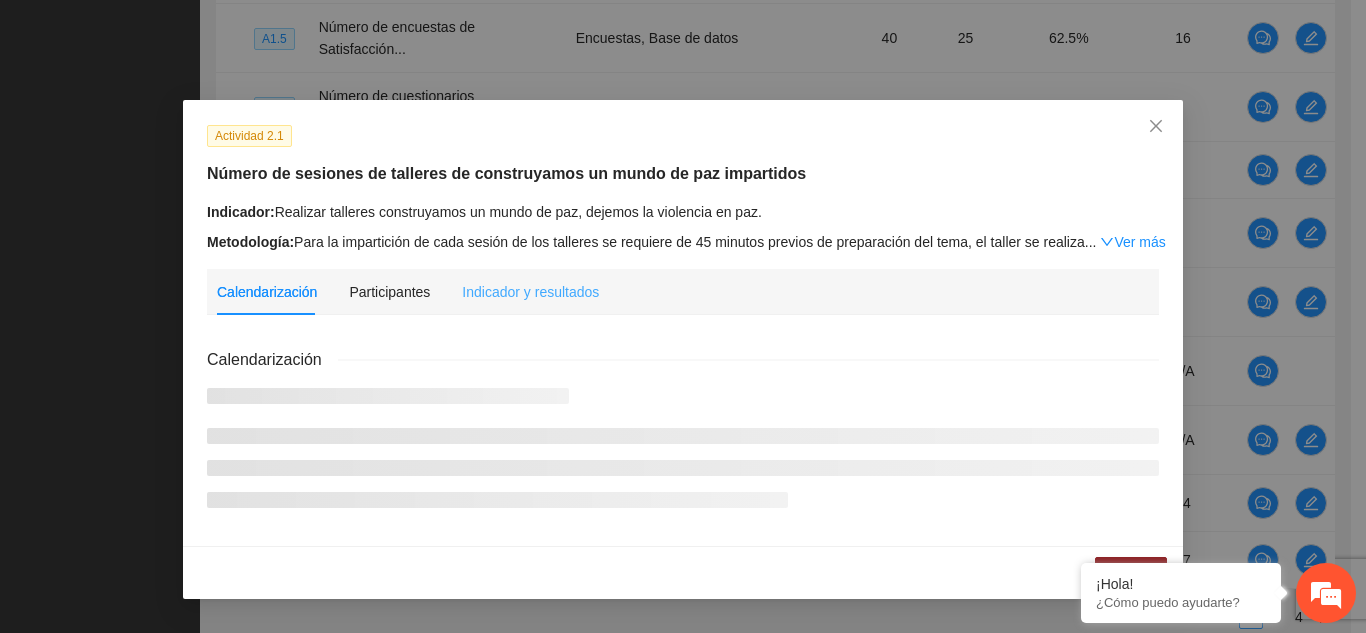 click on "Indicador y resultados" at bounding box center [530, 292] 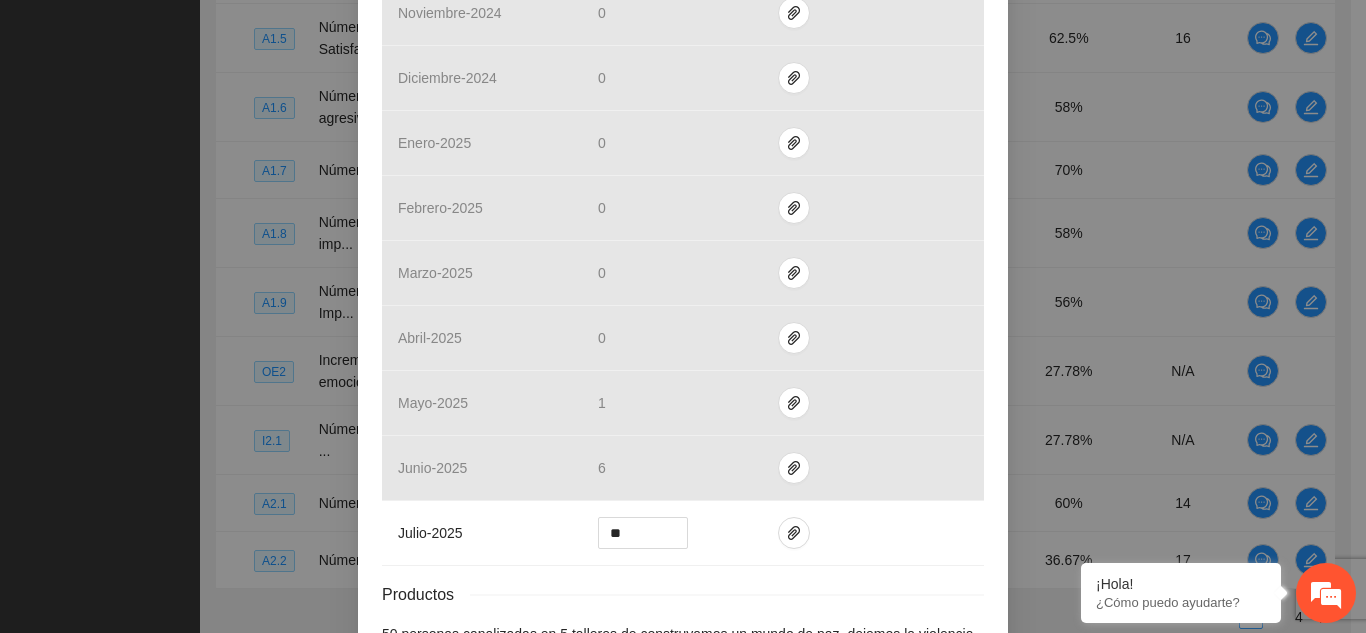 scroll, scrollTop: 884, scrollLeft: 0, axis: vertical 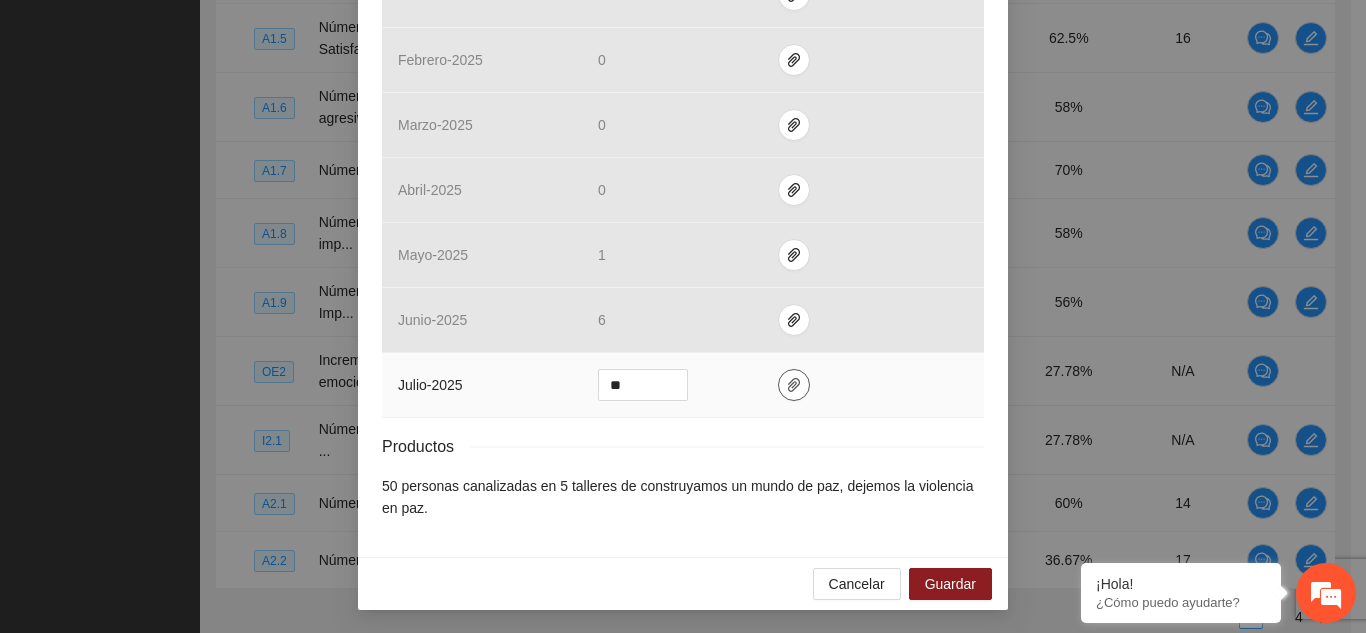click 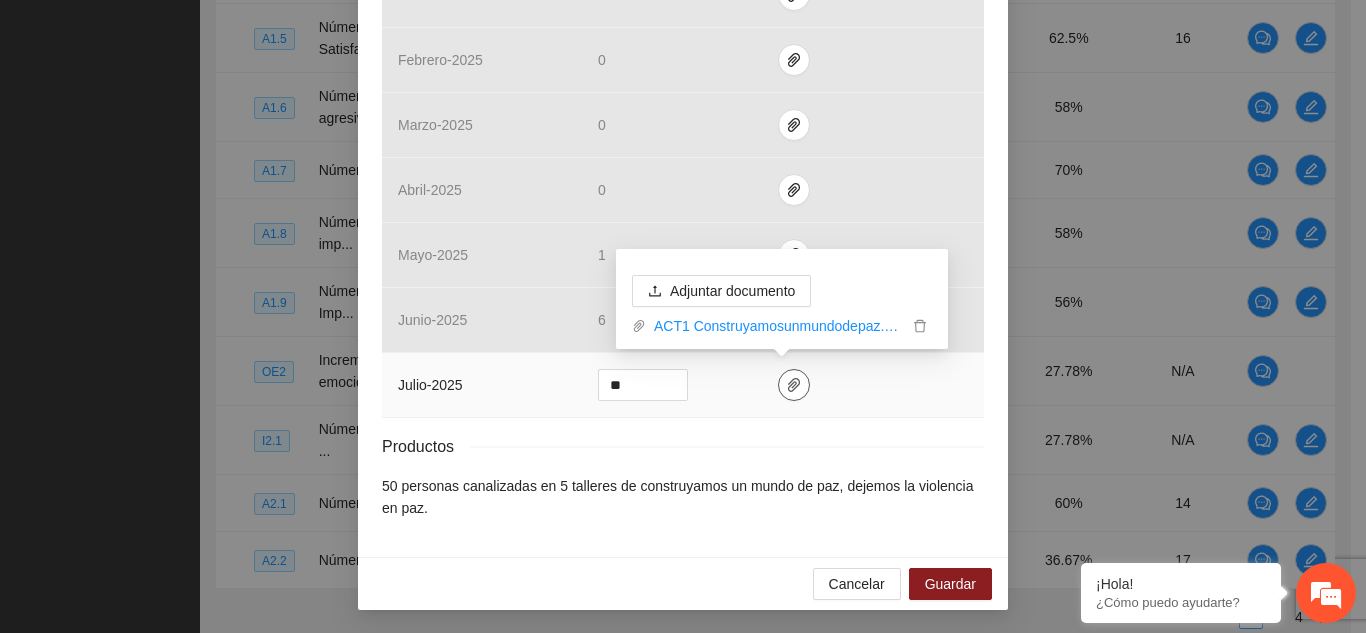 click 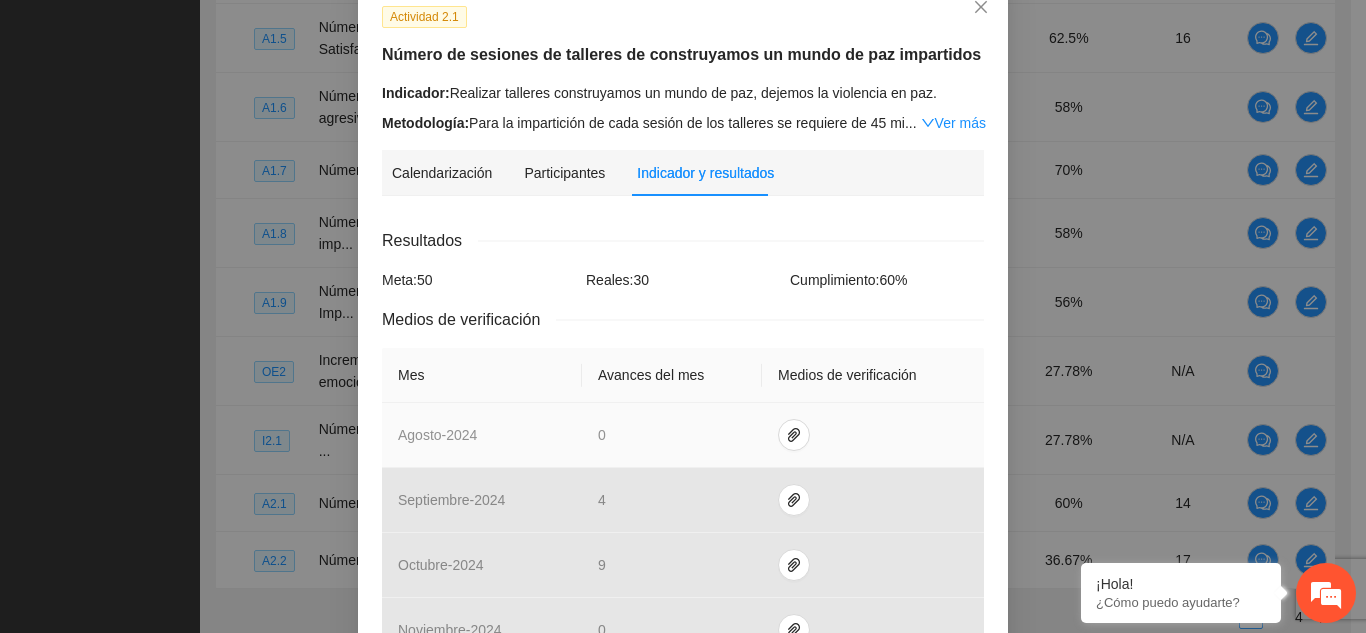 scroll, scrollTop: 84, scrollLeft: 0, axis: vertical 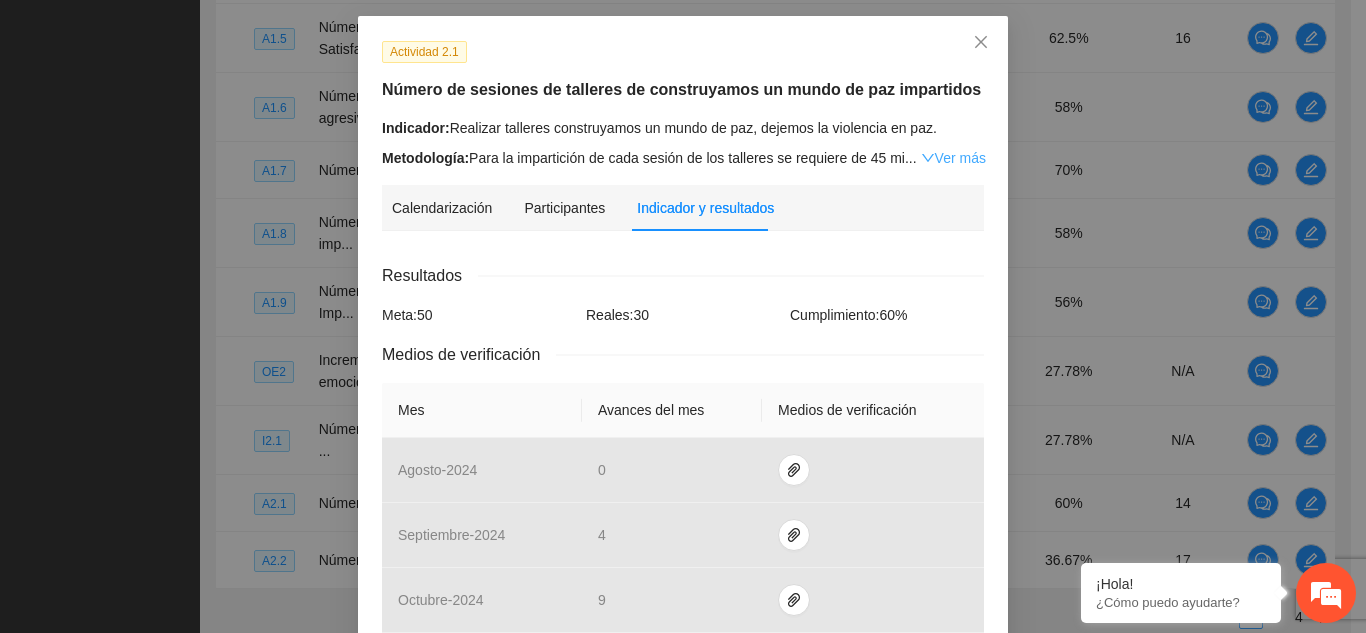 click on "Ver más" at bounding box center (953, 158) 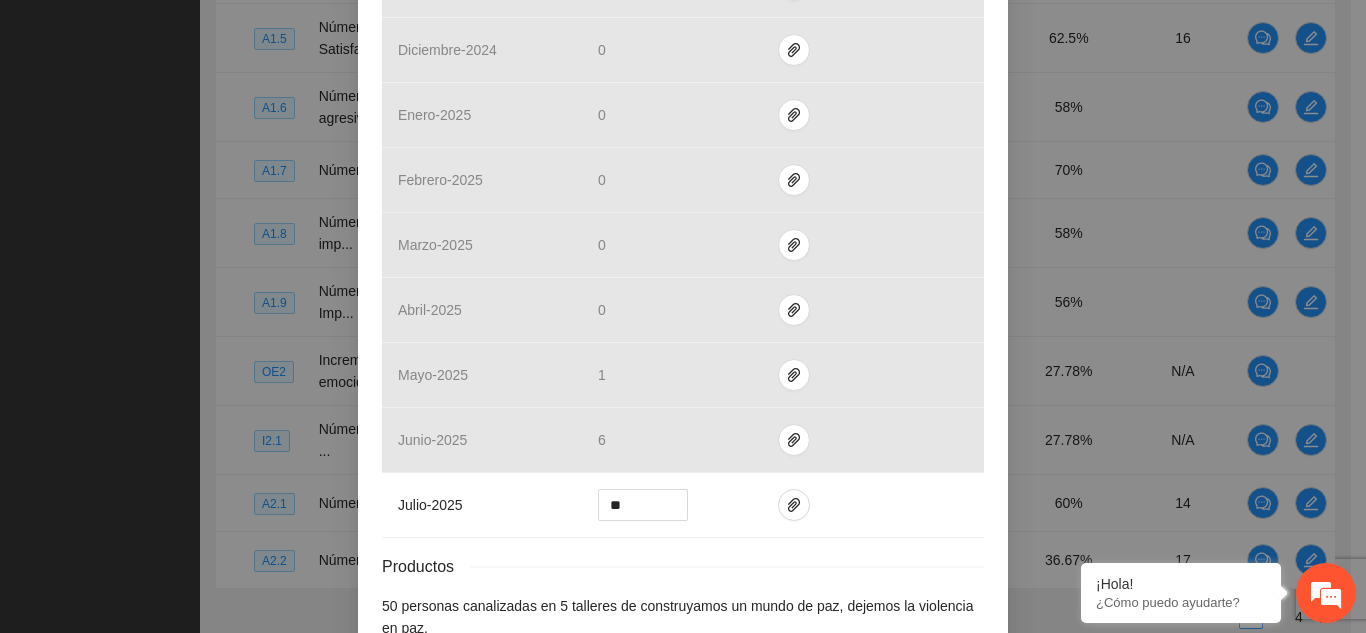 scroll, scrollTop: 1082, scrollLeft: 0, axis: vertical 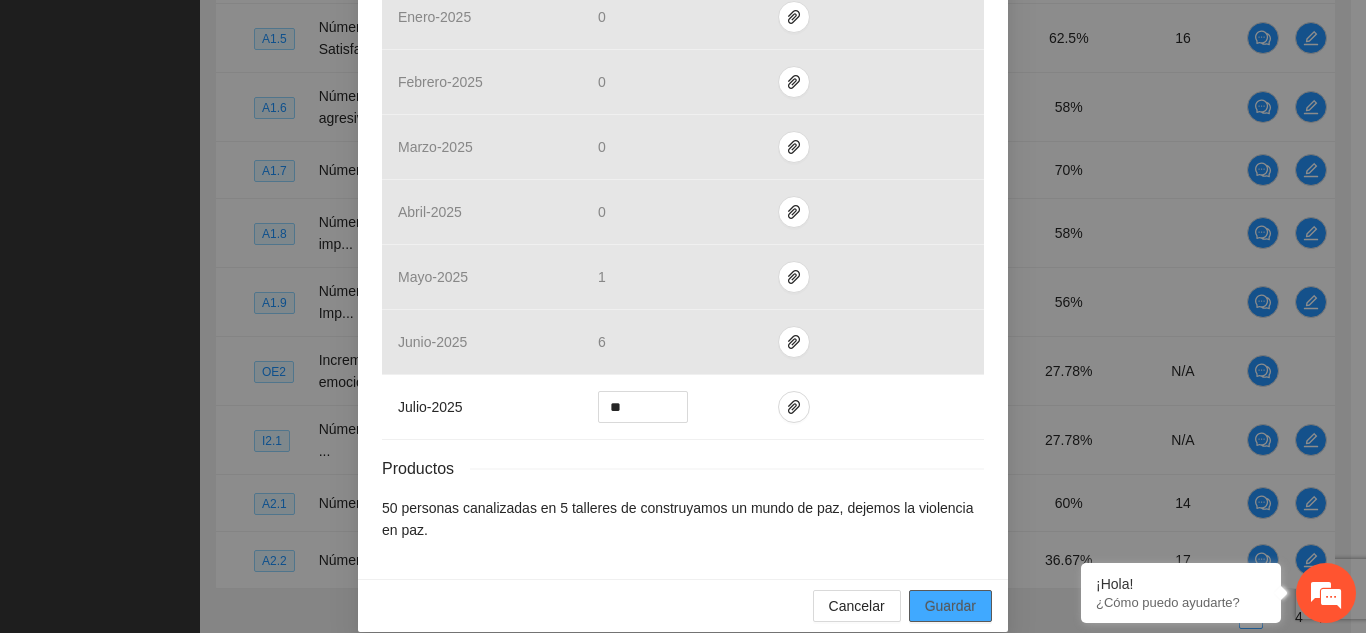 click on "Guardar" at bounding box center [950, 606] 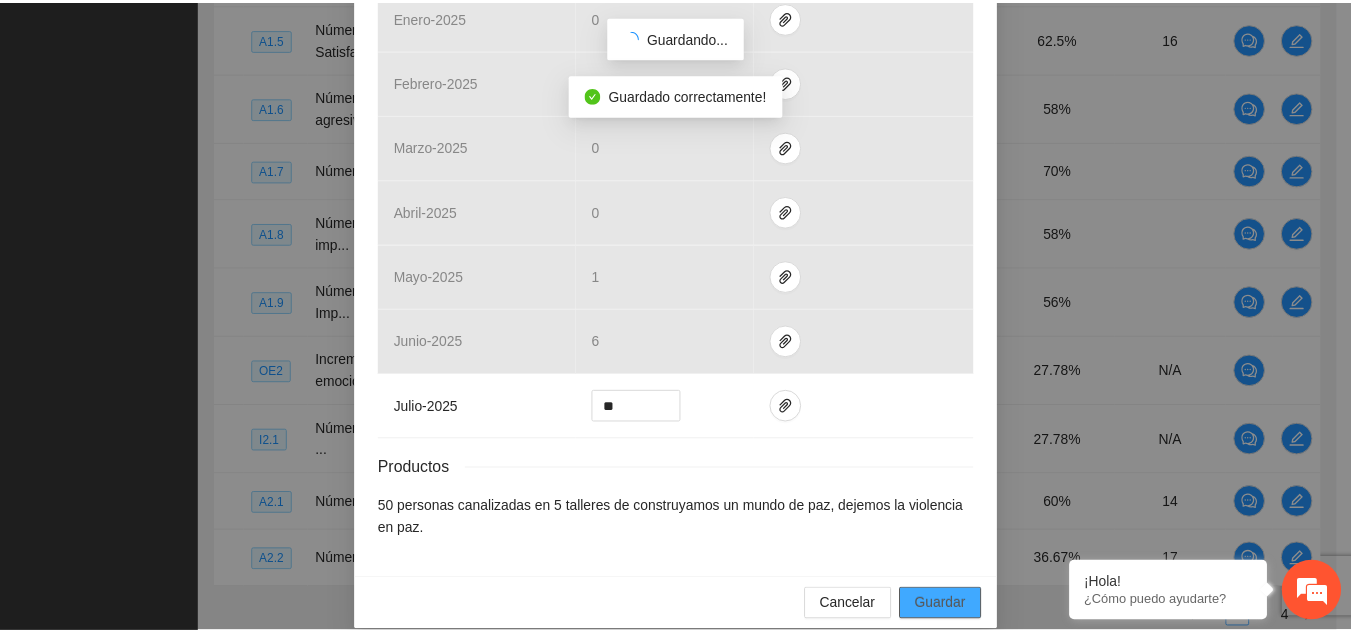 scroll, scrollTop: 982, scrollLeft: 0, axis: vertical 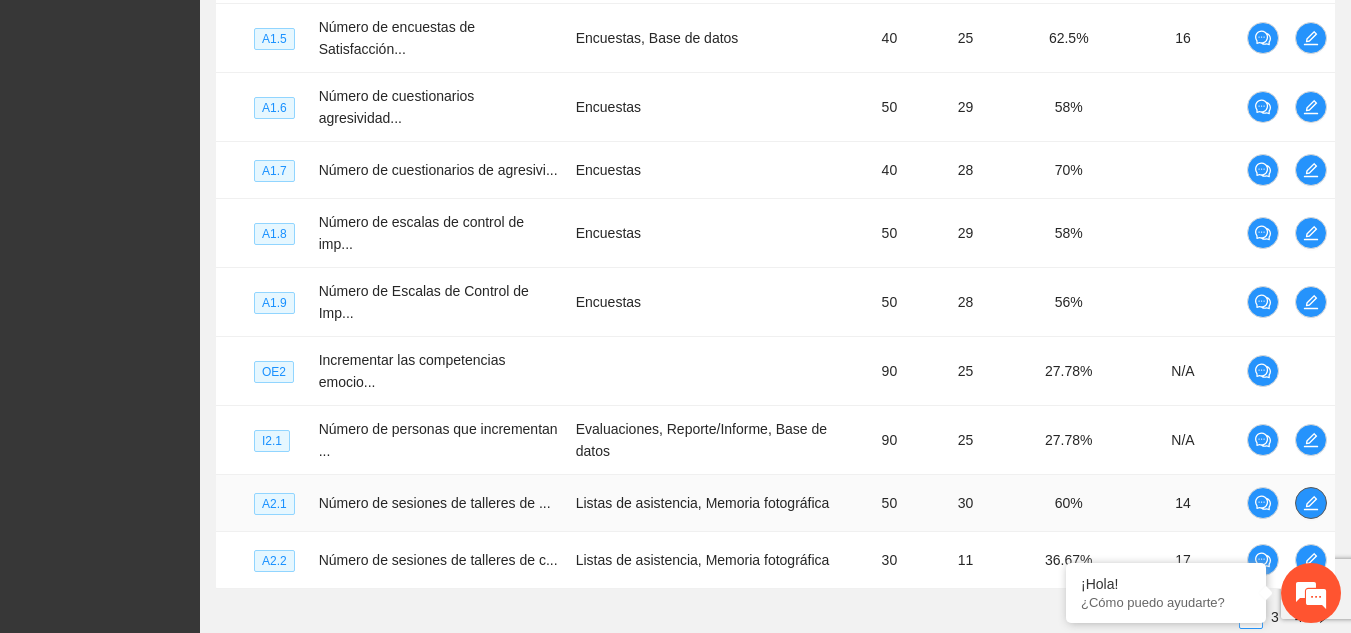click 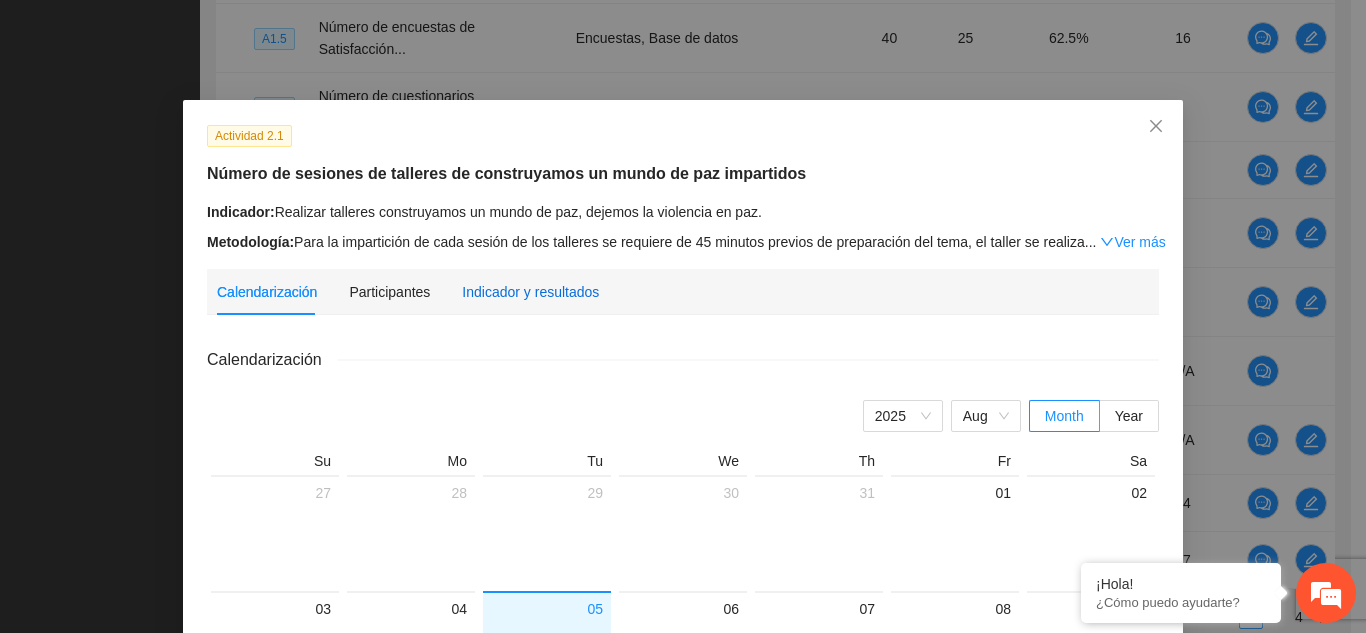 click on "Indicador y resultados" at bounding box center (530, 292) 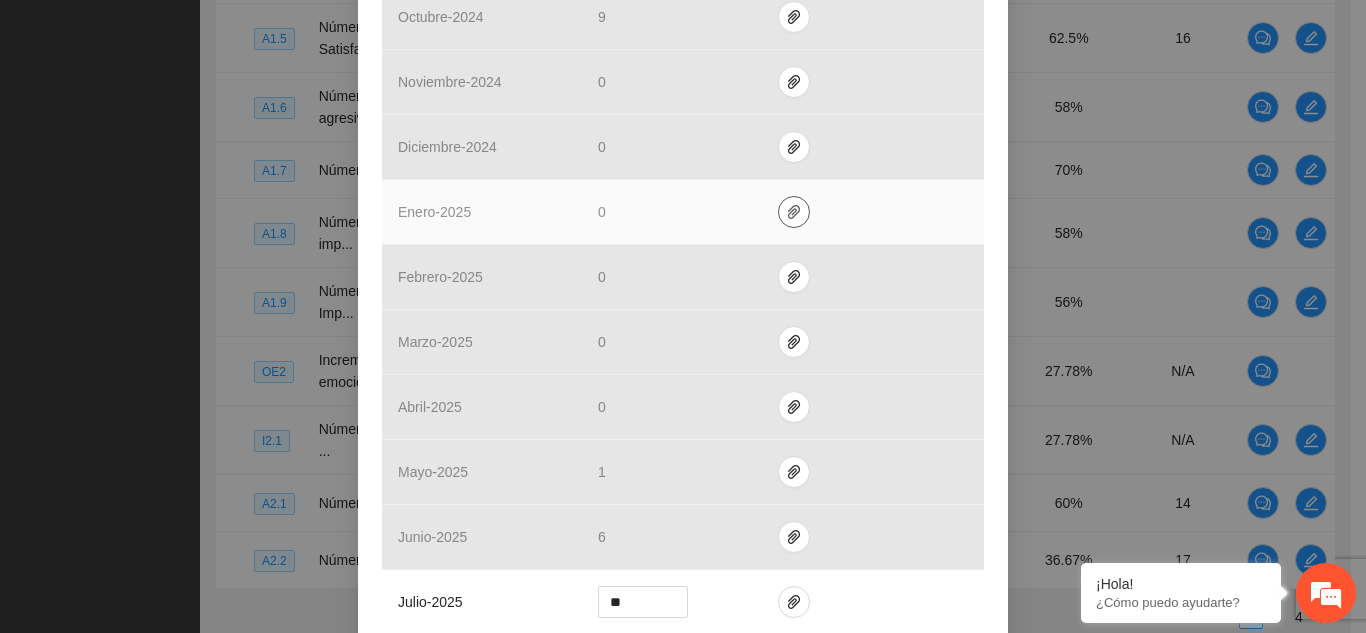 scroll, scrollTop: 884, scrollLeft: 0, axis: vertical 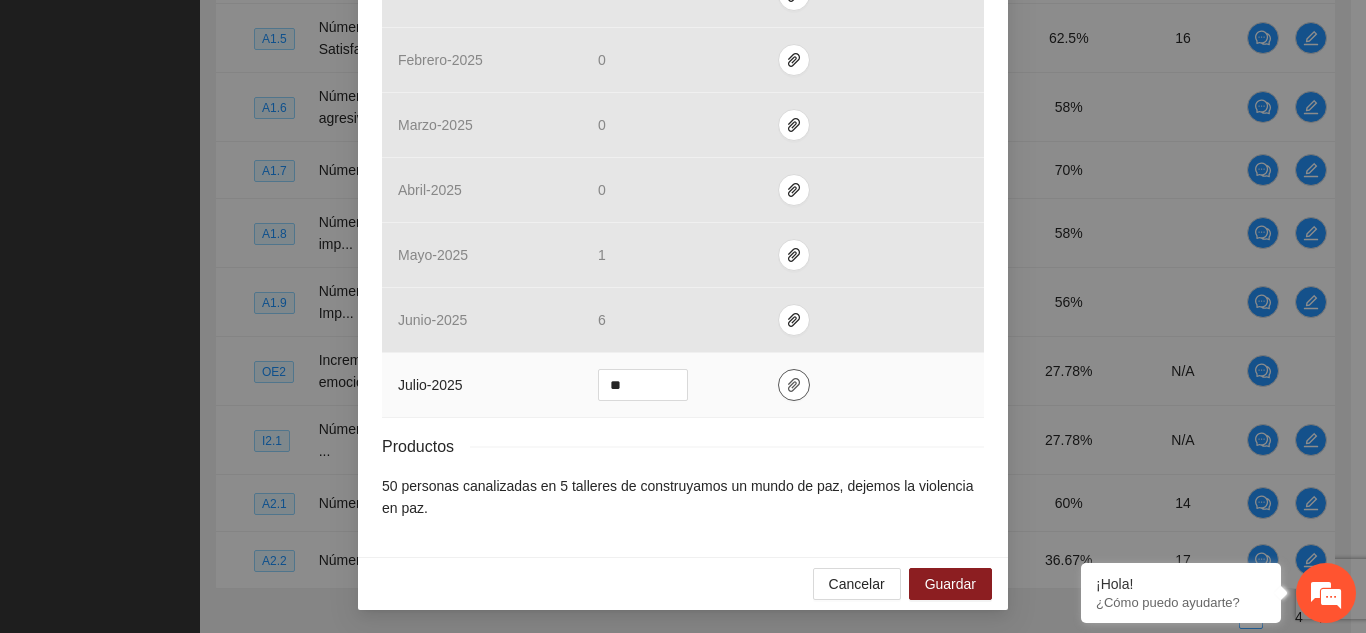 click 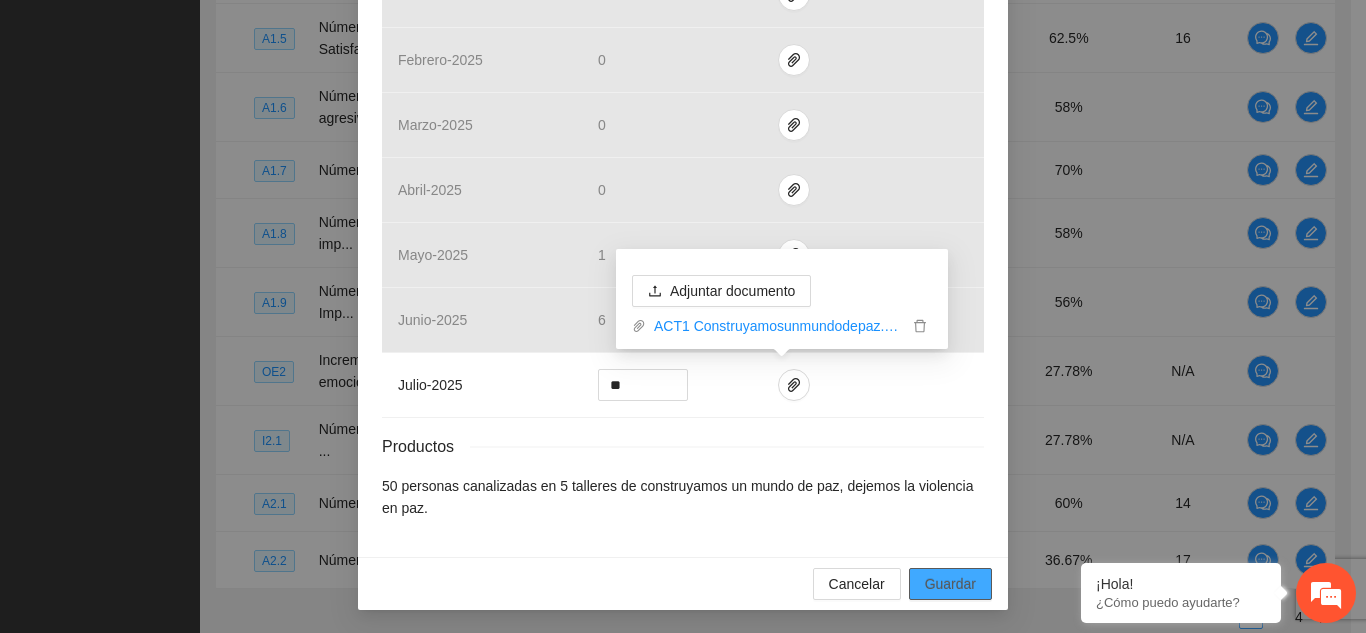 click on "Guardar" at bounding box center (950, 584) 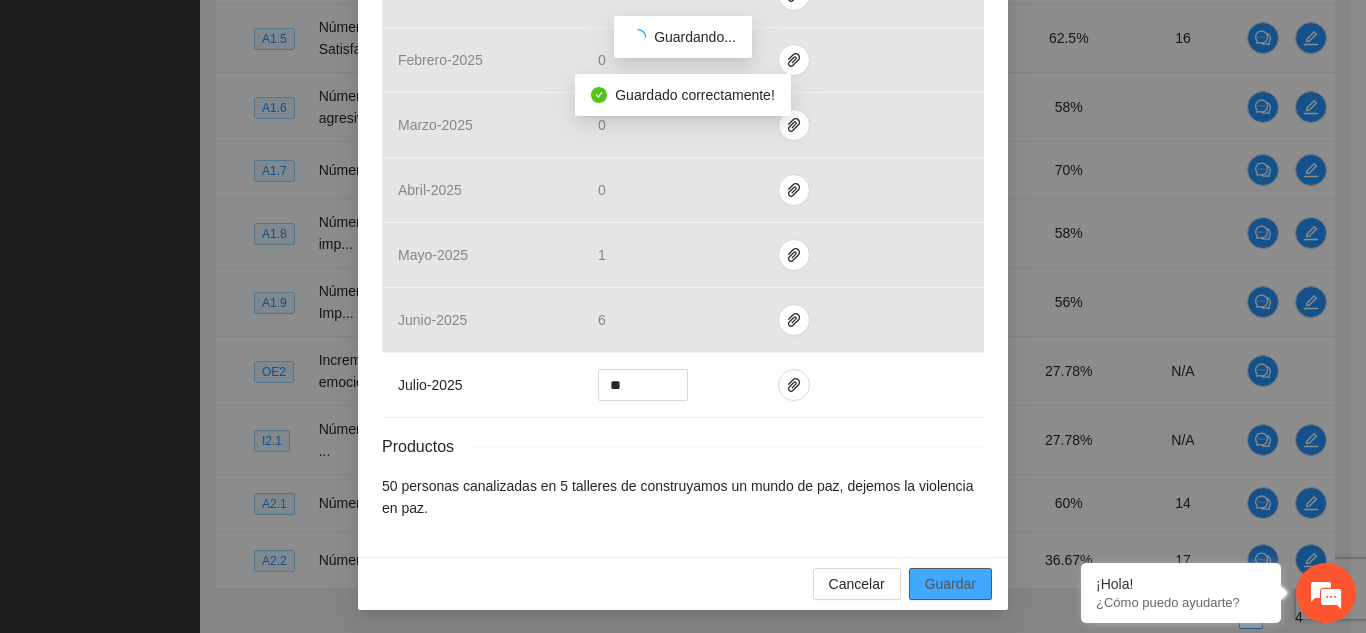scroll, scrollTop: 784, scrollLeft: 0, axis: vertical 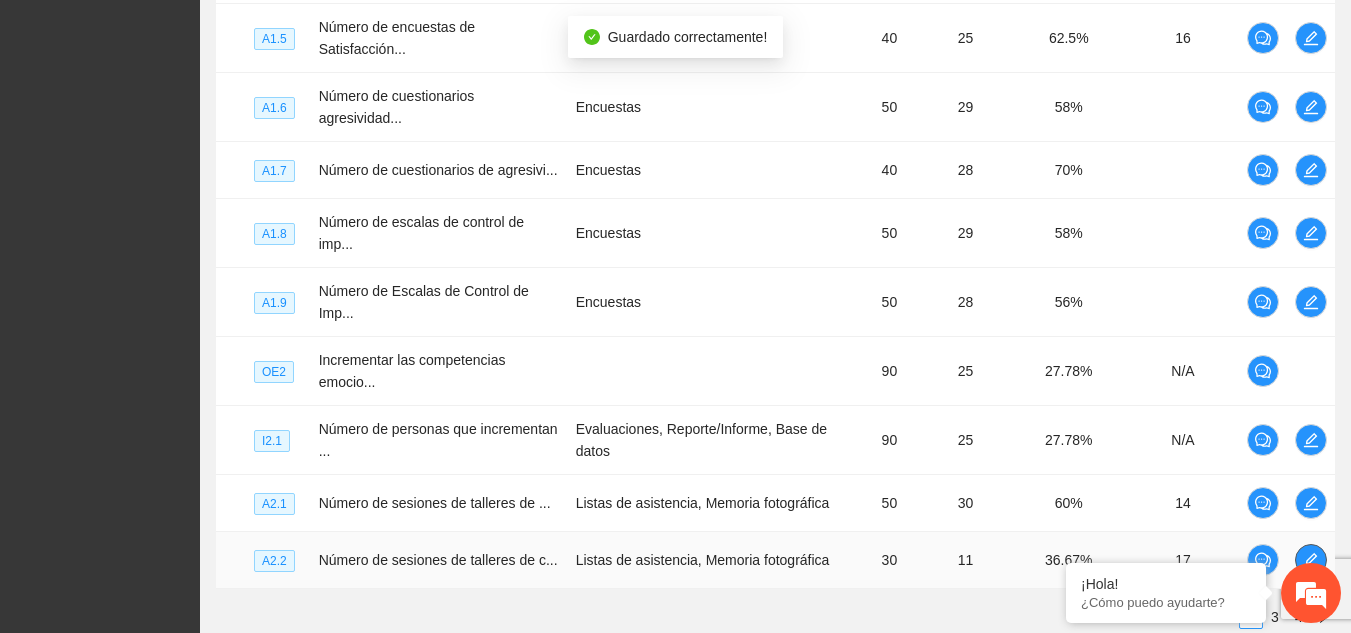 click 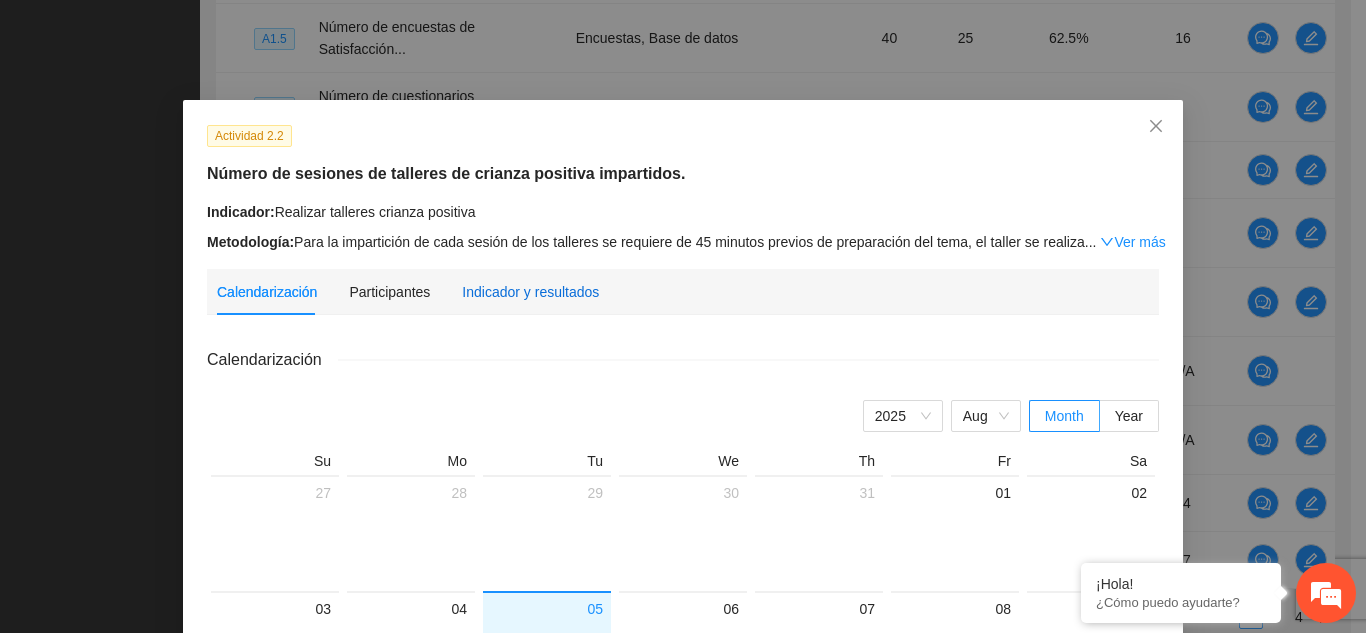 click on "Indicador y resultados" at bounding box center [530, 292] 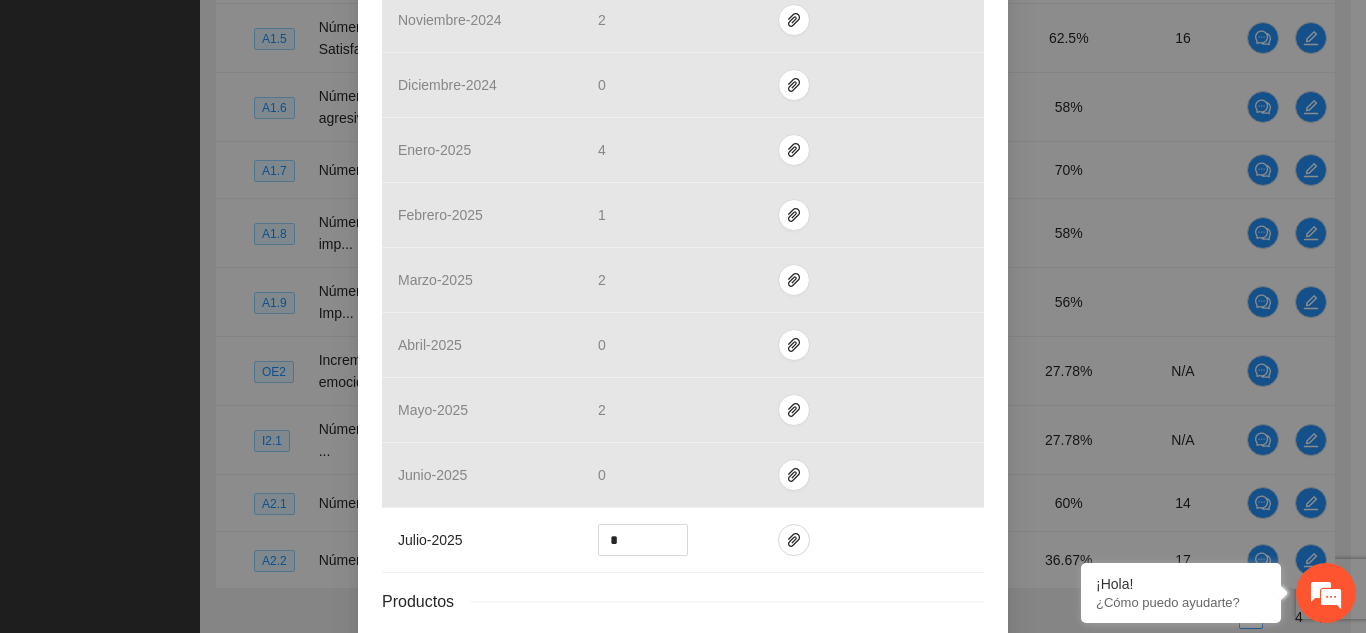 scroll, scrollTop: 884, scrollLeft: 0, axis: vertical 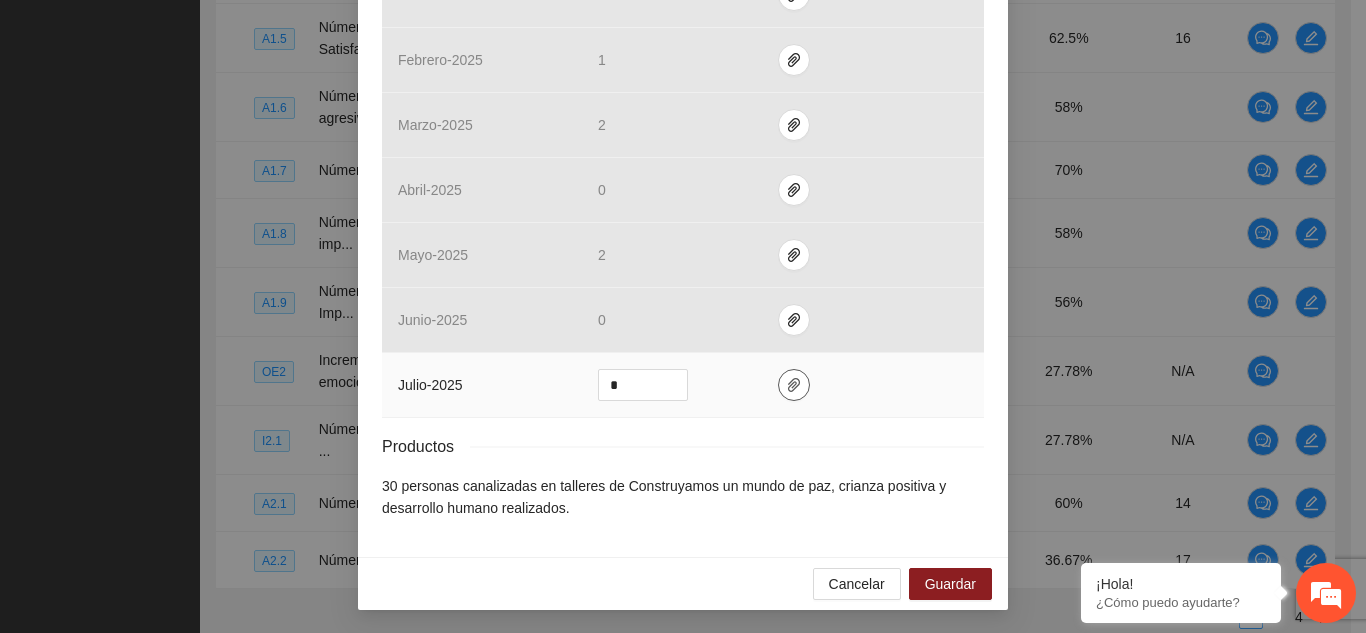 click 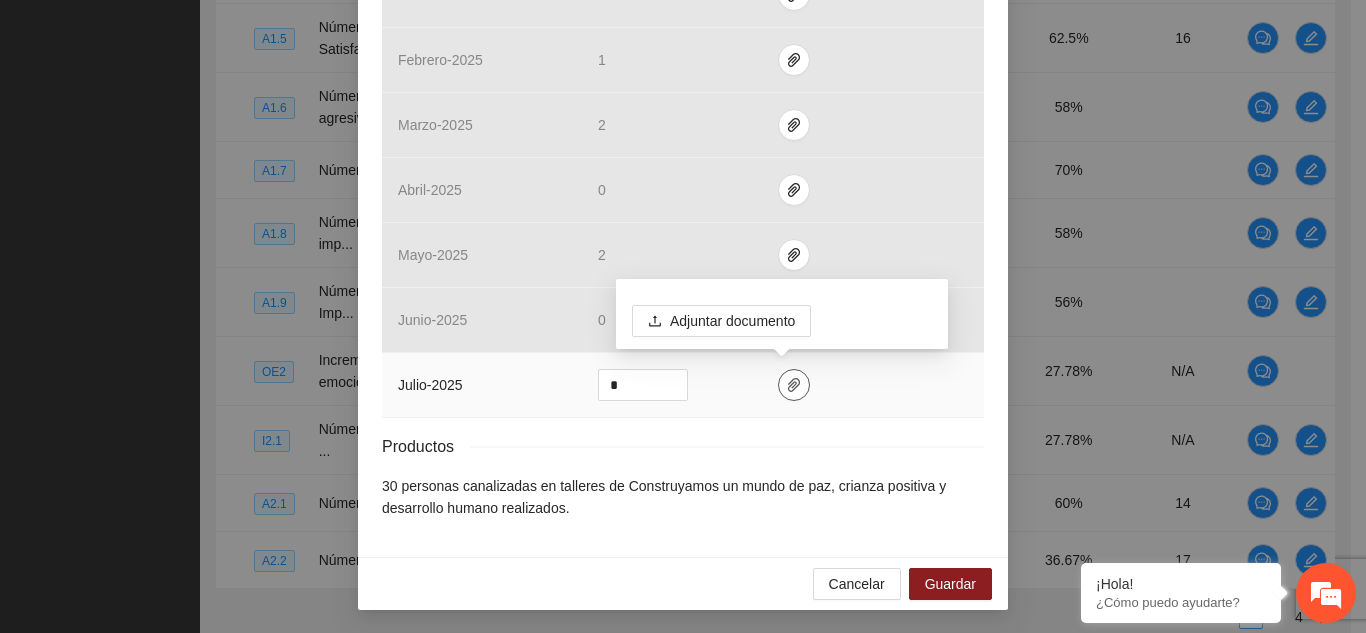 click 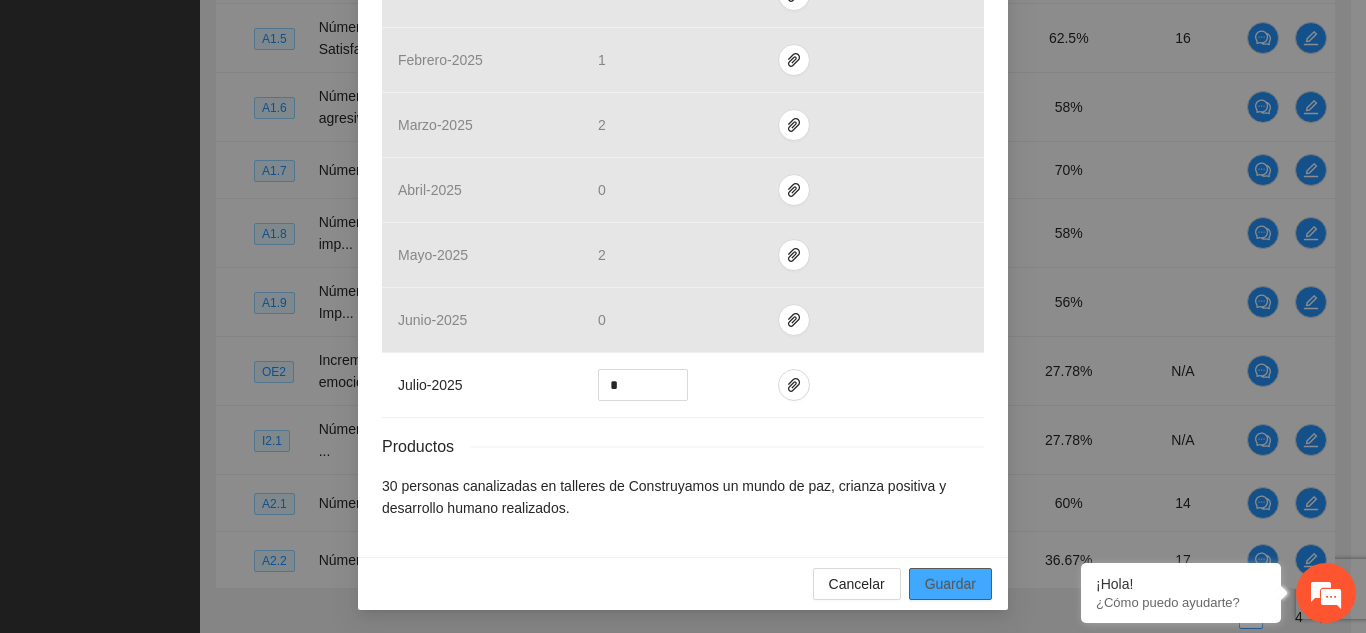 click on "Guardar" at bounding box center (950, 584) 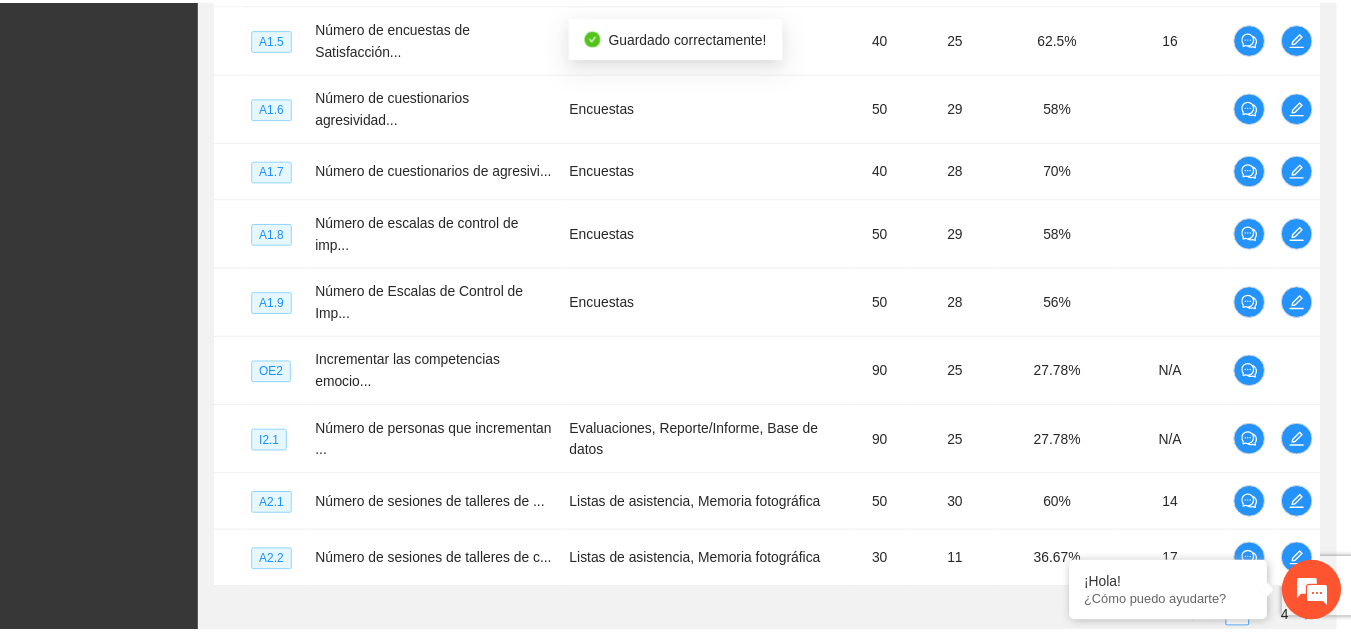 scroll, scrollTop: 784, scrollLeft: 0, axis: vertical 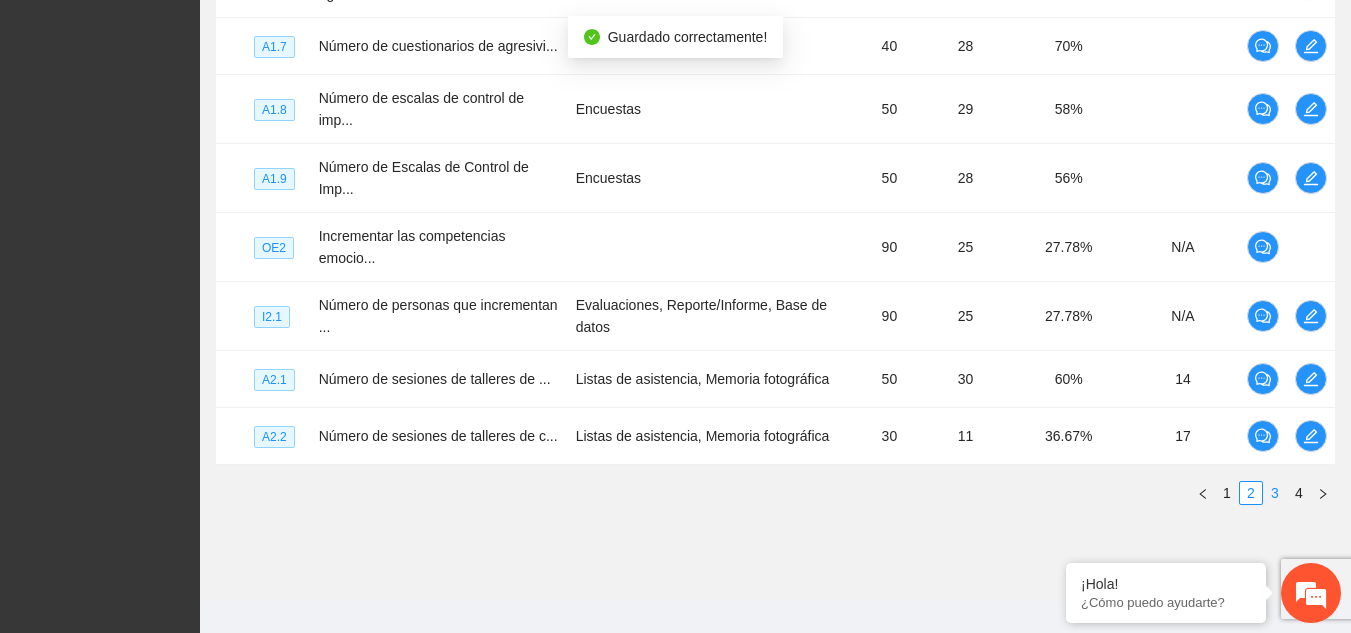 click on "3" at bounding box center (1275, 493) 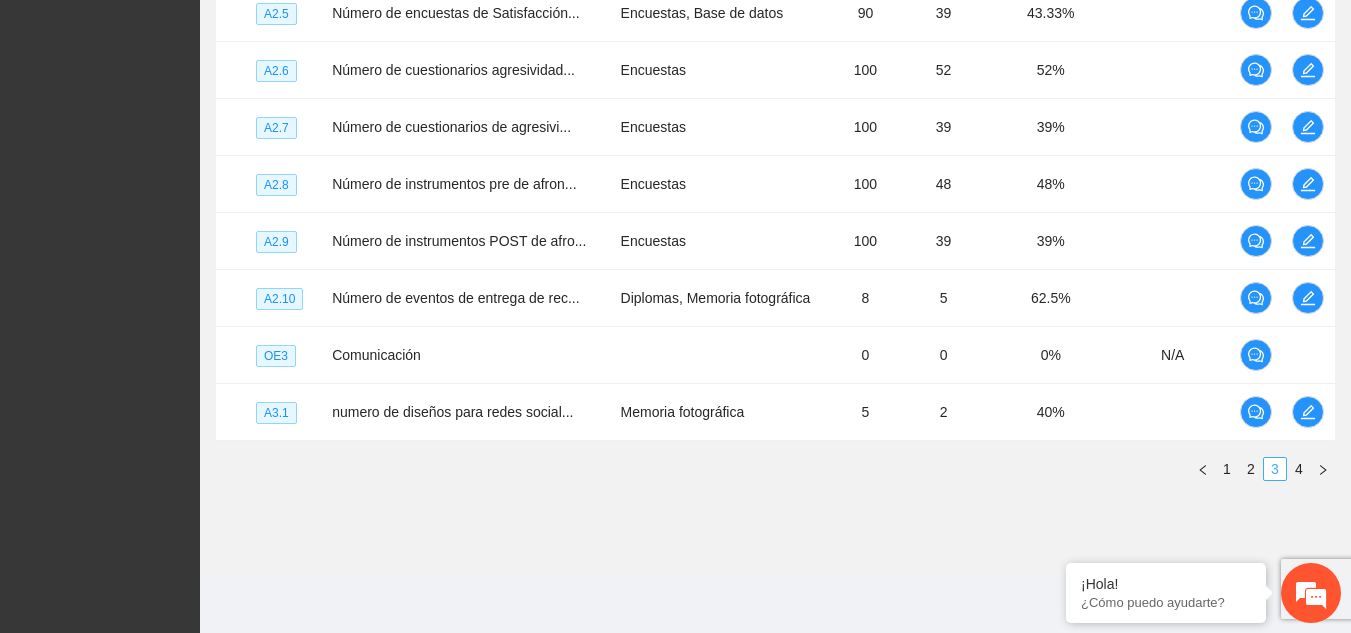 scroll, scrollTop: 676, scrollLeft: 0, axis: vertical 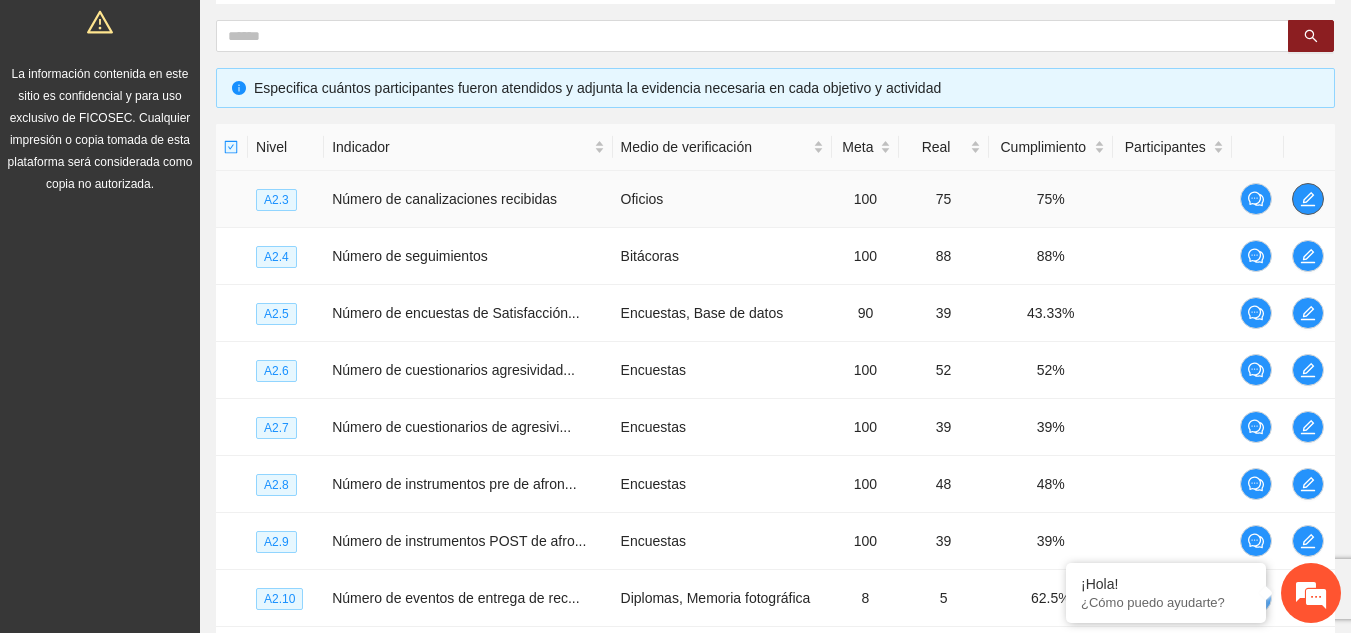 click 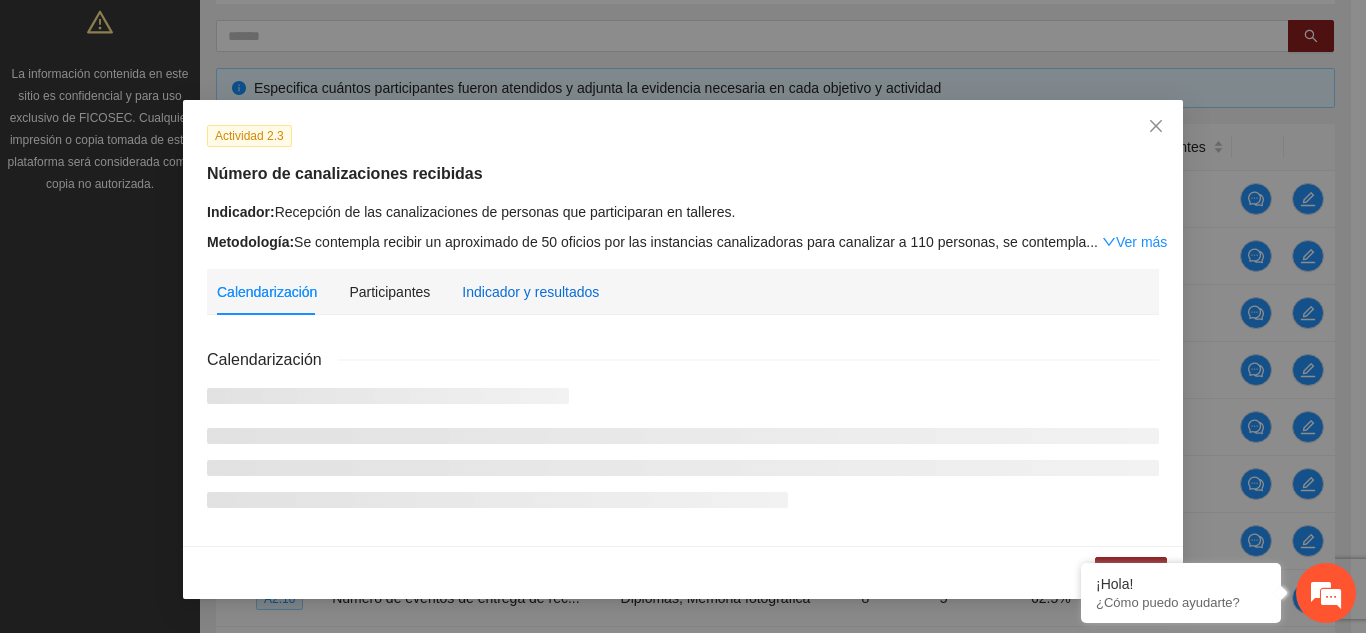 click on "Indicador y resultados" at bounding box center (530, 292) 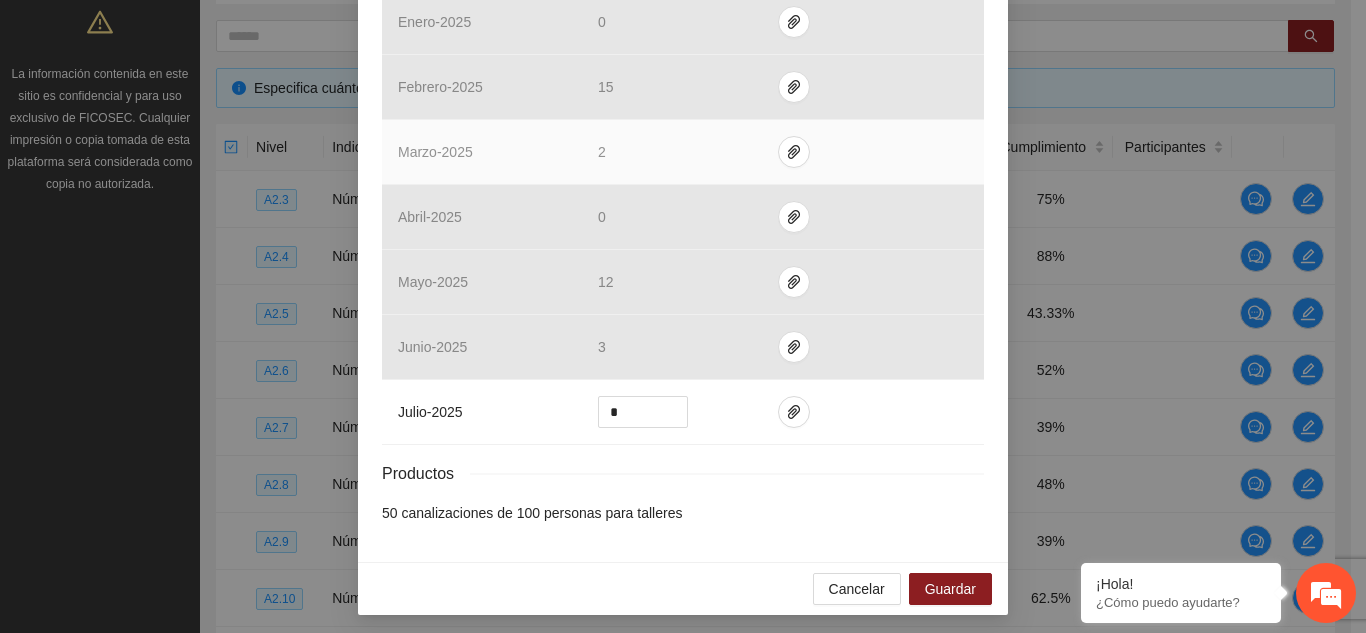 scroll, scrollTop: 862, scrollLeft: 0, axis: vertical 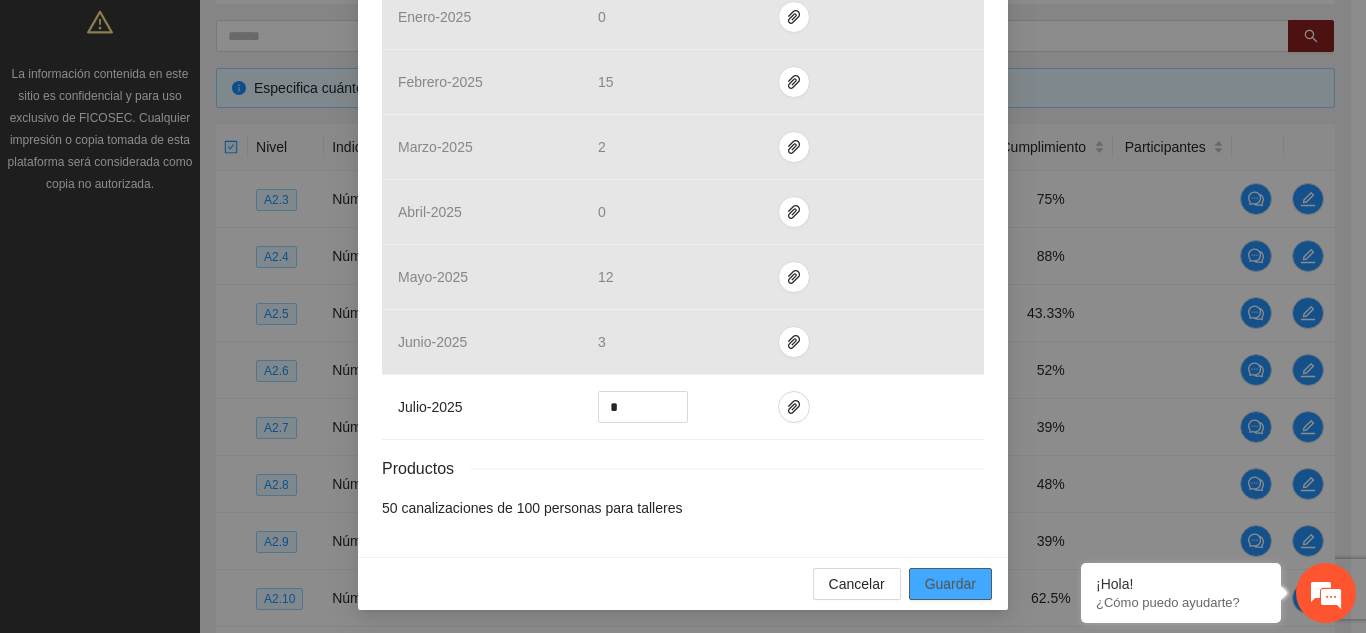 click on "Guardar" at bounding box center (950, 584) 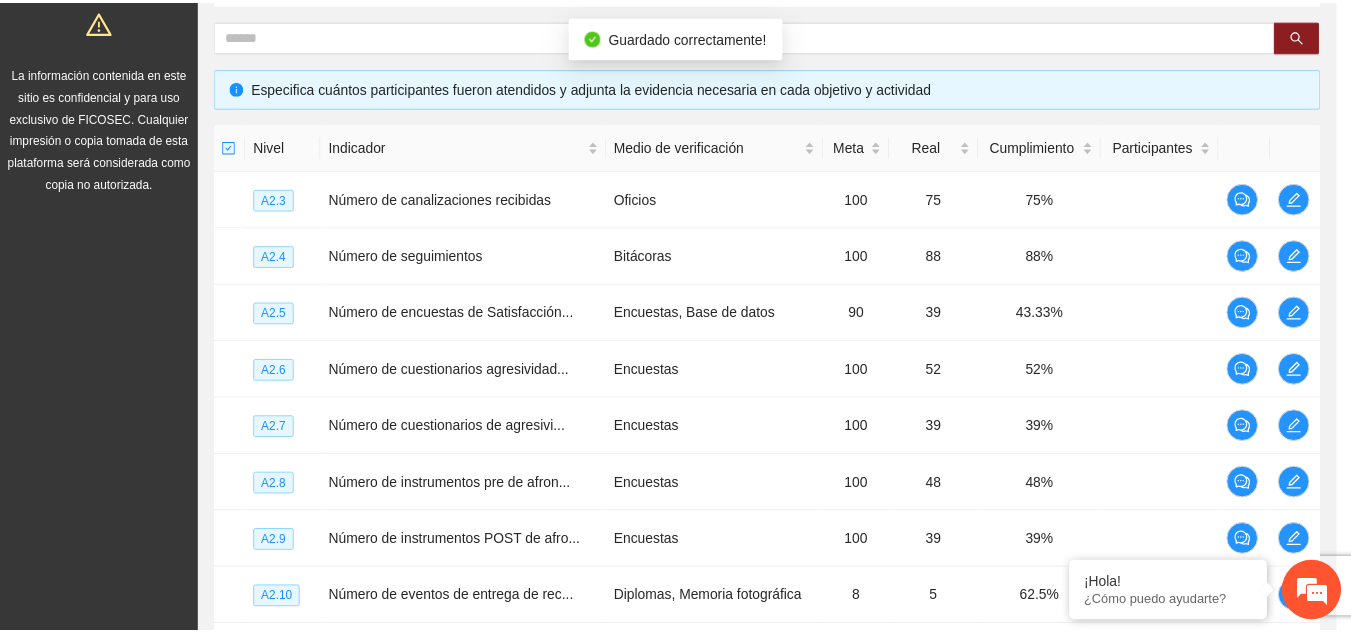 scroll, scrollTop: 762, scrollLeft: 0, axis: vertical 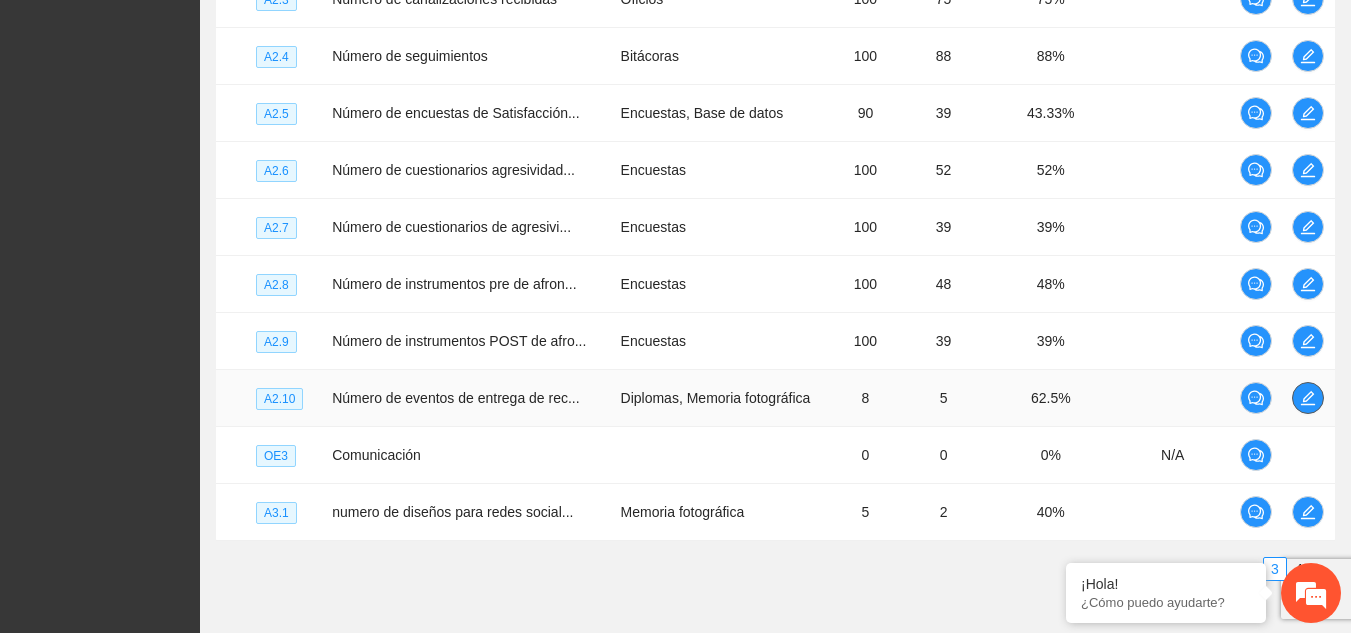 click 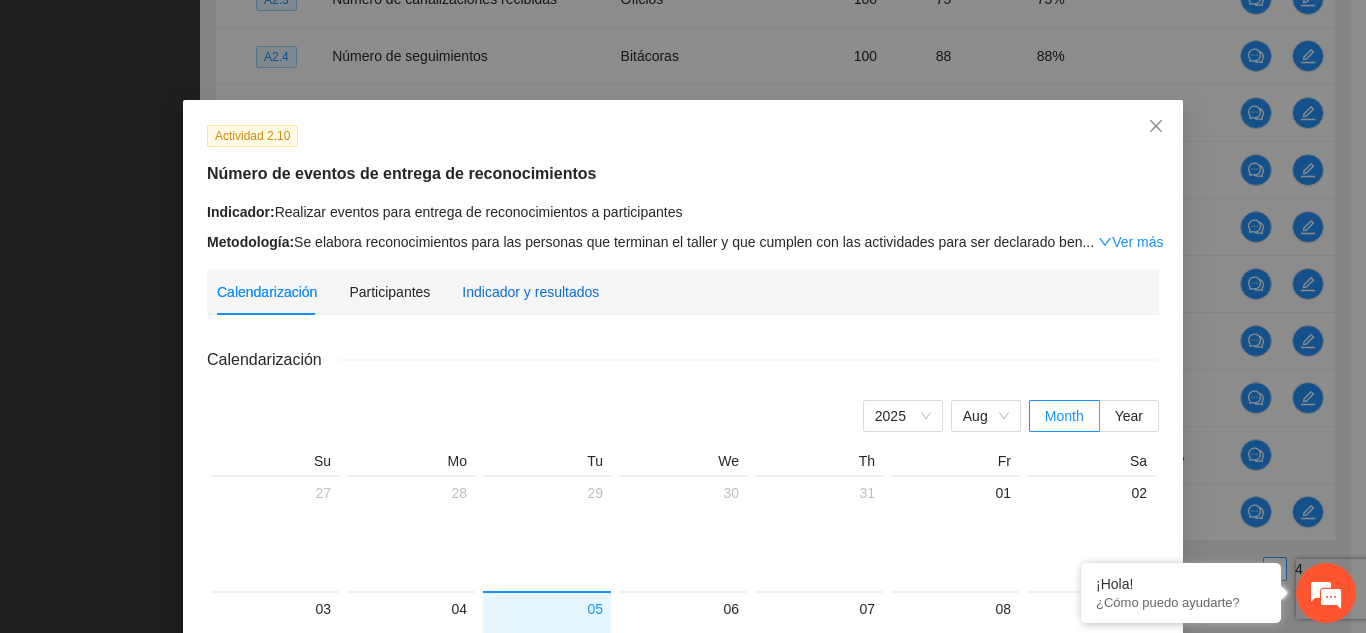 click on "Indicador y resultados" at bounding box center (530, 292) 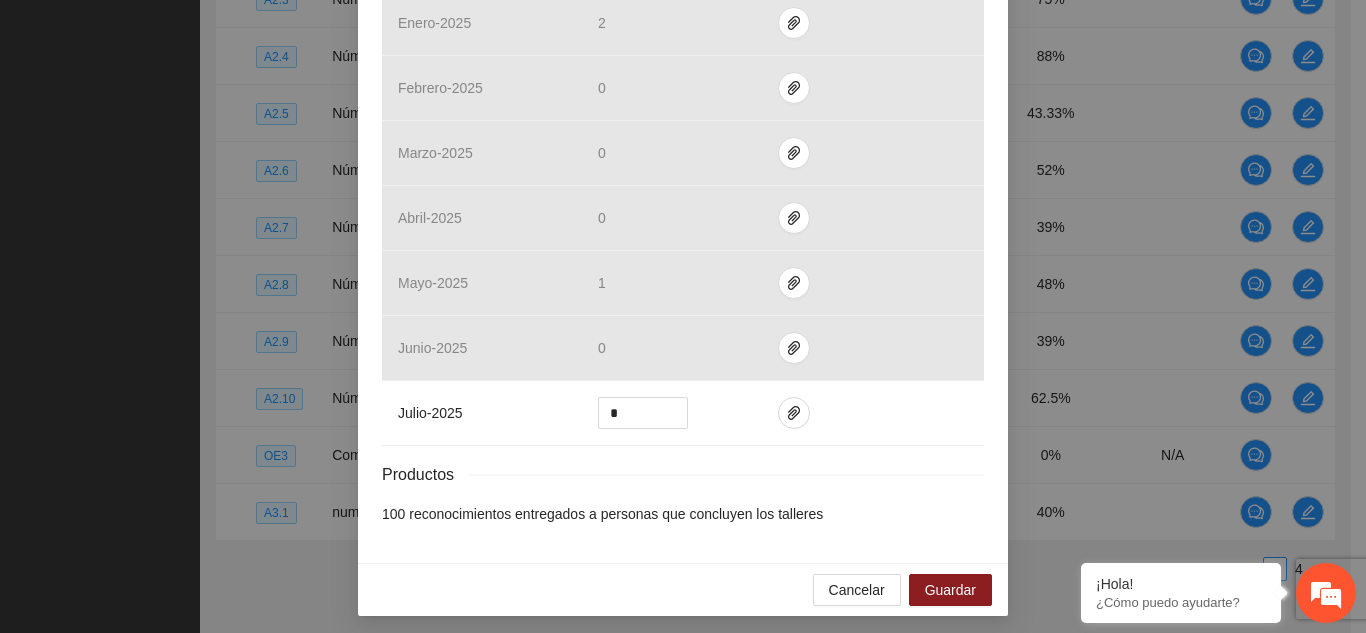 scroll, scrollTop: 862, scrollLeft: 0, axis: vertical 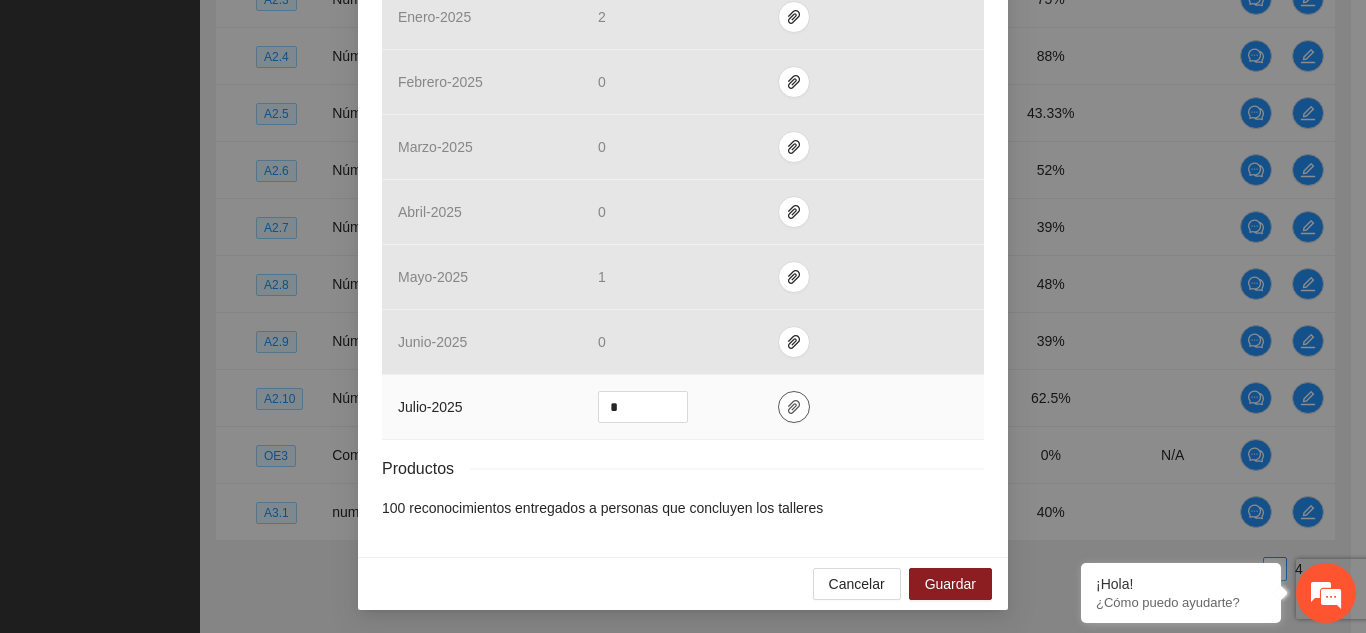 click at bounding box center (794, 407) 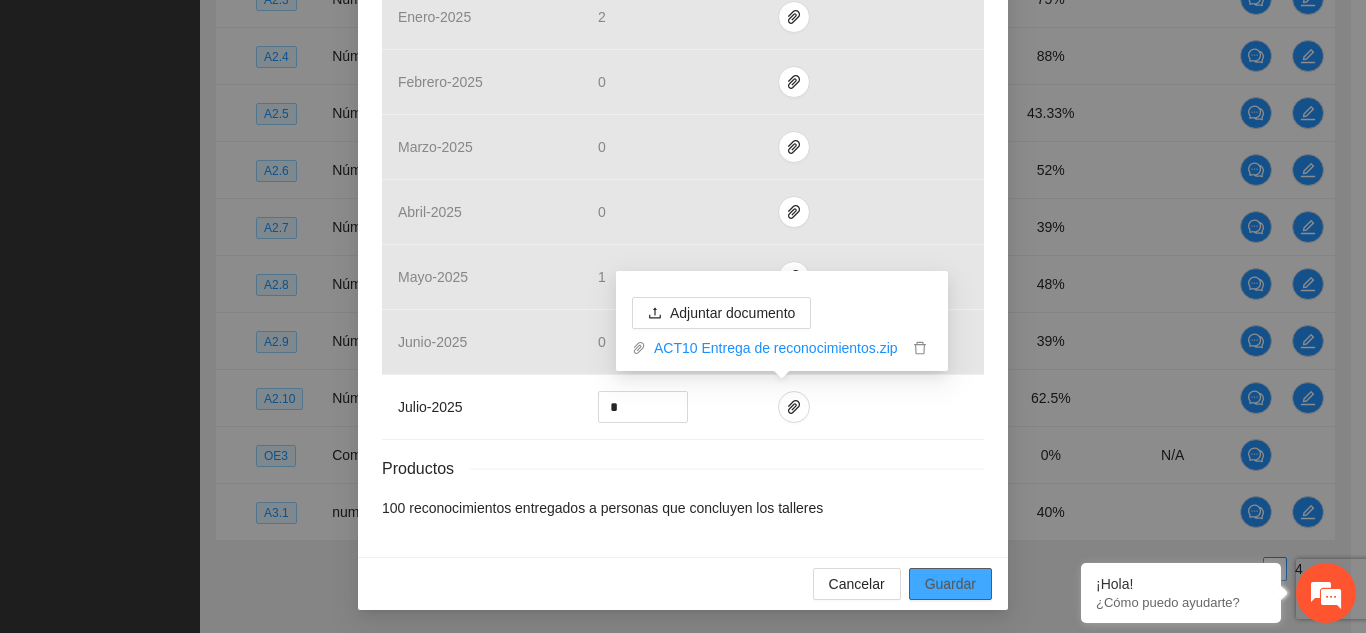 click on "Guardar" at bounding box center (950, 584) 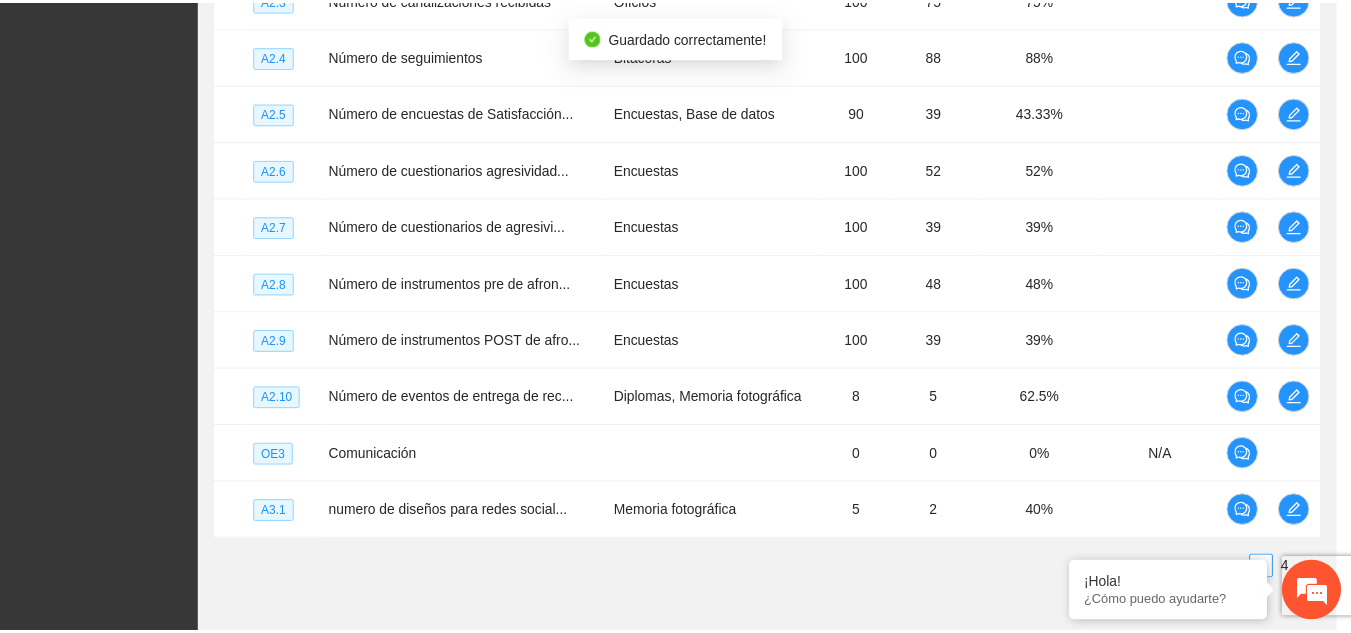 scroll, scrollTop: 762, scrollLeft: 0, axis: vertical 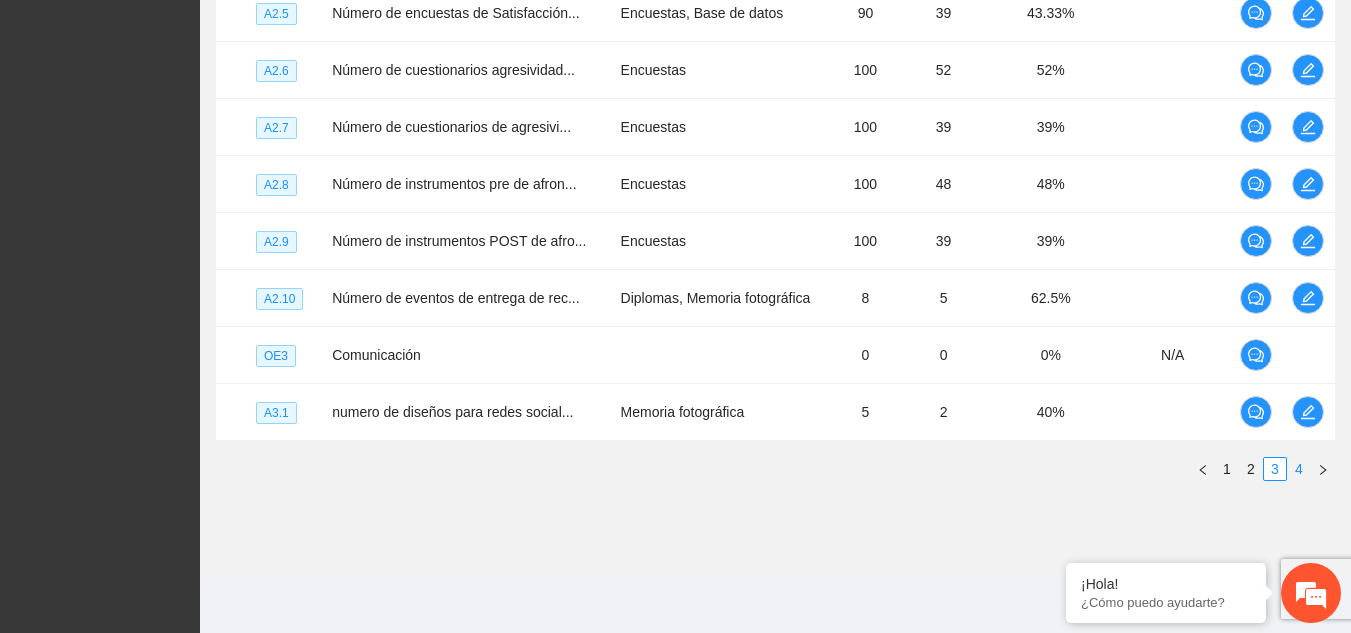 click on "4" at bounding box center (1299, 469) 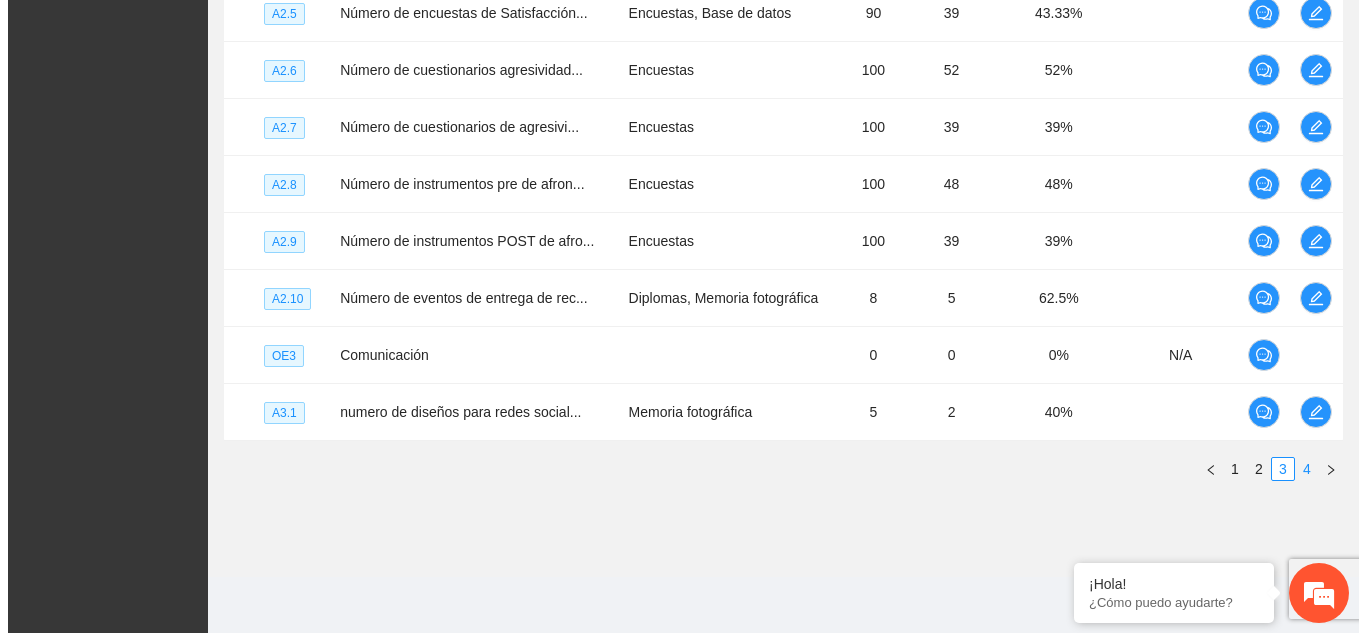 scroll, scrollTop: 391, scrollLeft: 0, axis: vertical 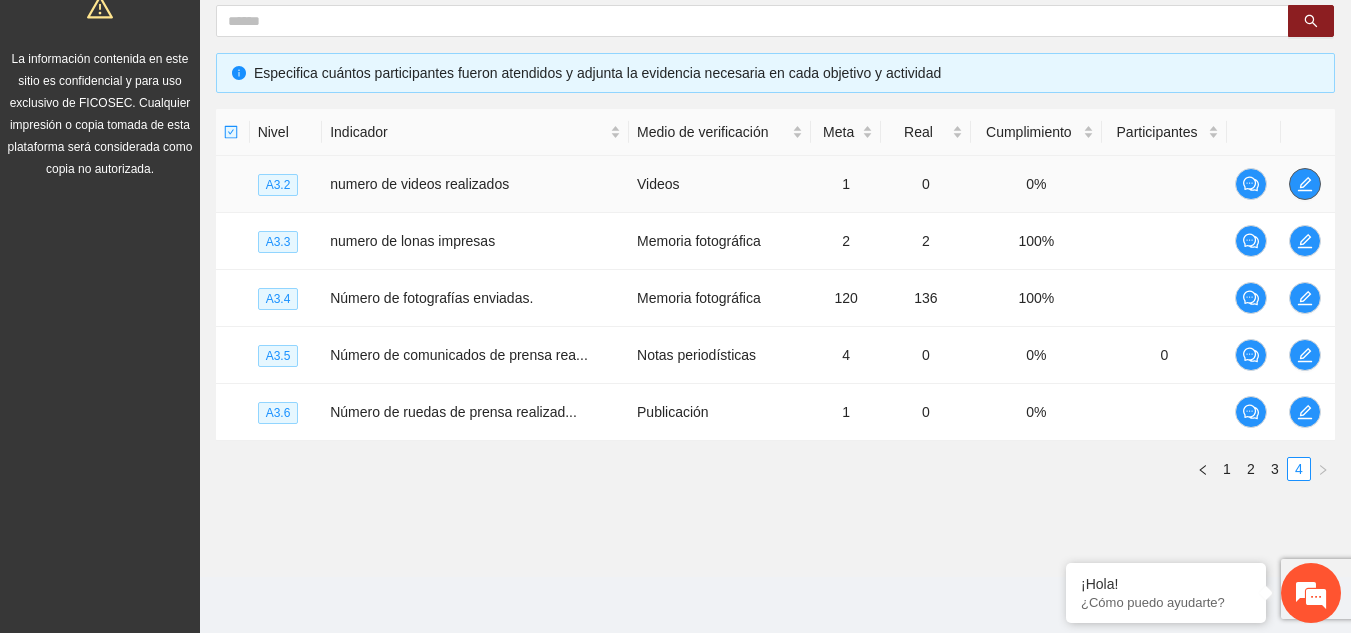 click 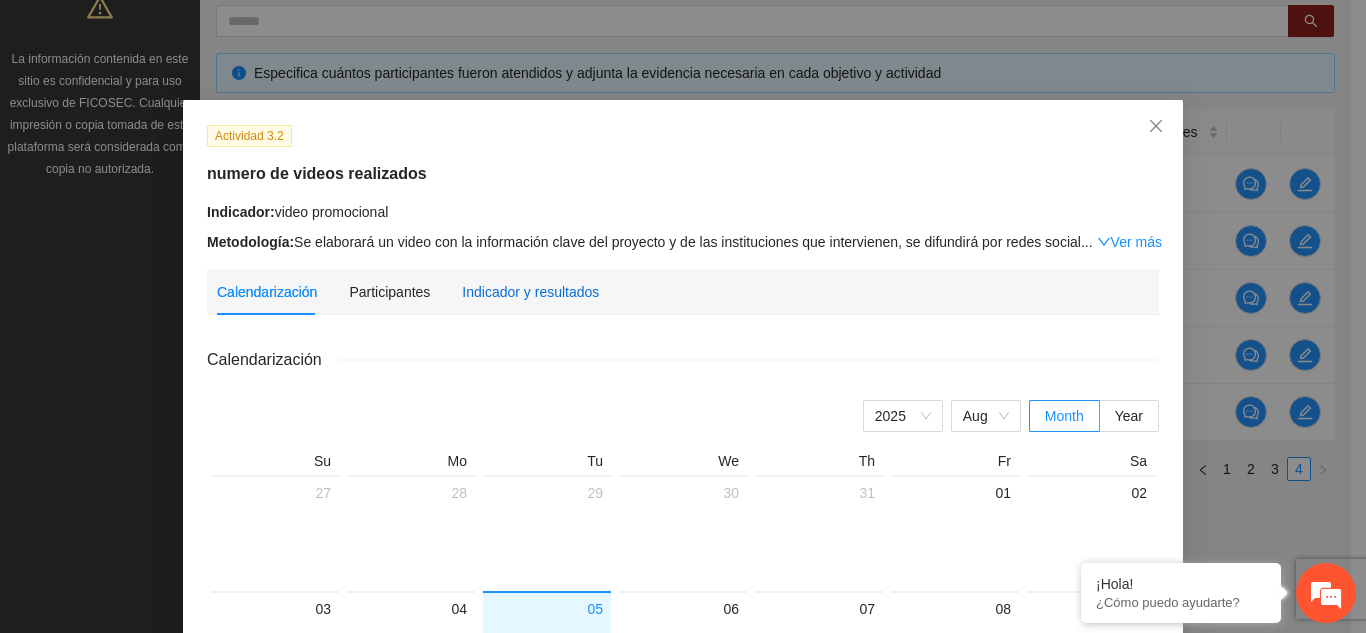 click on "Indicador y resultados" at bounding box center [530, 292] 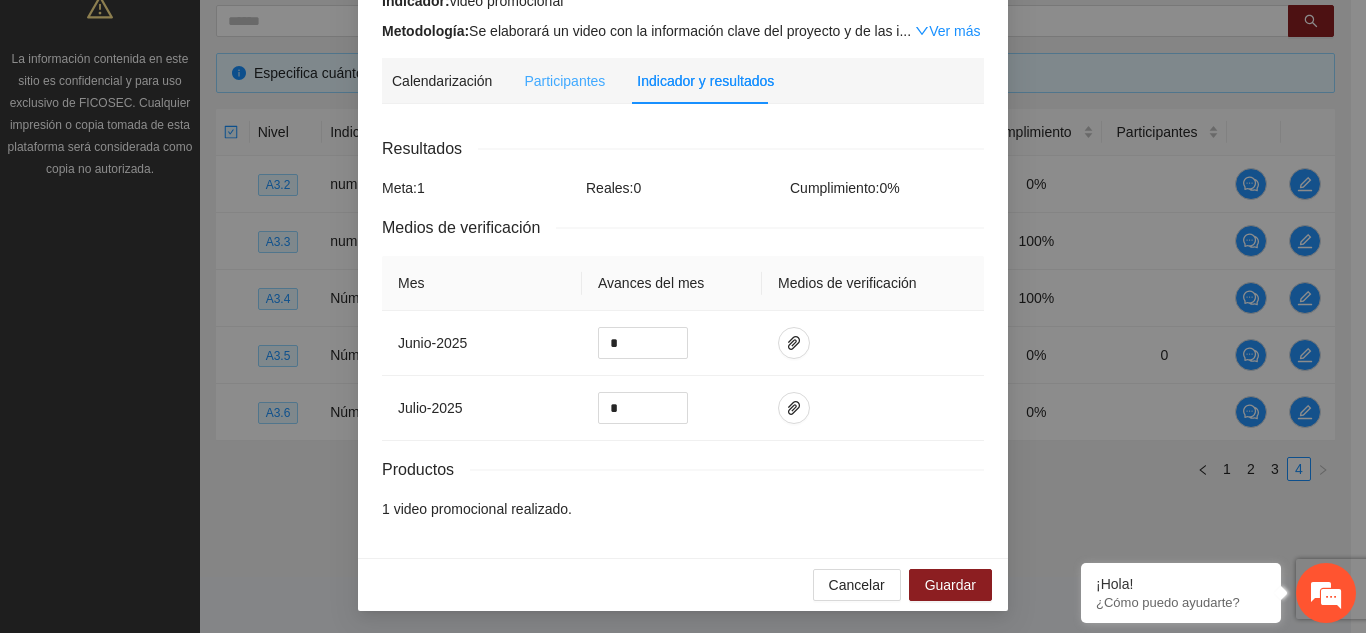 scroll, scrollTop: 212, scrollLeft: 0, axis: vertical 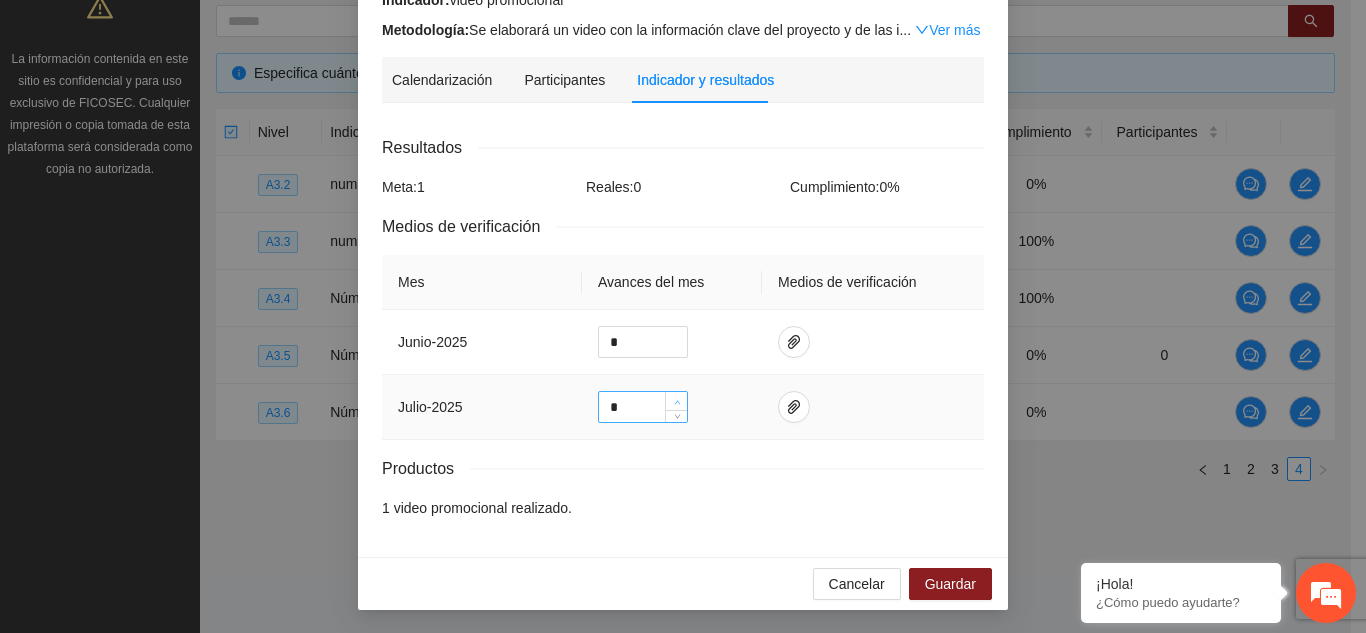 type on "*" 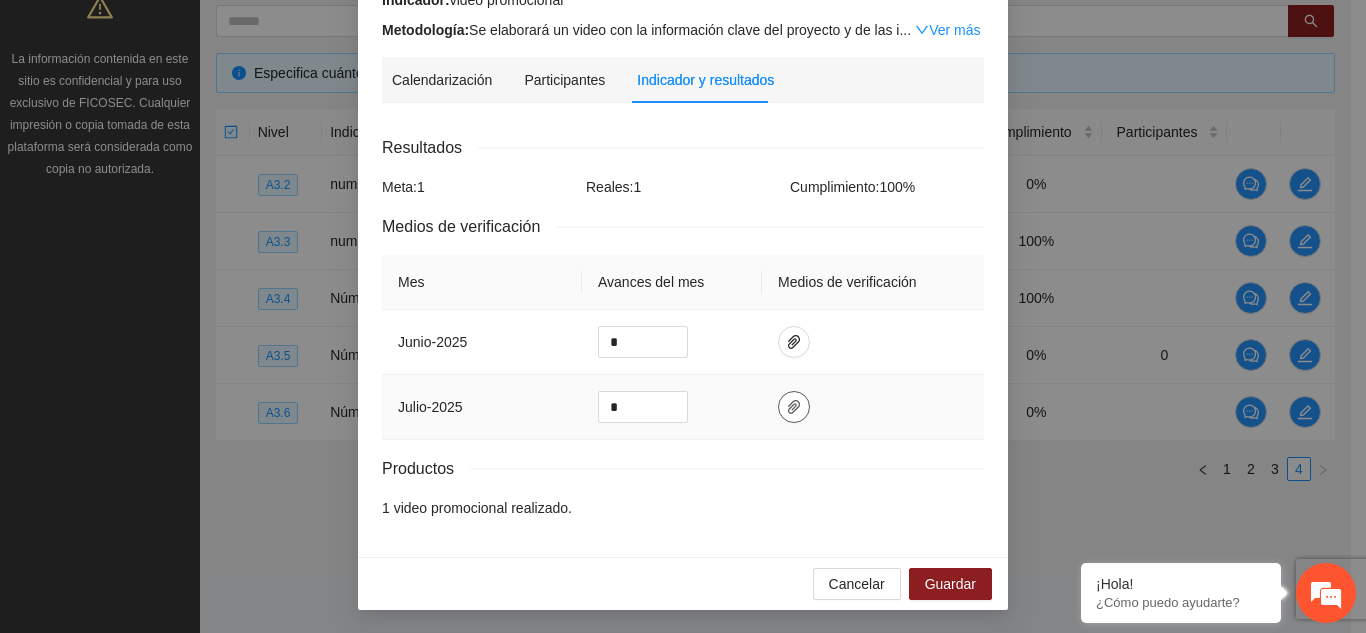 click 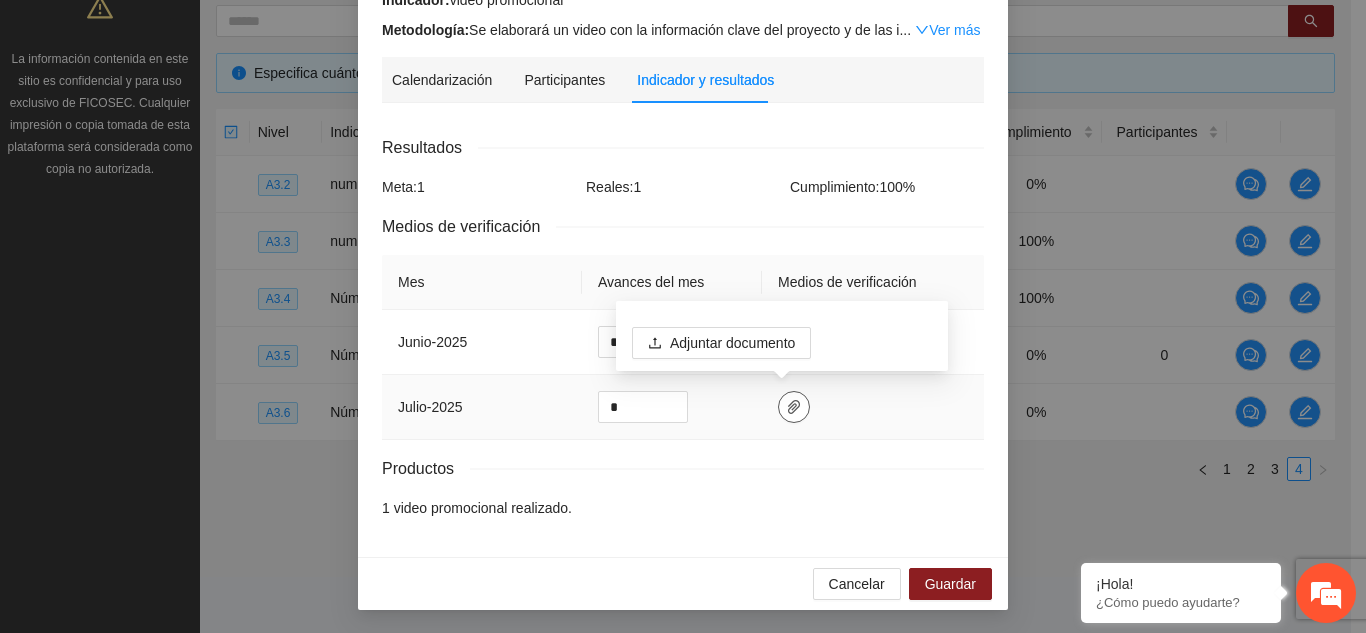click 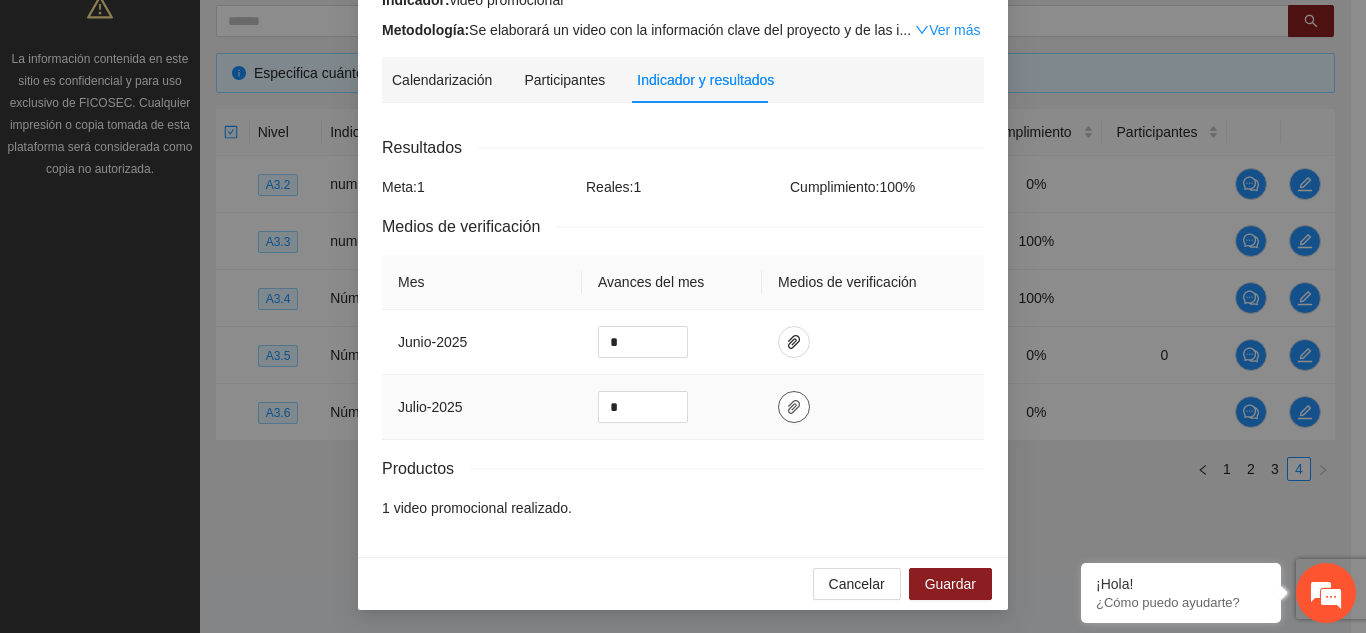 type 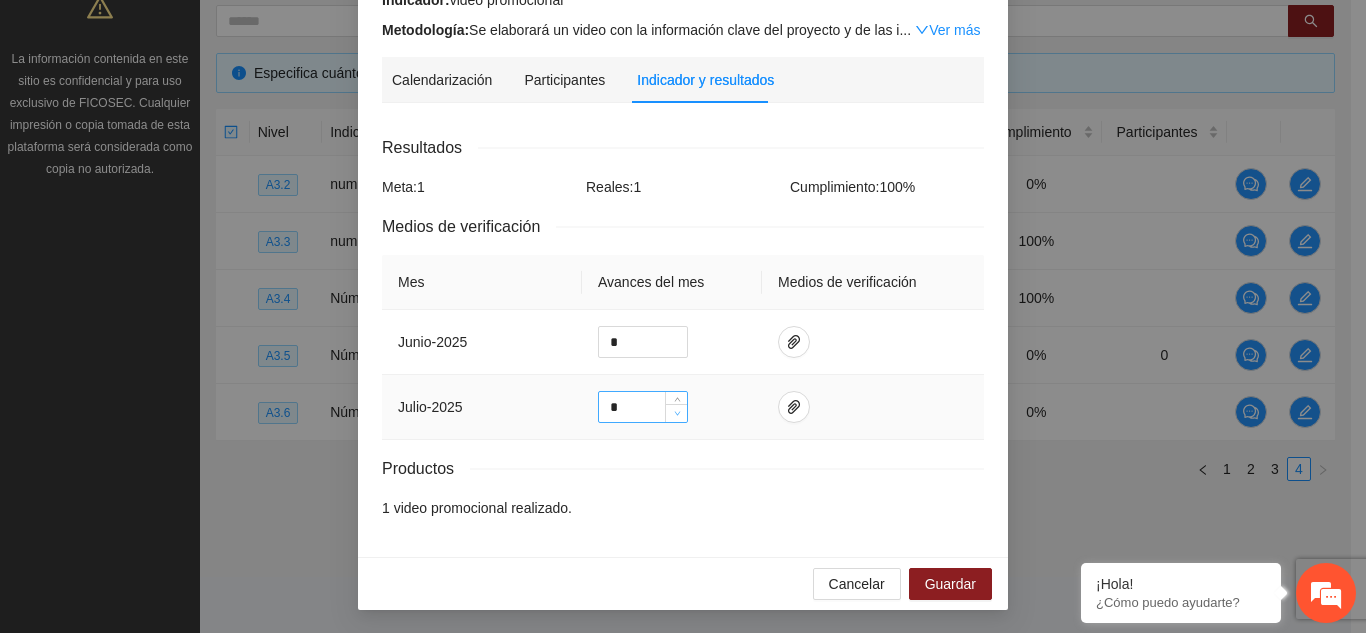 type on "*" 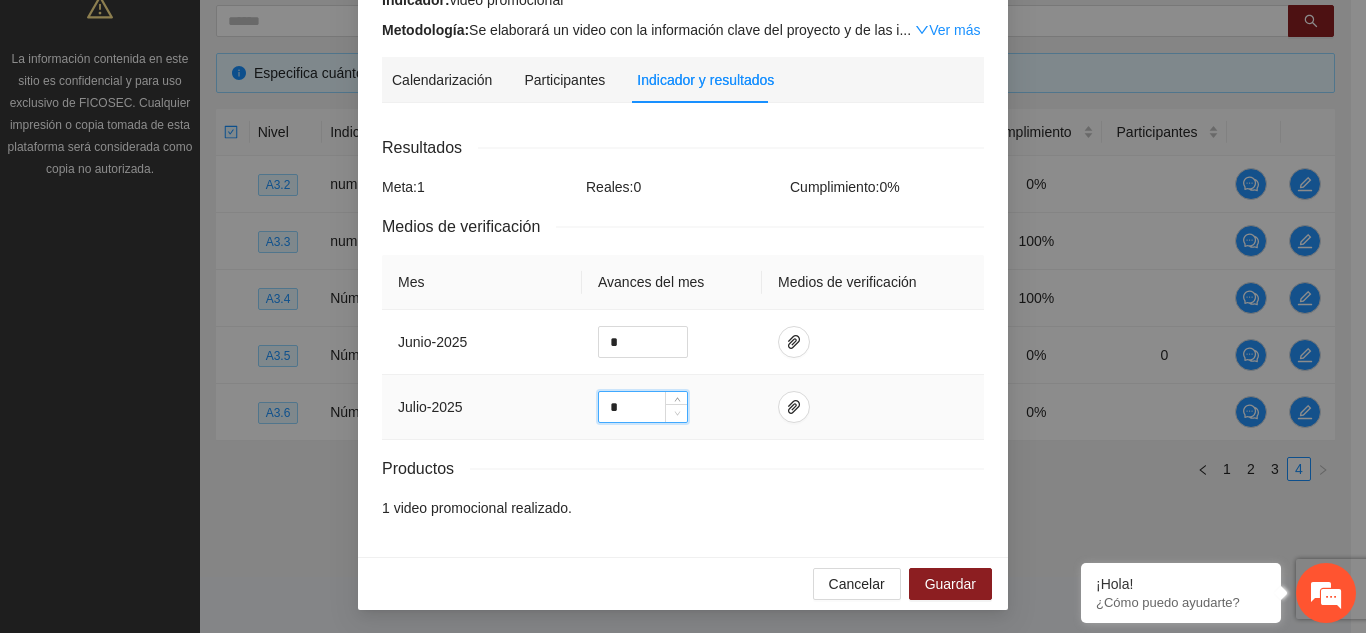 click at bounding box center (676, 413) 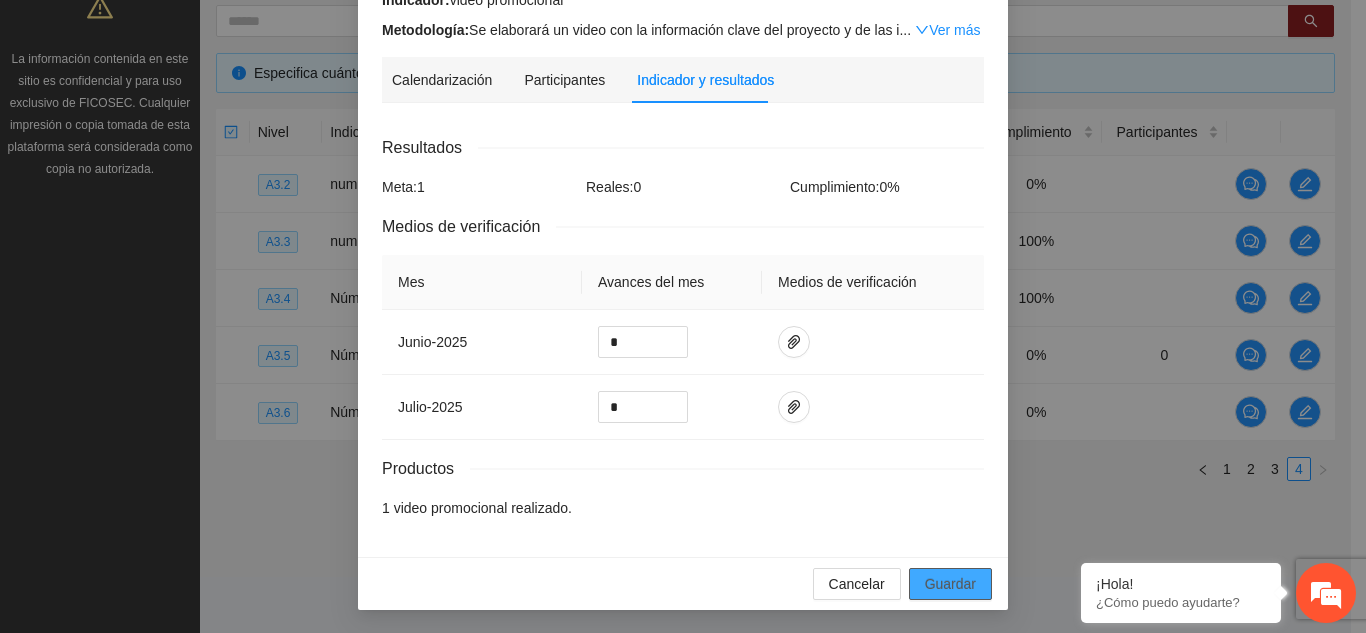 click on "Guardar" at bounding box center [950, 584] 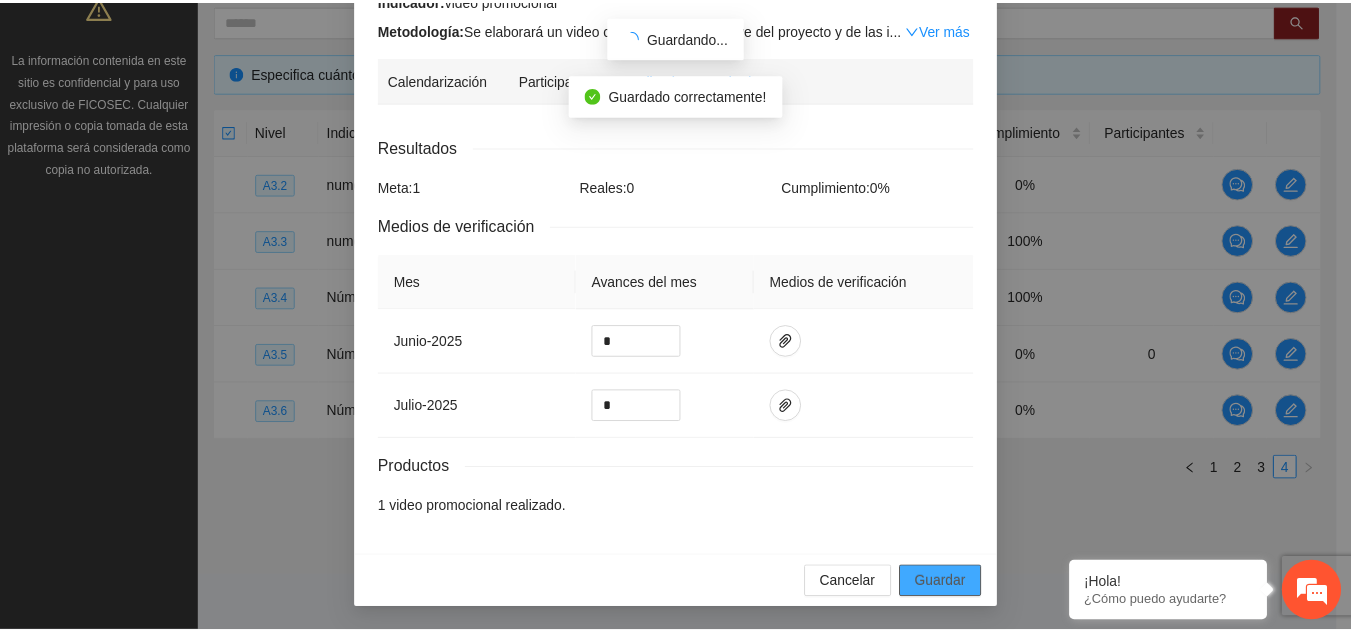 scroll, scrollTop: 112, scrollLeft: 0, axis: vertical 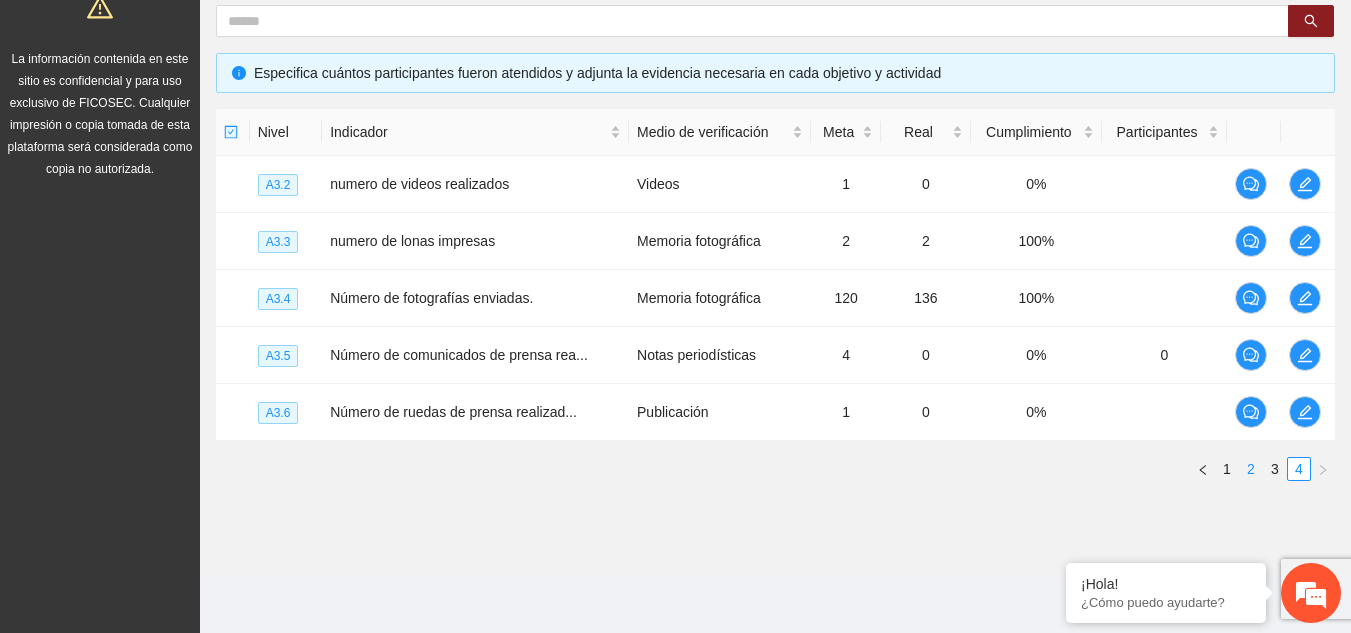 click on "2" at bounding box center (1251, 469) 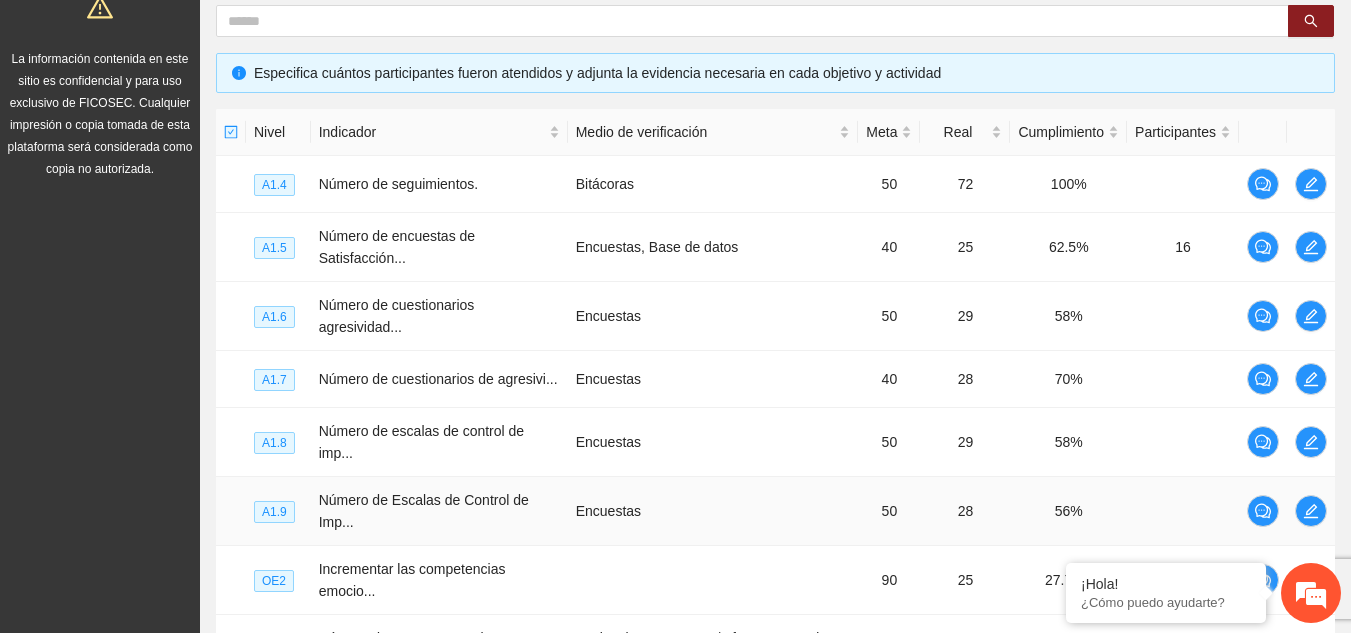 scroll, scrollTop: 724, scrollLeft: 0, axis: vertical 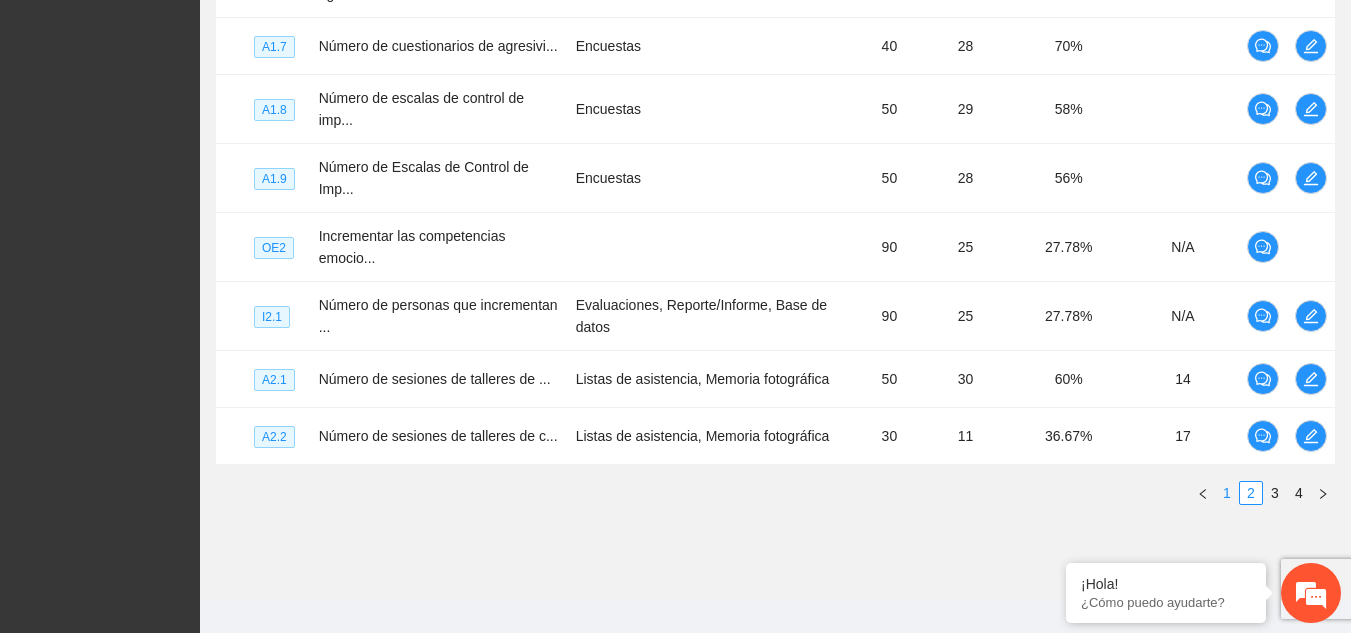 click on "1" at bounding box center (1227, 493) 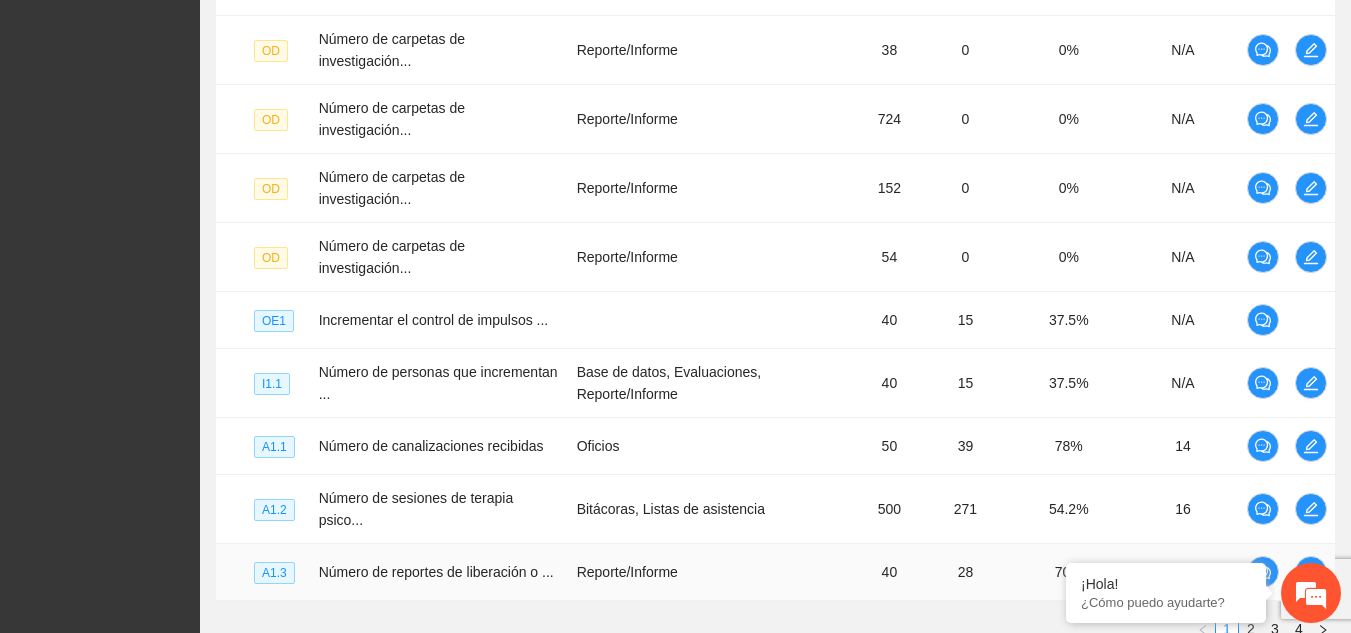 scroll, scrollTop: 700, scrollLeft: 0, axis: vertical 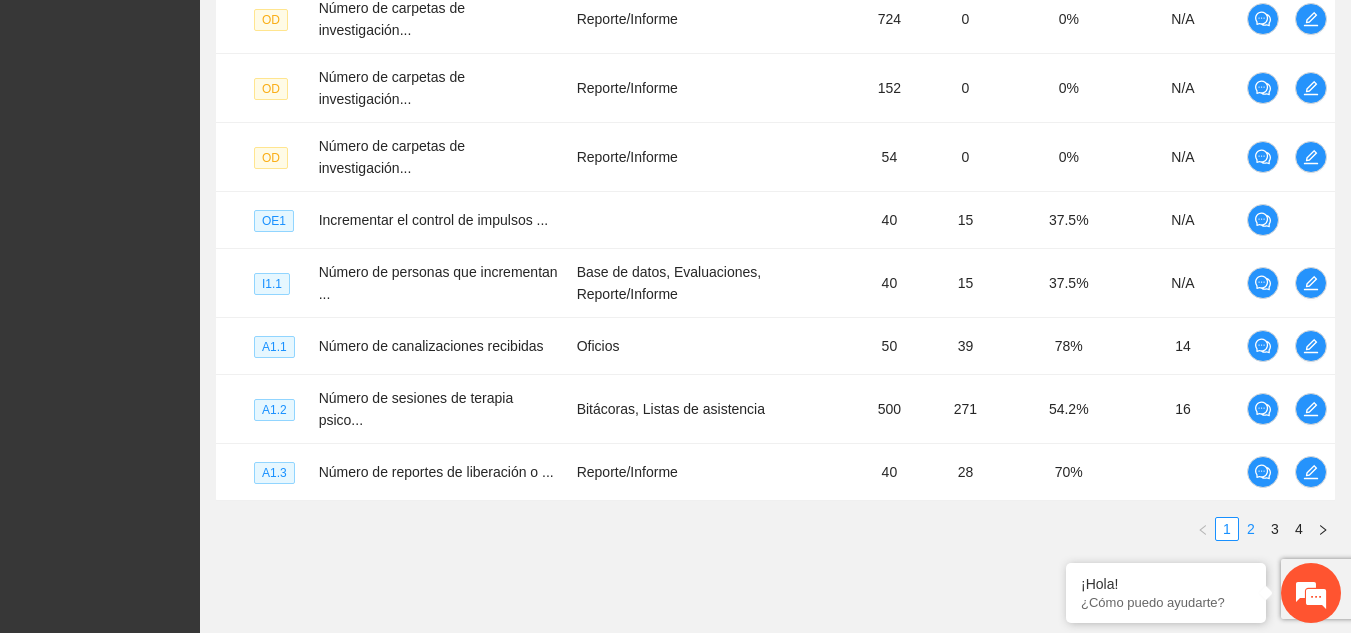 click on "2" at bounding box center [1251, 529] 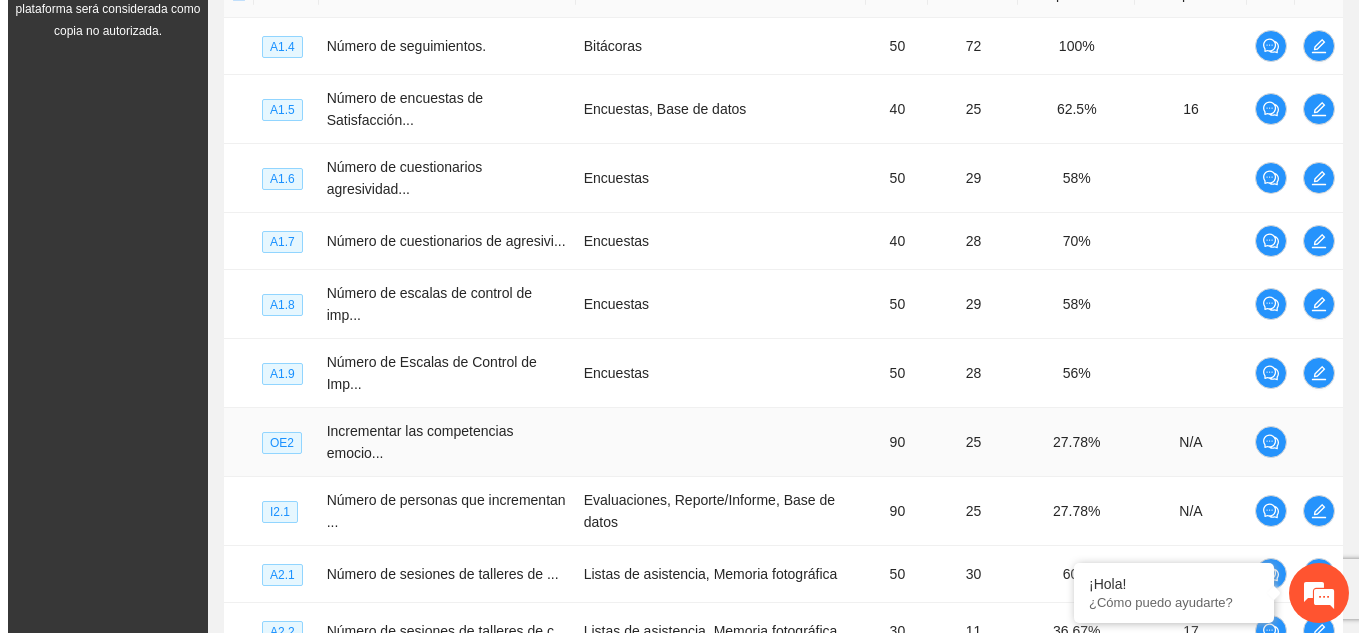scroll, scrollTop: 500, scrollLeft: 0, axis: vertical 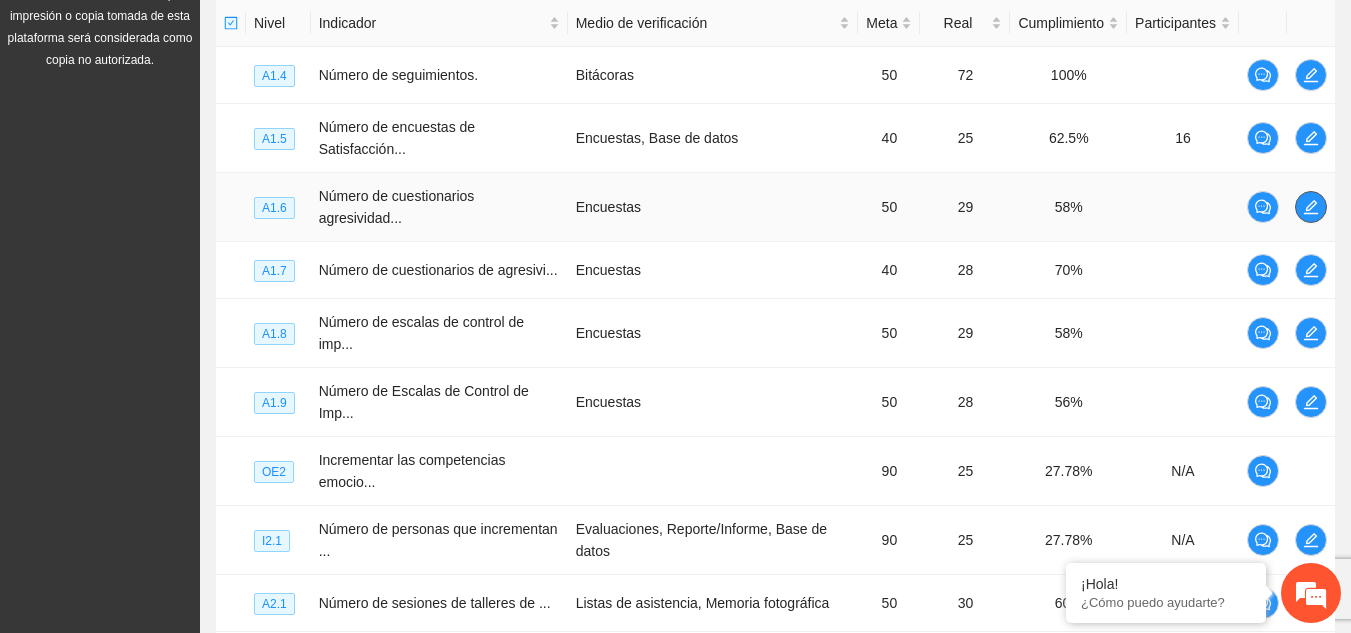 click 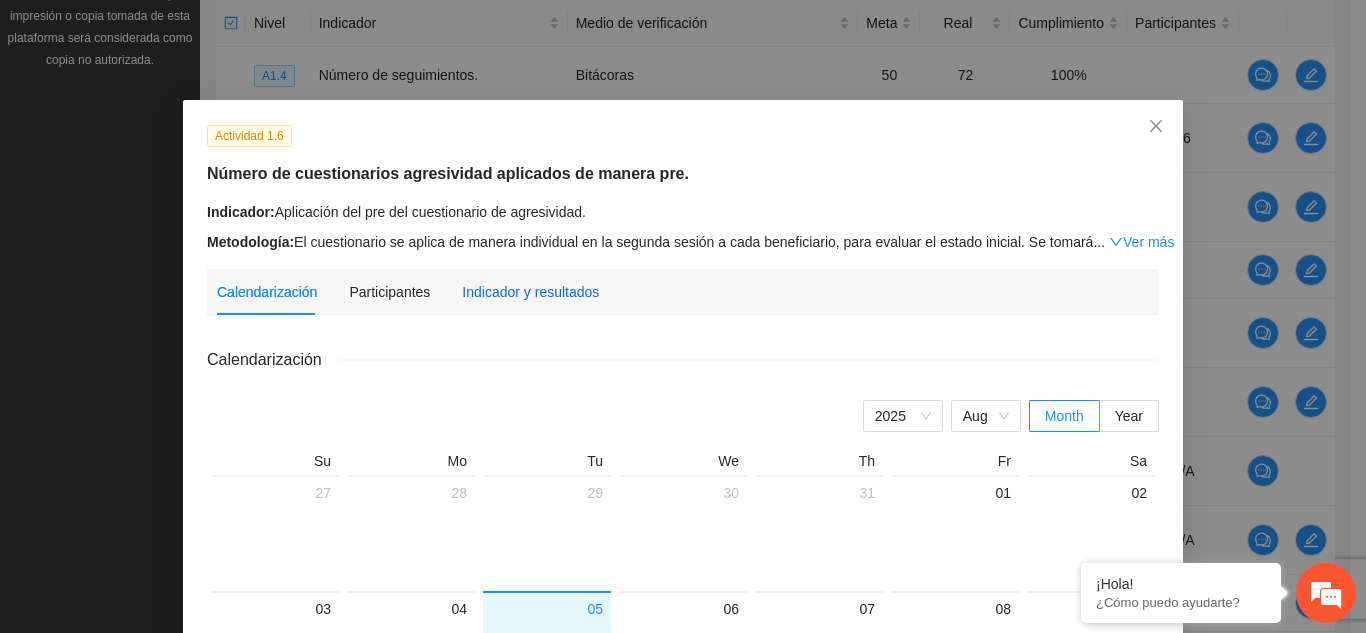 click on "Indicador y resultados" at bounding box center (530, 292) 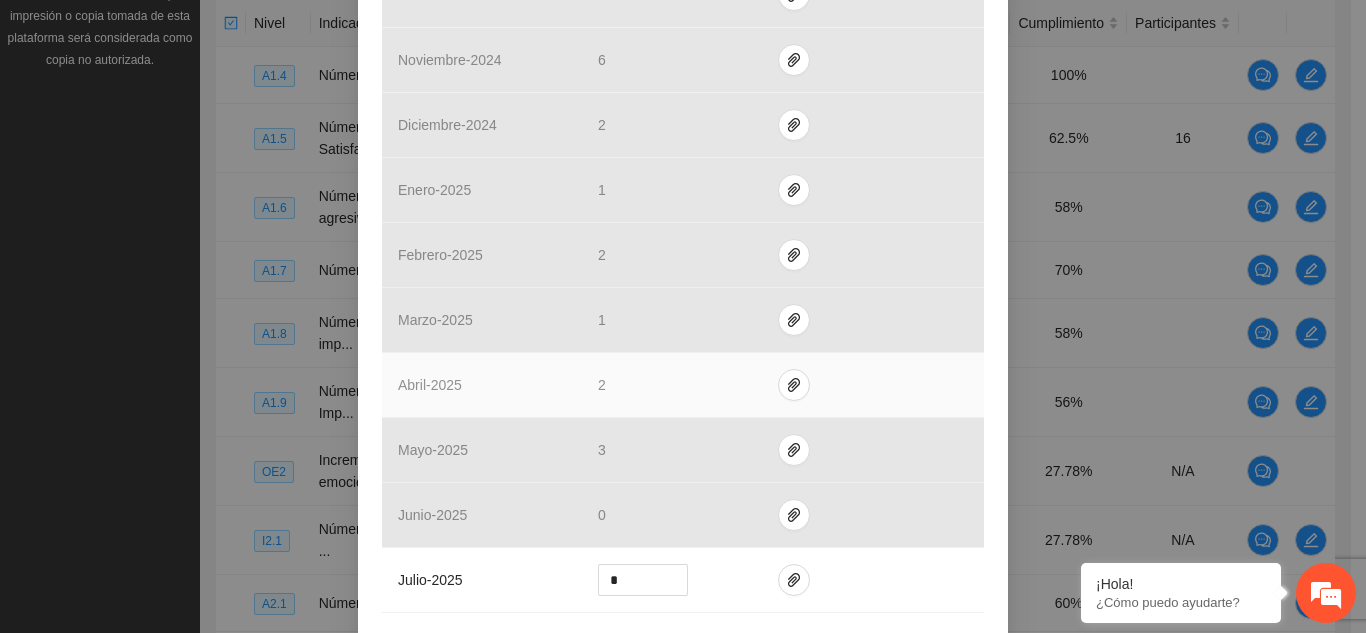 scroll, scrollTop: 800, scrollLeft: 0, axis: vertical 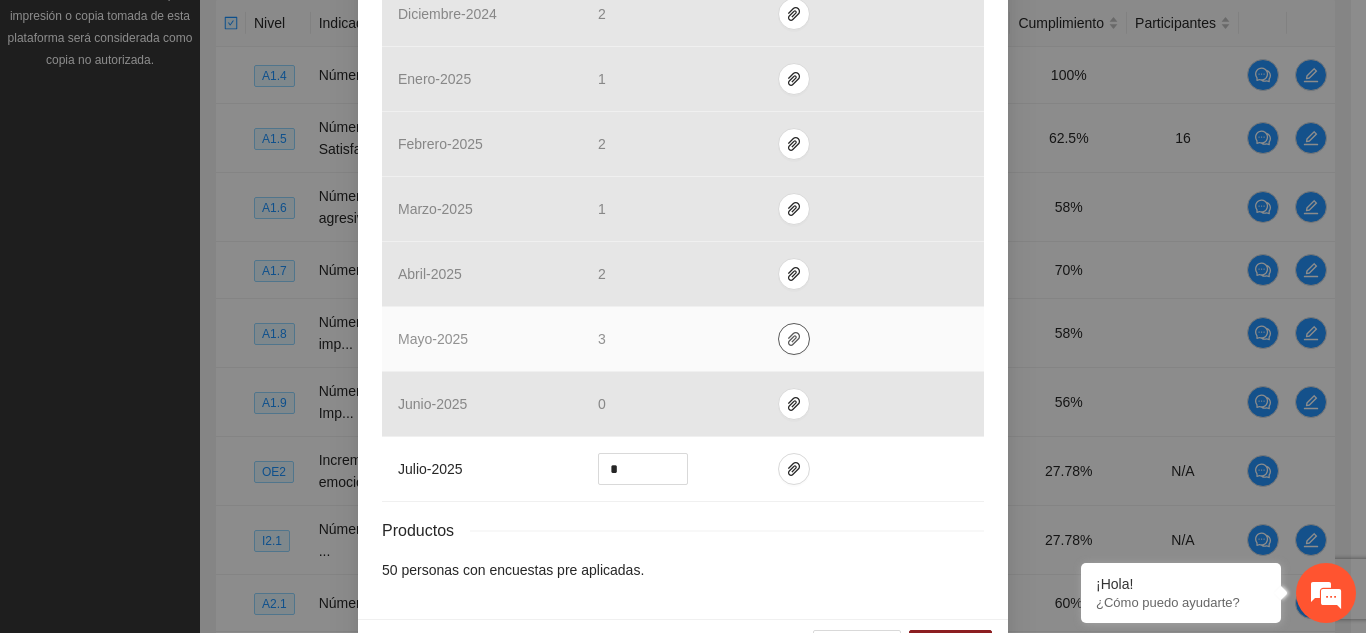 click 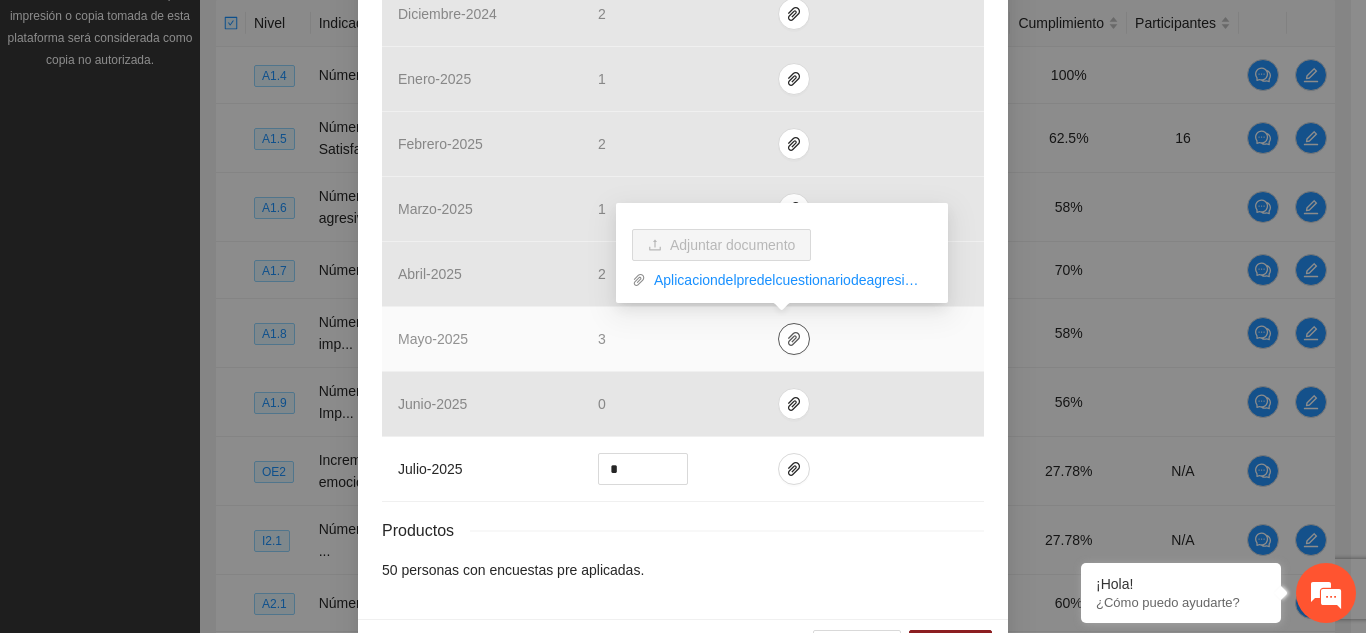 click 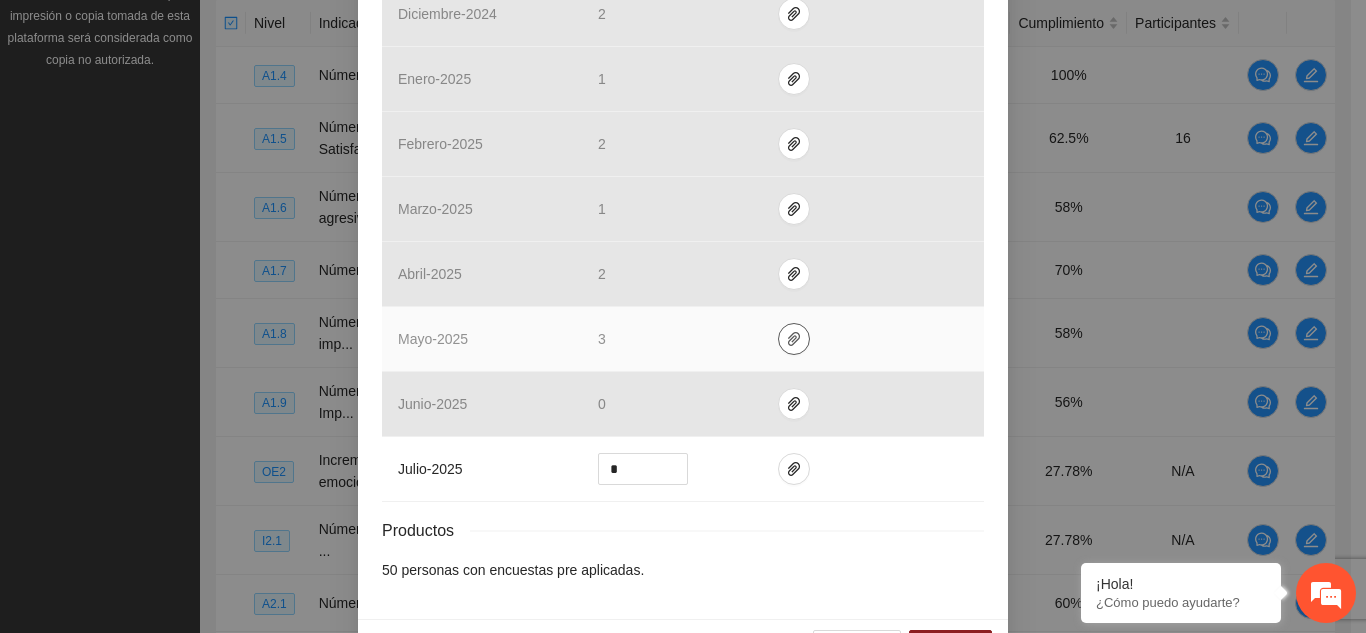 scroll, scrollTop: 862, scrollLeft: 0, axis: vertical 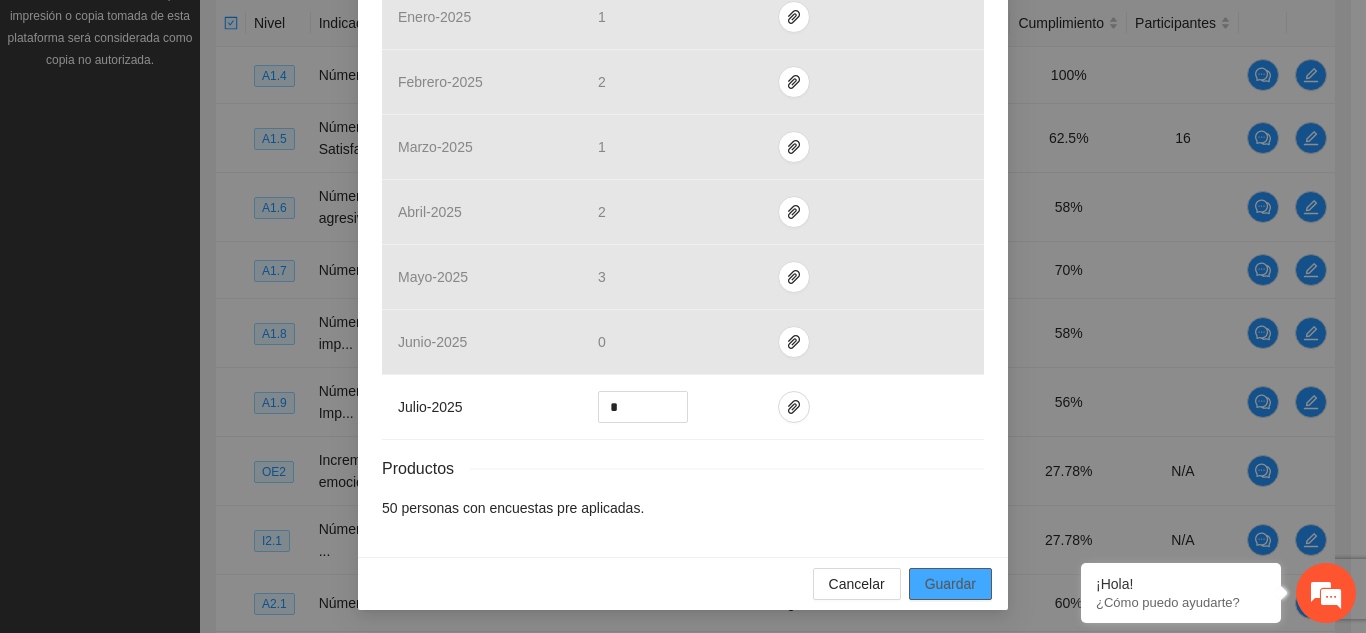 click on "Guardar" at bounding box center (950, 584) 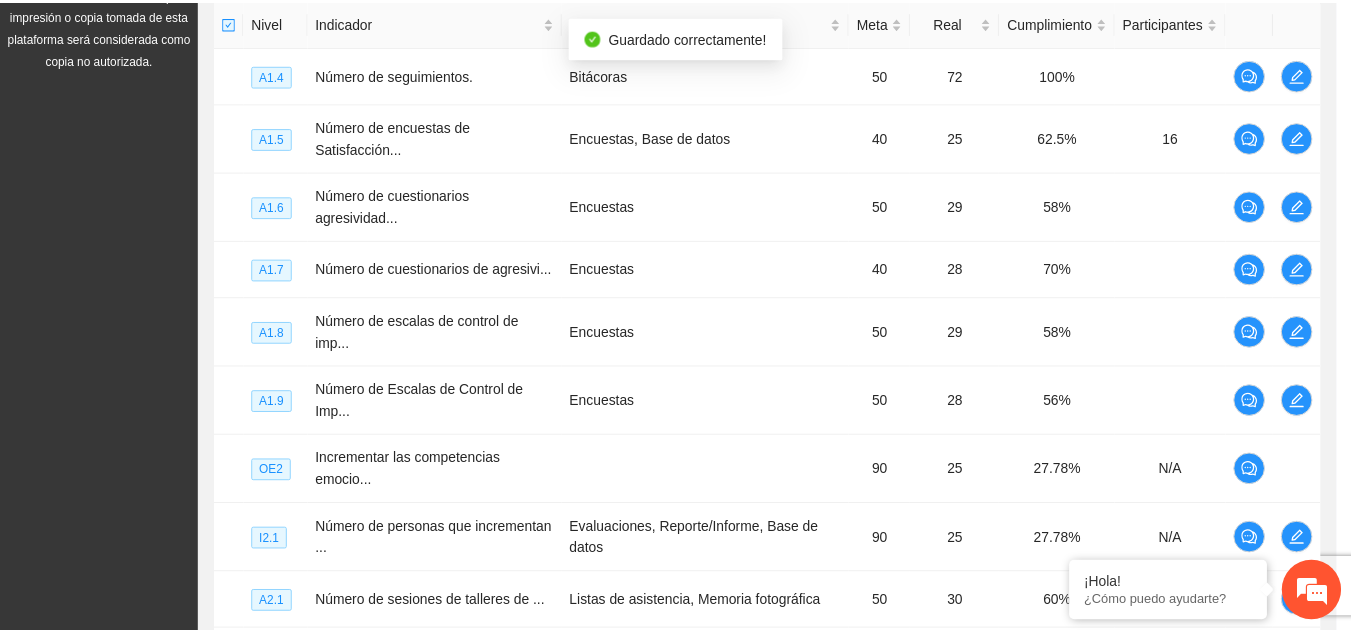 scroll, scrollTop: 0, scrollLeft: 0, axis: both 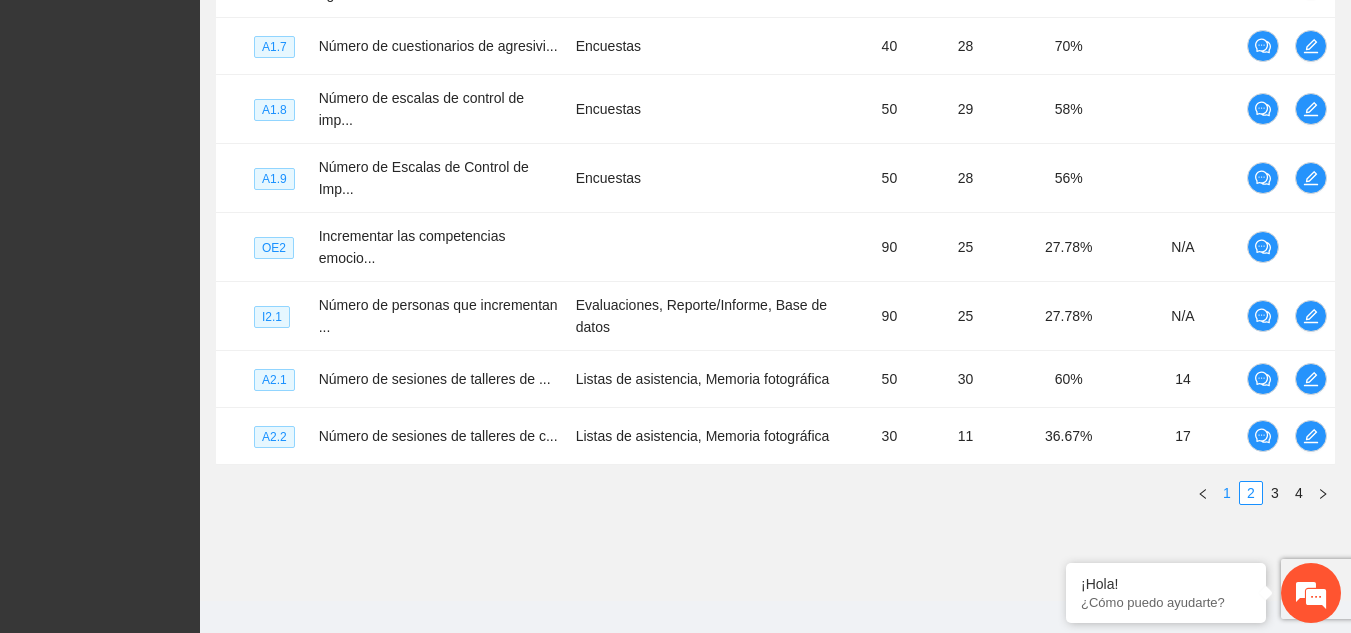 click on "1" at bounding box center (1227, 493) 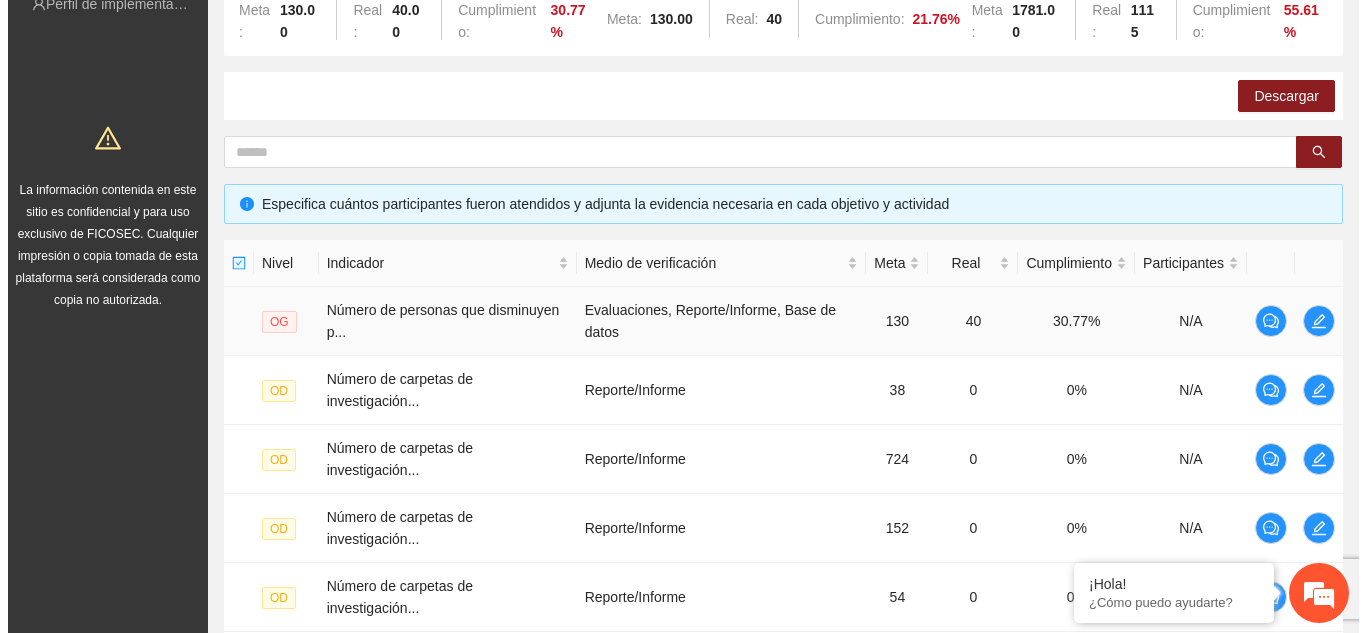 scroll, scrollTop: 400, scrollLeft: 0, axis: vertical 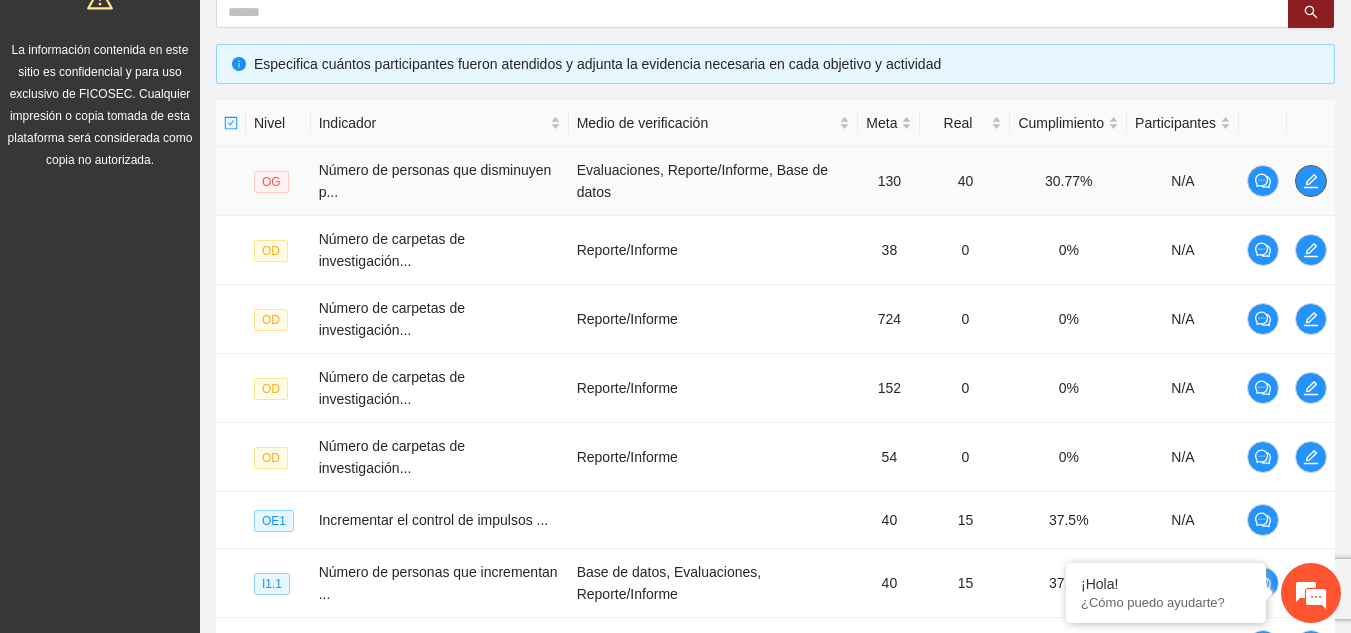 click 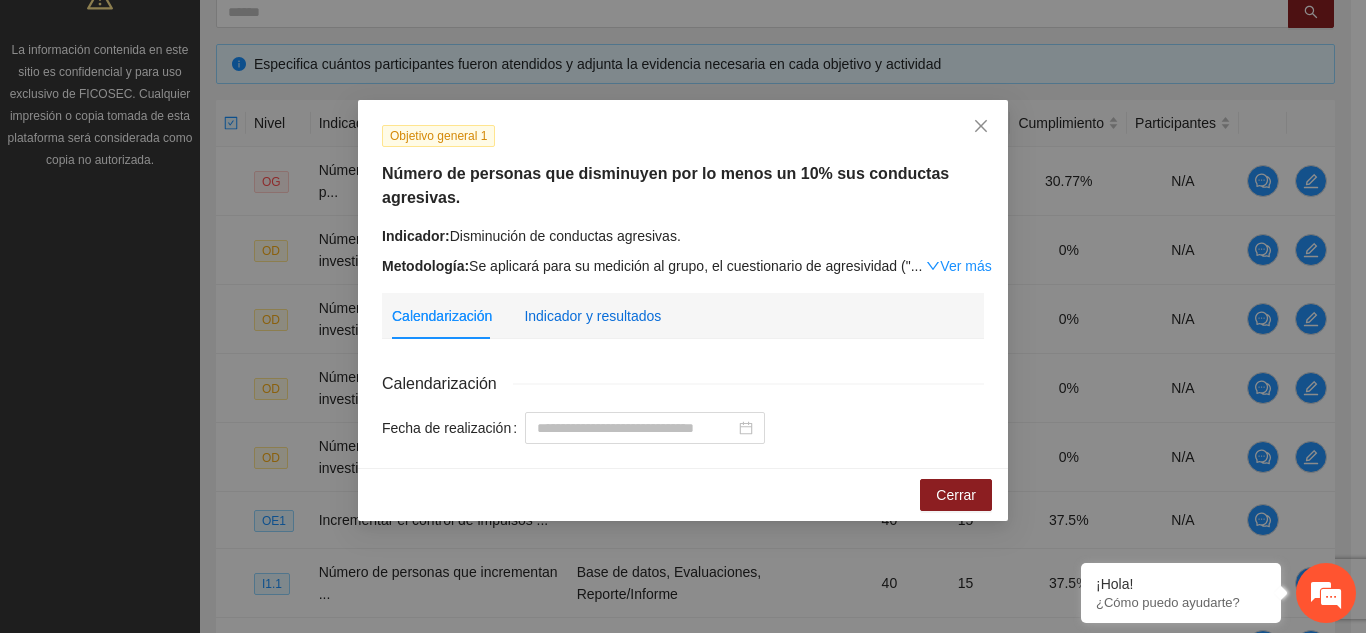 click on "Indicador y resultados" at bounding box center (592, 316) 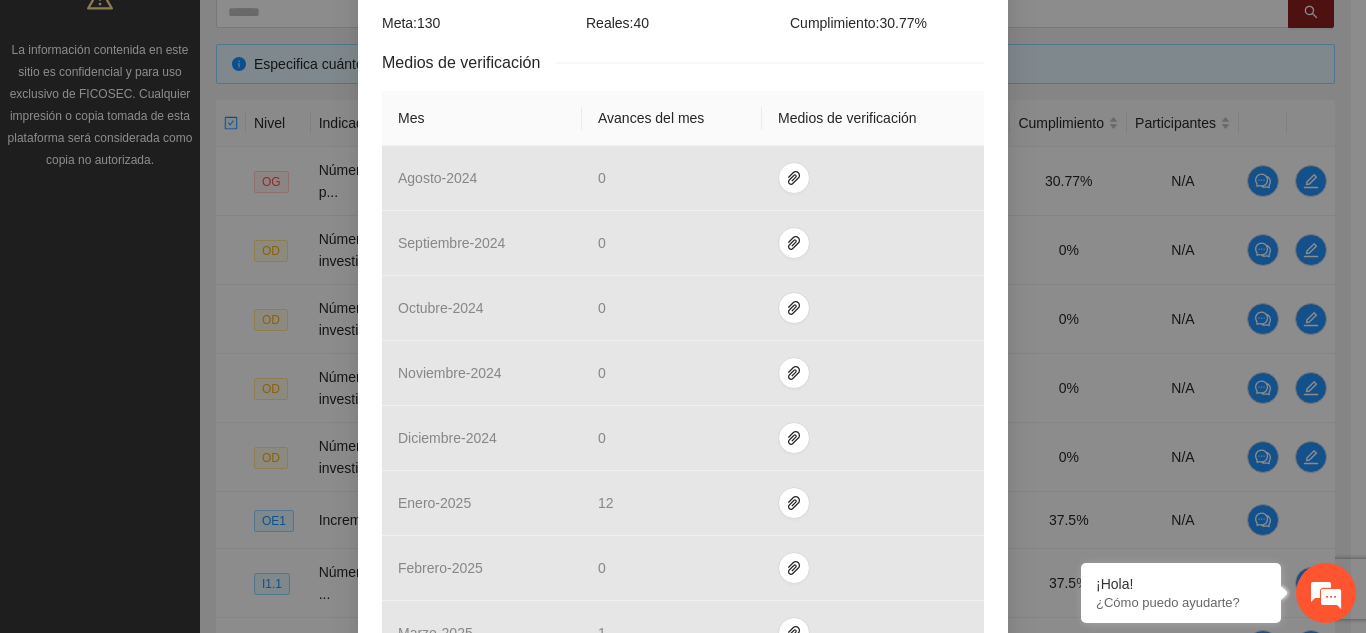 scroll, scrollTop: 700, scrollLeft: 0, axis: vertical 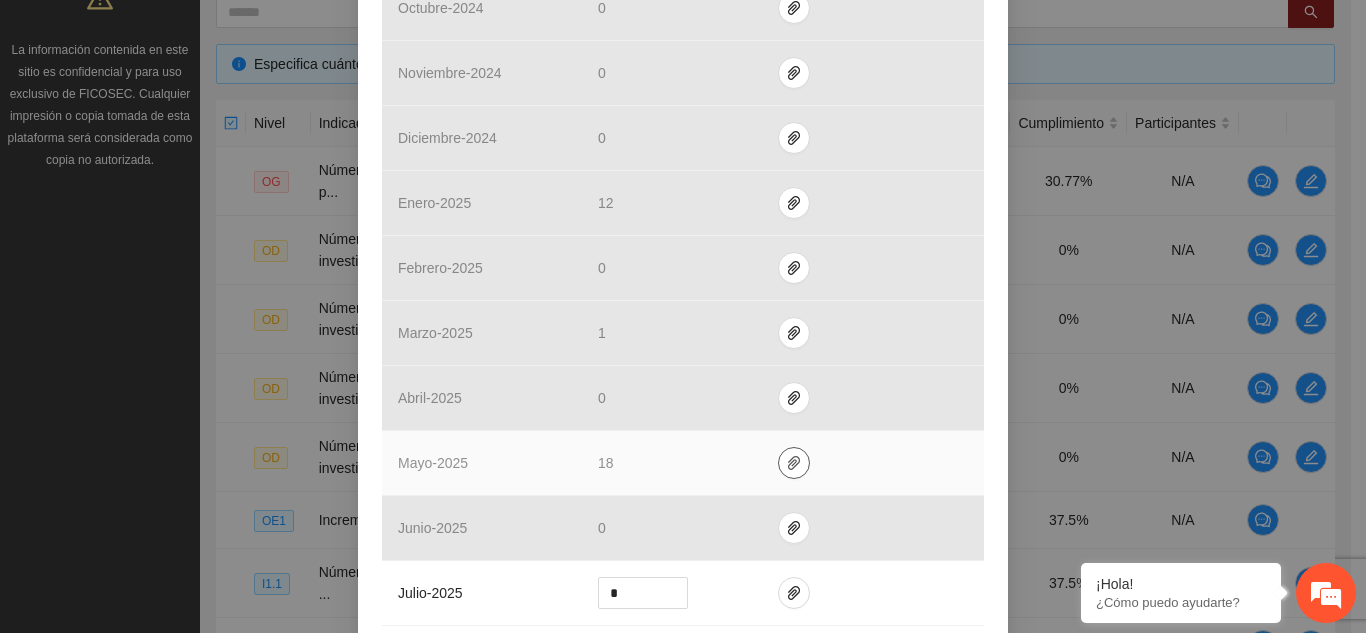 click 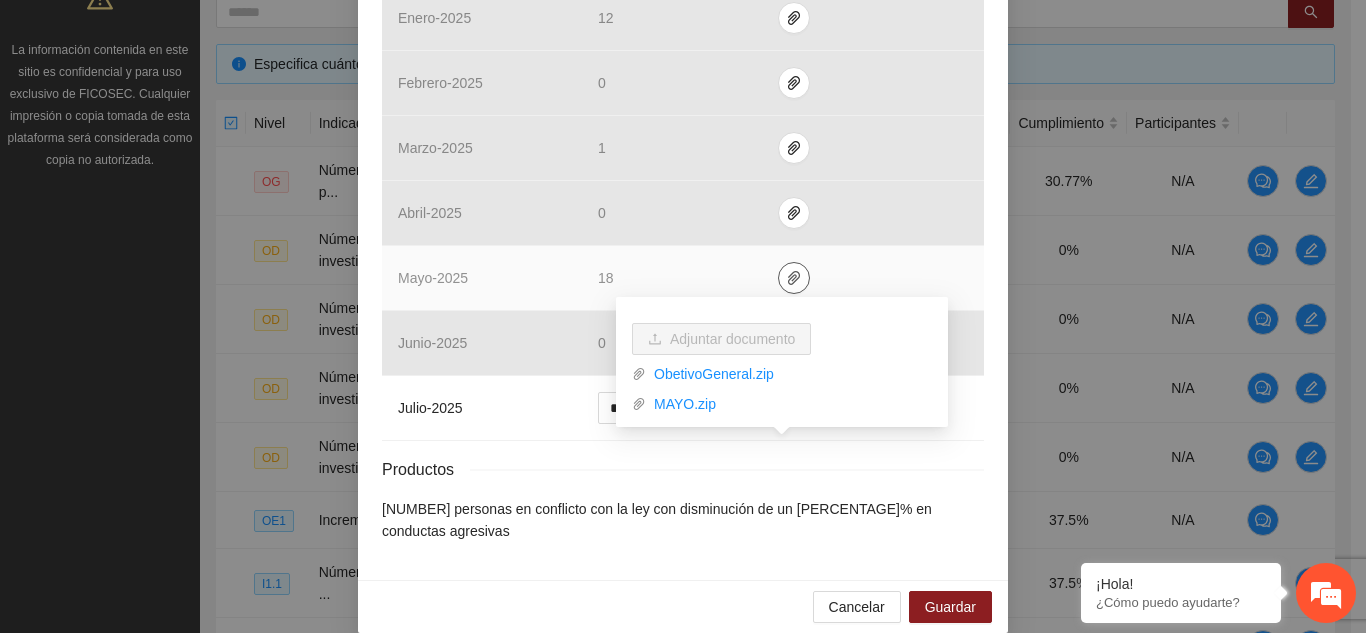 scroll, scrollTop: 886, scrollLeft: 0, axis: vertical 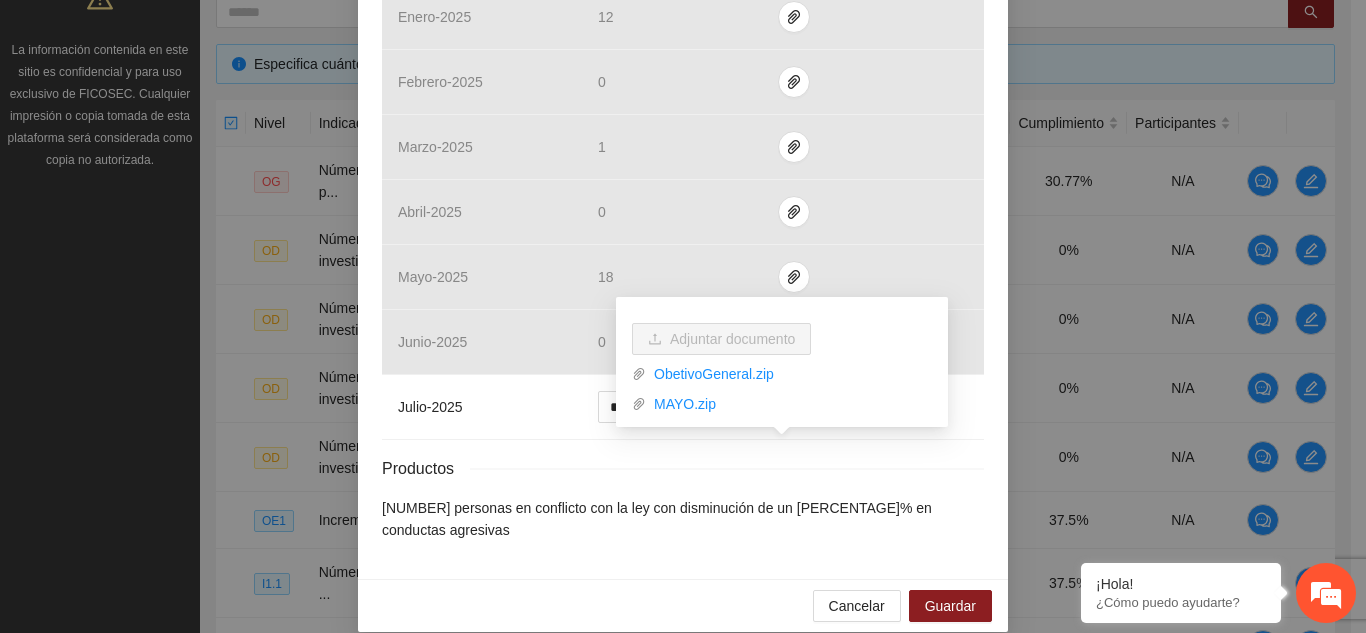 click on "Productos" at bounding box center [683, 468] 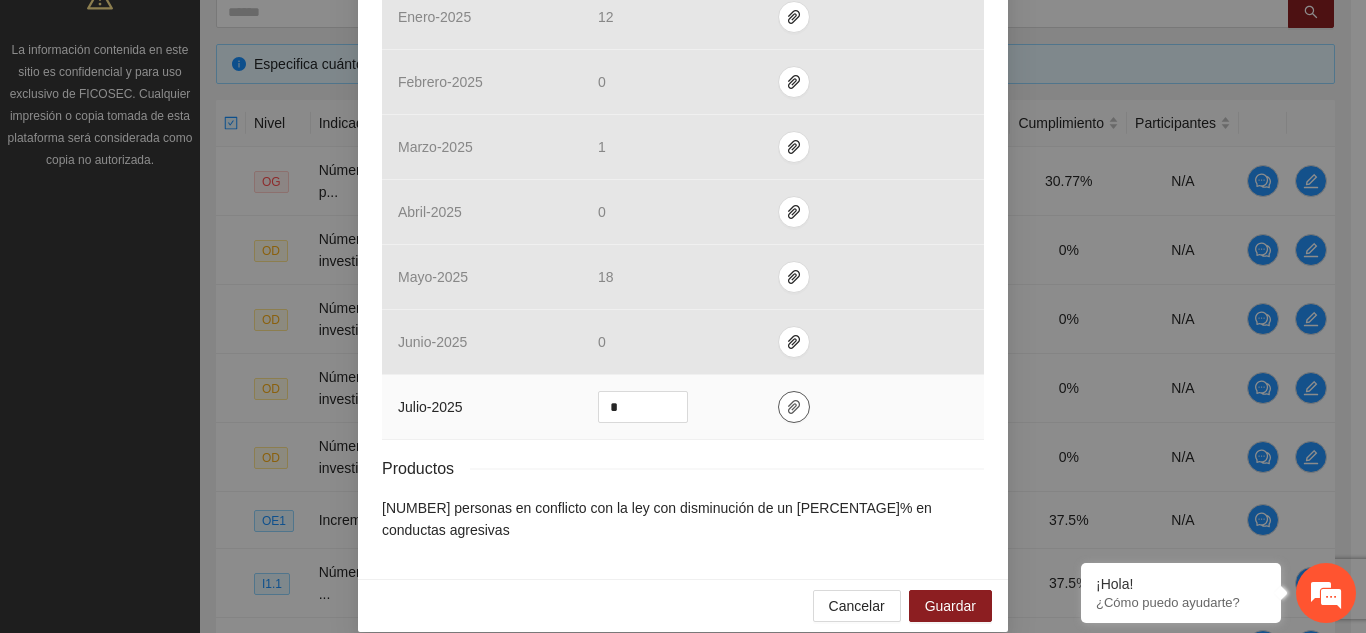 click at bounding box center [794, 407] 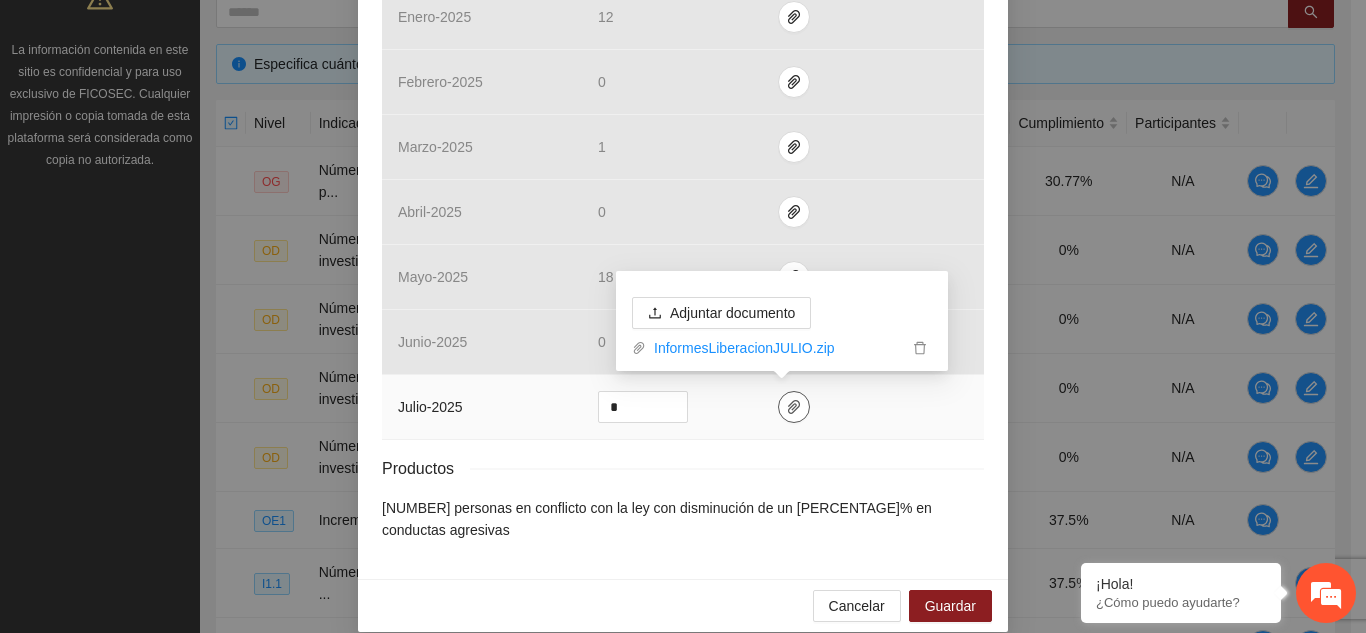 type 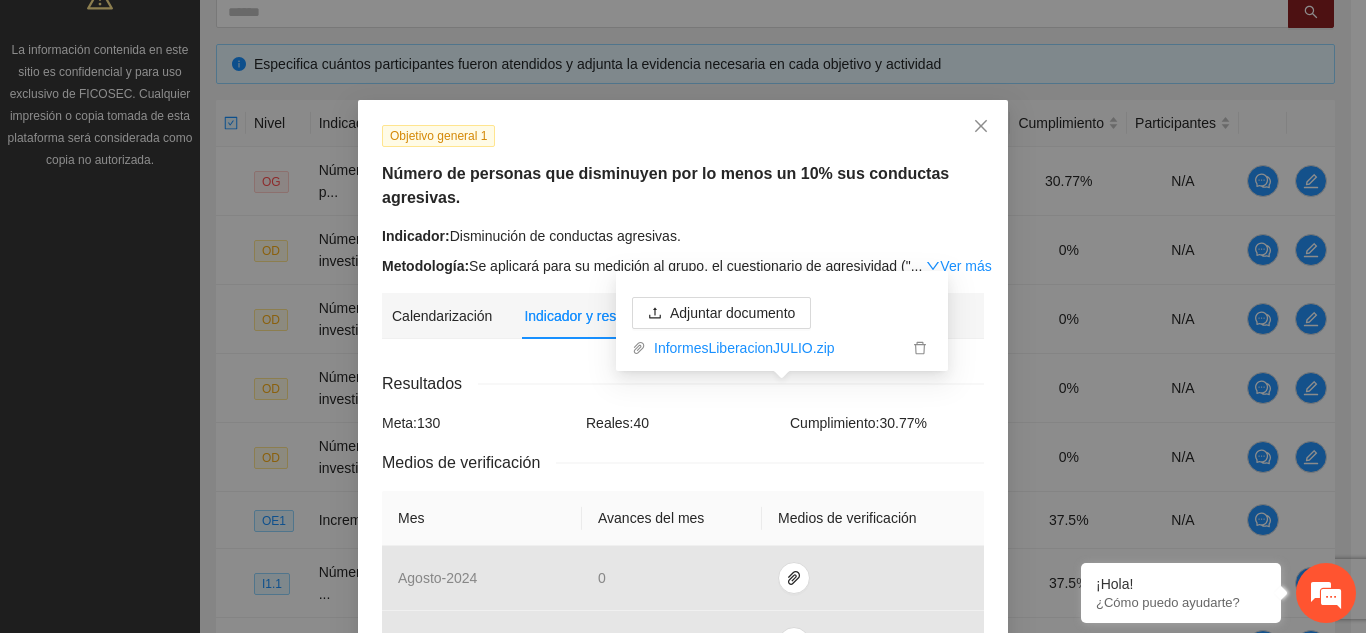 scroll, scrollTop: 100, scrollLeft: 0, axis: vertical 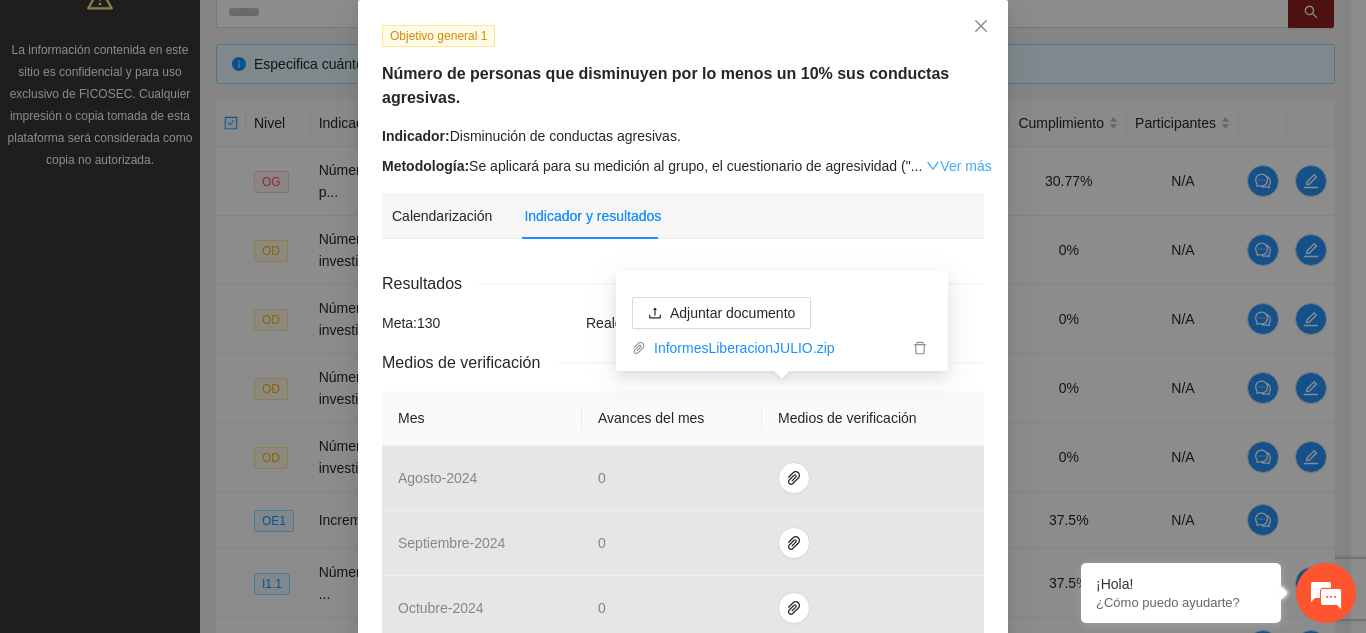 click on "Ver más" at bounding box center [958, 166] 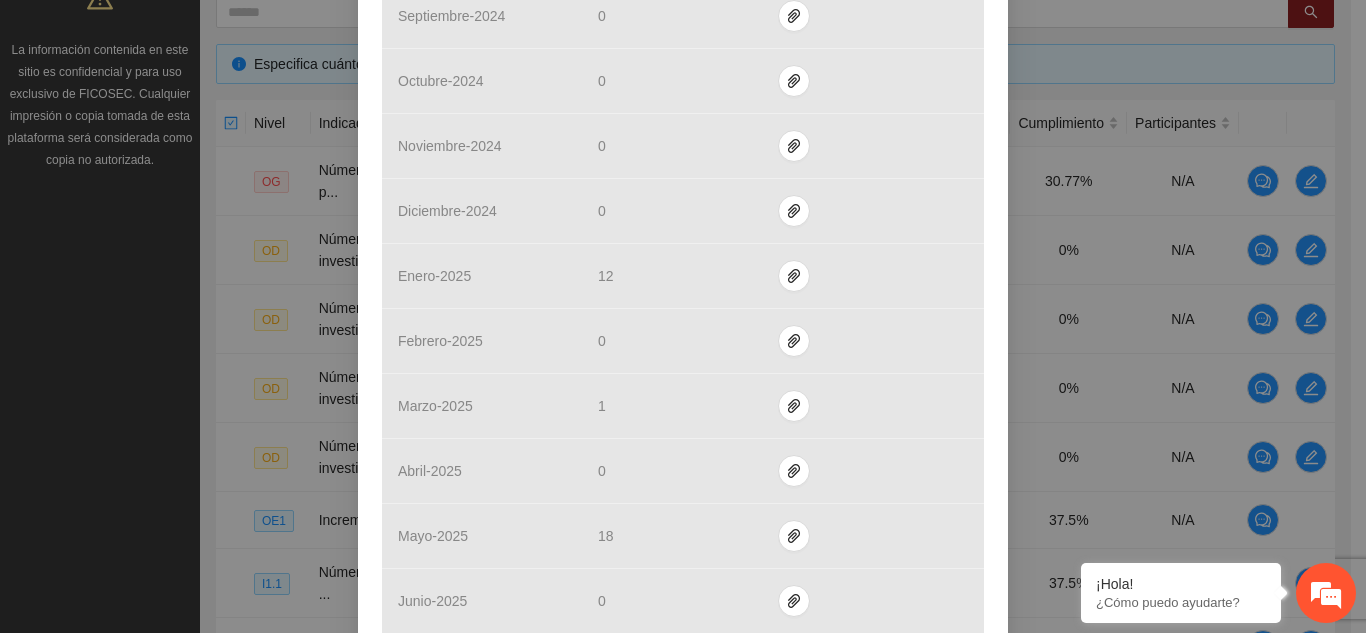 scroll, scrollTop: 996, scrollLeft: 0, axis: vertical 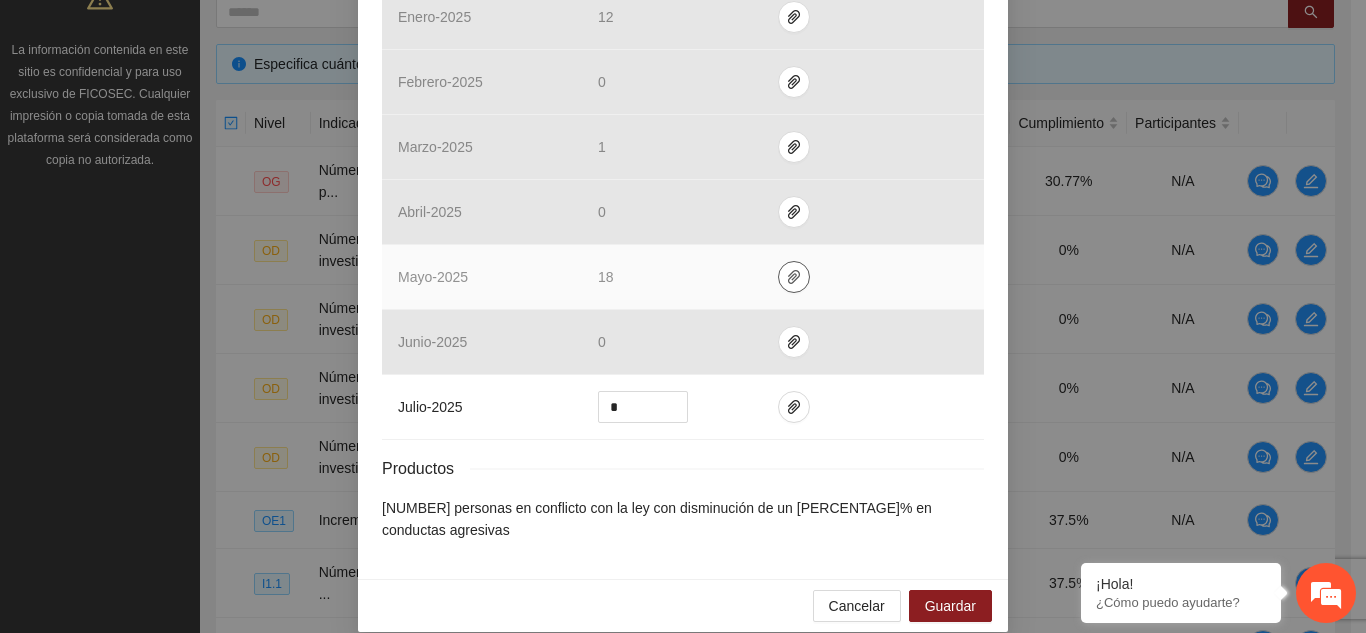 click 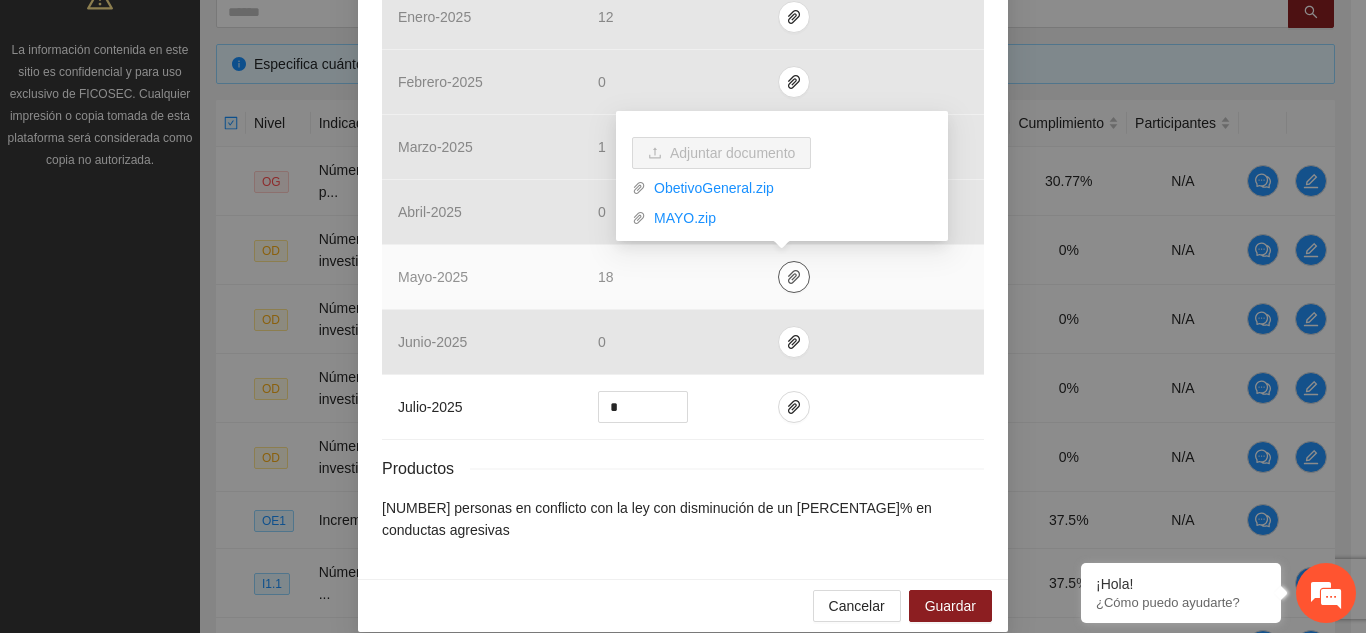 click 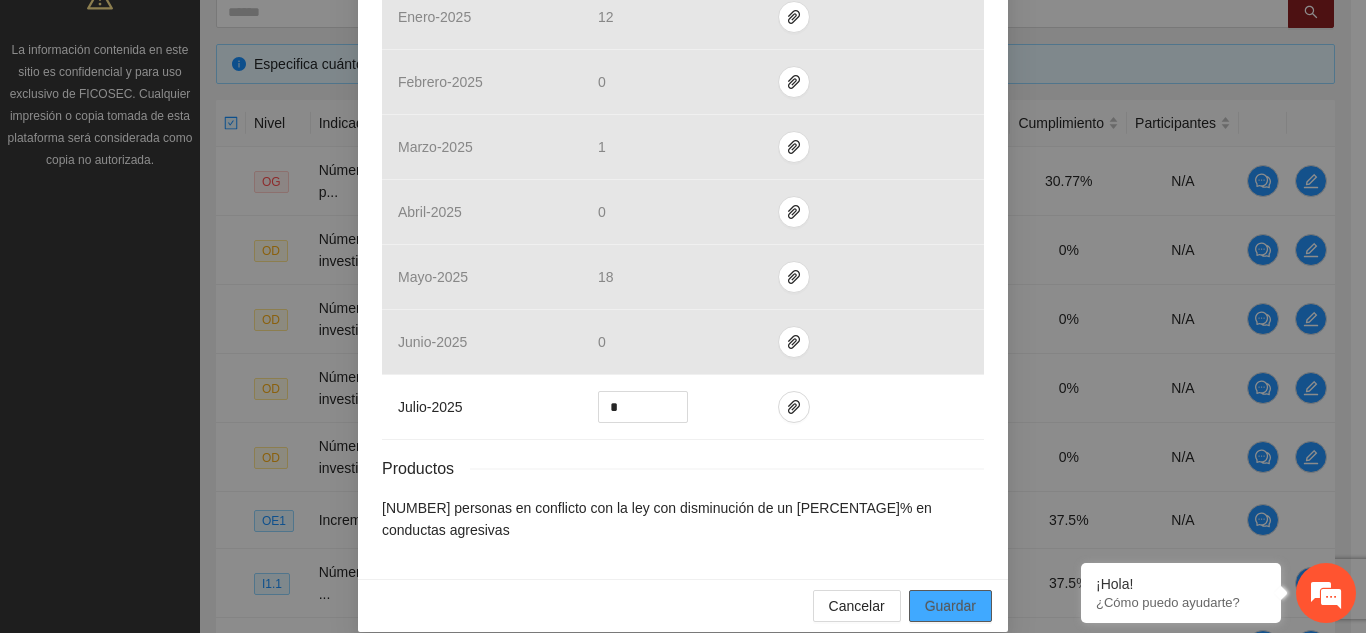 click on "Guardar" at bounding box center (950, 606) 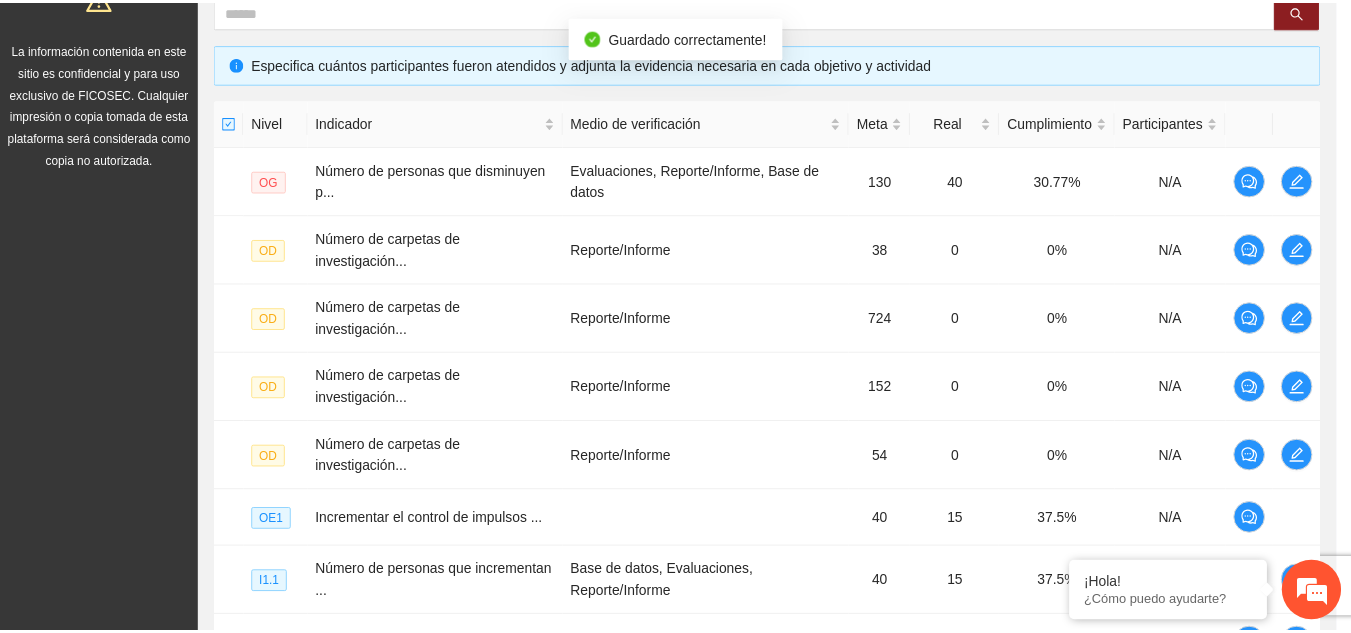 scroll, scrollTop: 896, scrollLeft: 0, axis: vertical 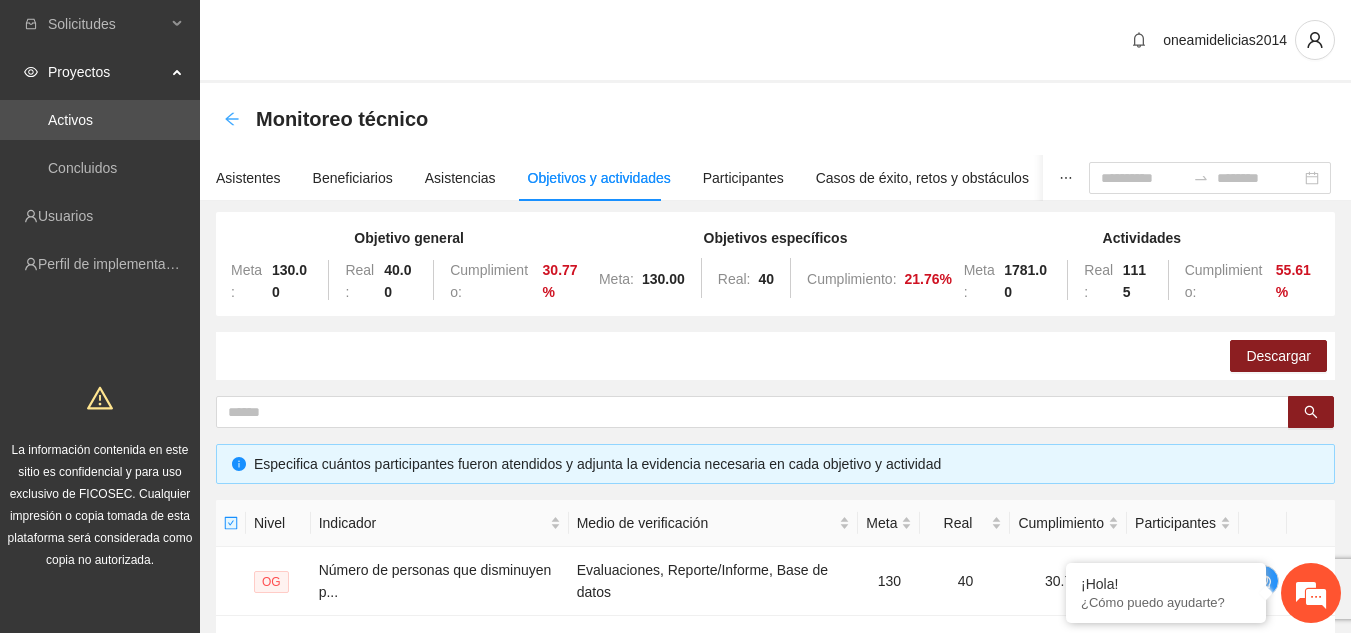 click 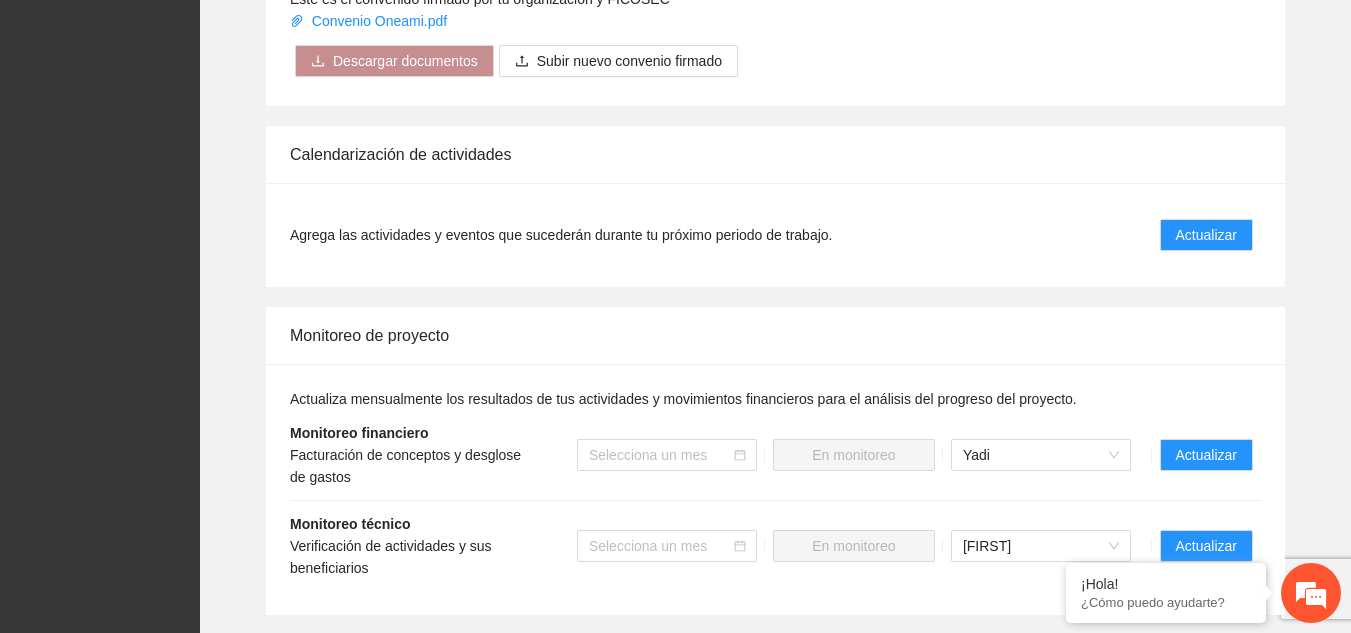 scroll, scrollTop: 2000, scrollLeft: 0, axis: vertical 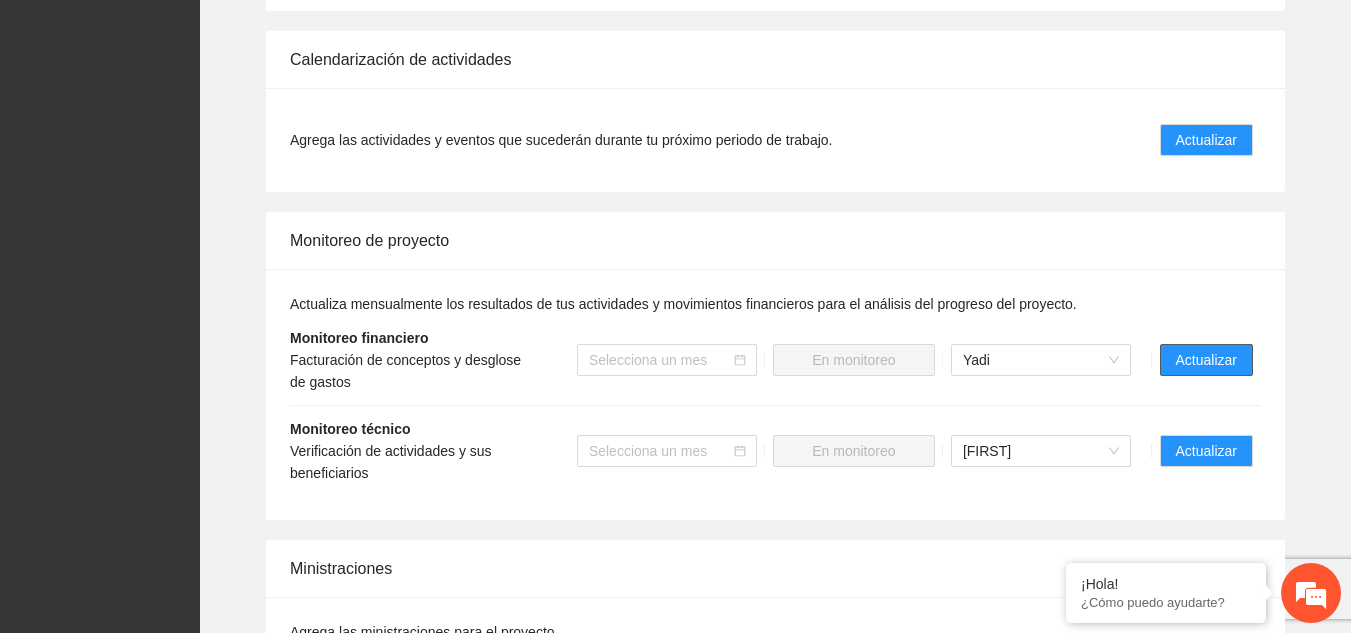 click on "Actualizar" at bounding box center (1206, 360) 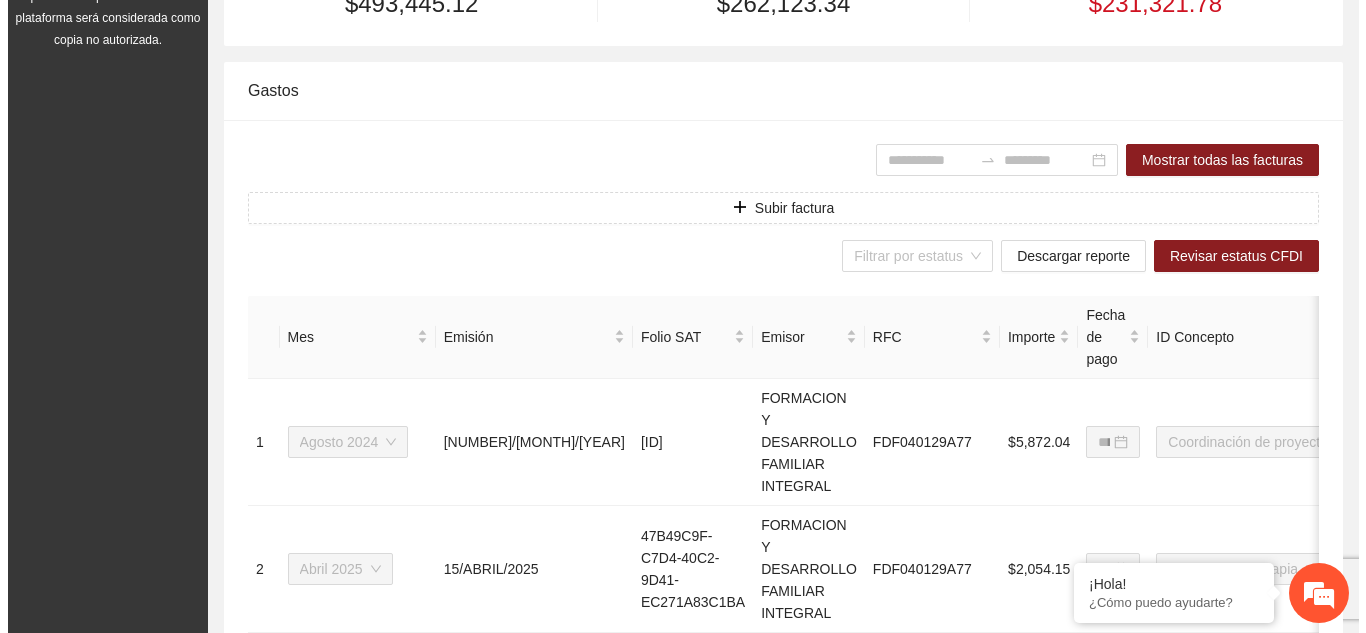 scroll, scrollTop: 600, scrollLeft: 0, axis: vertical 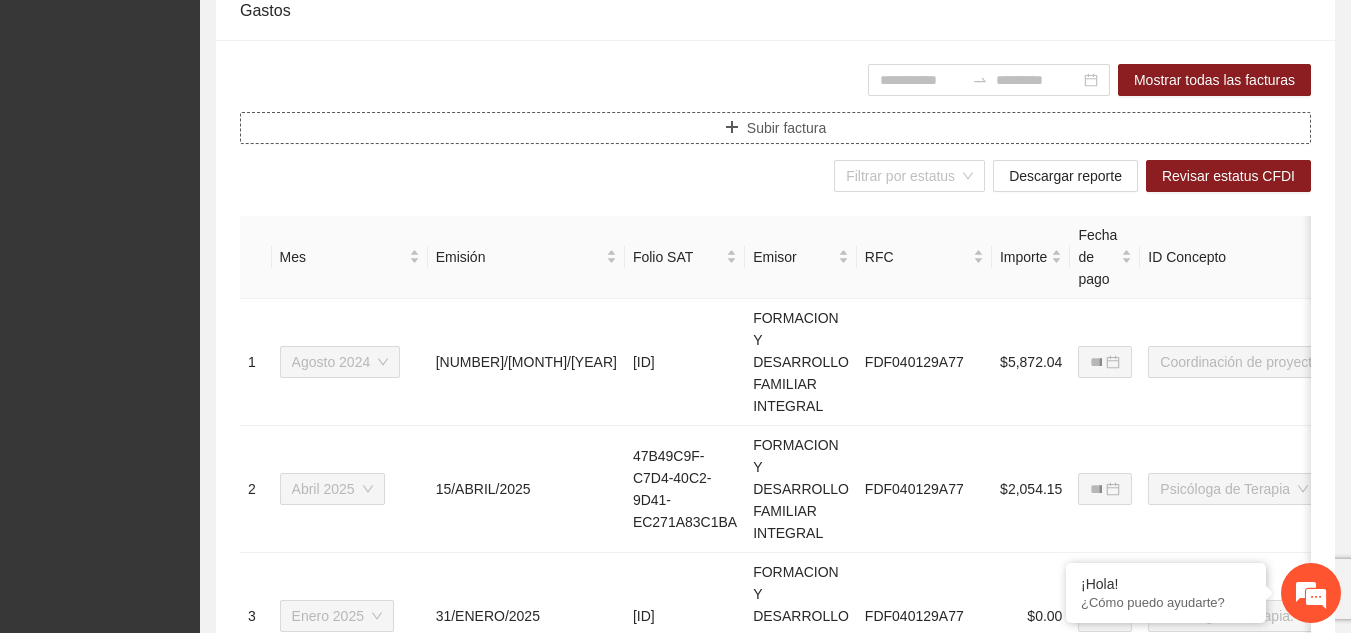 click on "Subir factura" at bounding box center (775, 128) 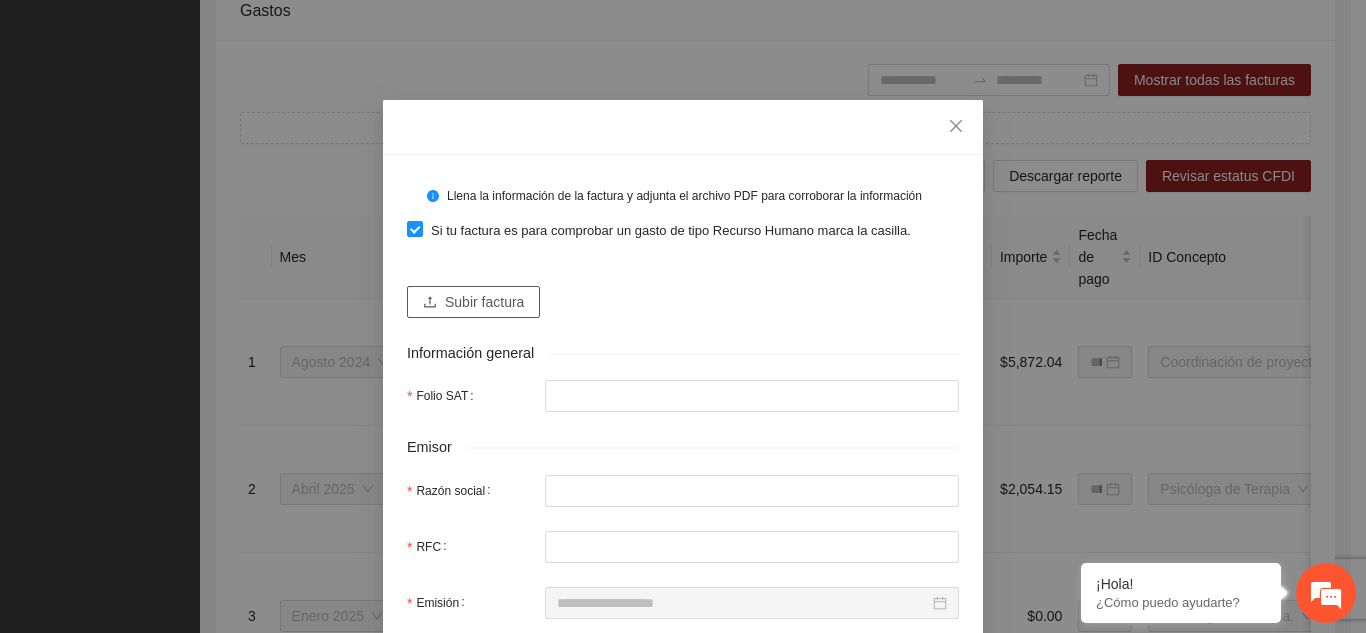 click on "Subir factura" at bounding box center (484, 302) 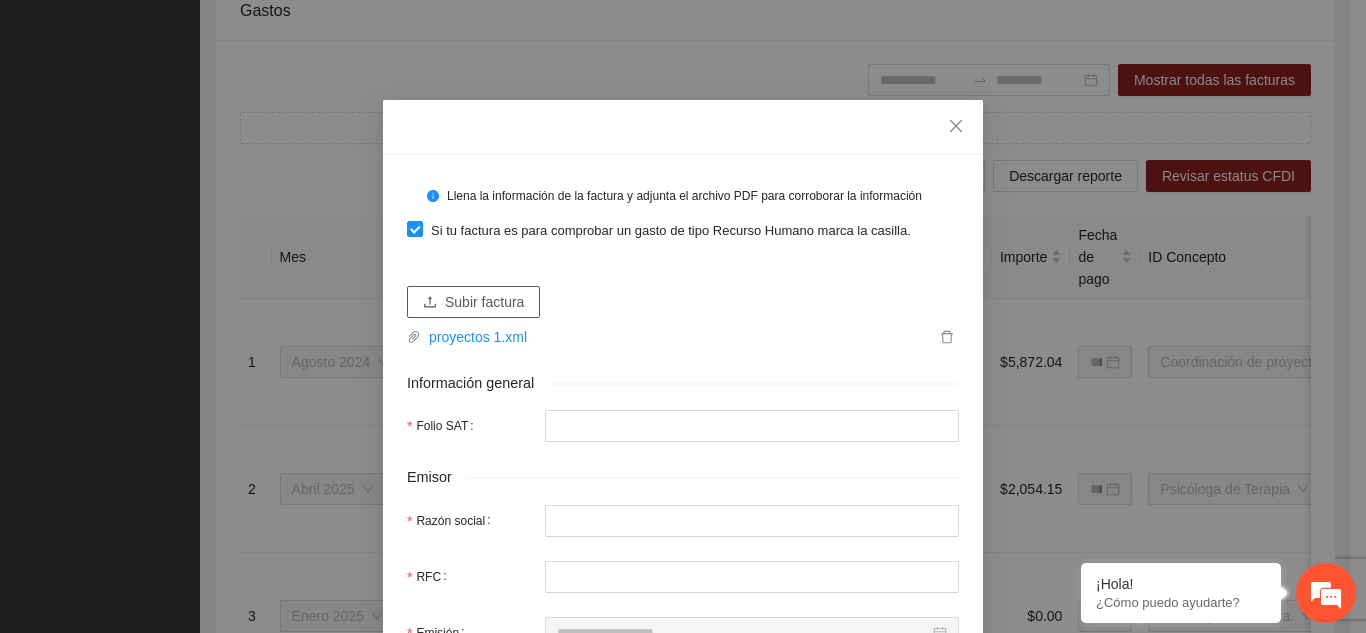 type on "**********" 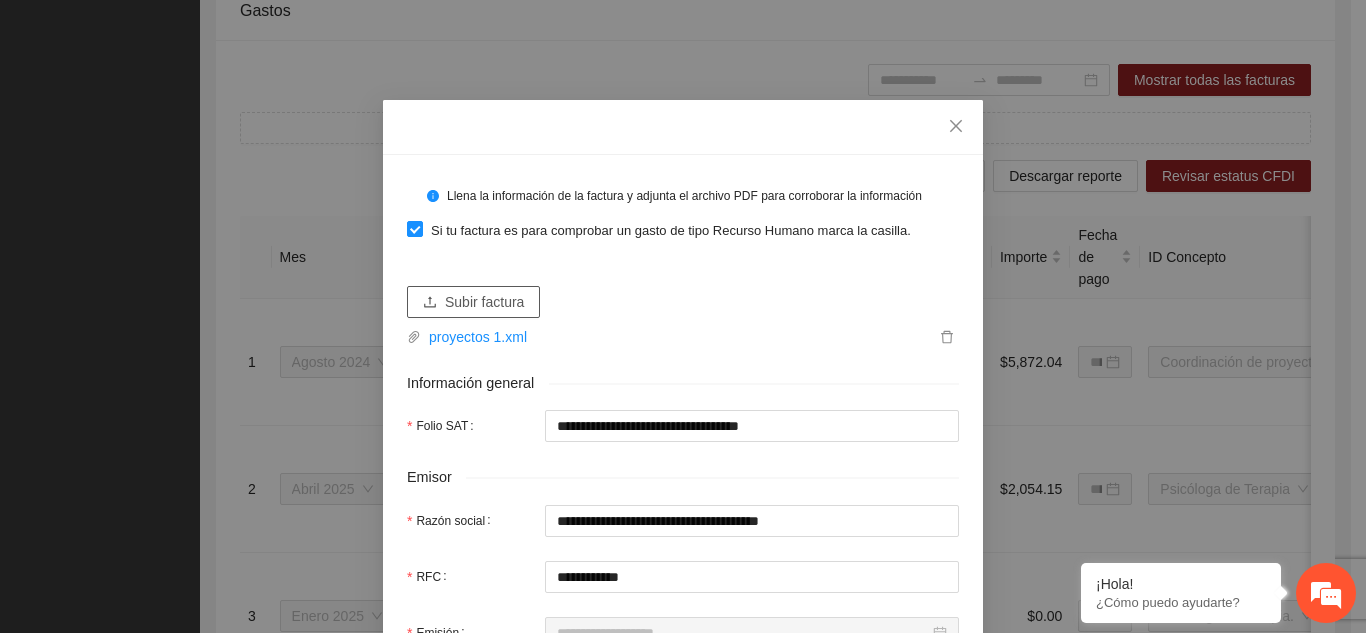 type on "**********" 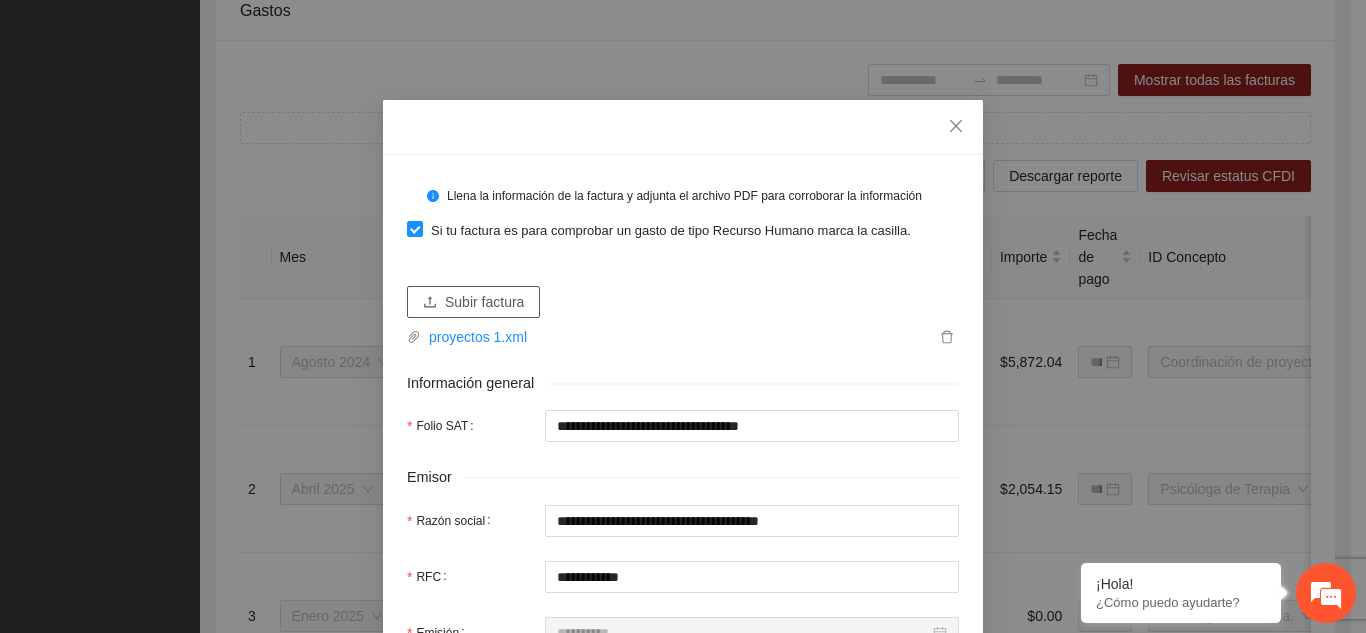 click on "Subir factura" at bounding box center [484, 302] 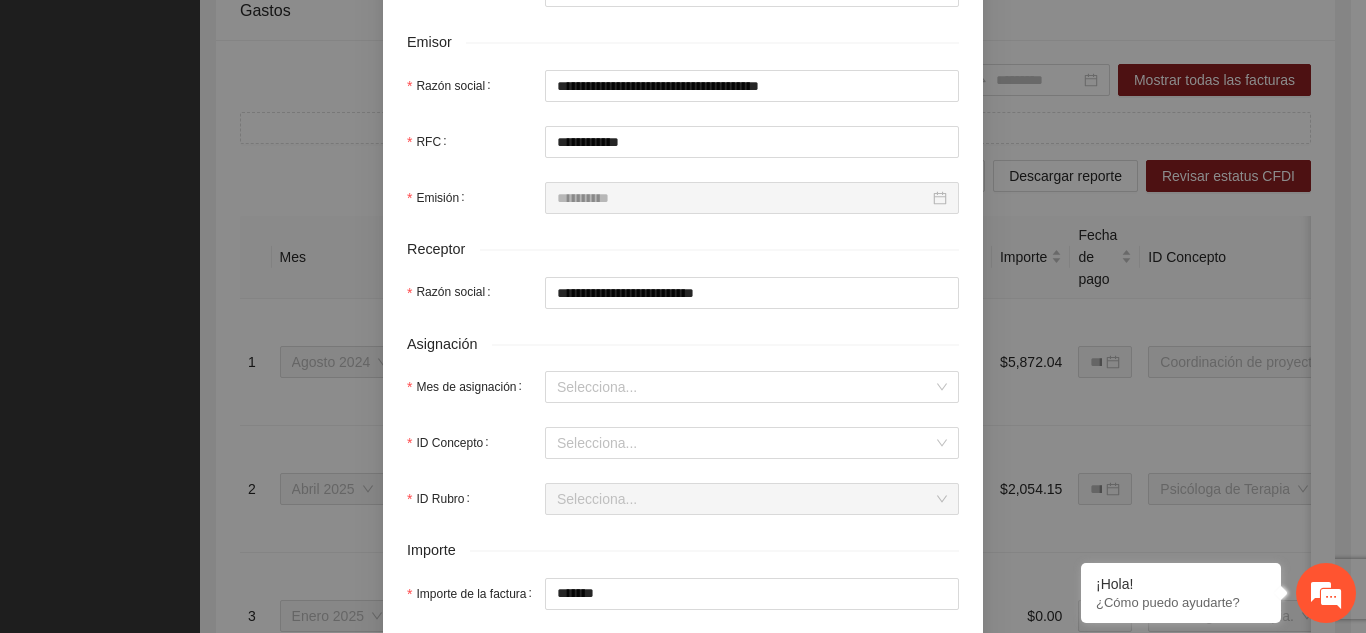scroll, scrollTop: 500, scrollLeft: 0, axis: vertical 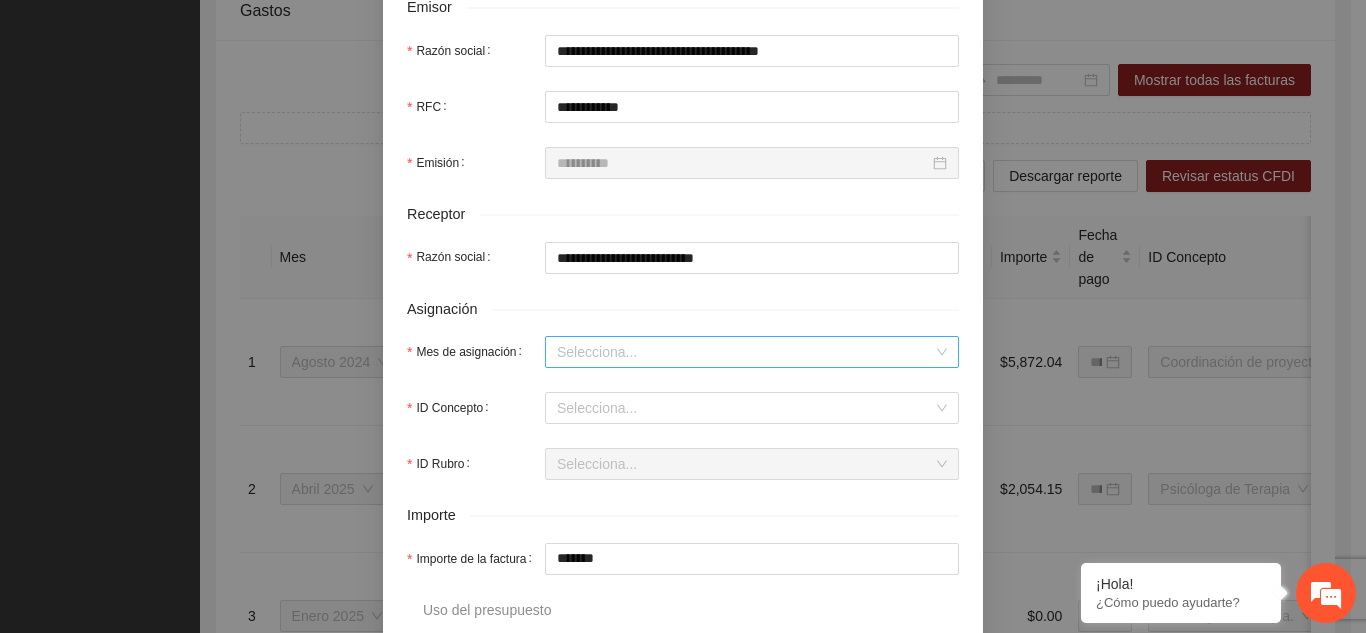 click on "Mes de asignación" at bounding box center (745, 352) 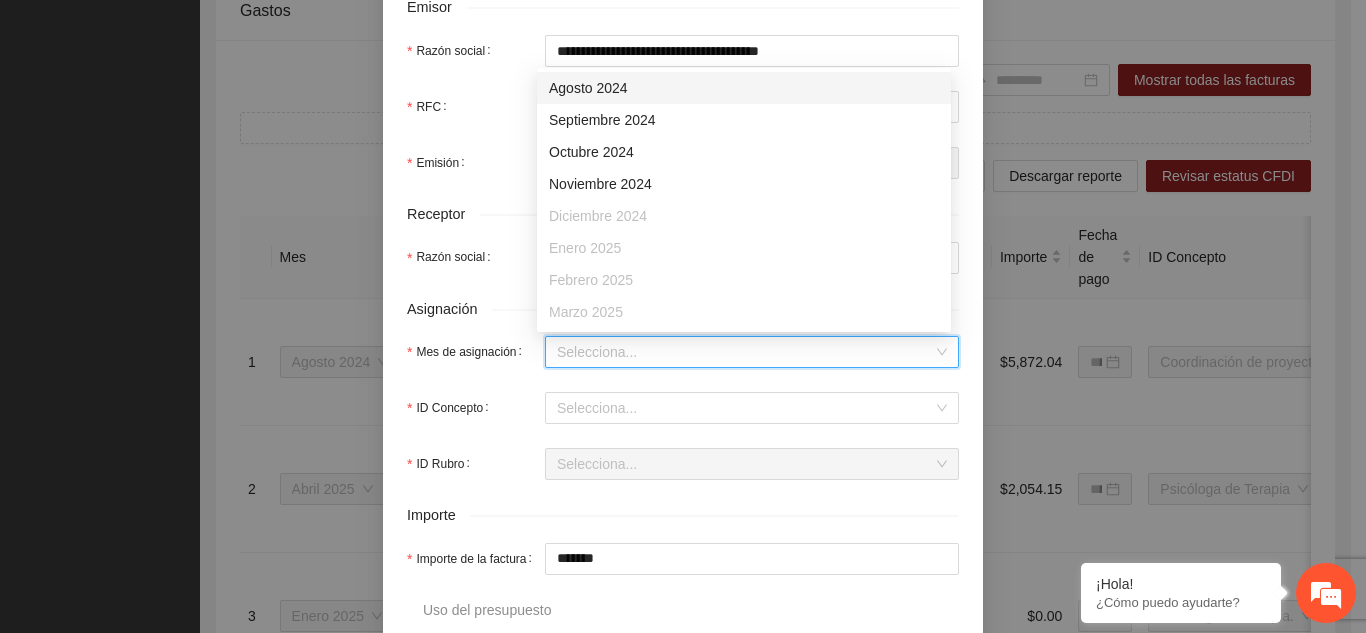 scroll, scrollTop: 128, scrollLeft: 0, axis: vertical 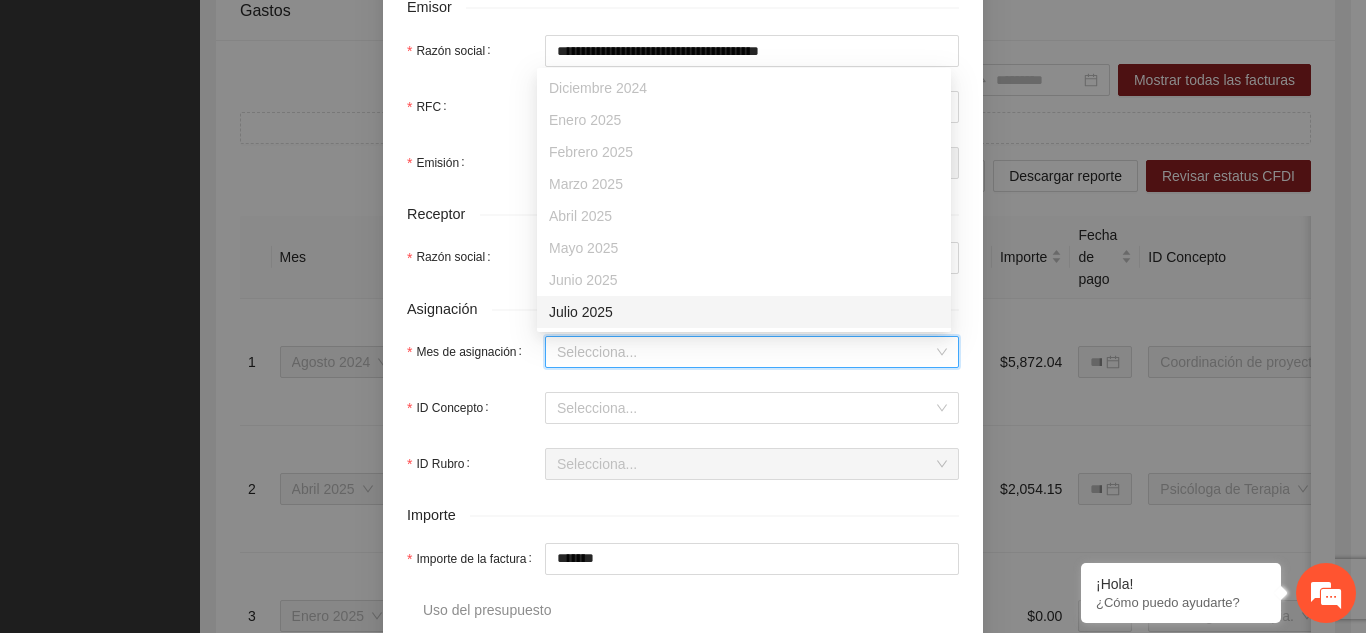 click on "Julio 2025" at bounding box center [744, 312] 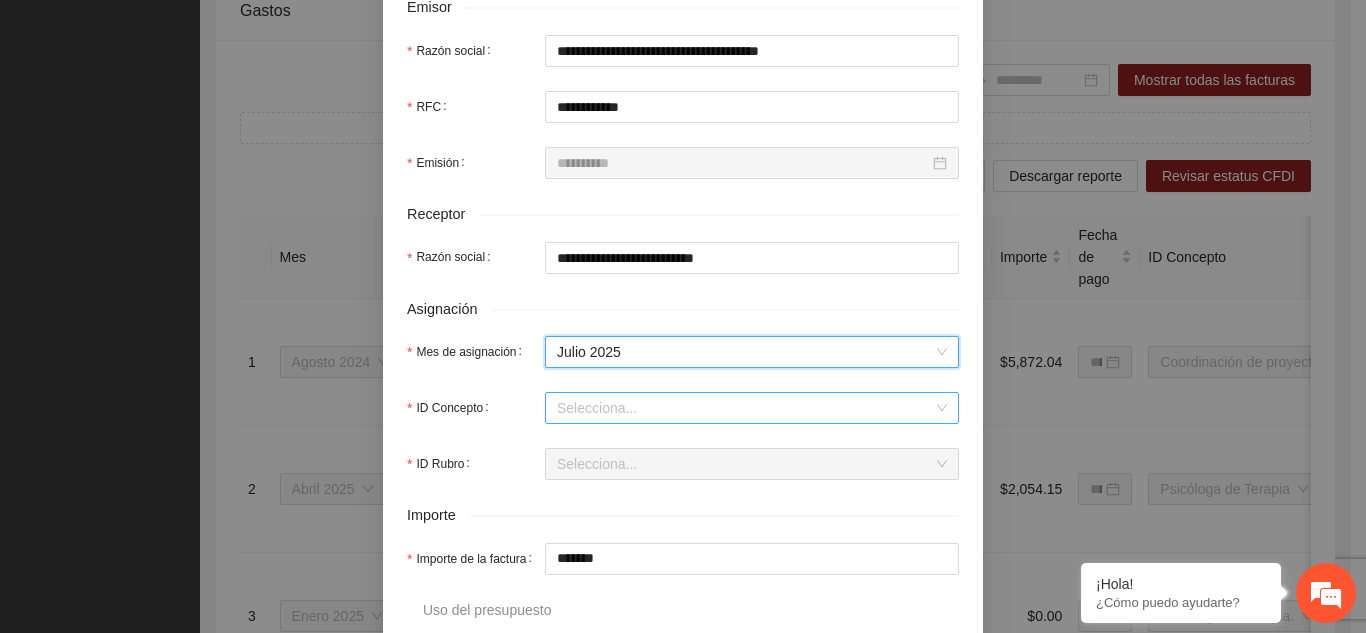 click on "ID Concepto" at bounding box center [745, 408] 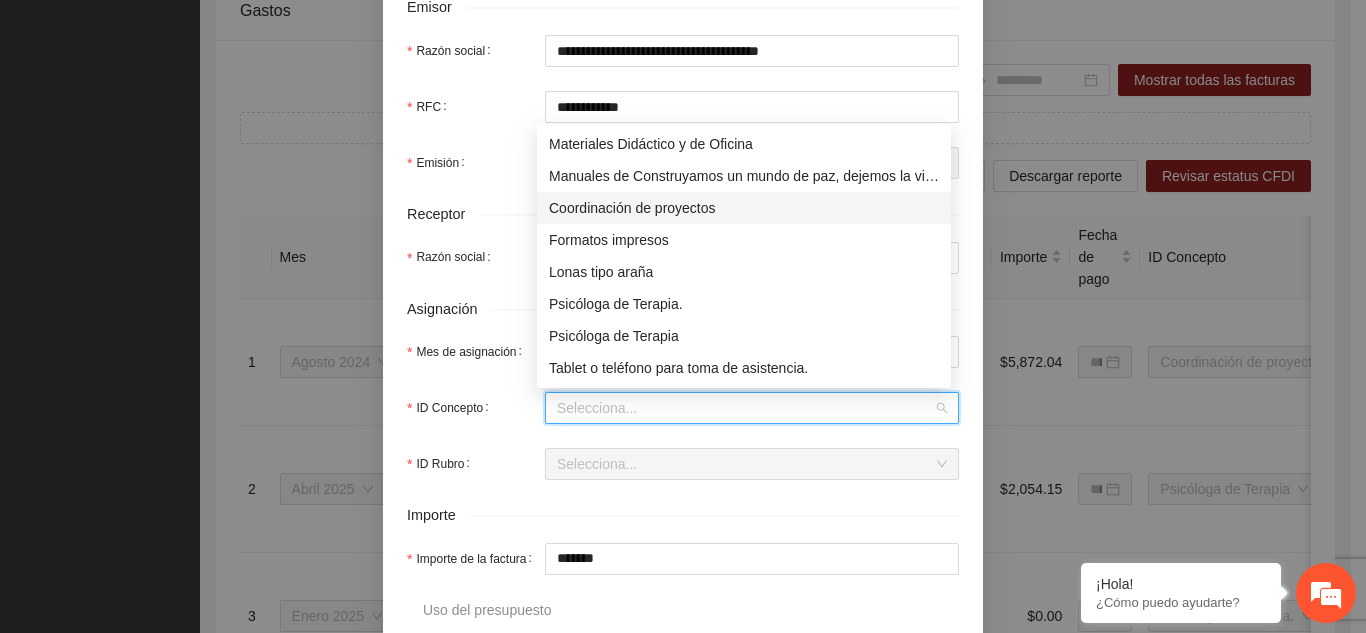 click on "Coordinación de proyectos" at bounding box center (744, 208) 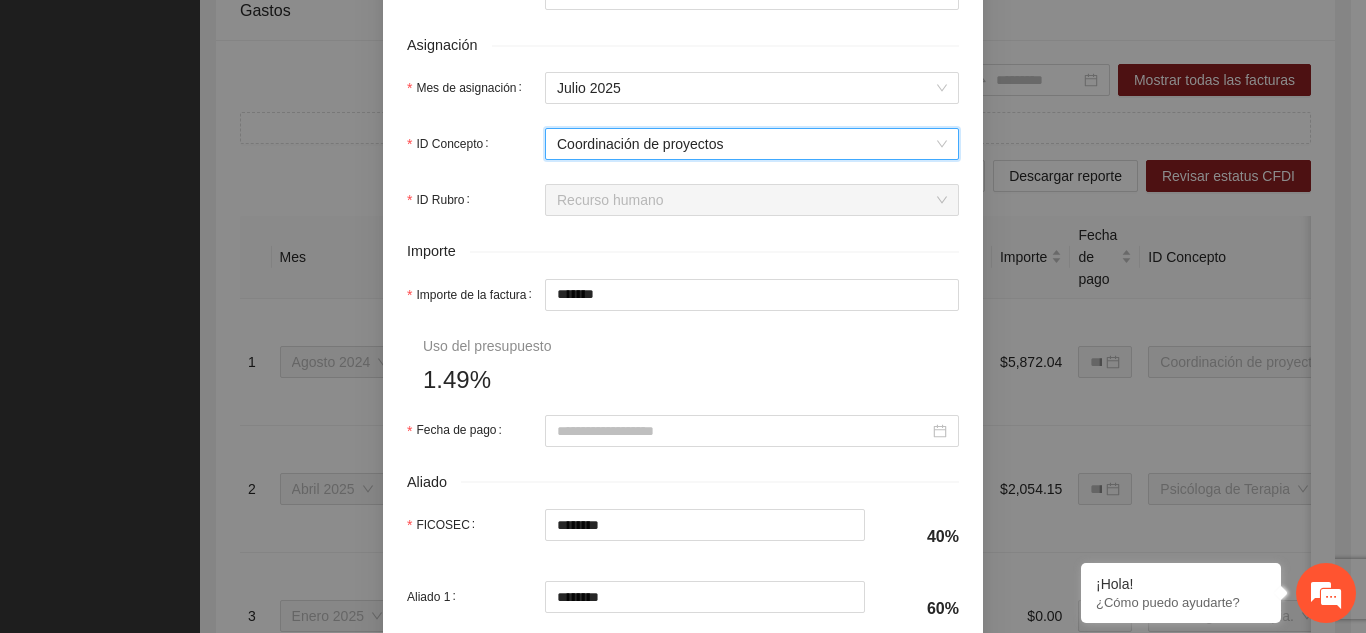 scroll, scrollTop: 800, scrollLeft: 0, axis: vertical 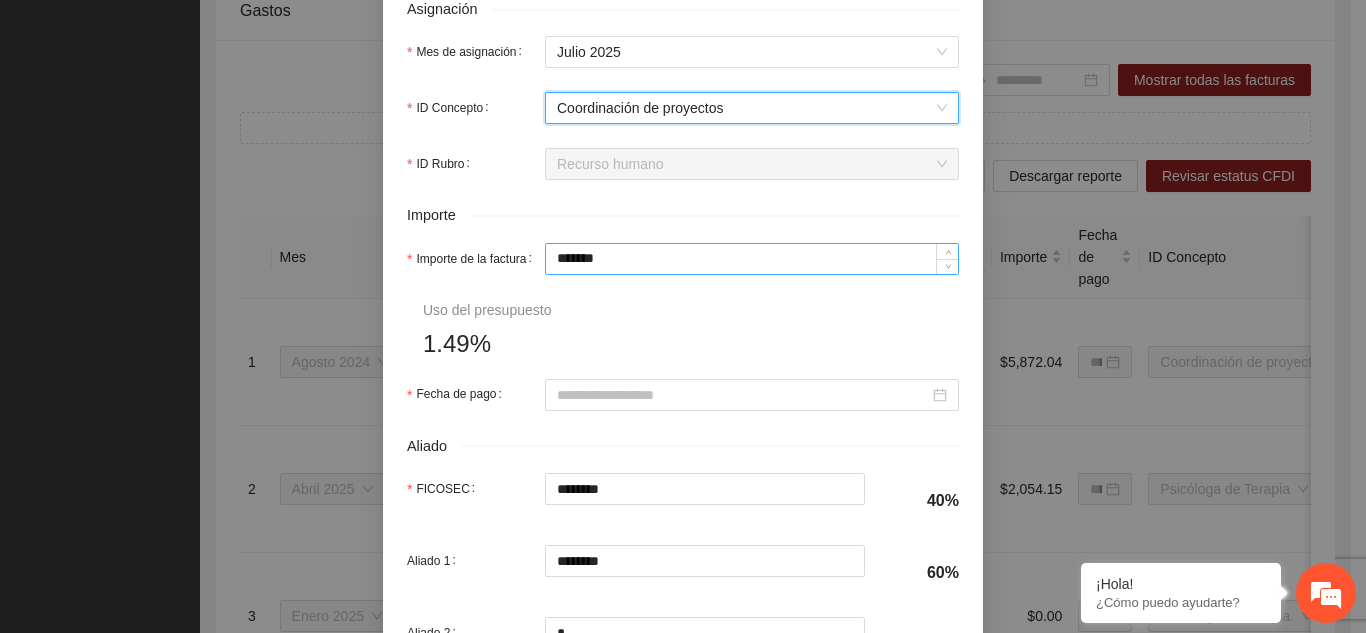 click on "*******" at bounding box center (752, 259) 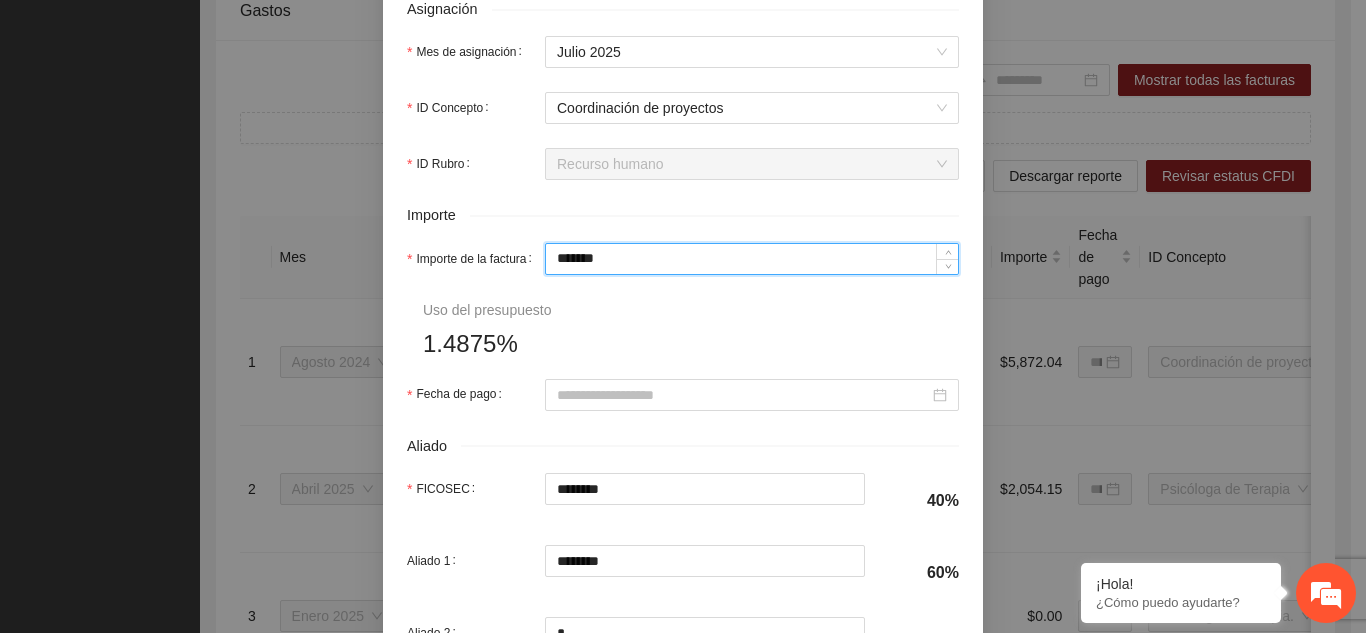 type on "*****" 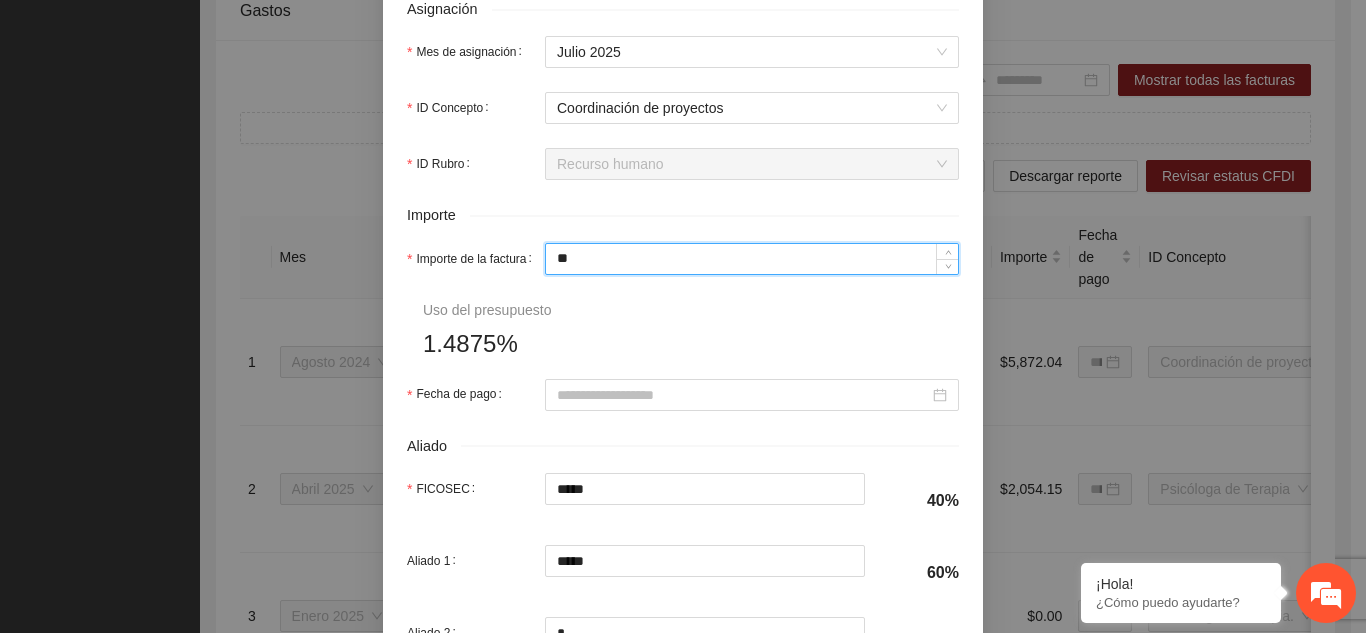 type on "*" 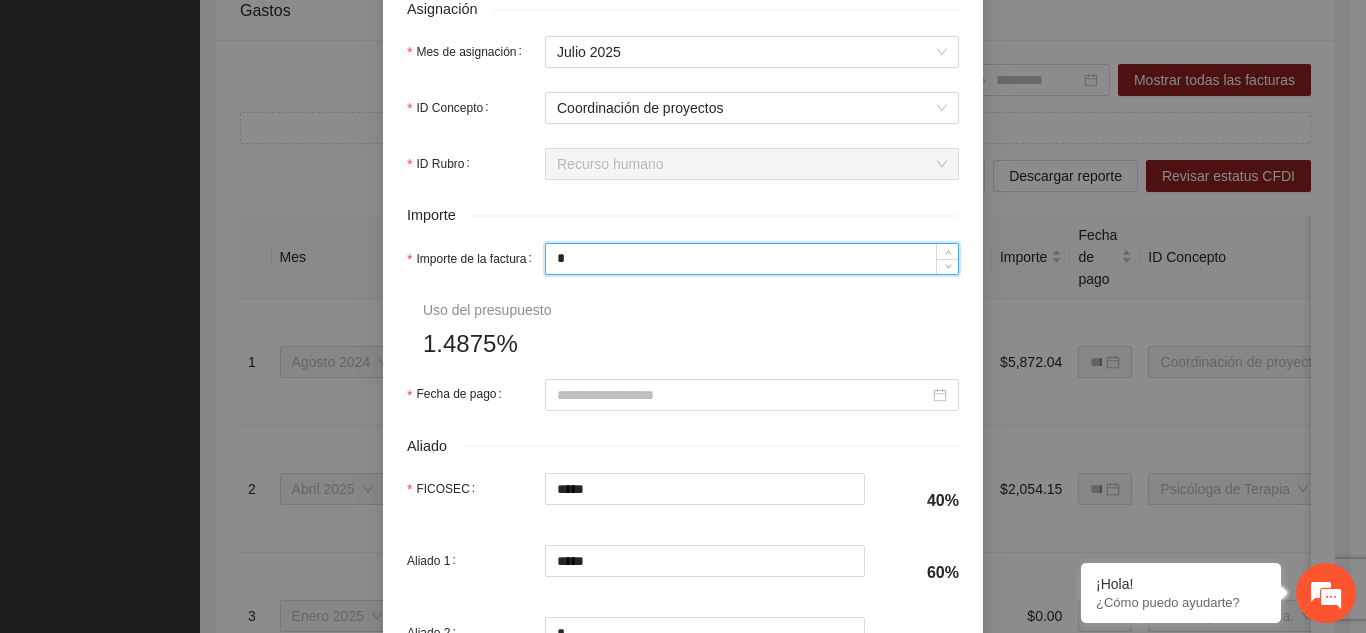 type 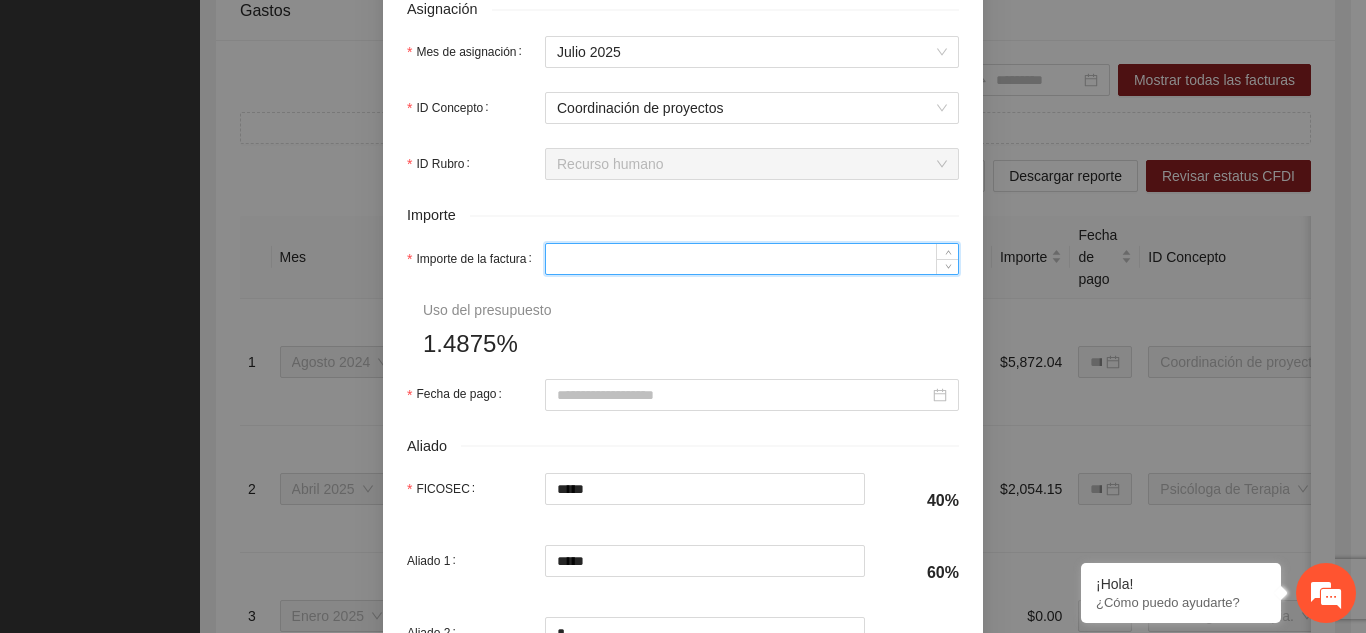 type on "*" 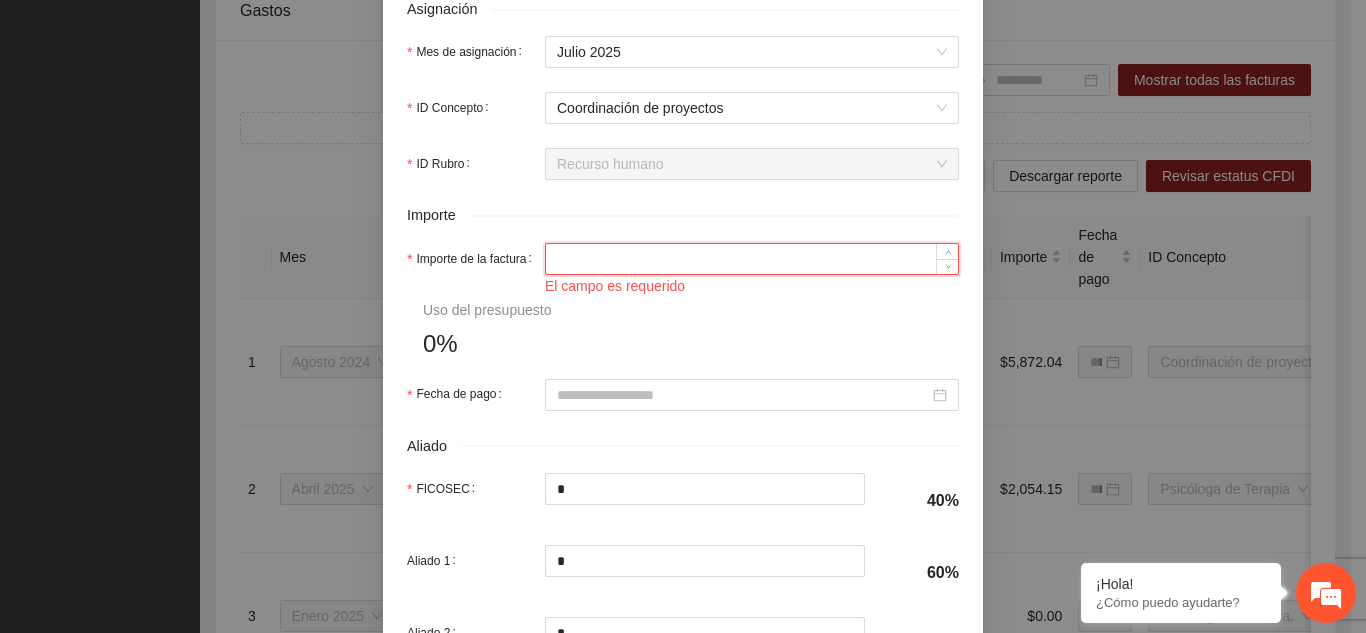 paste on "********" 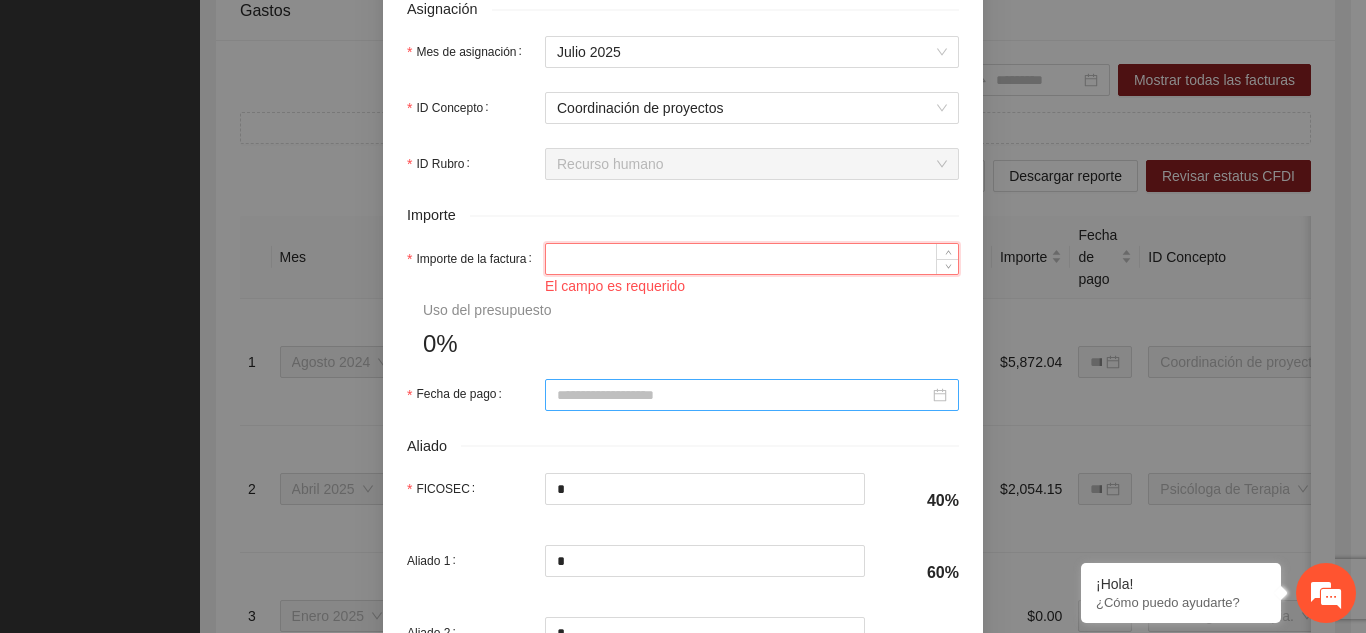type on "********" 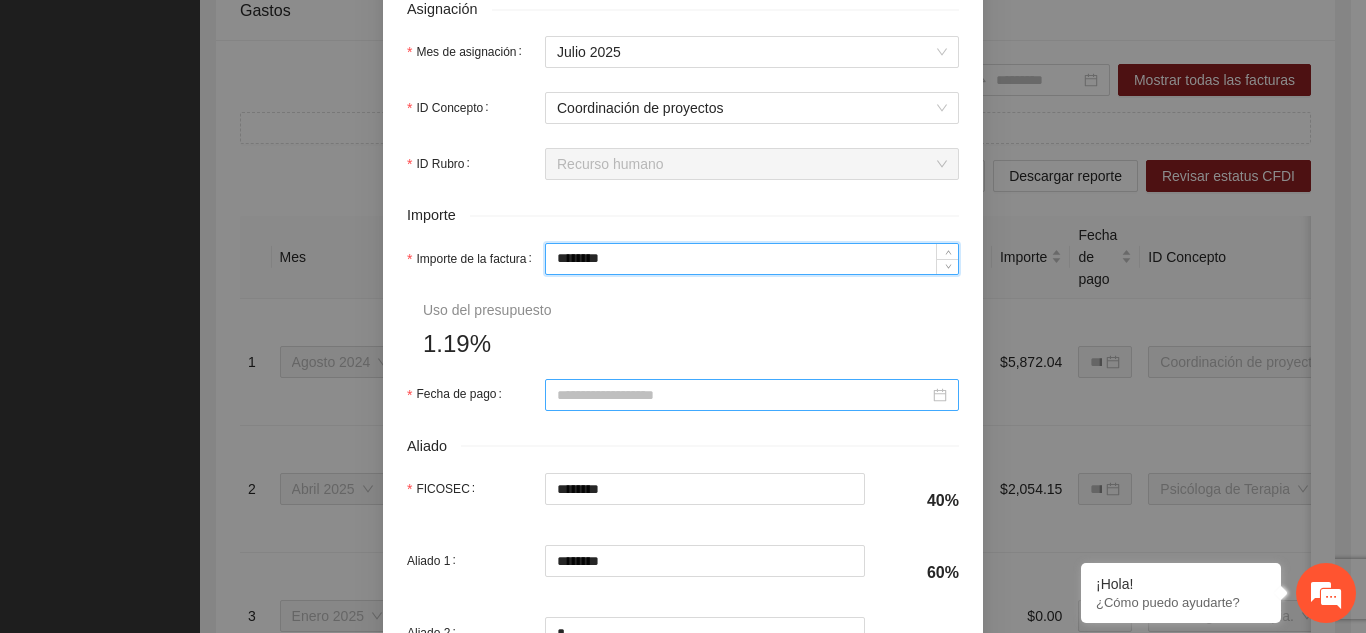 type on "********" 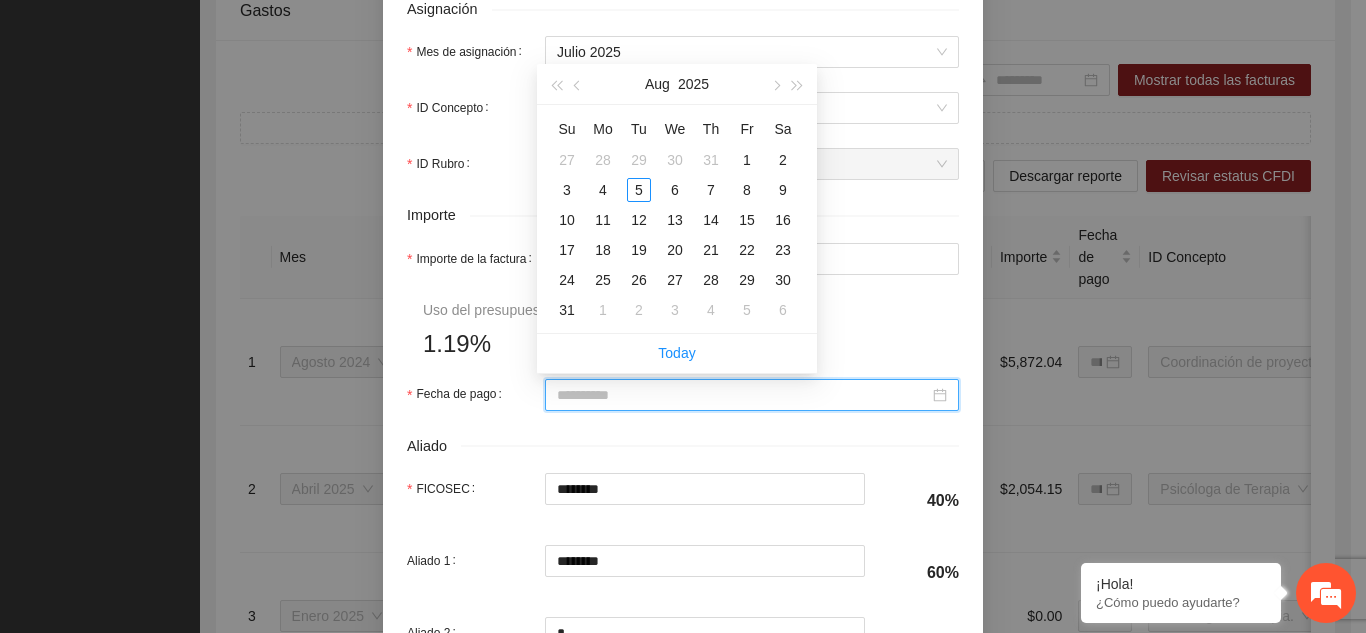 type on "**********" 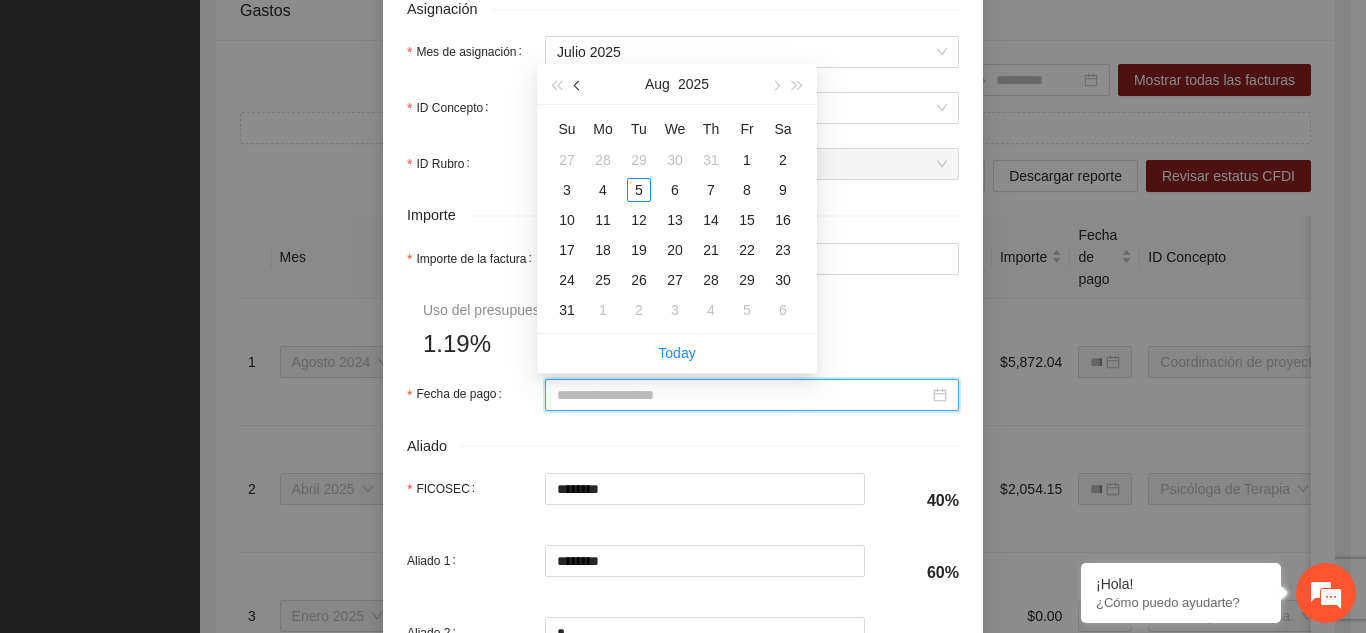 click at bounding box center (578, 84) 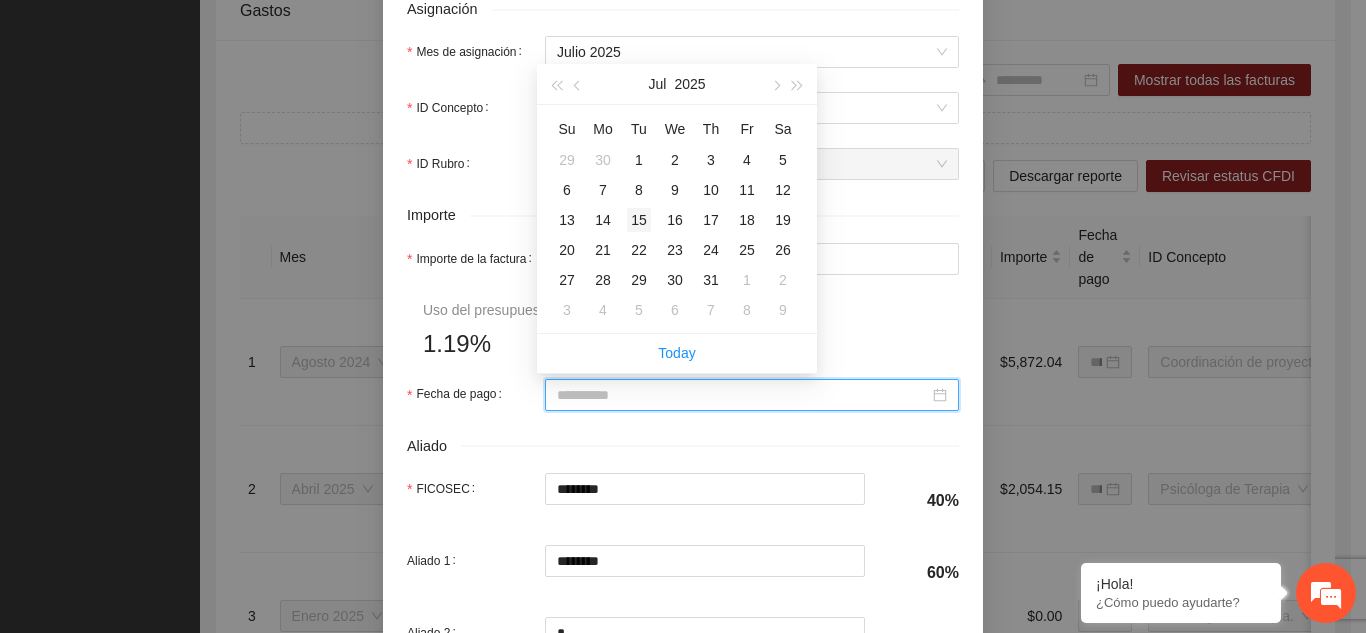 type on "**********" 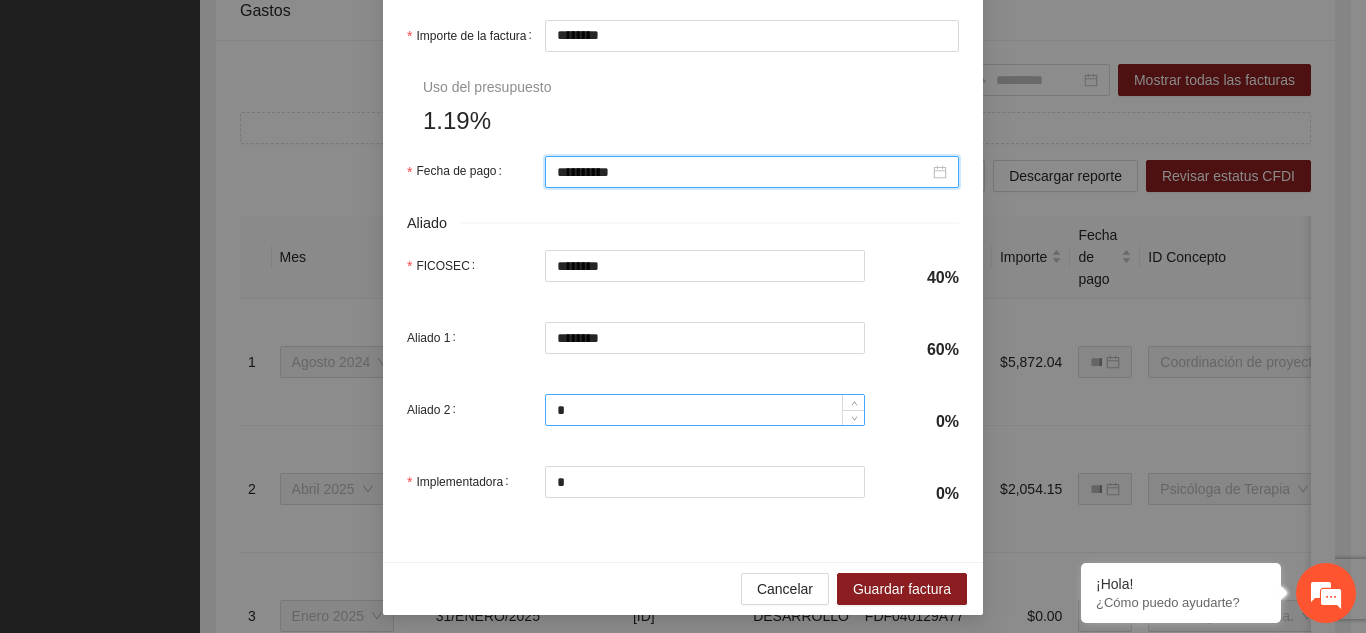 scroll, scrollTop: 1029, scrollLeft: 0, axis: vertical 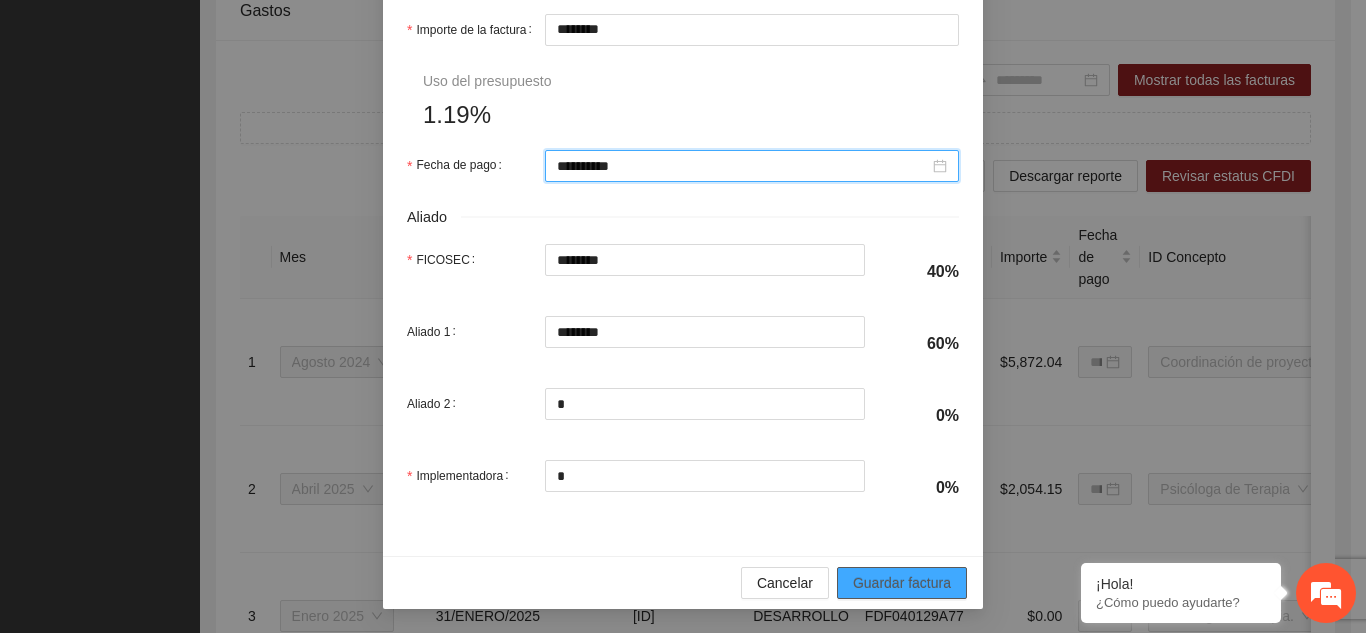 click on "Guardar factura" at bounding box center [902, 583] 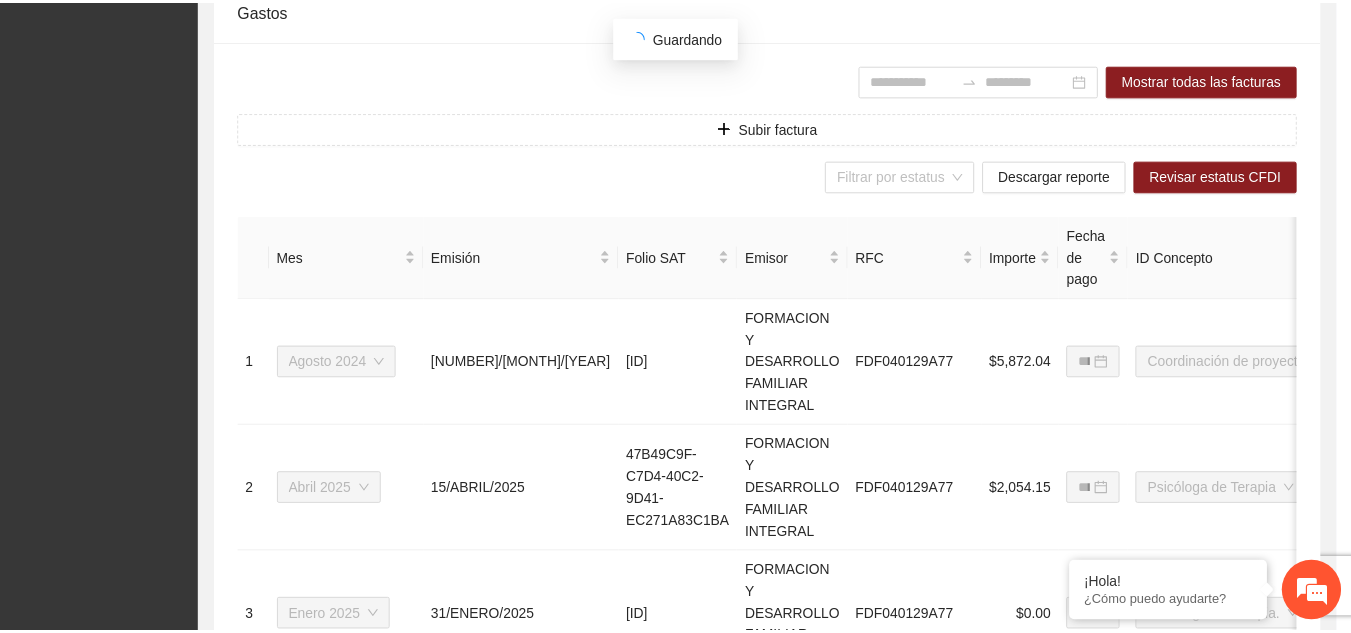 scroll, scrollTop: 869, scrollLeft: 0, axis: vertical 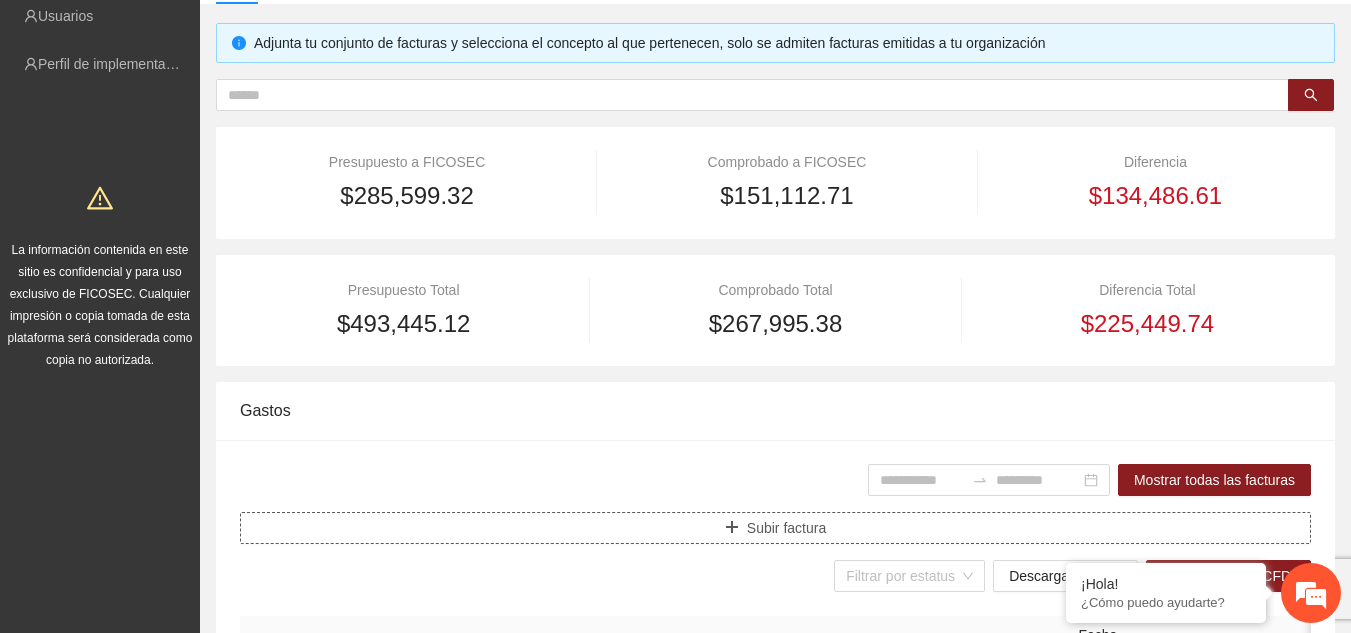 click on "Subir factura" at bounding box center [775, 528] 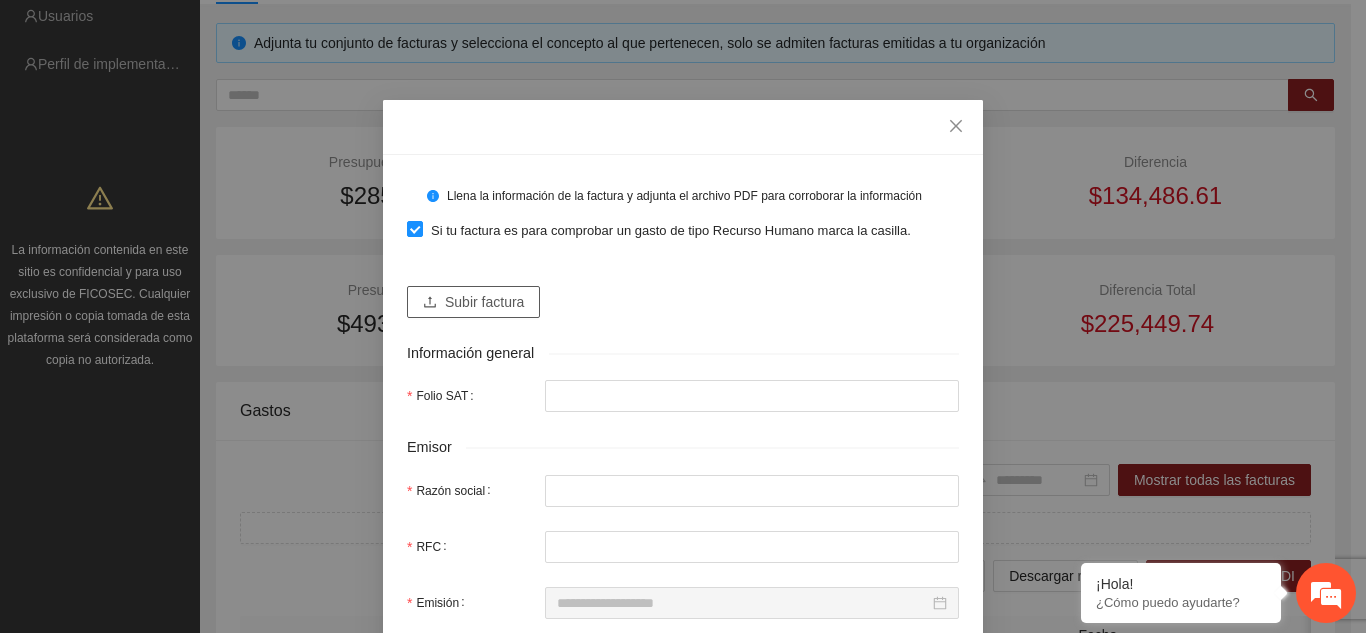 click on "Subir factura" at bounding box center [484, 302] 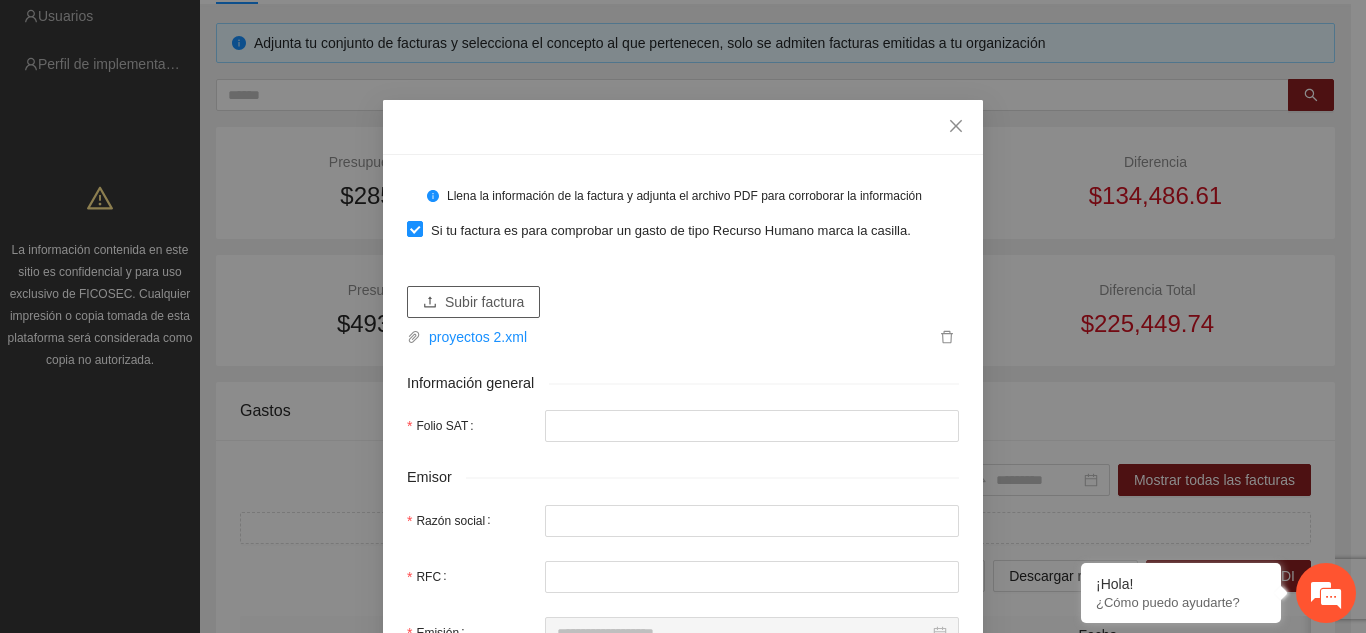 type on "**********" 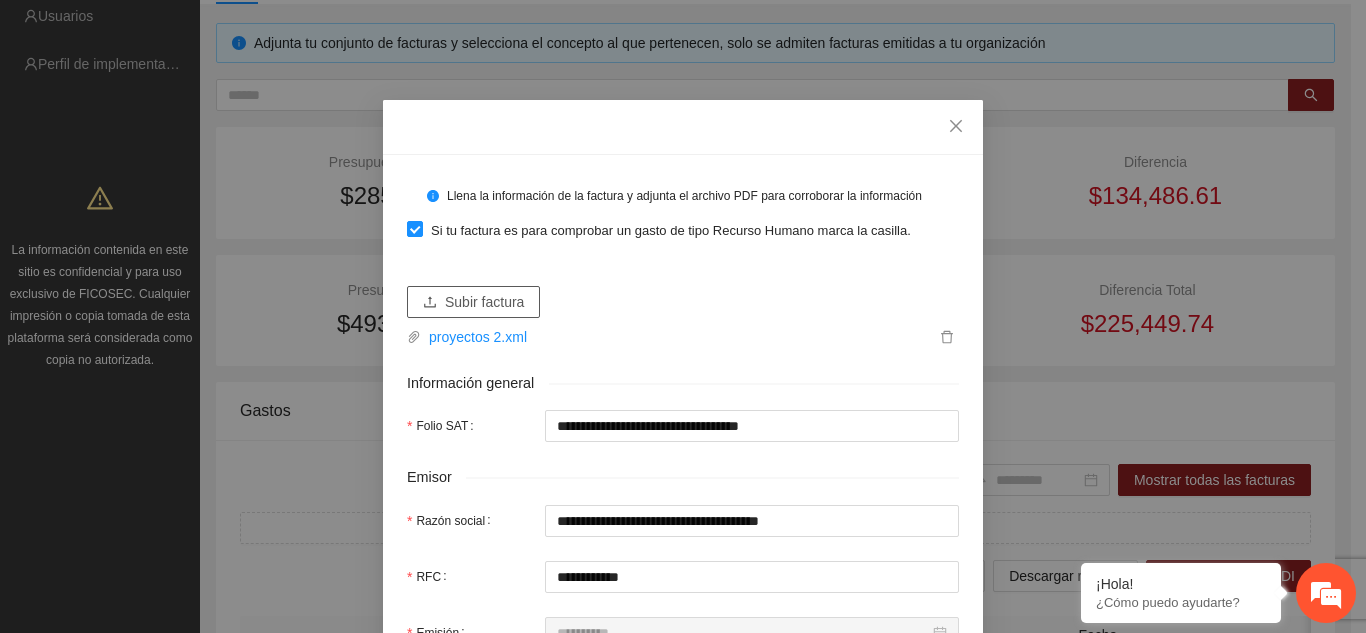 type on "**********" 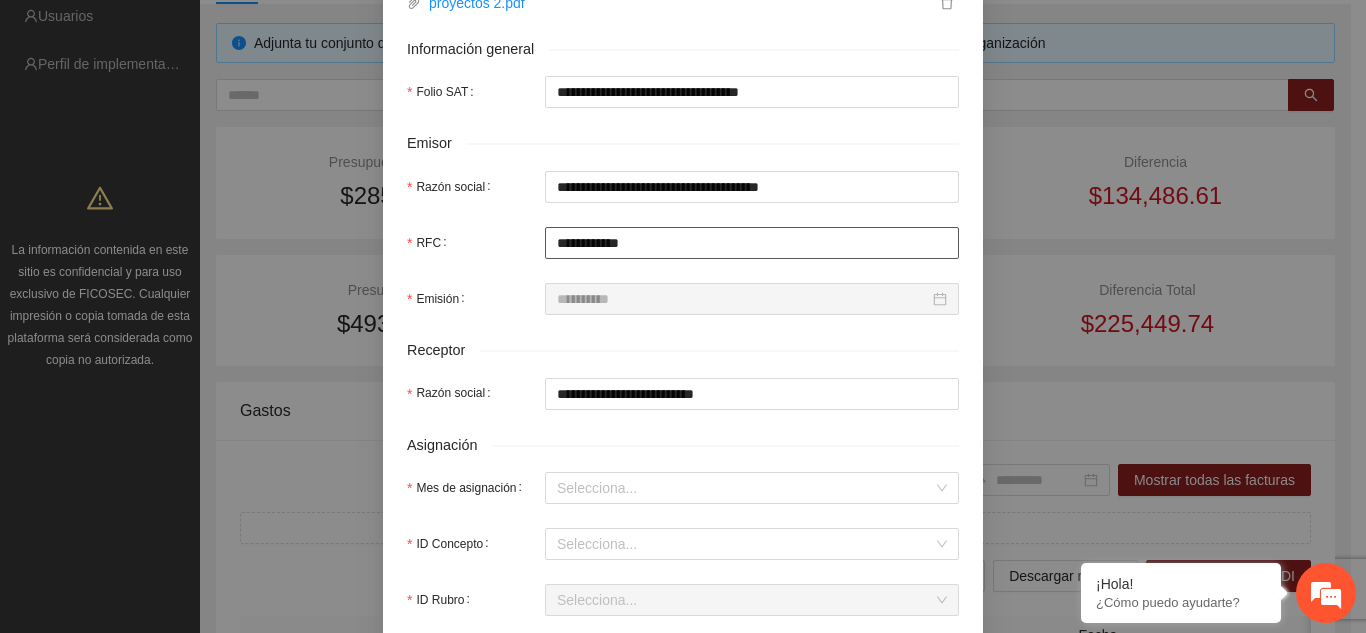scroll, scrollTop: 400, scrollLeft: 0, axis: vertical 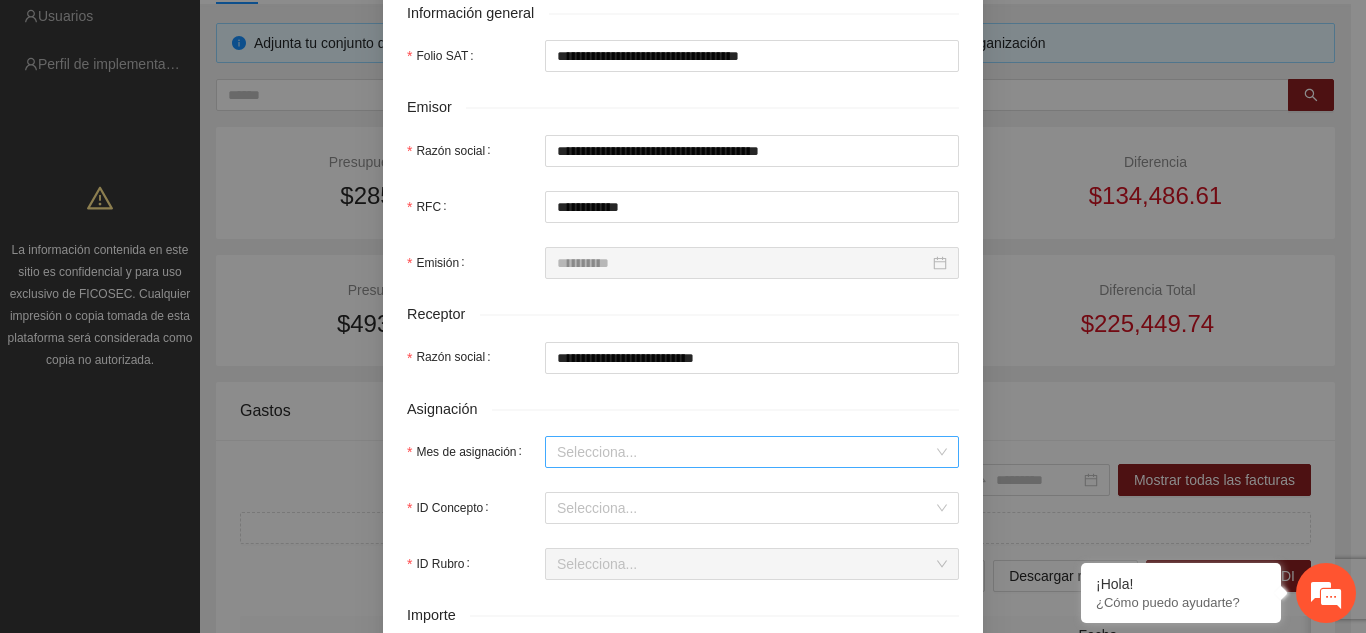 click on "Mes de asignación" at bounding box center (745, 452) 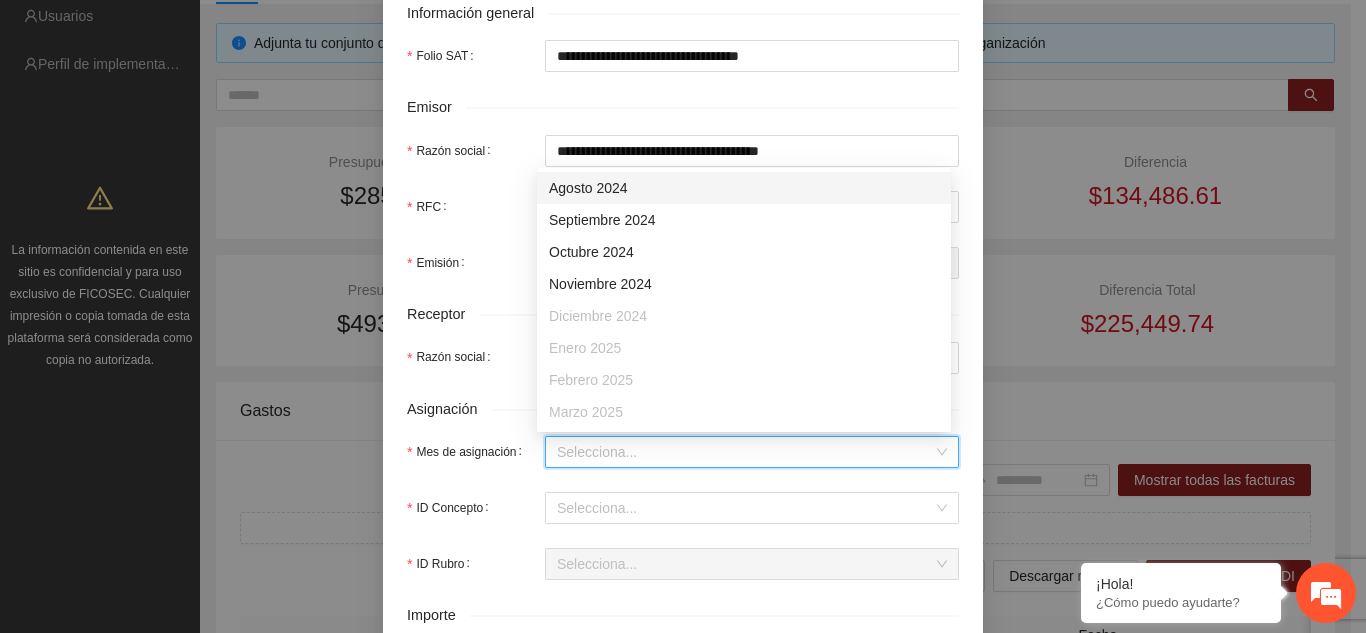 scroll, scrollTop: 128, scrollLeft: 0, axis: vertical 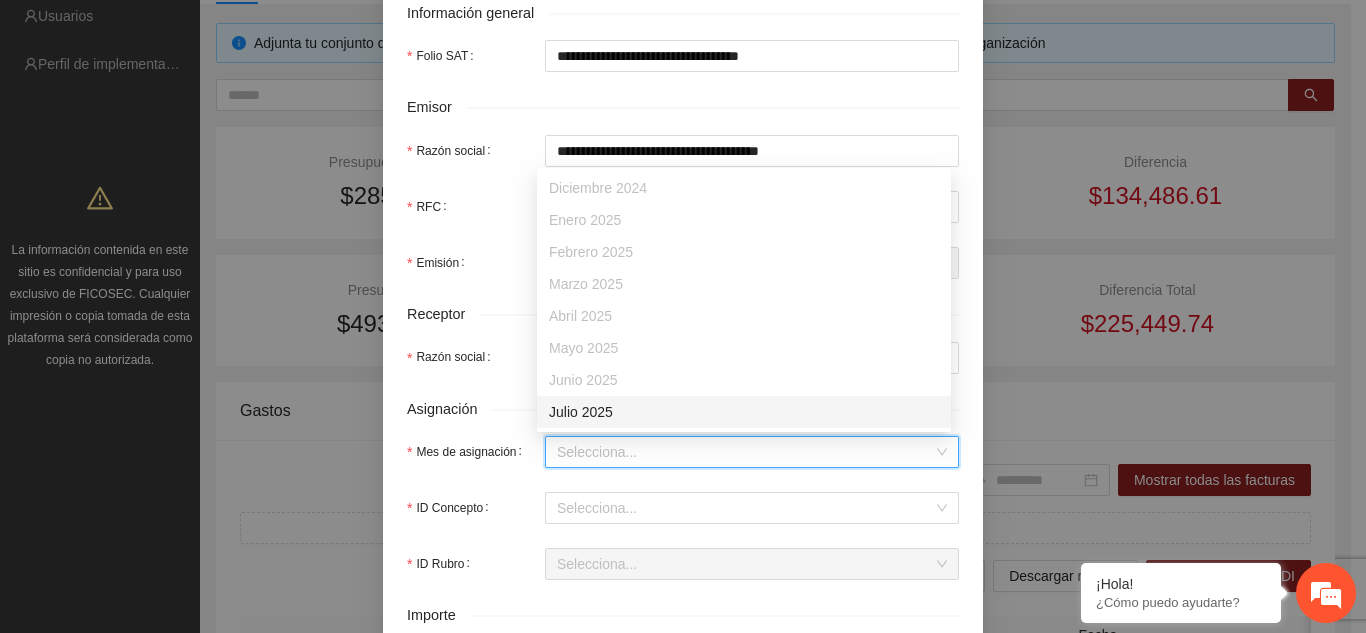 click on "Julio 2025" at bounding box center (744, 412) 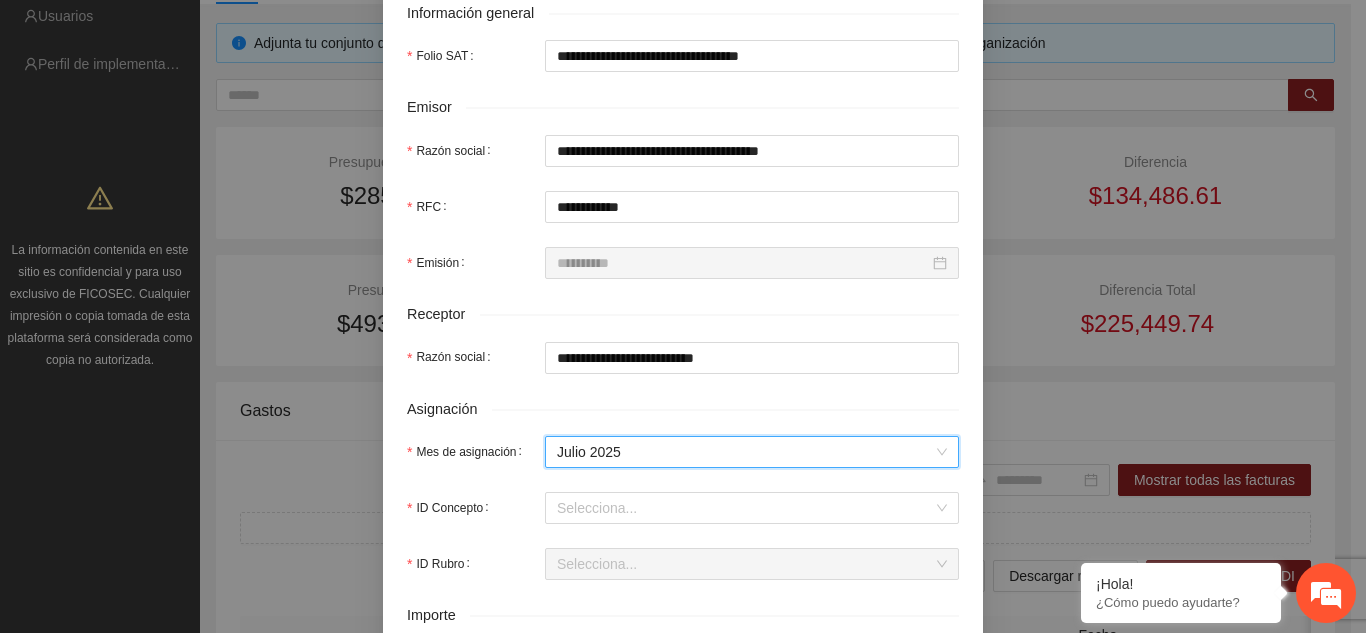 scroll, scrollTop: 600, scrollLeft: 0, axis: vertical 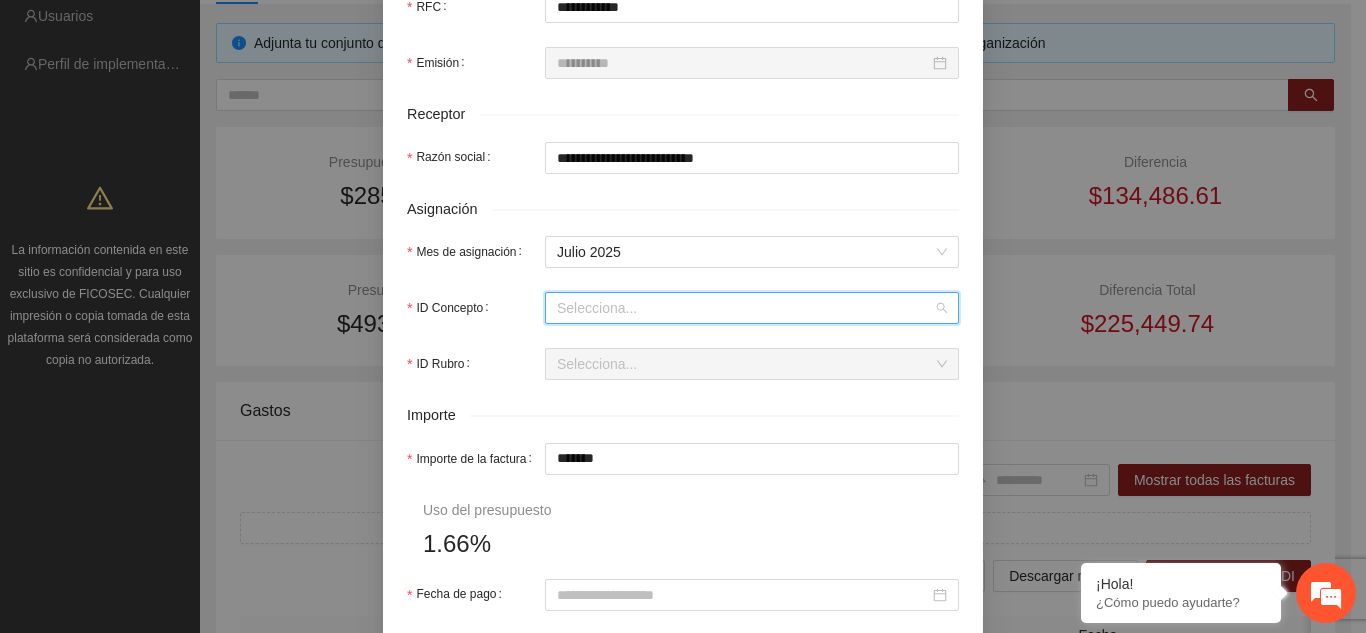click on "ID Concepto" at bounding box center [745, 308] 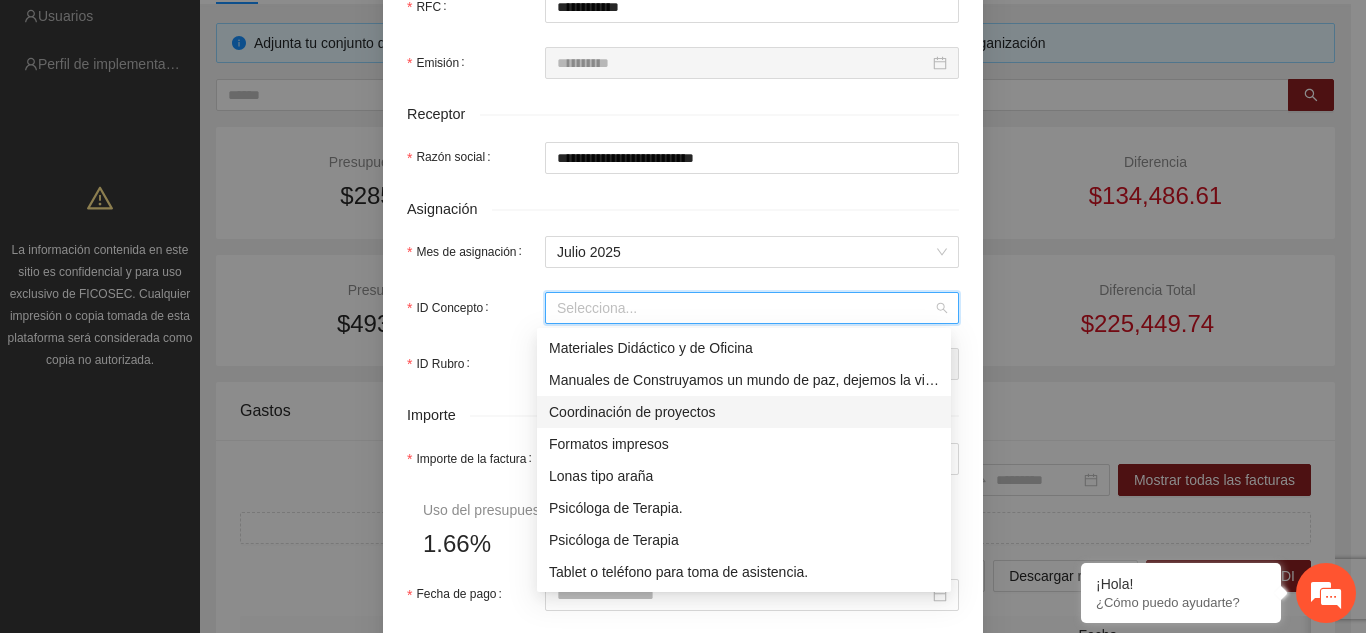click on "Coordinación de proyectos" at bounding box center (744, 412) 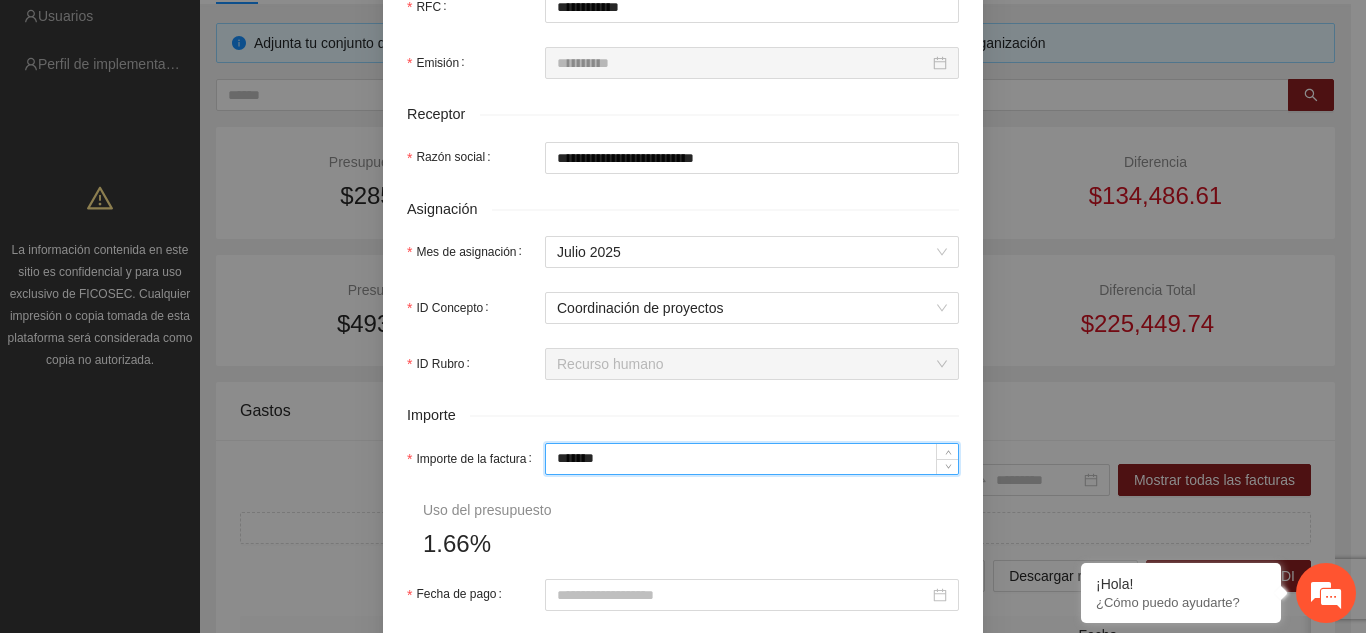 click on "*******" at bounding box center (752, 459) 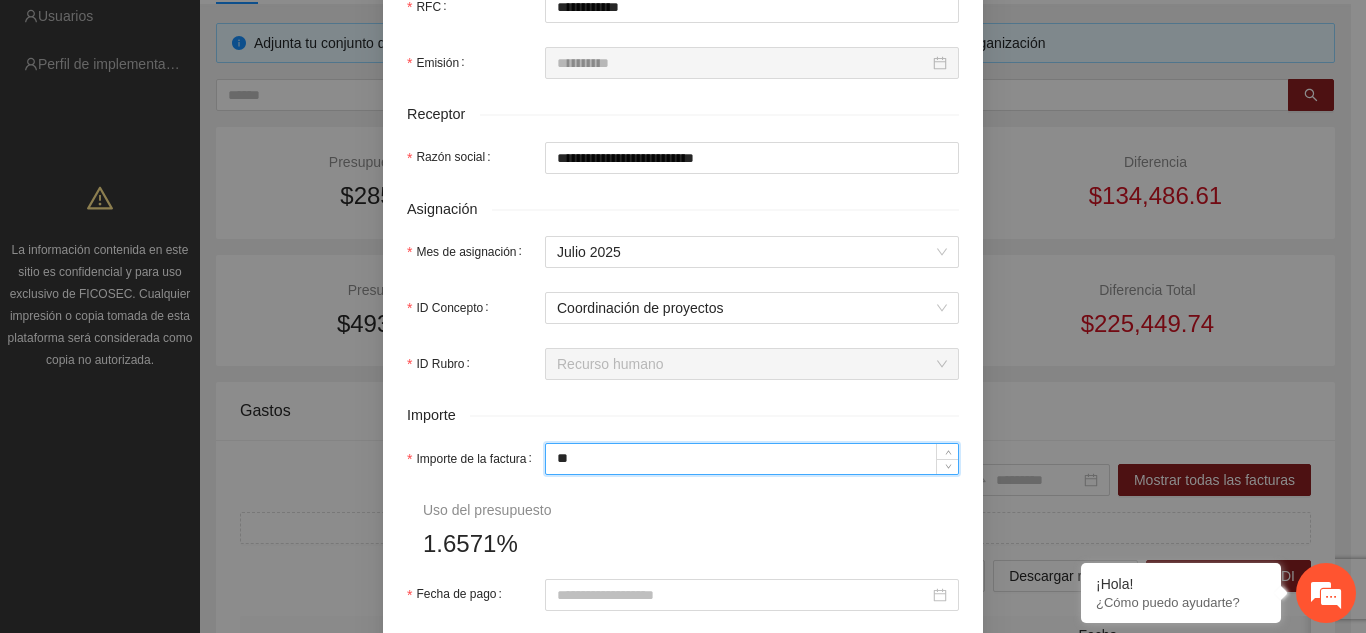 type on "*" 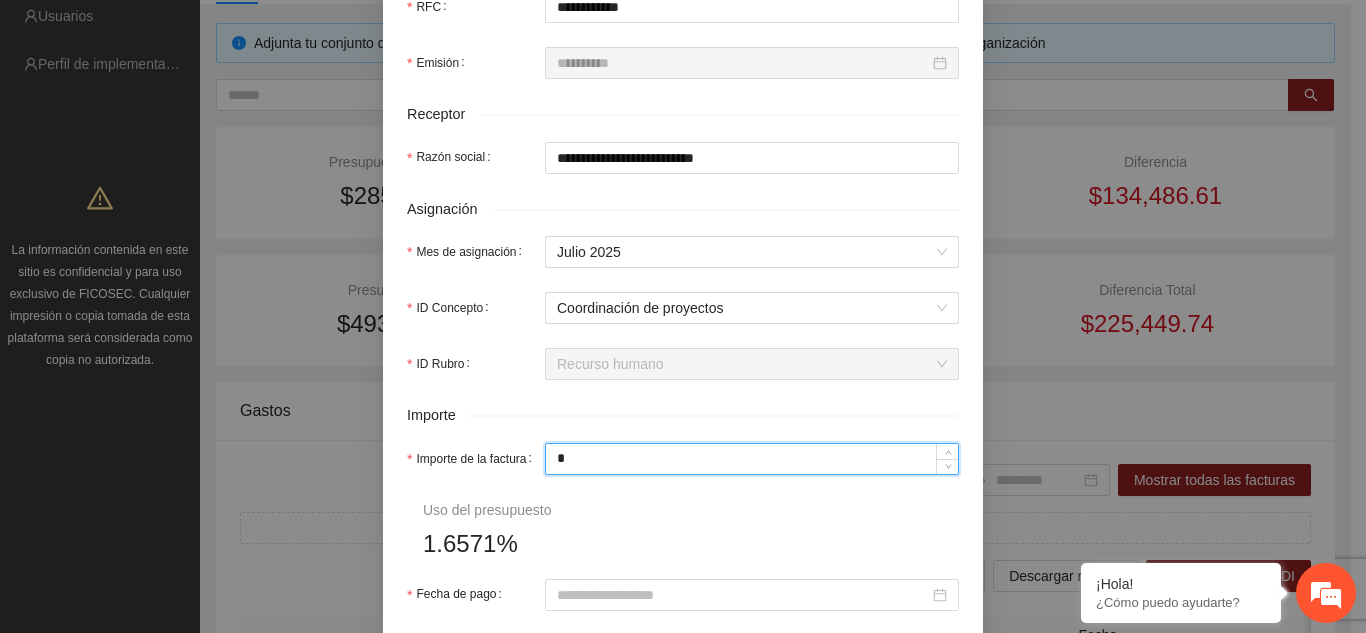 type 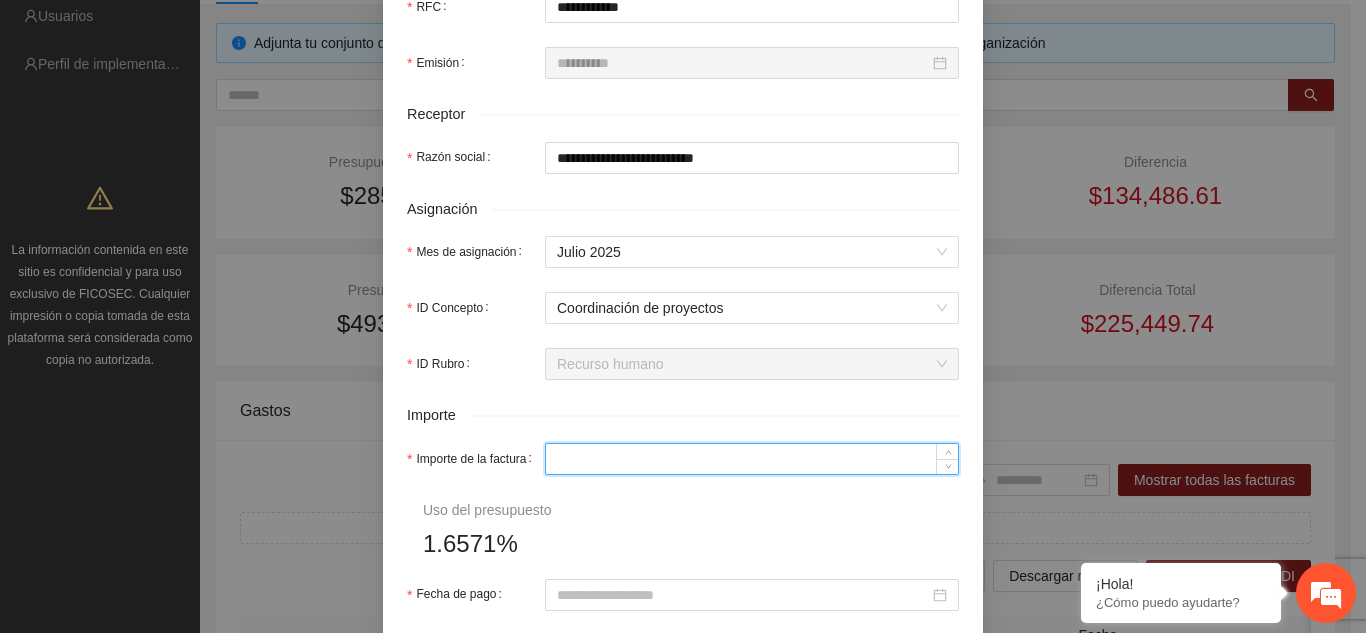 type on "*" 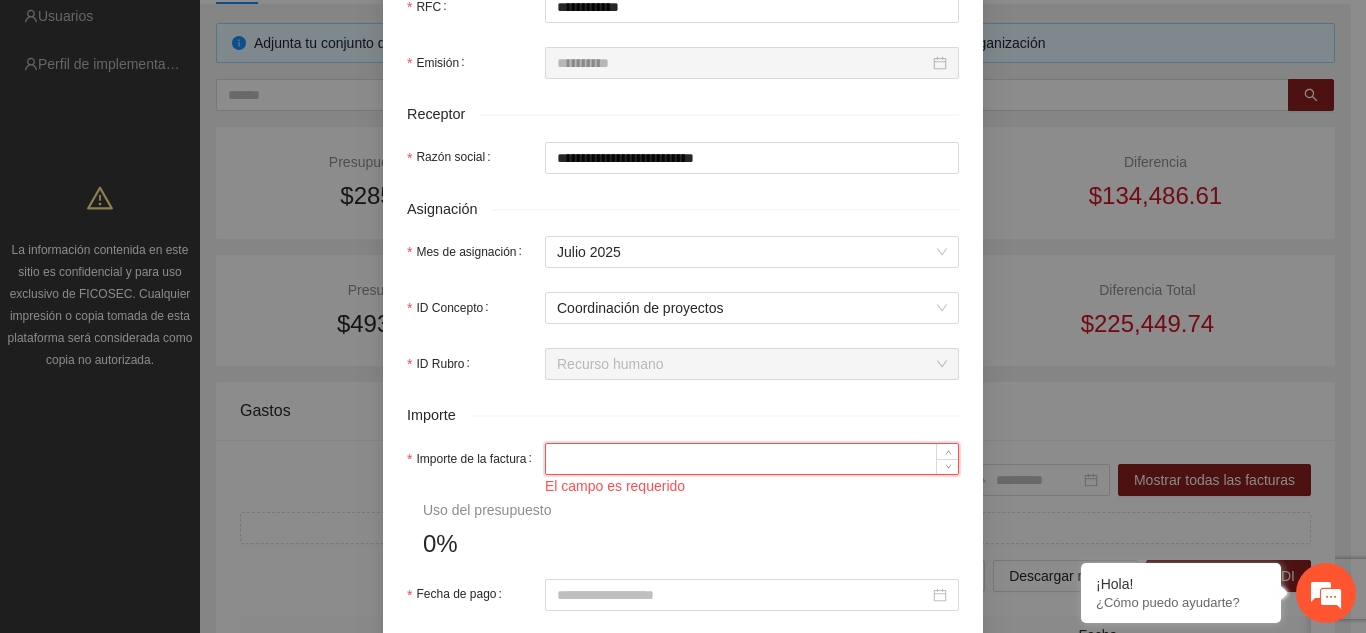 paste on "********" 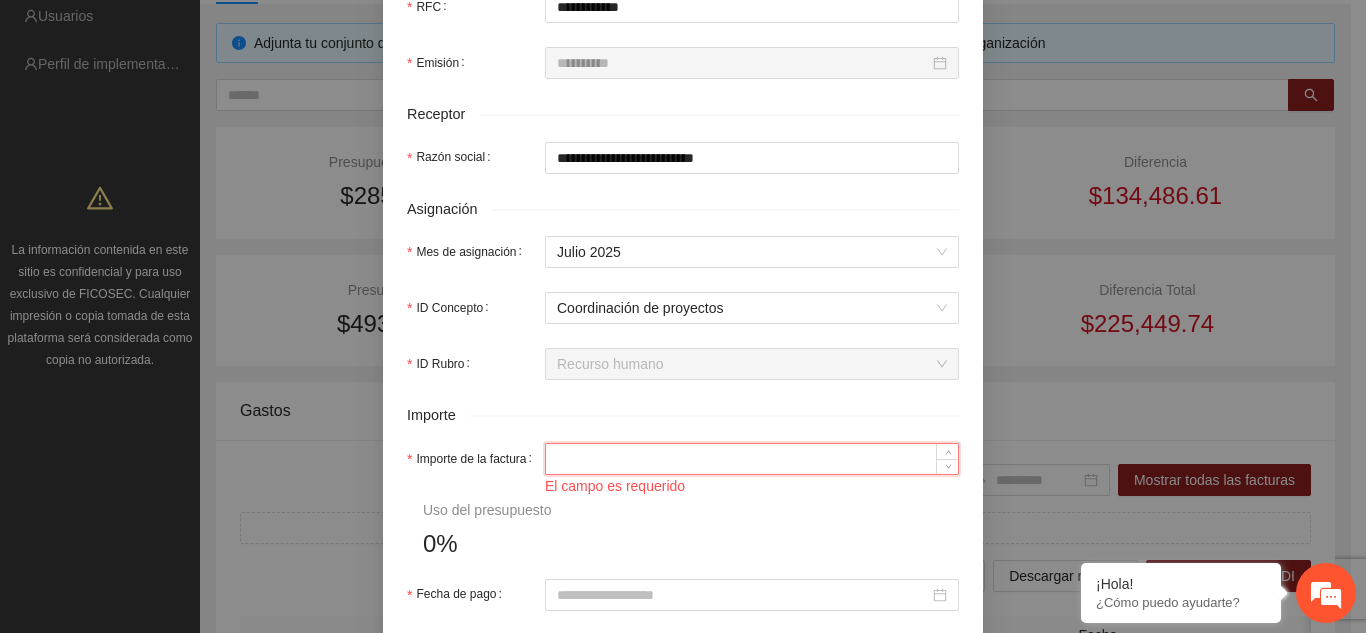type on "********" 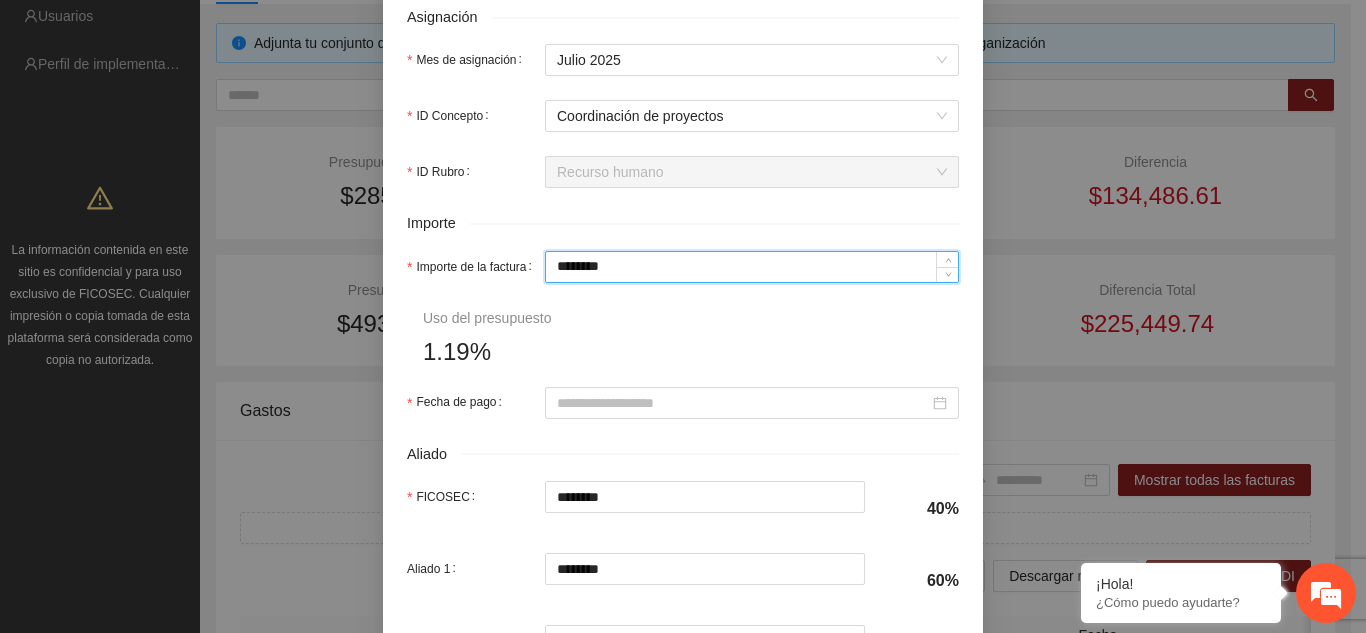 scroll, scrollTop: 800, scrollLeft: 0, axis: vertical 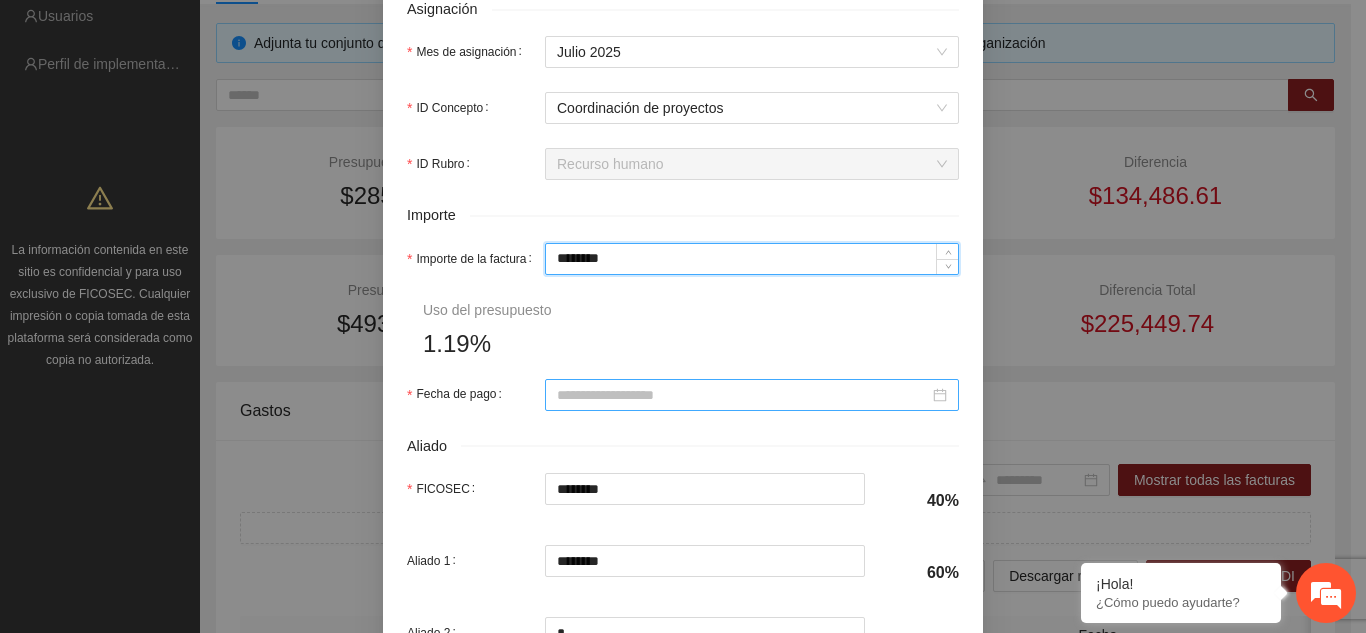 type on "********" 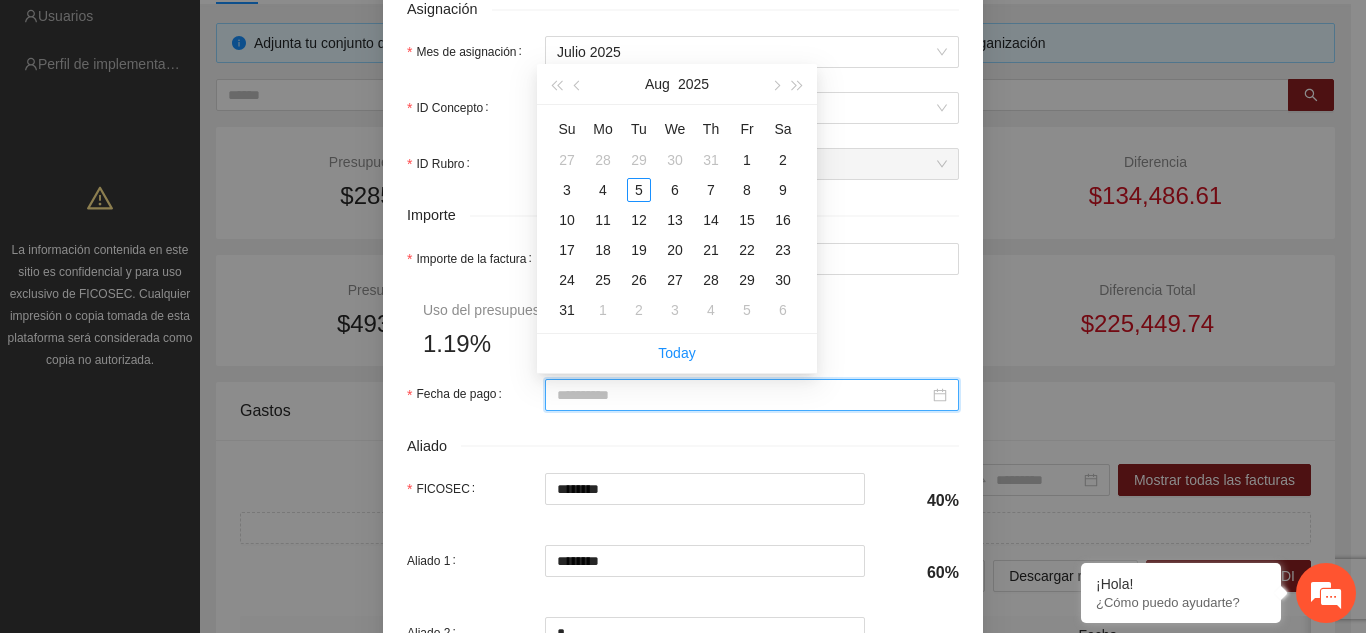 type on "**********" 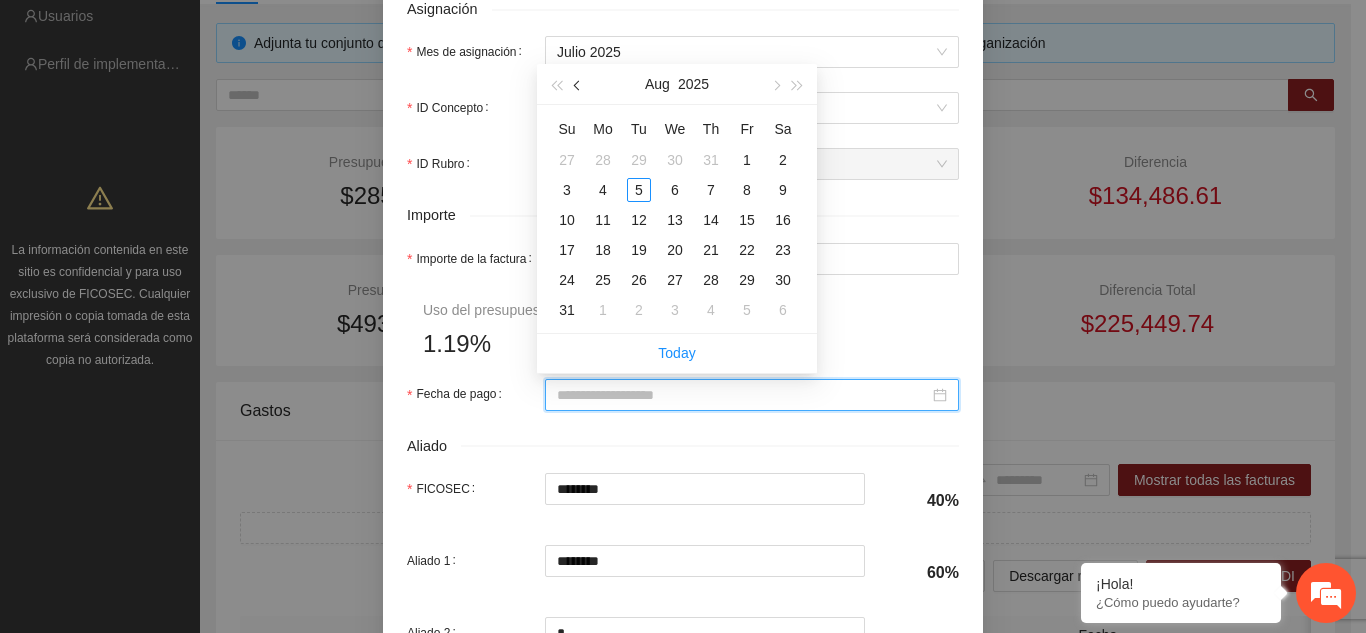 click at bounding box center (579, 86) 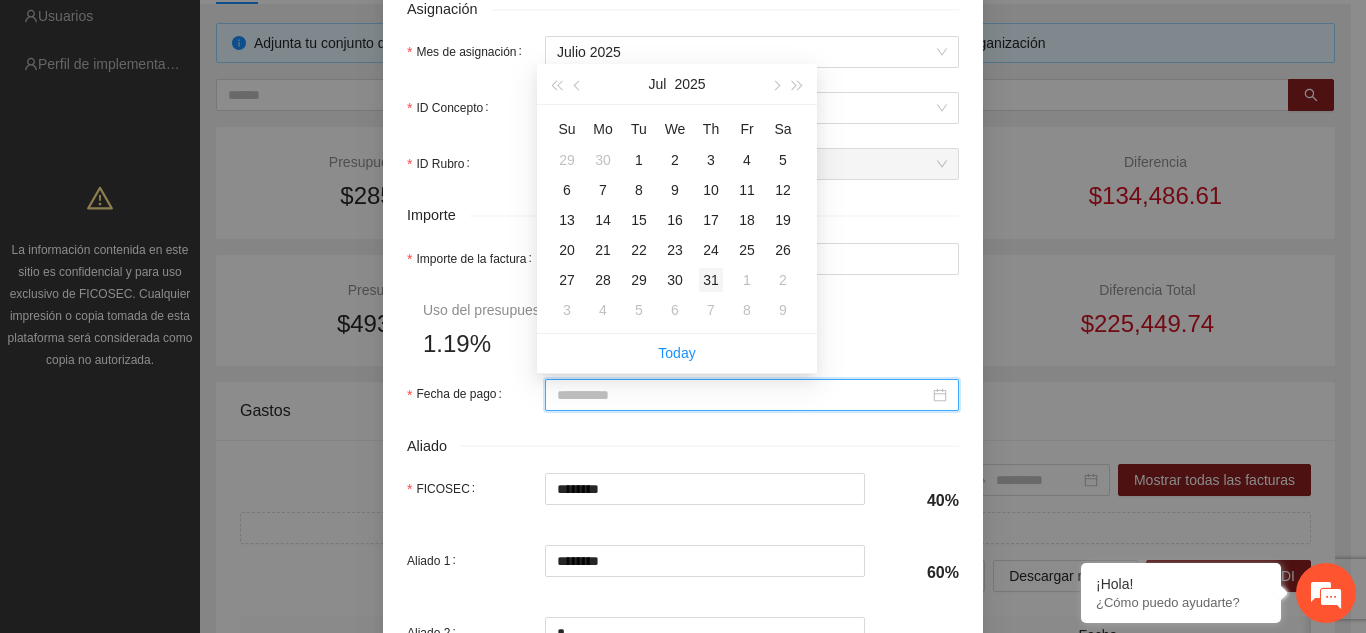 type on "**********" 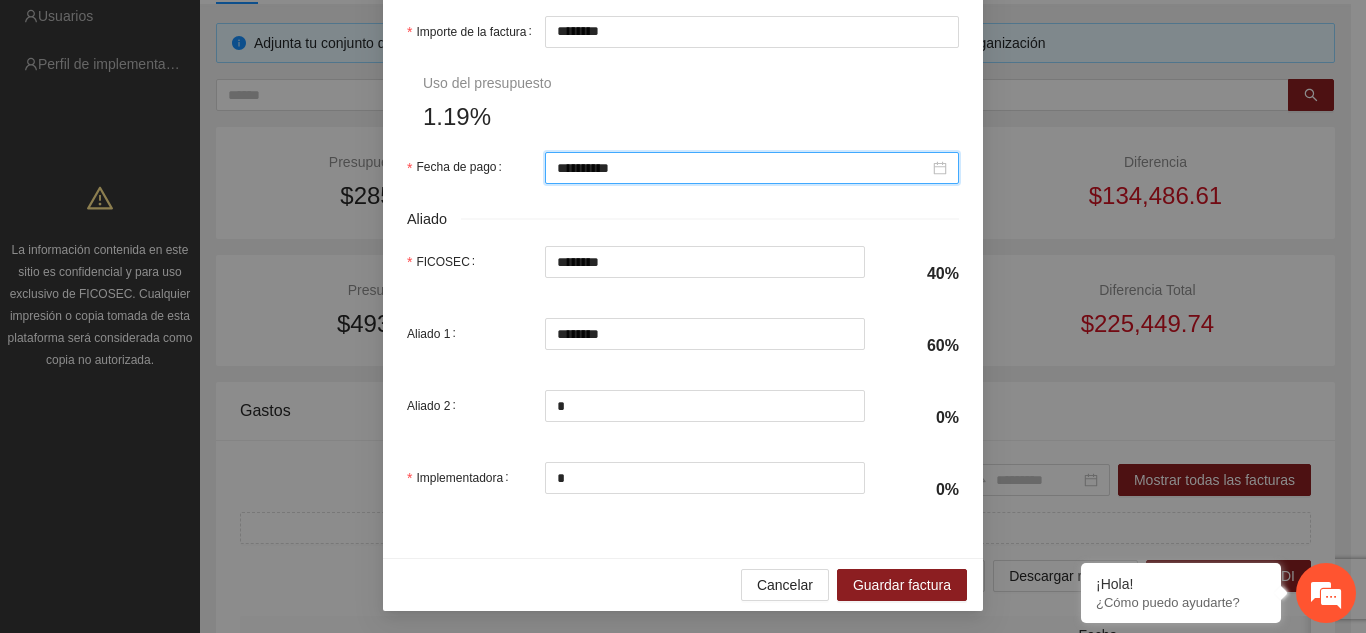 scroll, scrollTop: 1029, scrollLeft: 0, axis: vertical 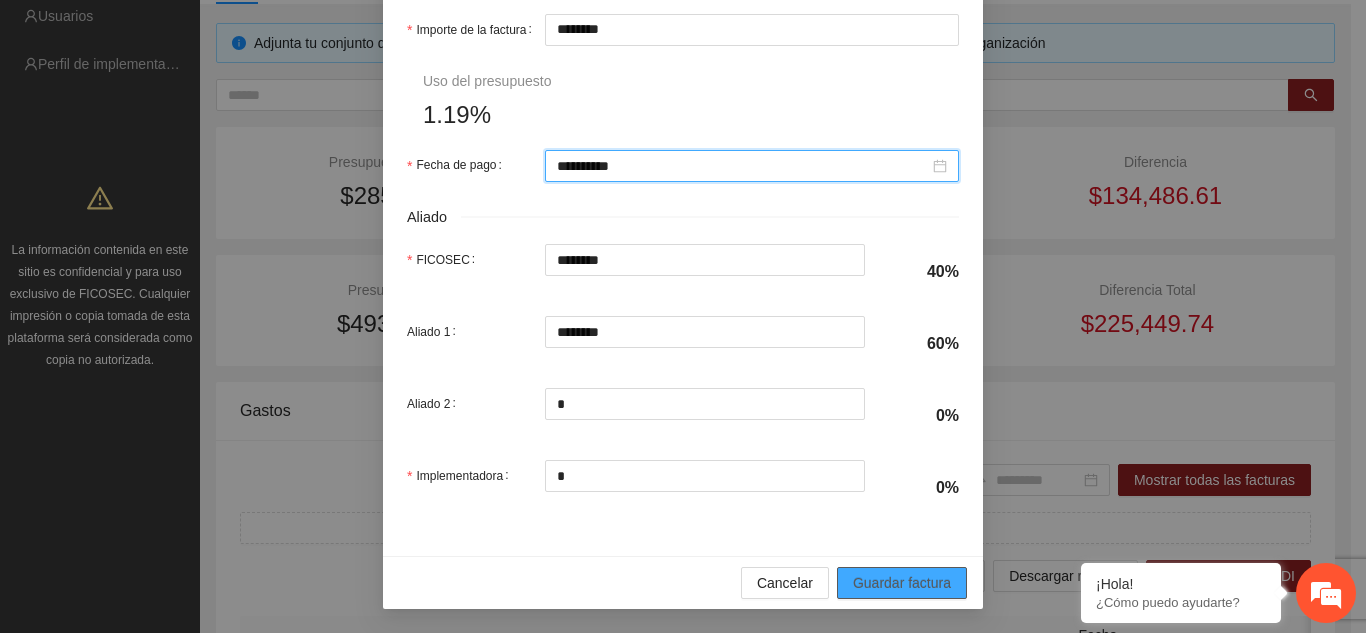 click on "Guardar factura" at bounding box center (902, 583) 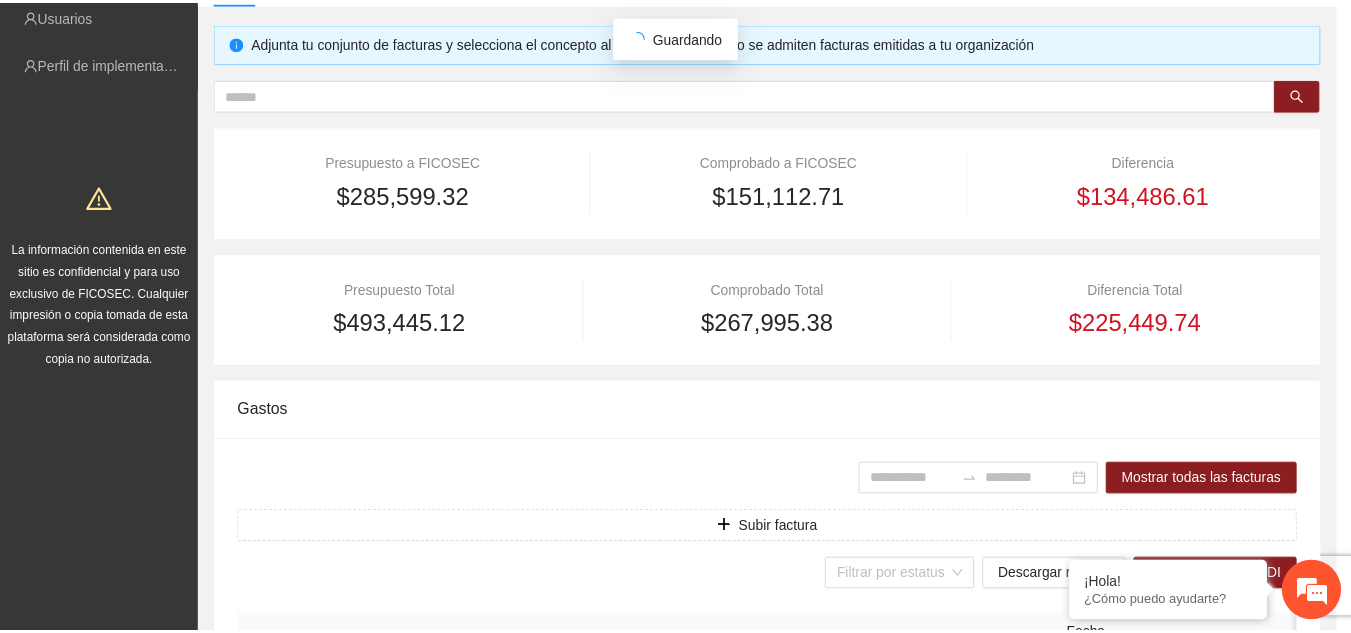 scroll, scrollTop: 869, scrollLeft: 0, axis: vertical 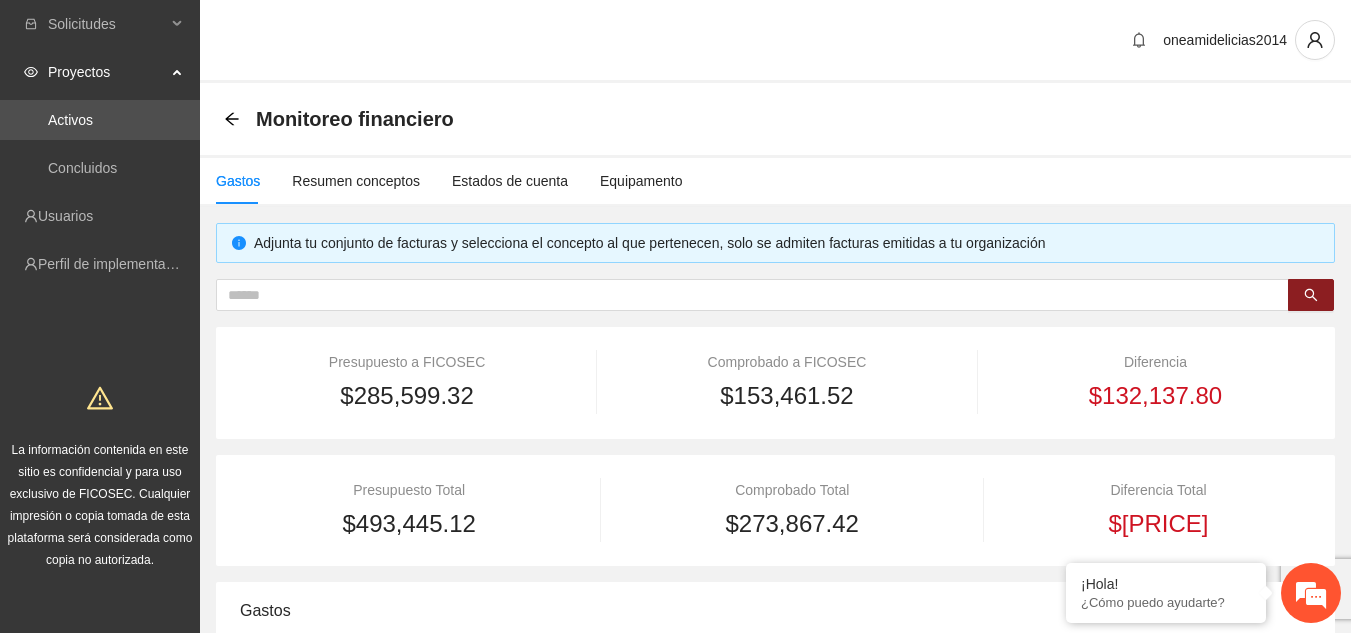 click on "Monitoreo financiero" at bounding box center [345, 119] 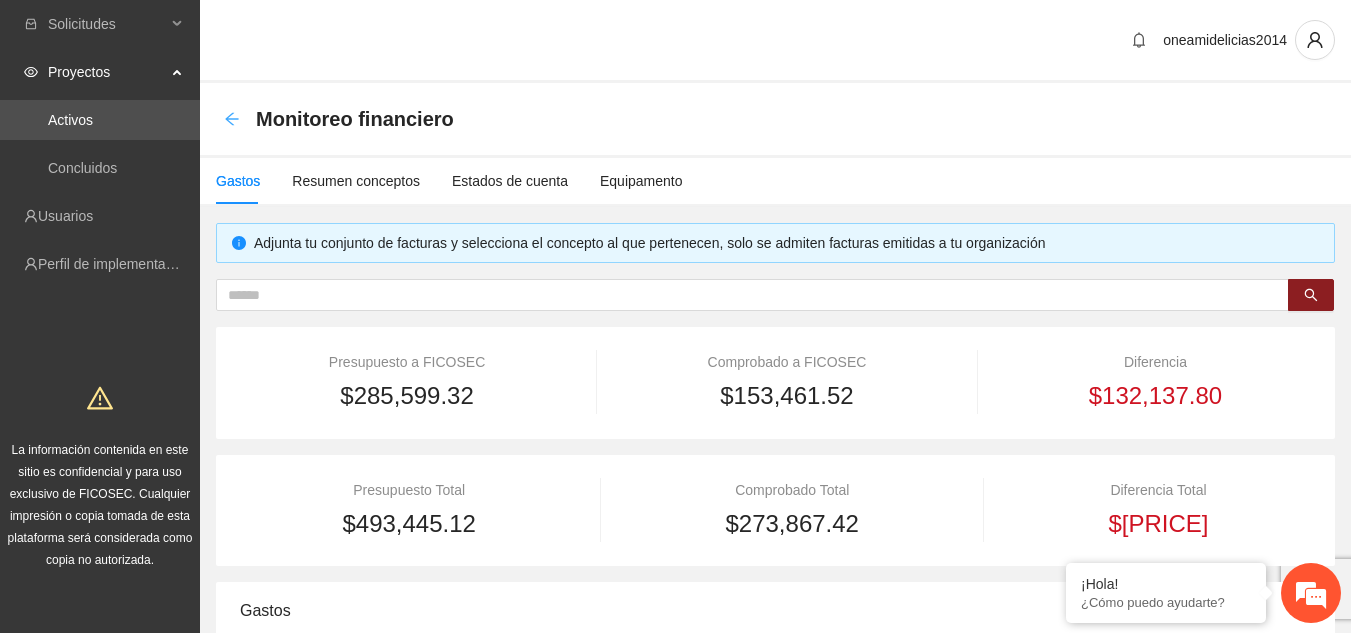 click 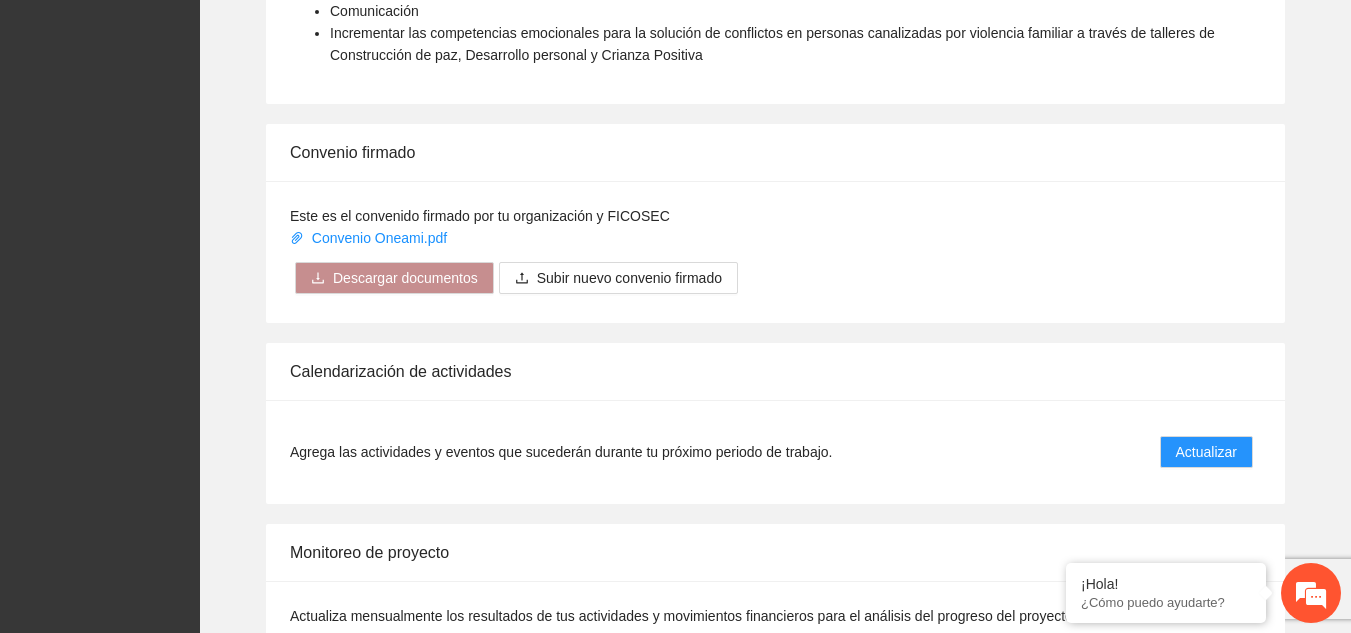 scroll, scrollTop: 2000, scrollLeft: 0, axis: vertical 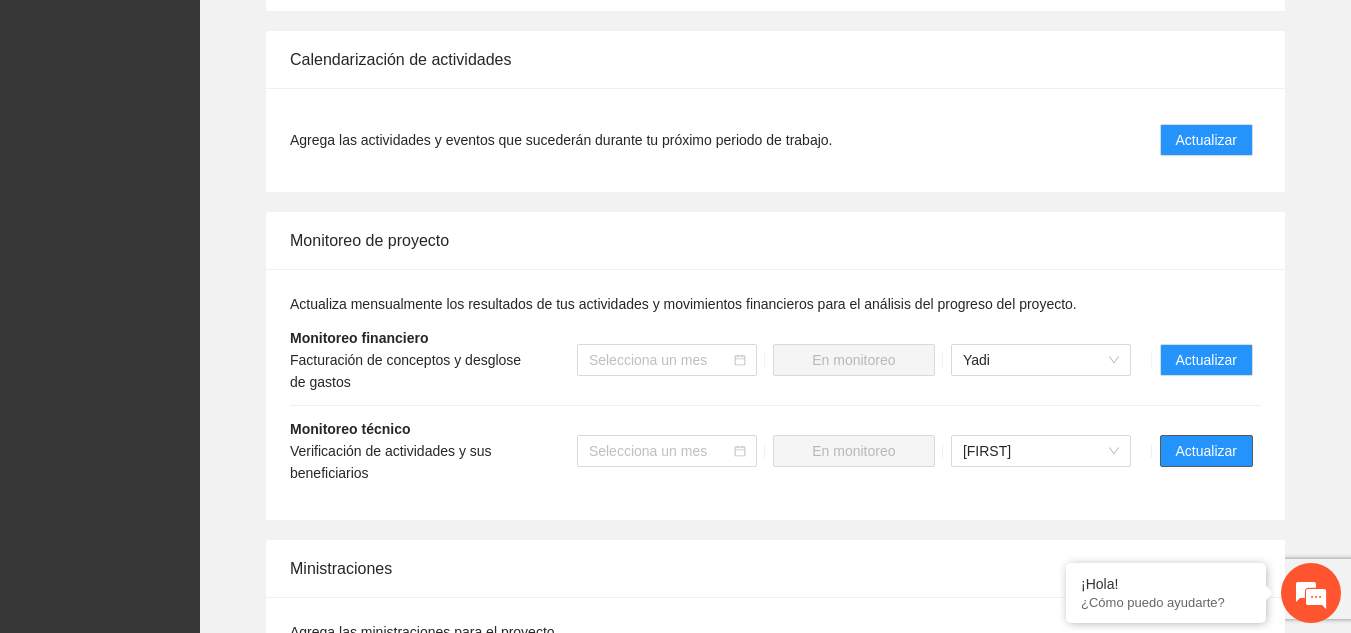 click on "Actualizar" at bounding box center (1206, 451) 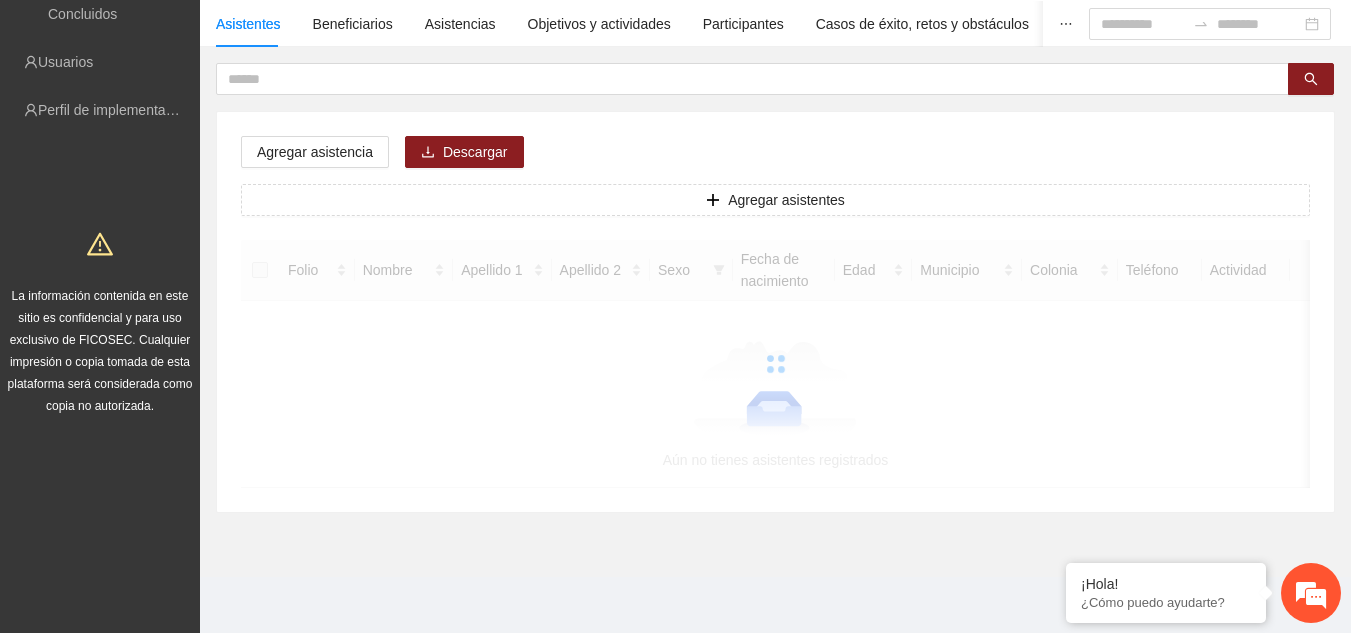 scroll, scrollTop: 0, scrollLeft: 0, axis: both 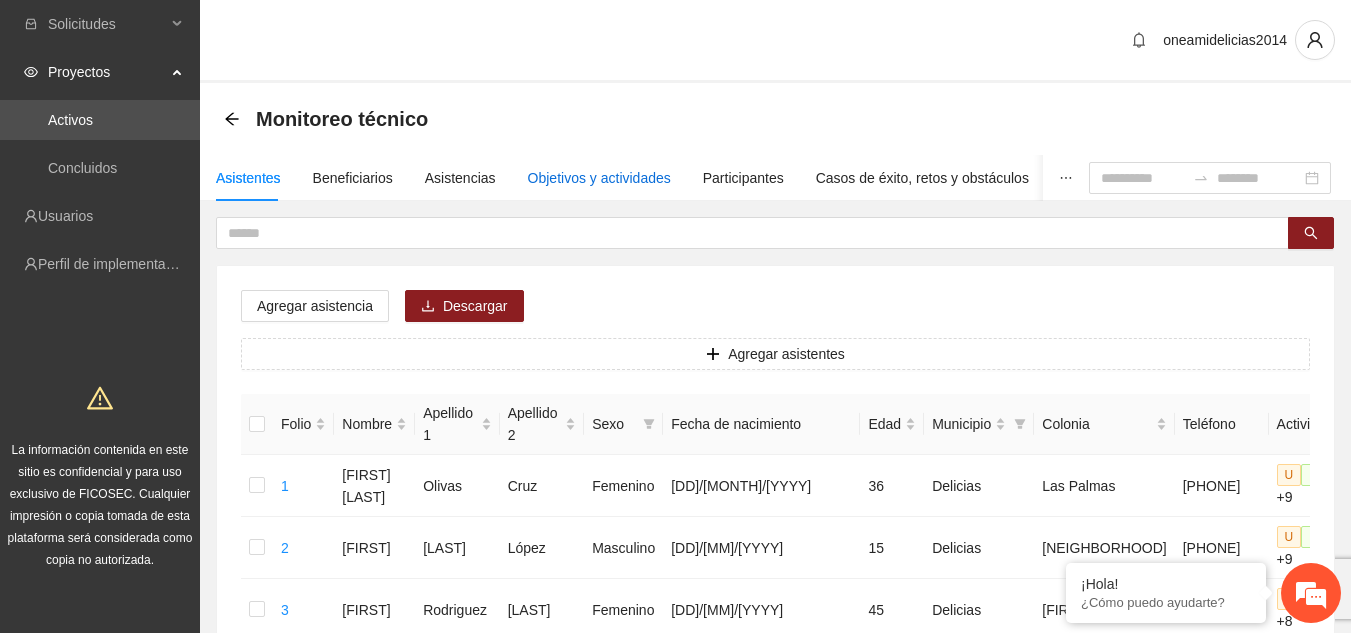 click on "Objetivos y actividades" at bounding box center (599, 178) 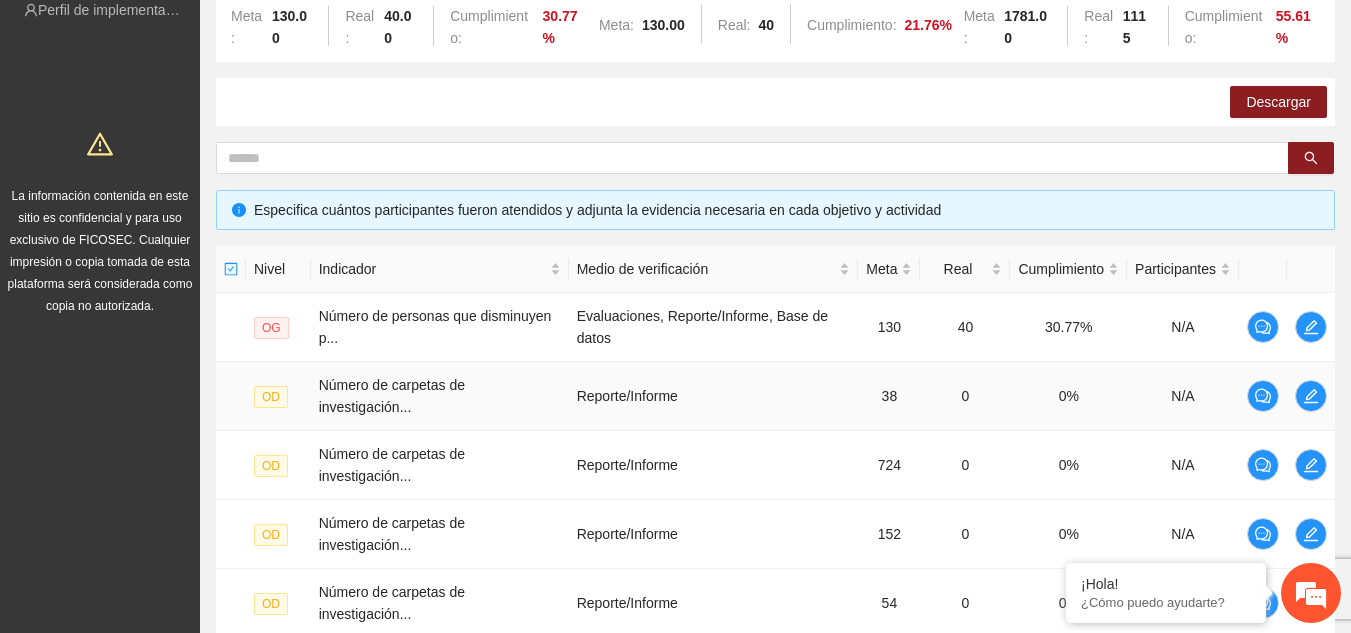 scroll, scrollTop: 300, scrollLeft: 0, axis: vertical 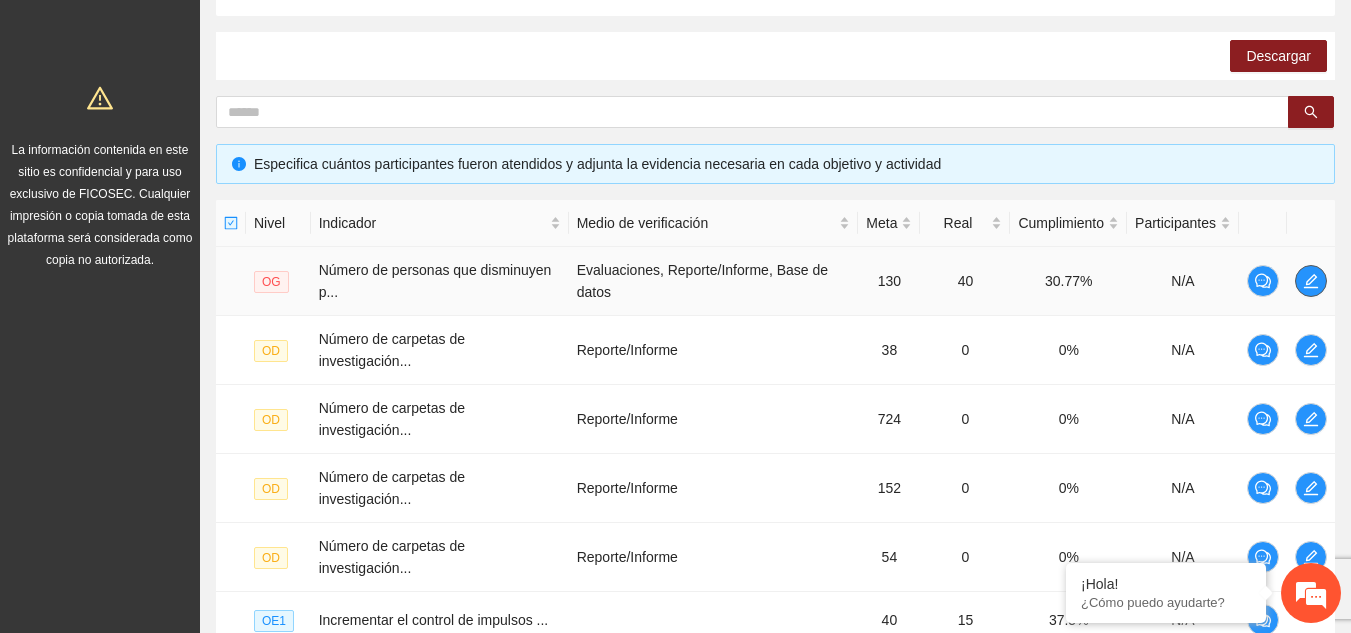 click 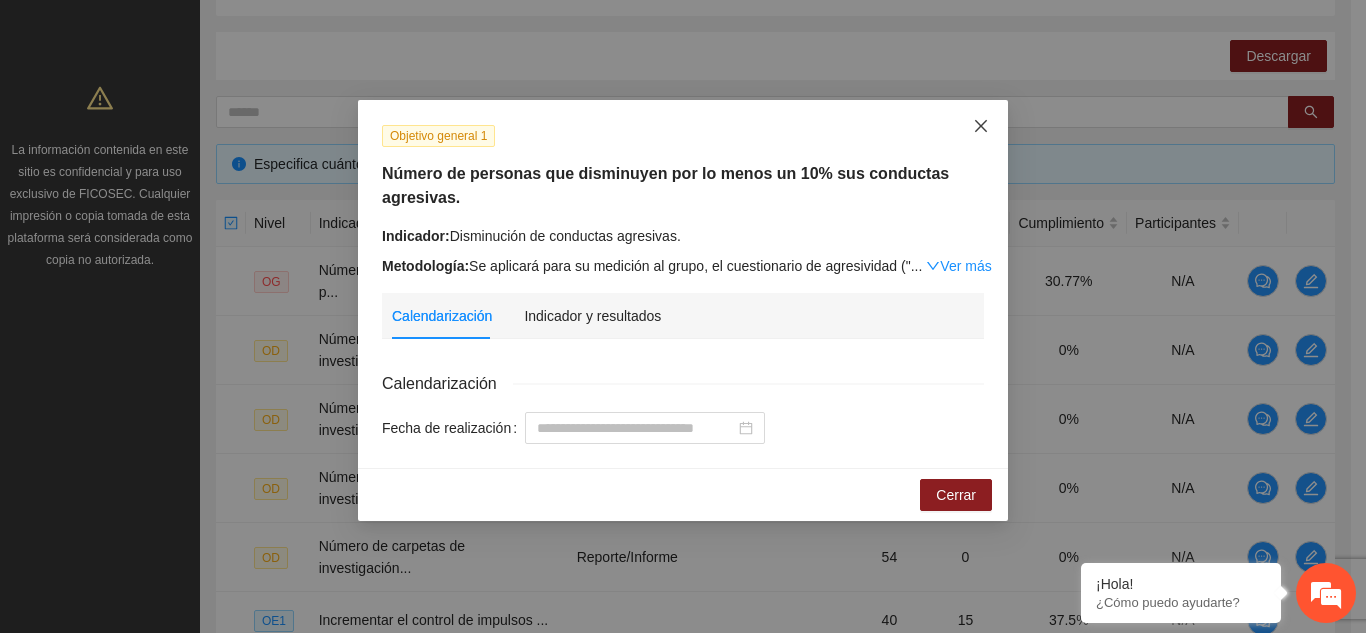 click at bounding box center (981, 127) 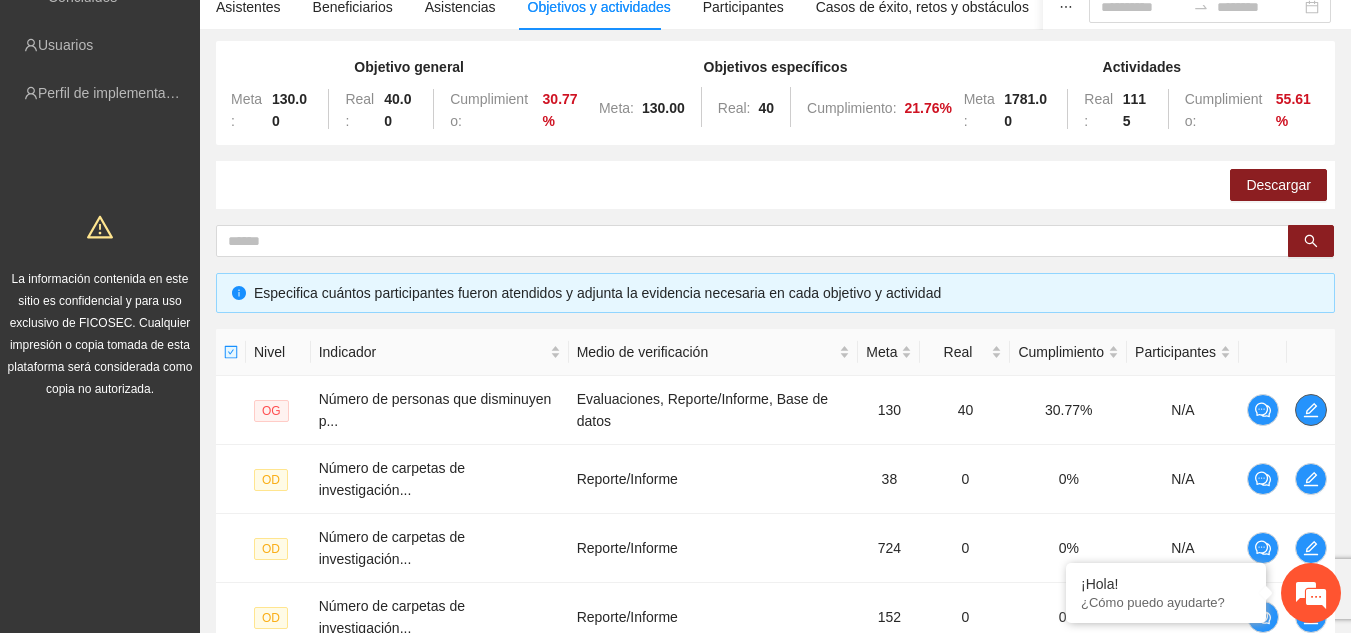 scroll, scrollTop: 0, scrollLeft: 0, axis: both 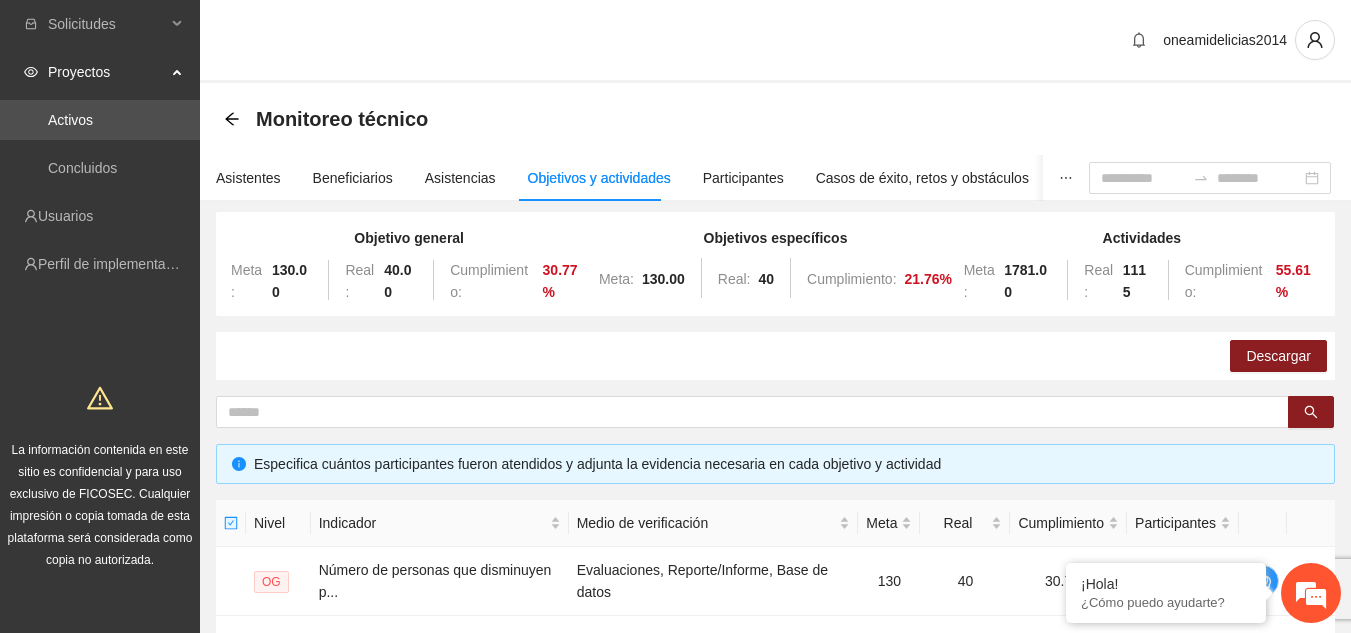 click 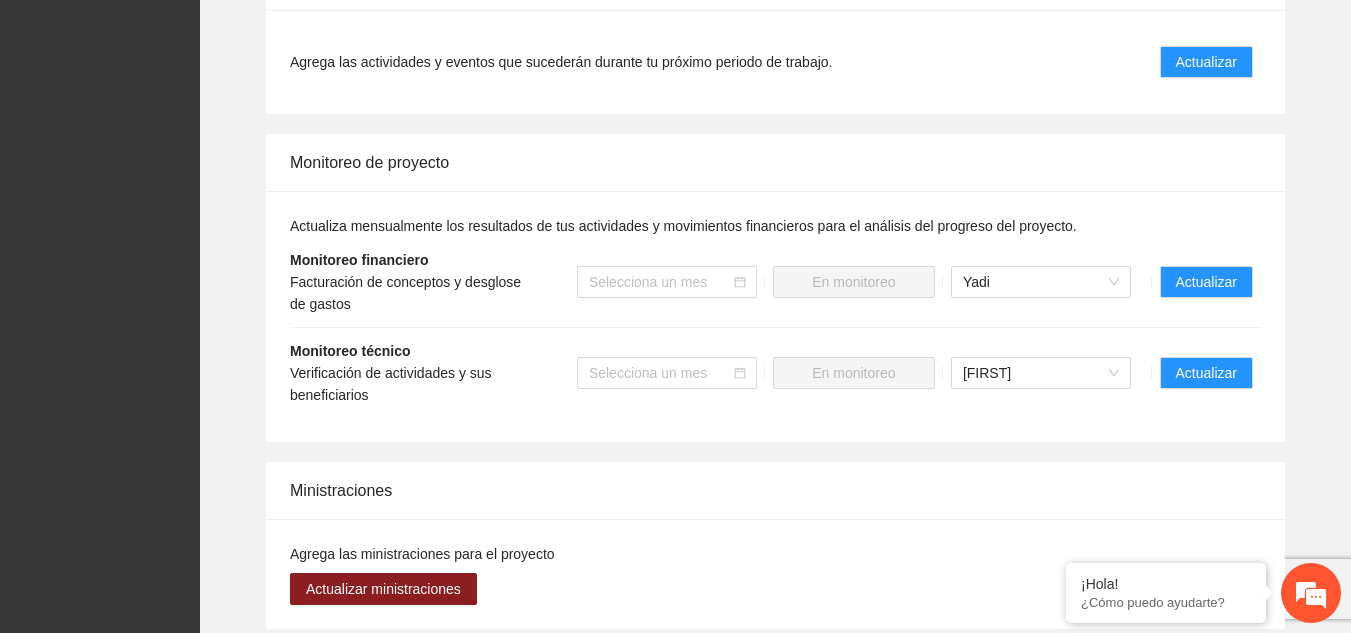 scroll, scrollTop: 2100, scrollLeft: 0, axis: vertical 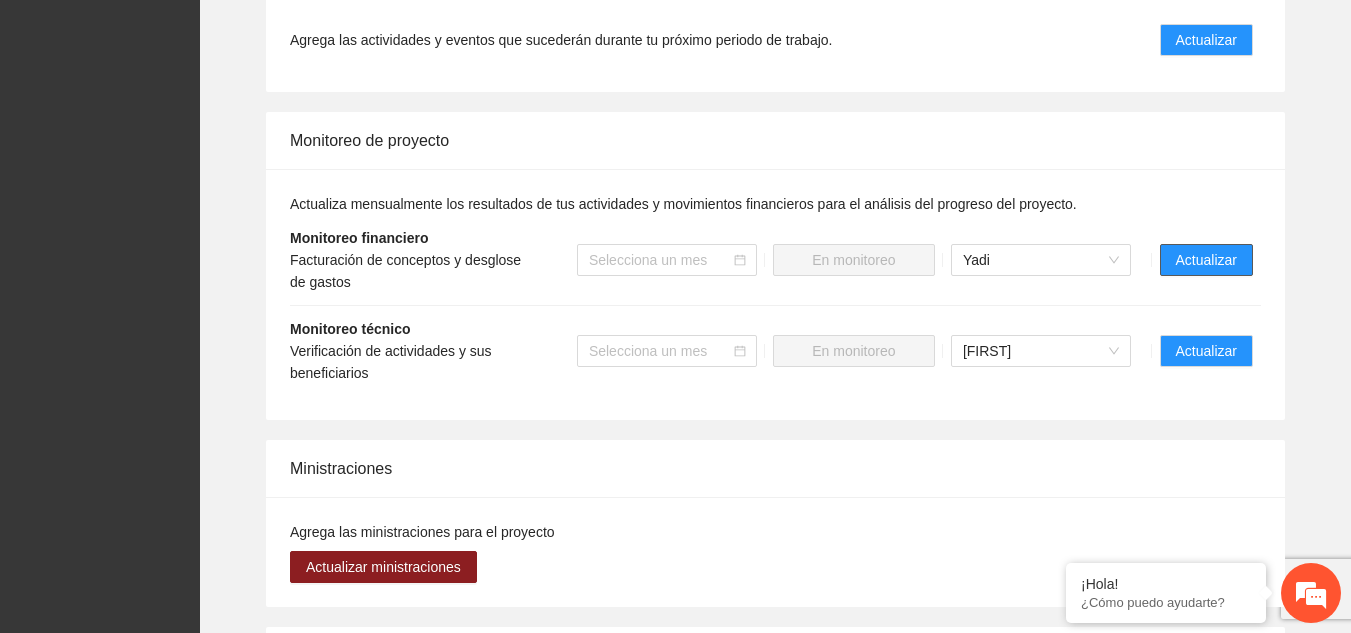 click on "Actualizar" at bounding box center (1206, 260) 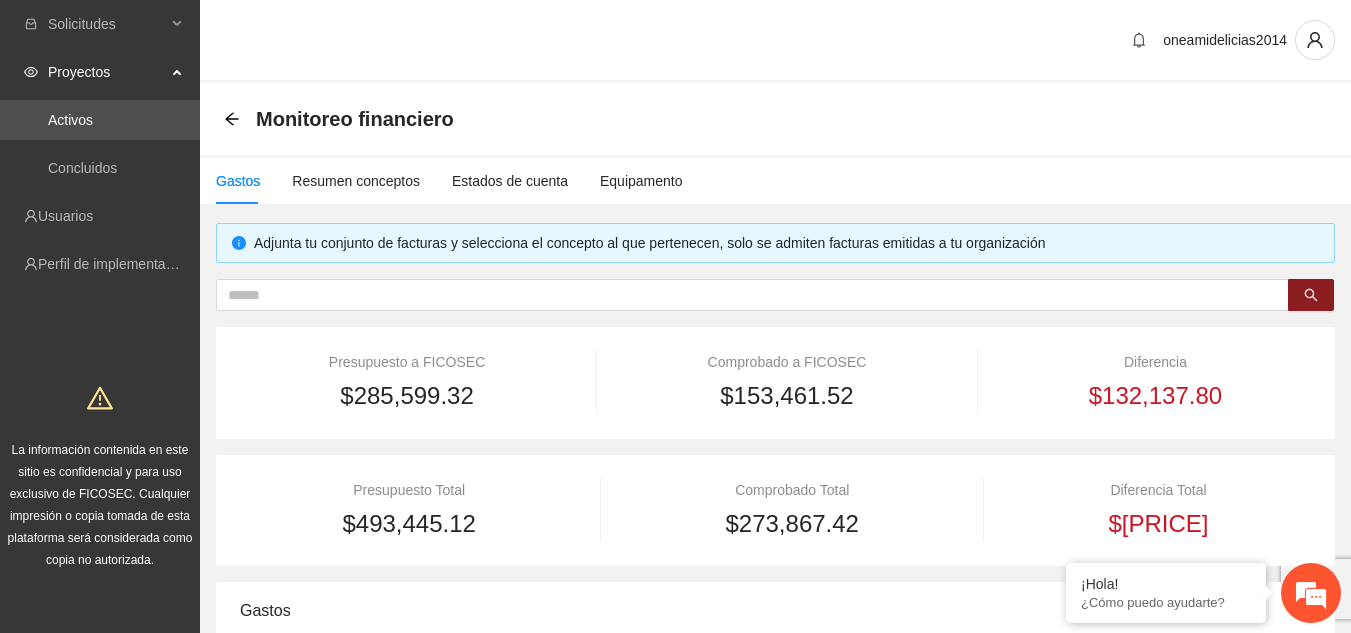 scroll, scrollTop: 500, scrollLeft: 0, axis: vertical 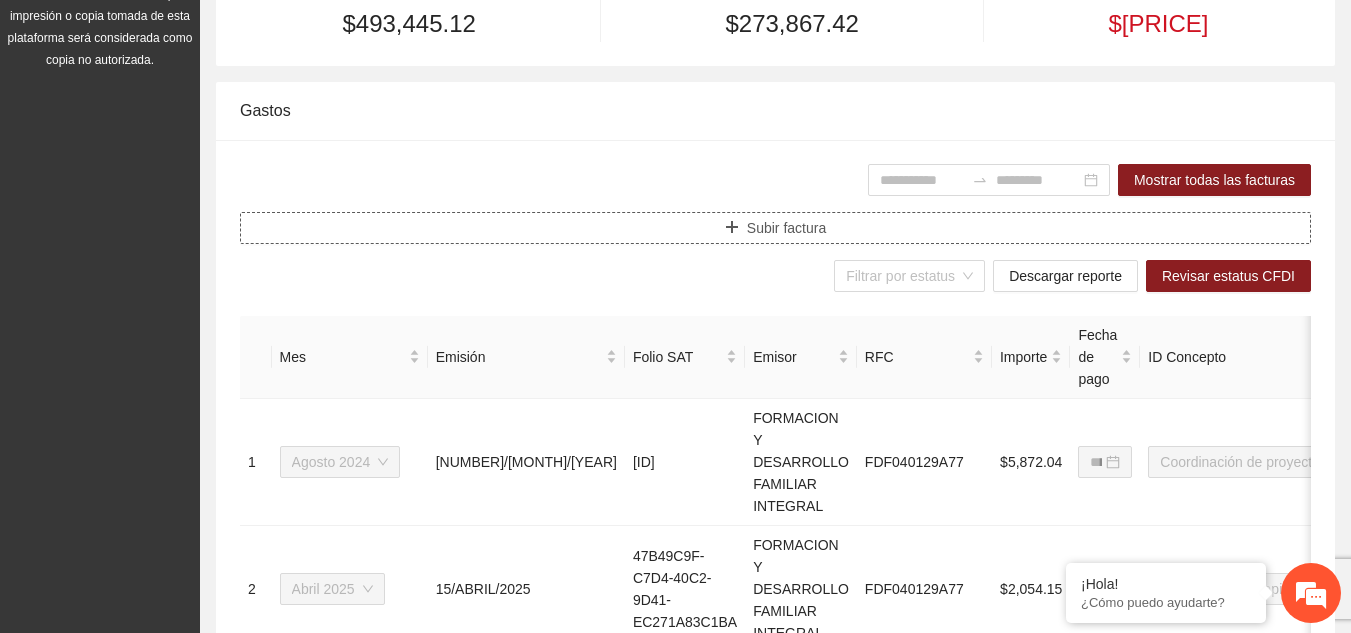 click on "Subir factura" at bounding box center [775, 228] 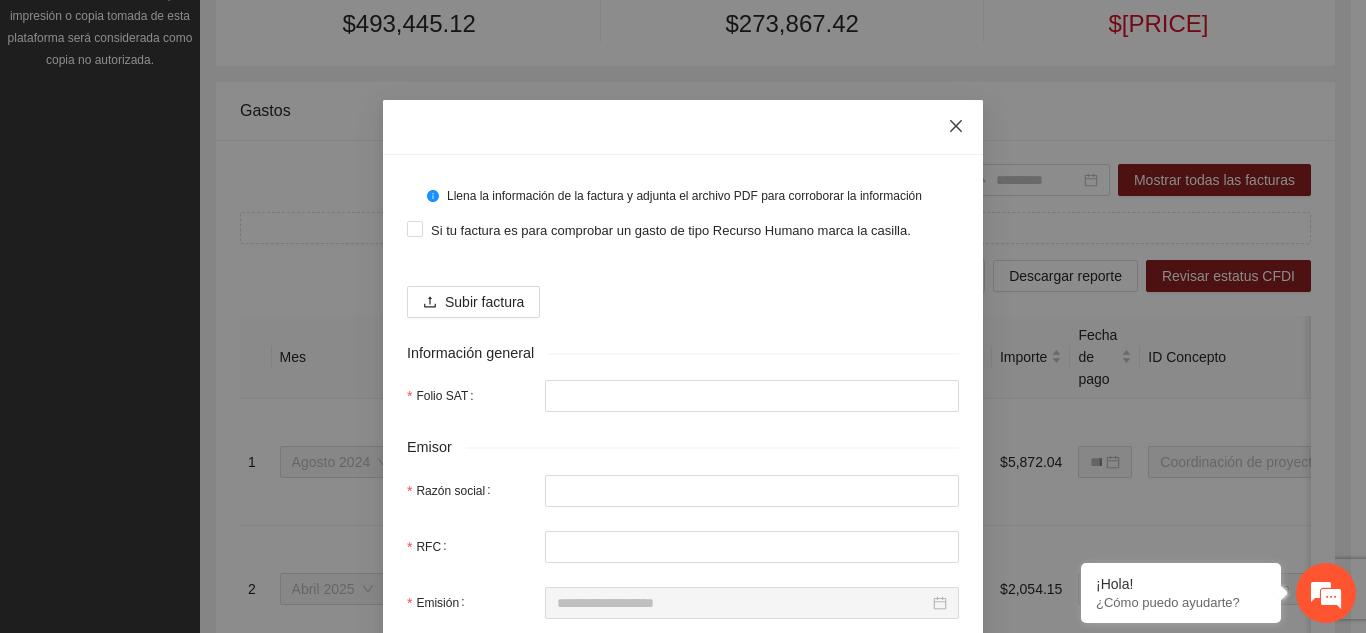 click at bounding box center [956, 127] 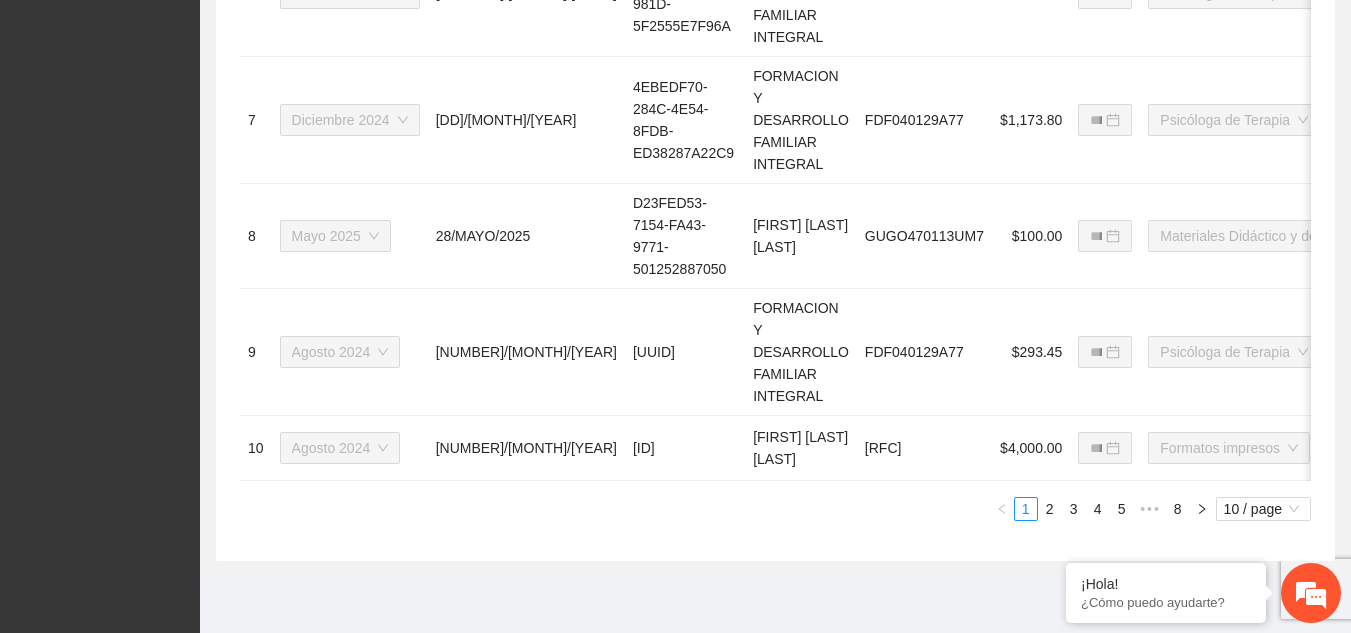 scroll, scrollTop: 1659, scrollLeft: 0, axis: vertical 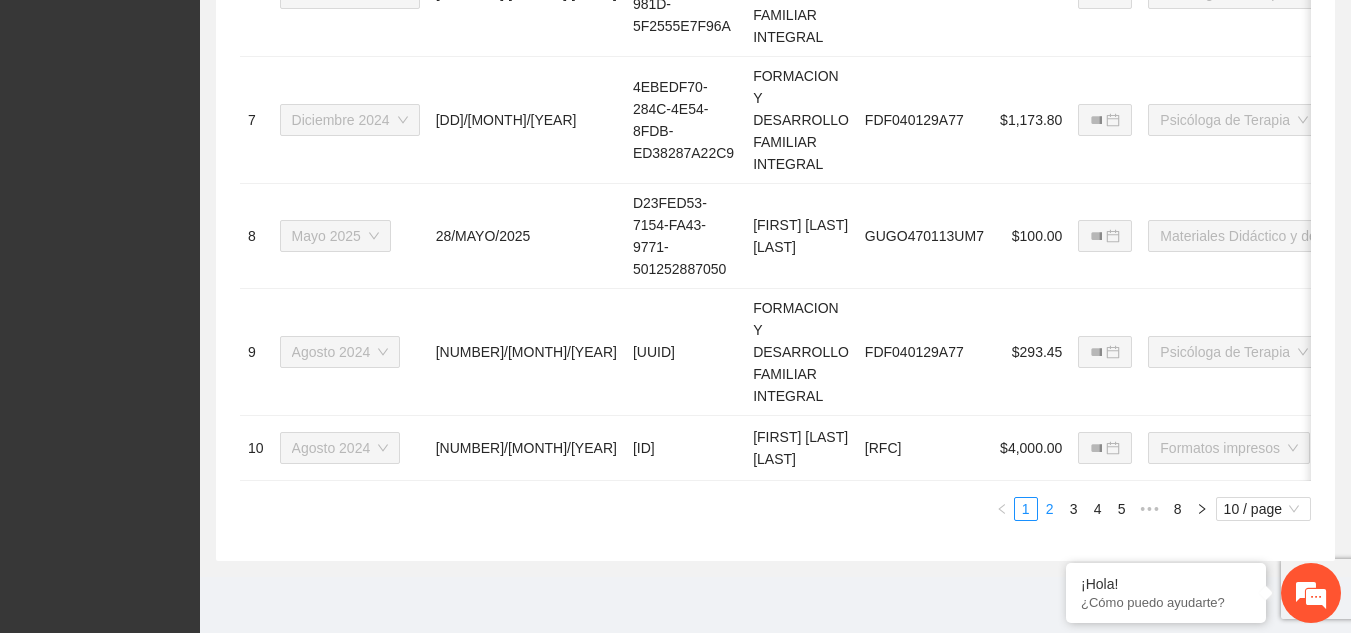 click on "2" at bounding box center [1050, 509] 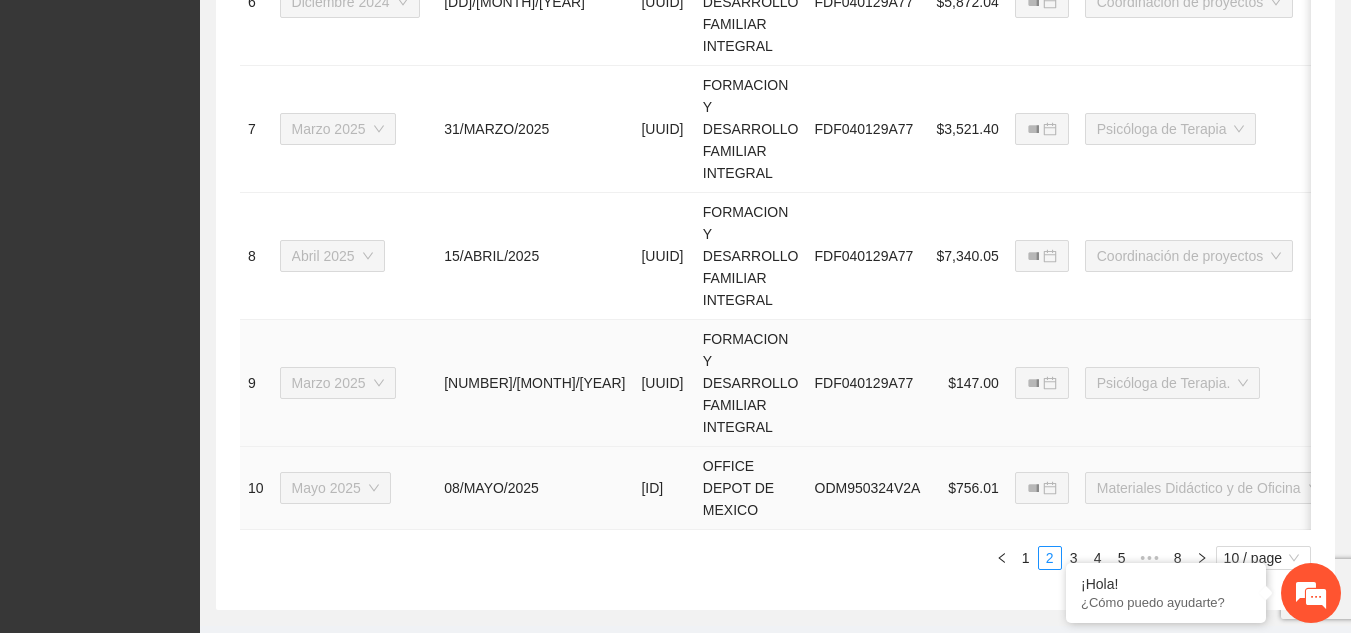 scroll, scrollTop: 1637, scrollLeft: 0, axis: vertical 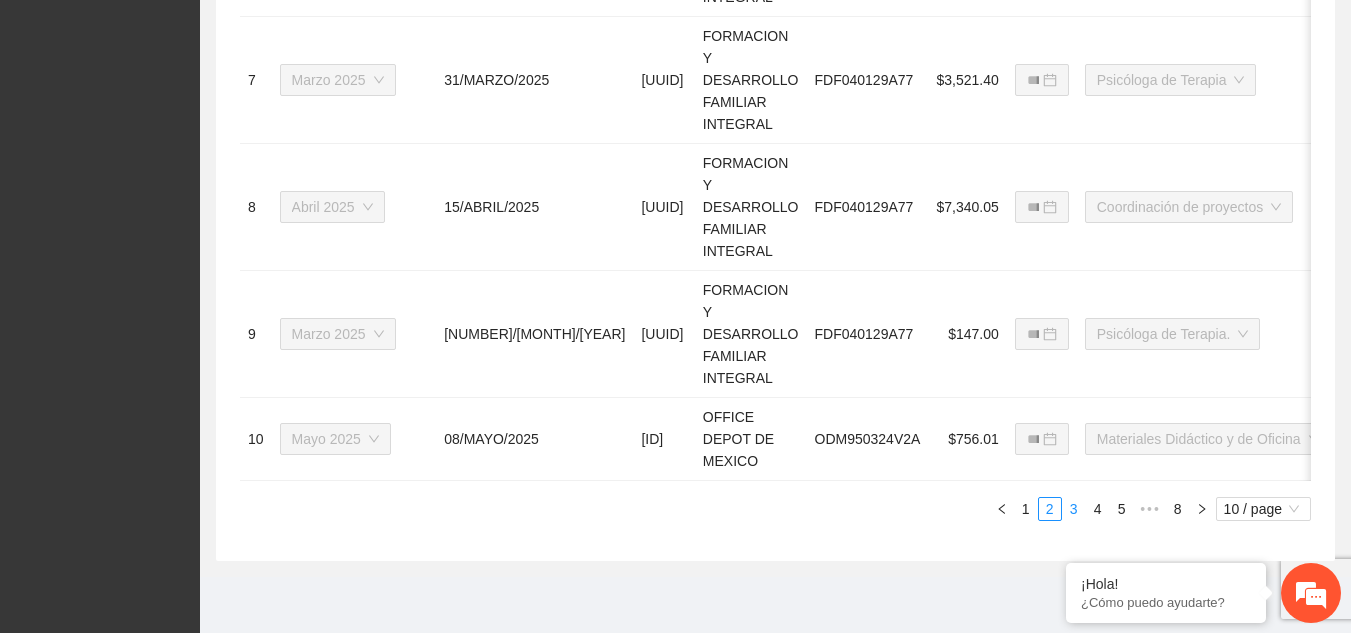 click on "3" at bounding box center [1074, 509] 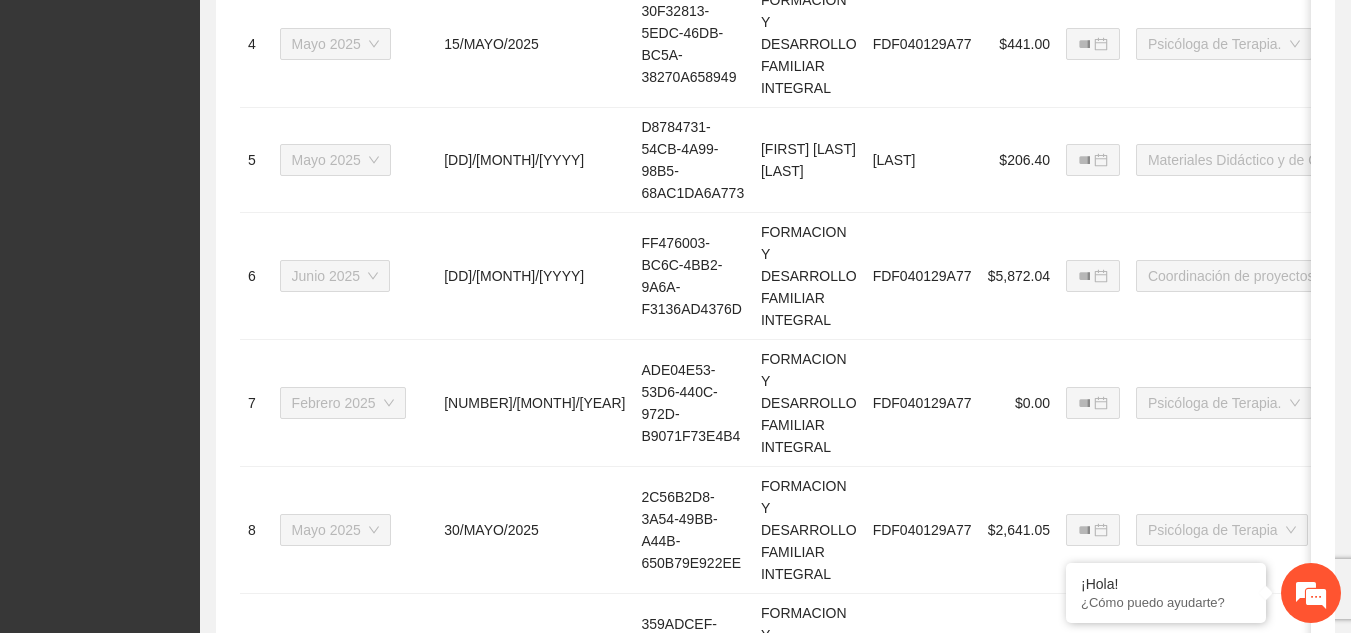 scroll, scrollTop: 1659, scrollLeft: 0, axis: vertical 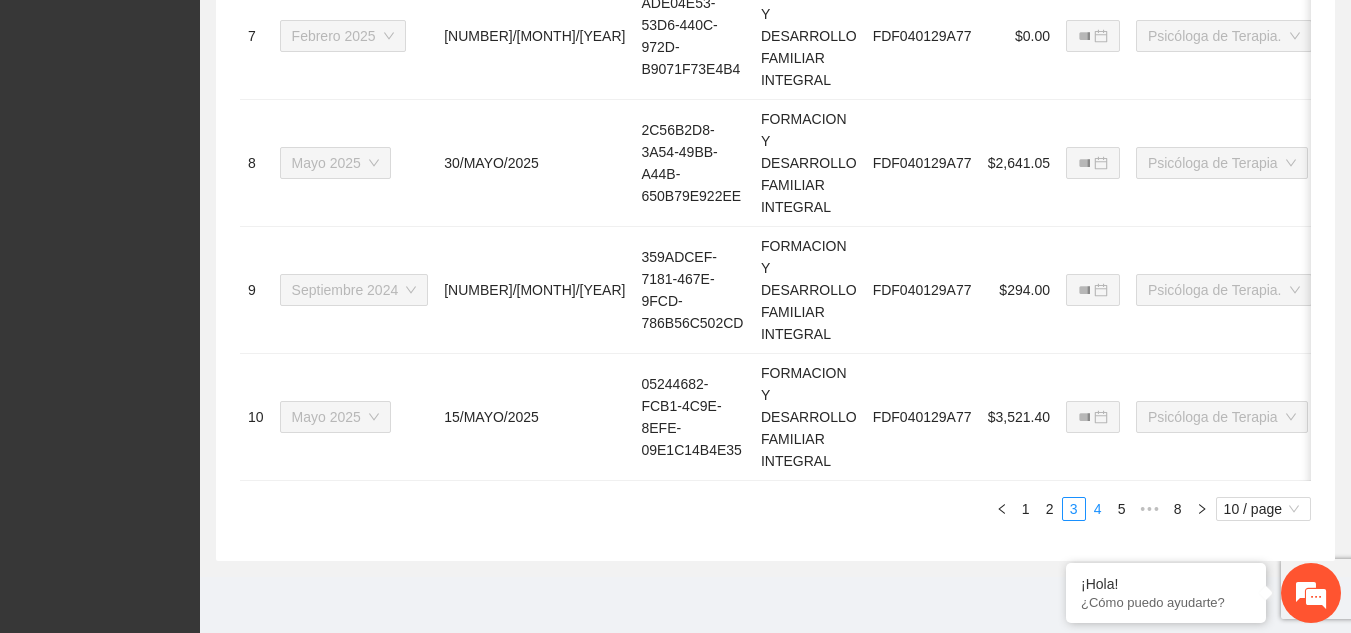 click on "4" at bounding box center (1098, 509) 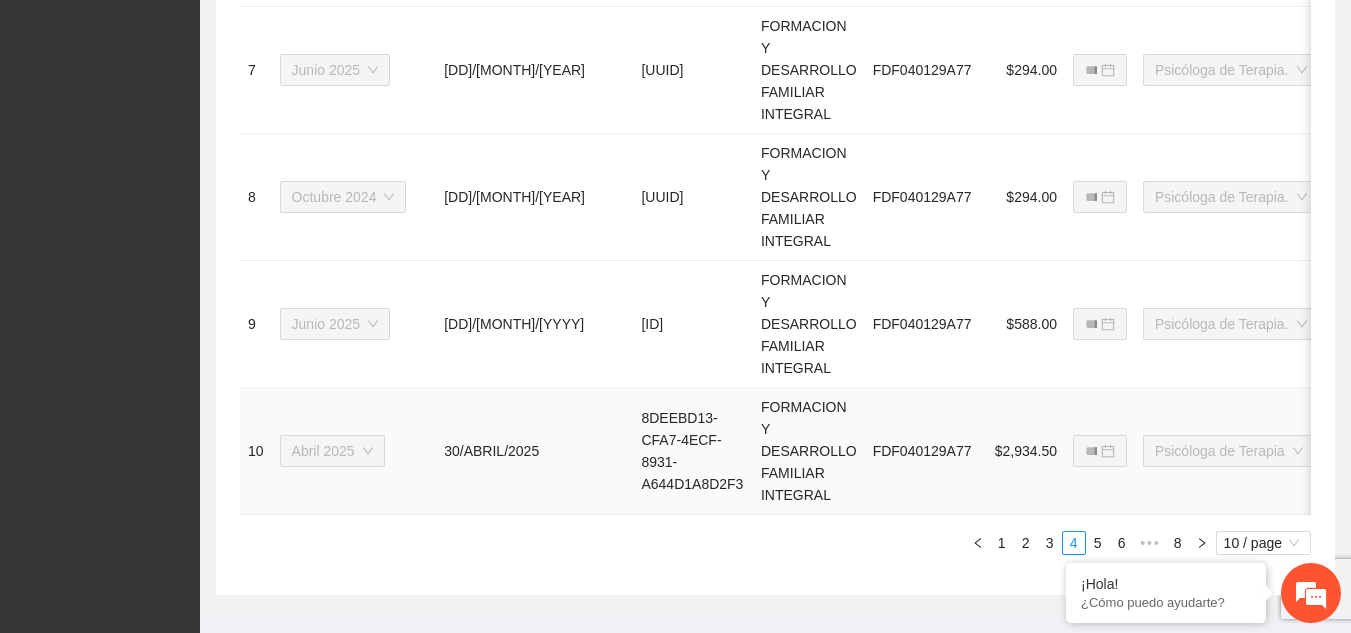 scroll, scrollTop: 1659, scrollLeft: 0, axis: vertical 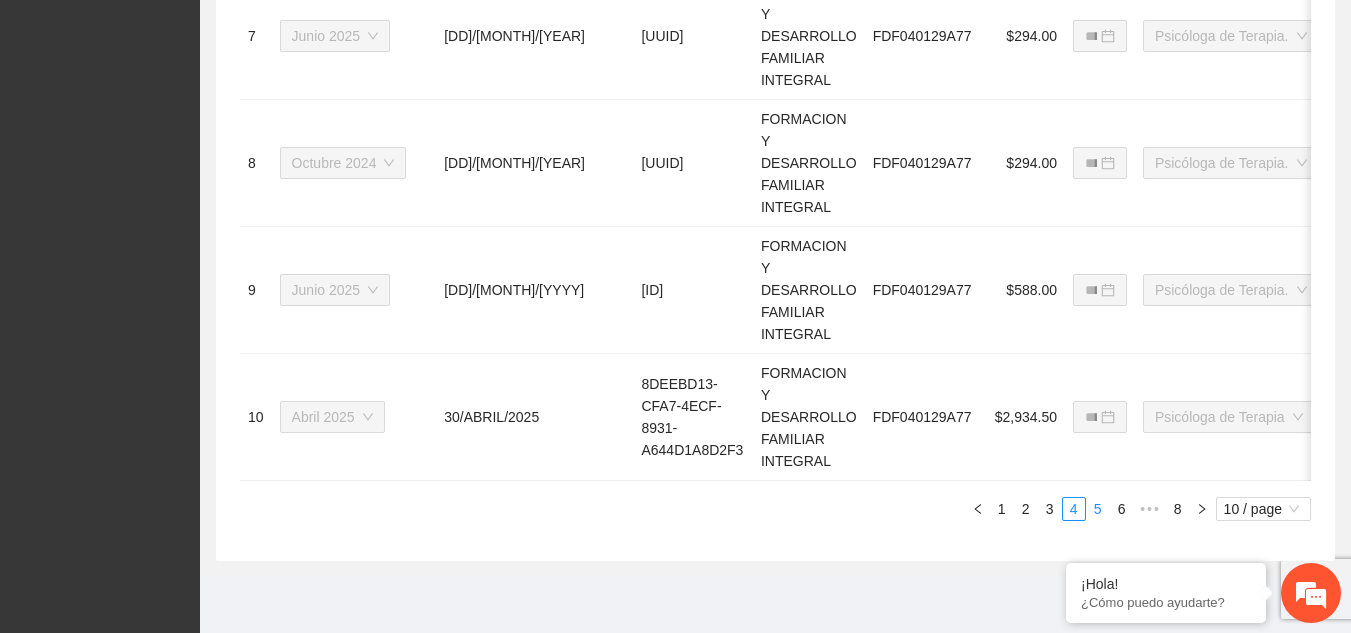 click on "5" at bounding box center [1098, 509] 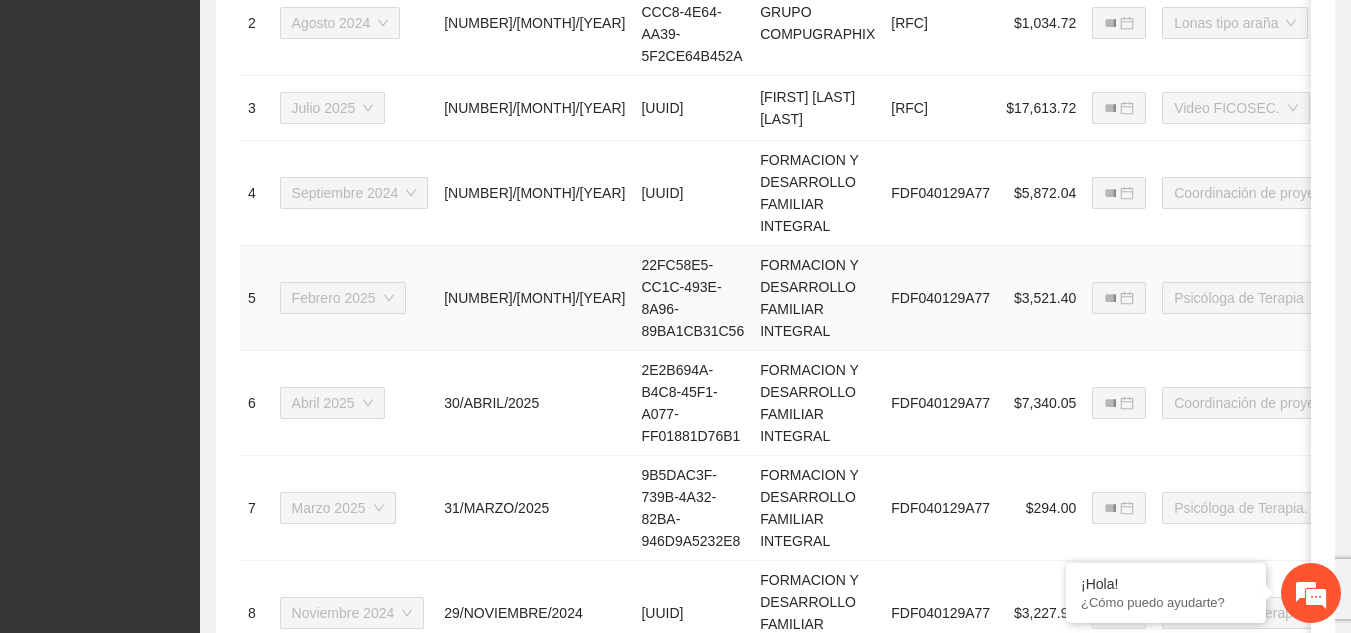 scroll, scrollTop: 1083, scrollLeft: 0, axis: vertical 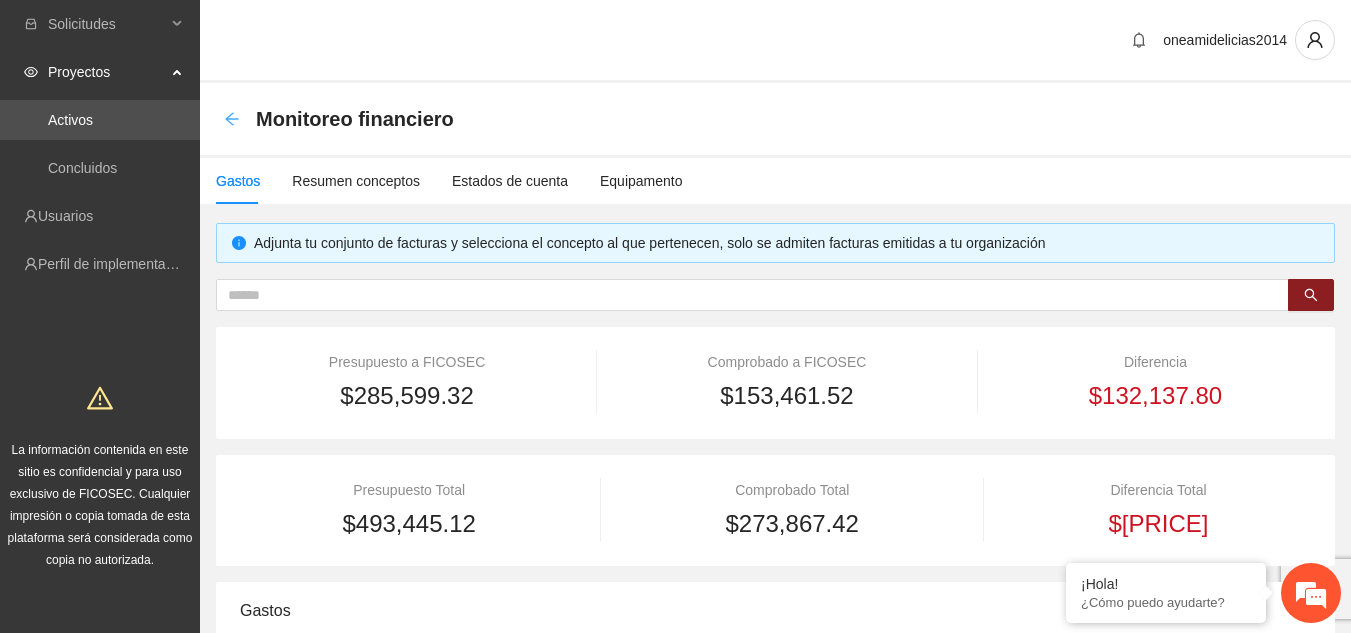click 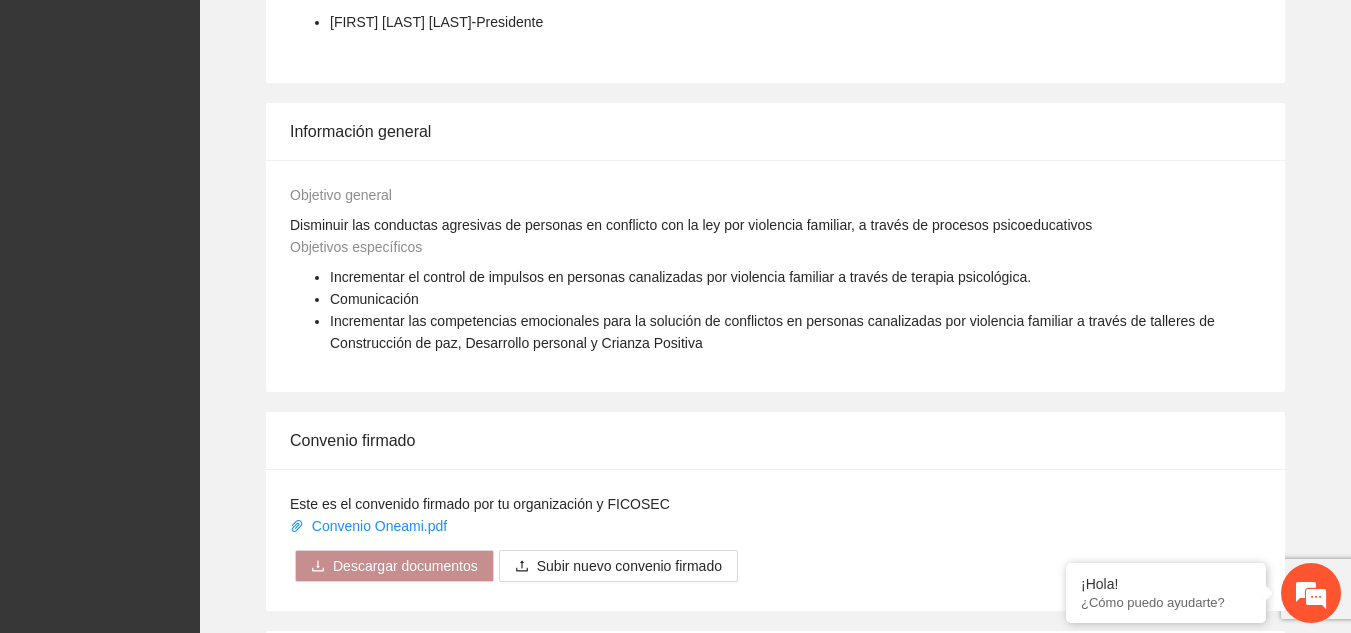 scroll, scrollTop: 1900, scrollLeft: 0, axis: vertical 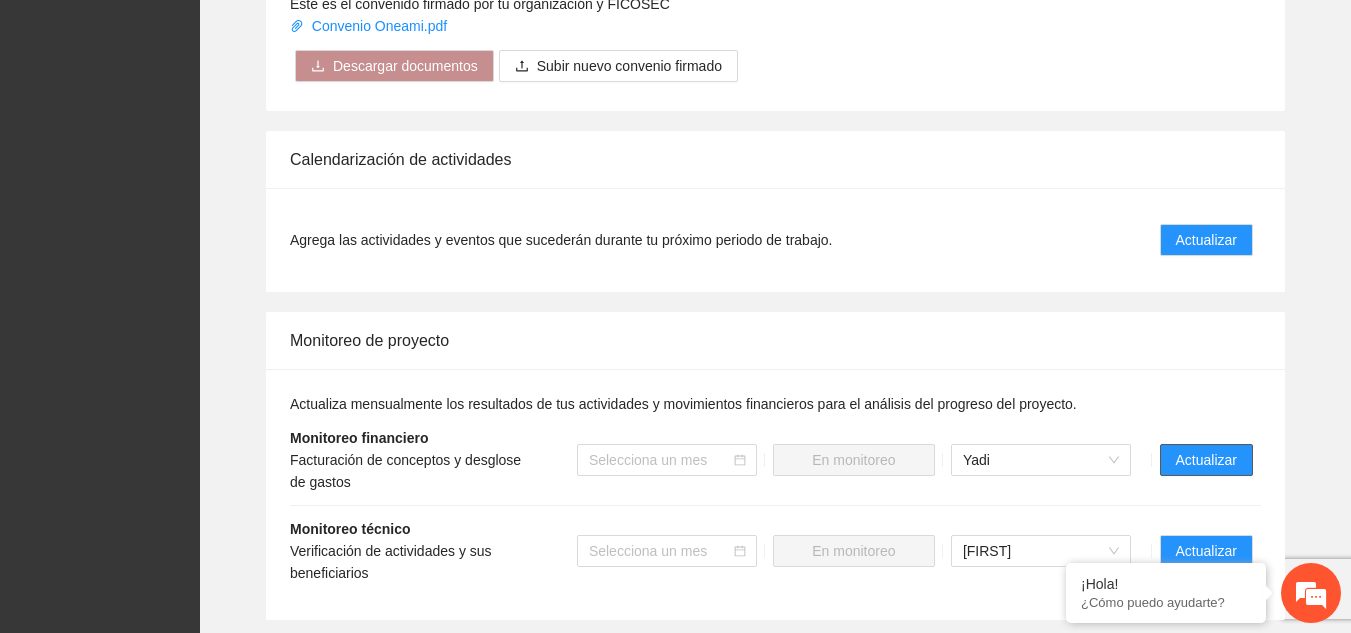 drag, startPoint x: 1224, startPoint y: 440, endPoint x: 1223, endPoint y: 482, distance: 42.0119 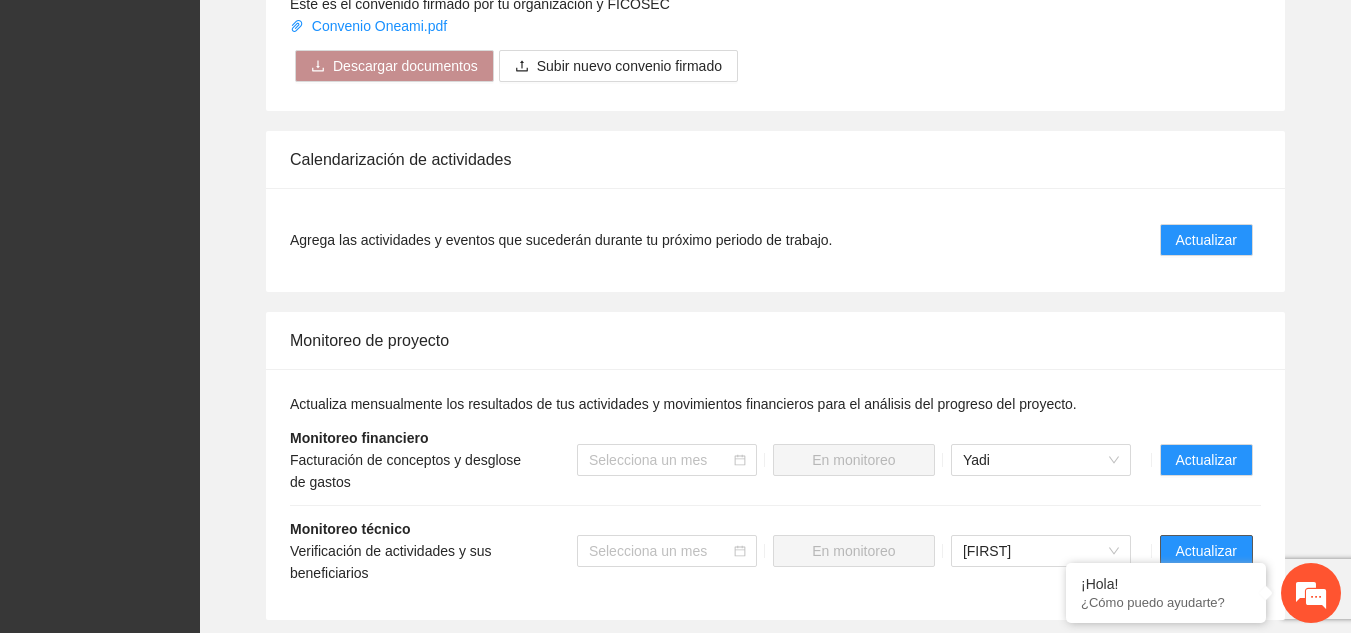 click on "Actualizar" at bounding box center [1206, 551] 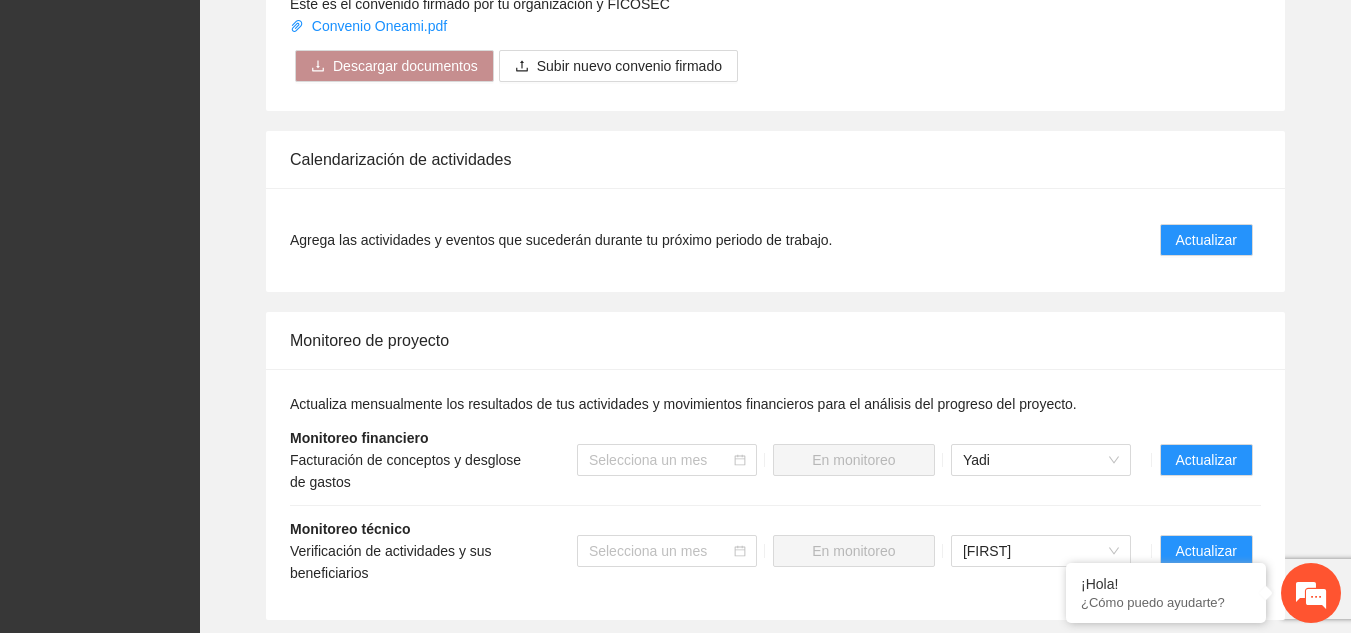 scroll, scrollTop: 0, scrollLeft: 0, axis: both 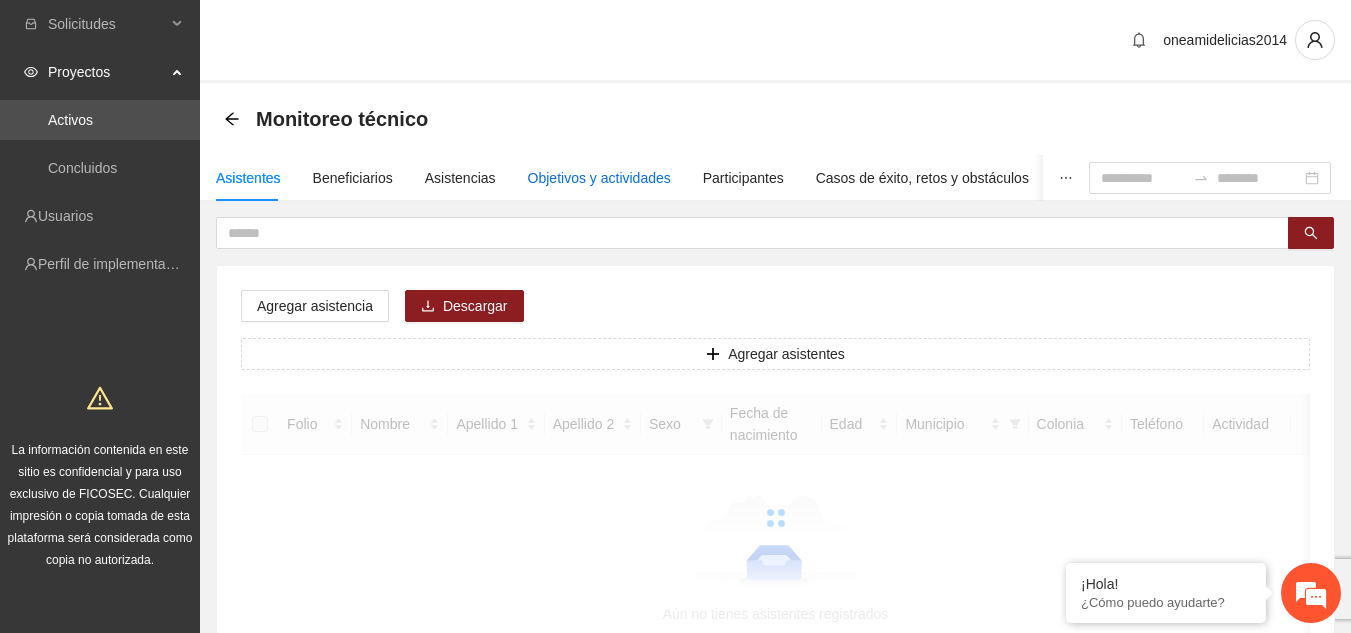click on "Objetivos y actividades" at bounding box center [599, 178] 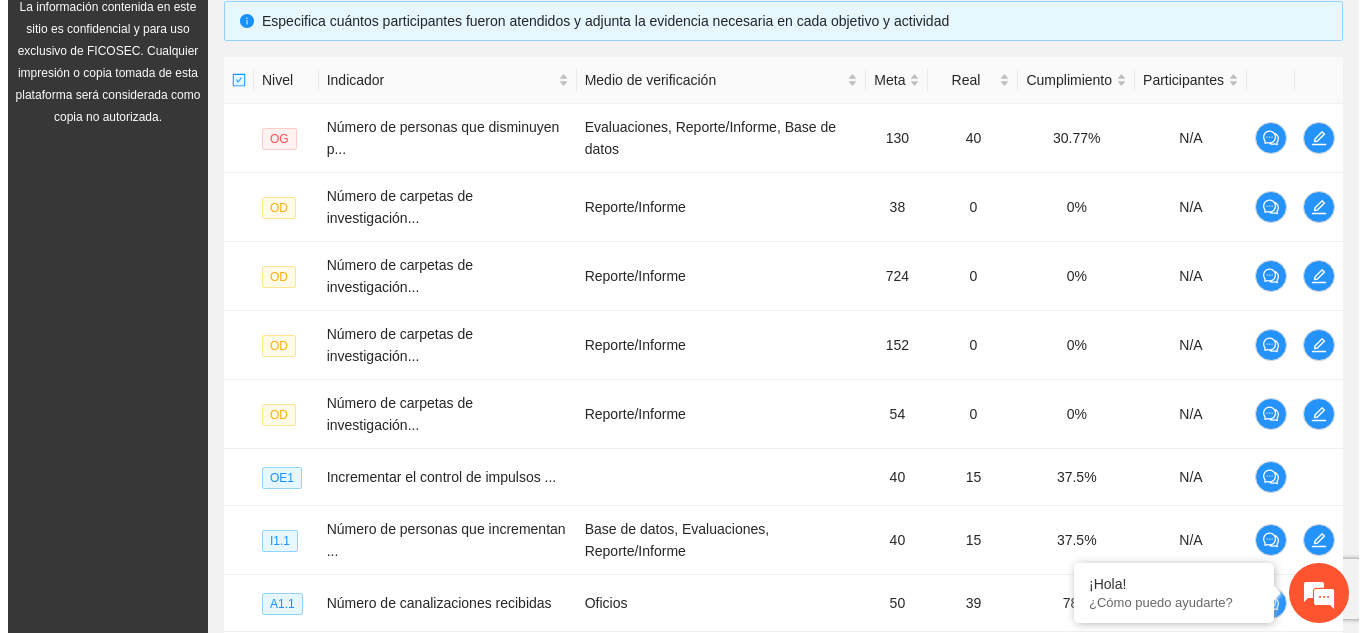 scroll, scrollTop: 453, scrollLeft: 0, axis: vertical 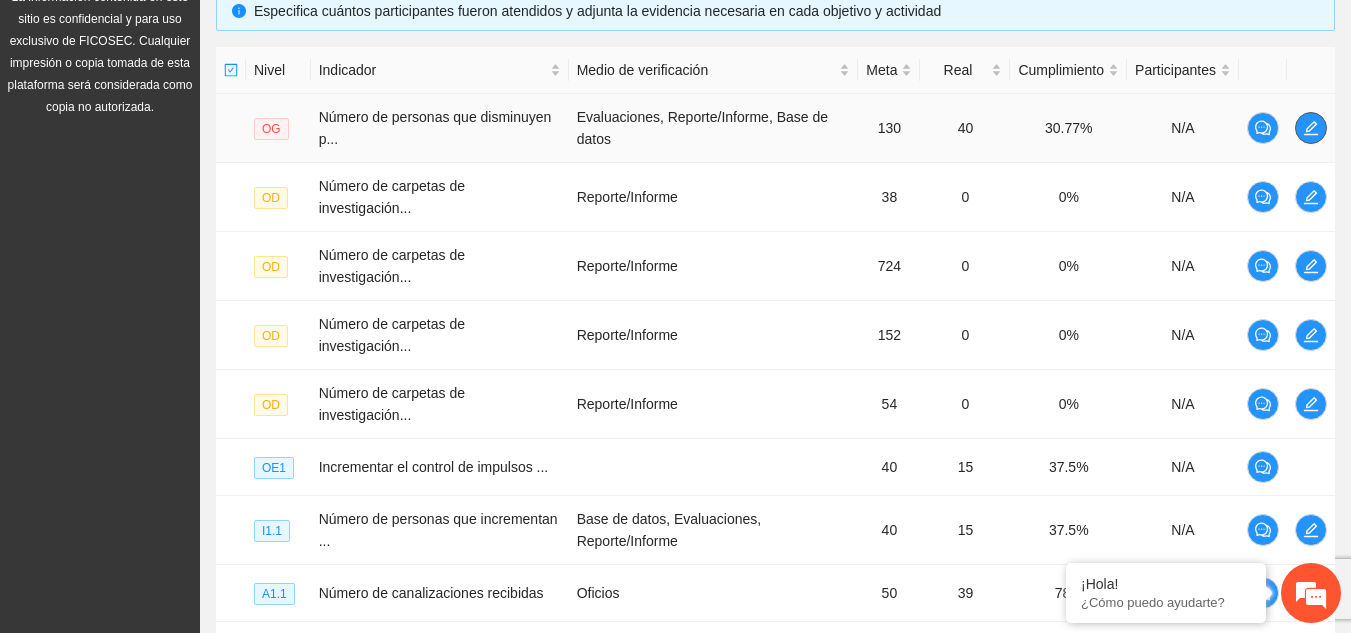 click at bounding box center [1311, 128] 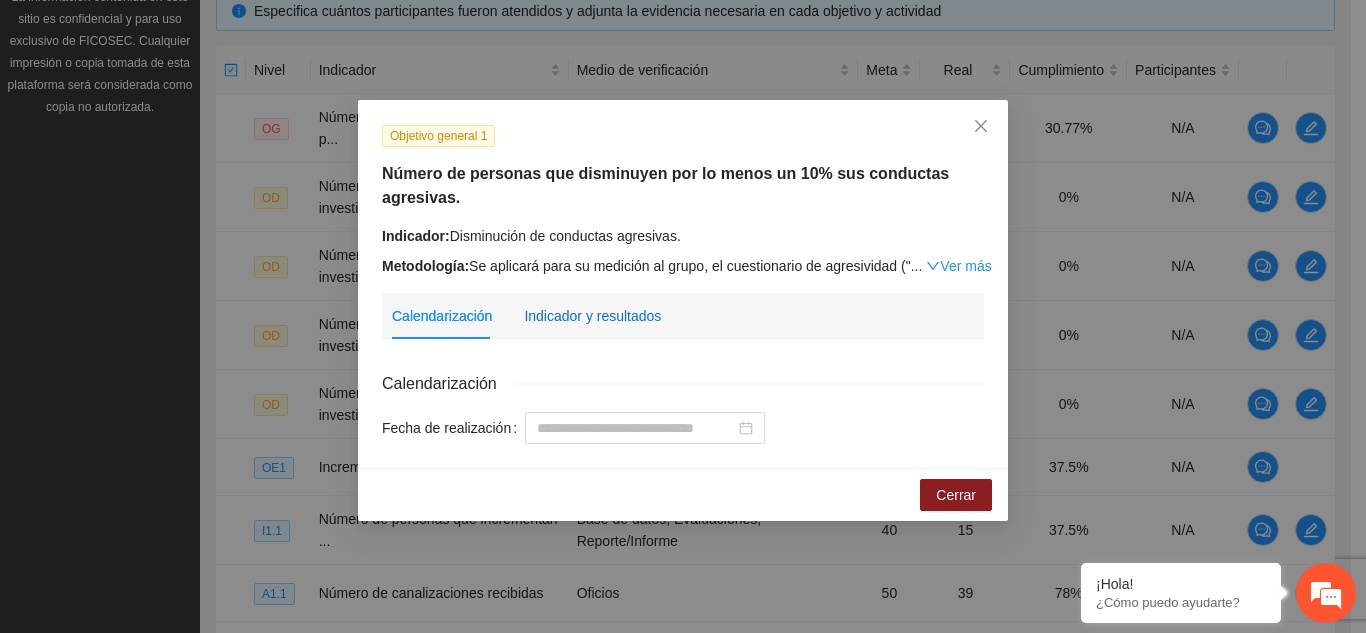 click on "Indicador y resultados" at bounding box center (592, 316) 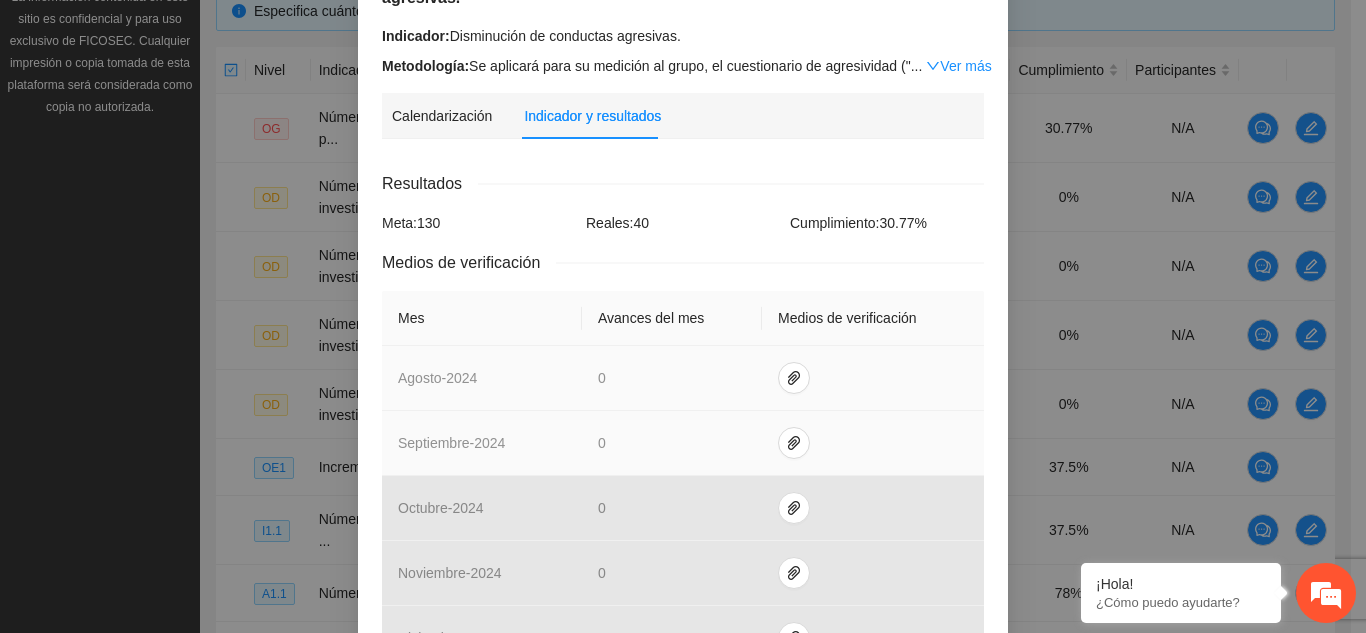 scroll, scrollTop: 800, scrollLeft: 0, axis: vertical 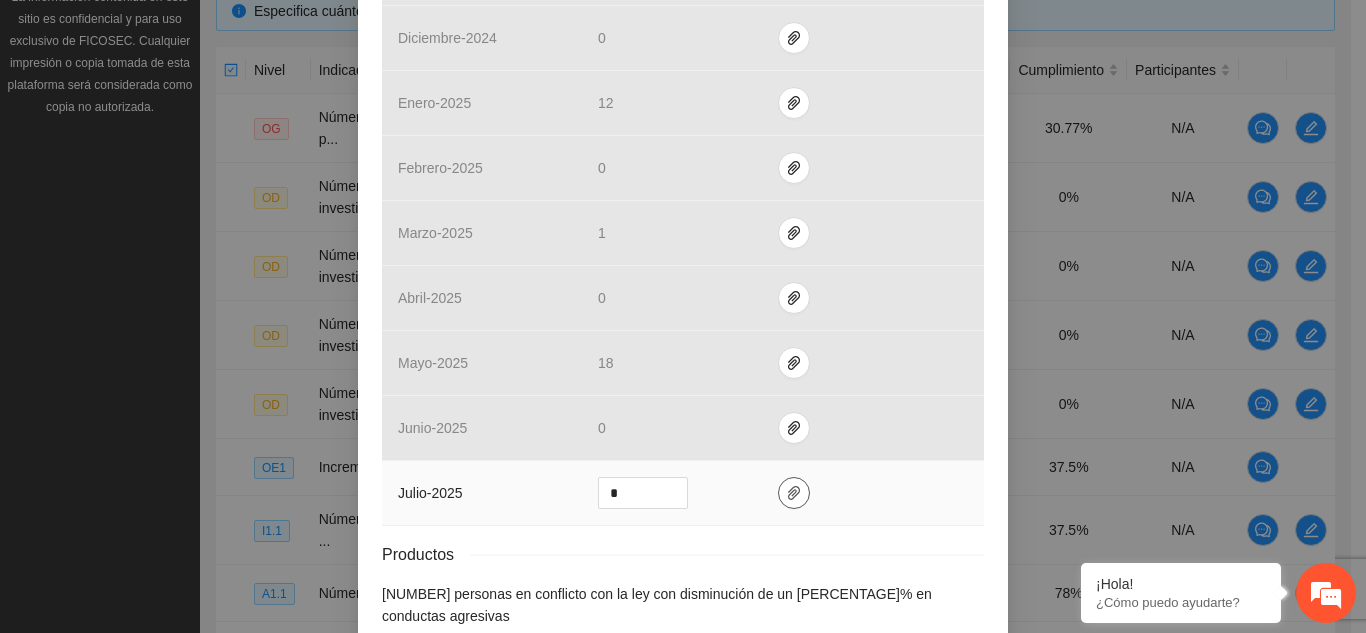click 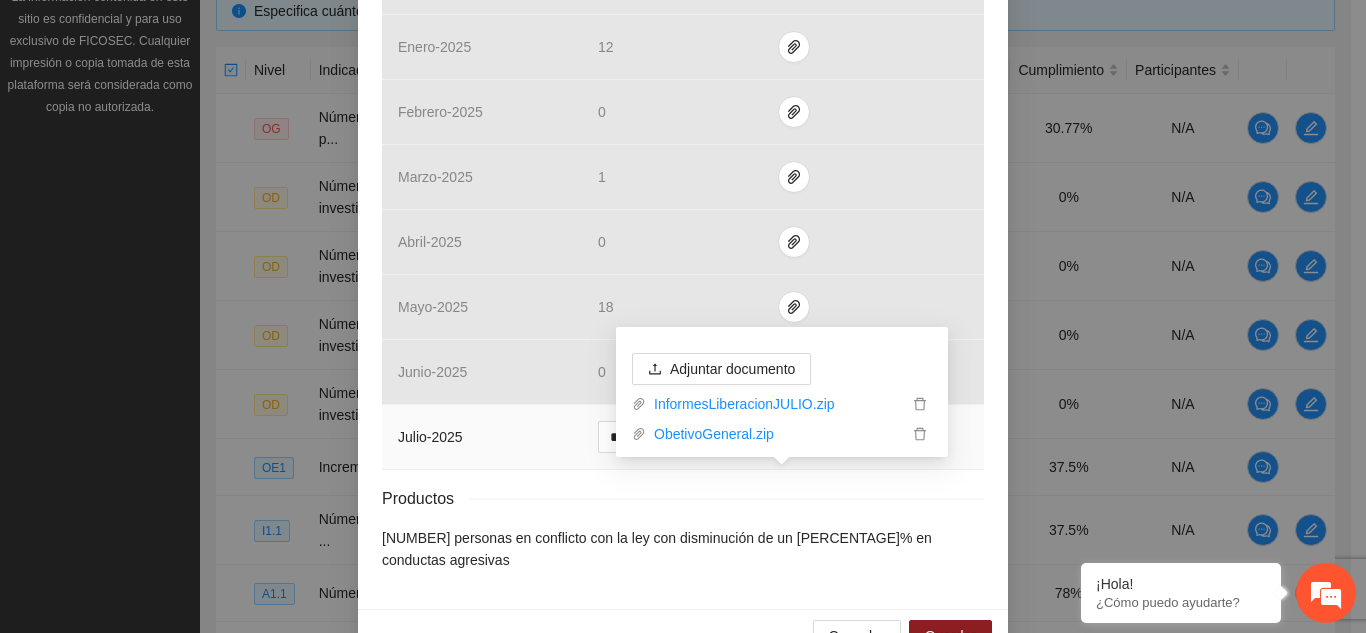 scroll, scrollTop: 886, scrollLeft: 0, axis: vertical 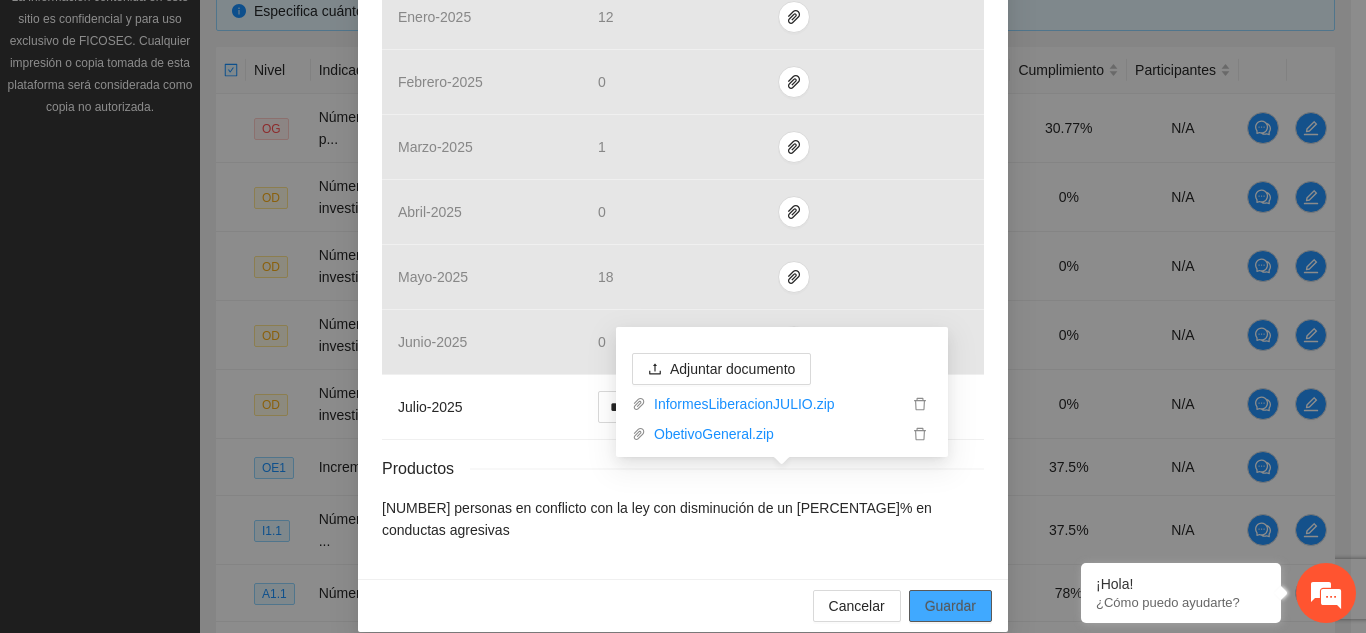 click on "Guardar" at bounding box center (950, 606) 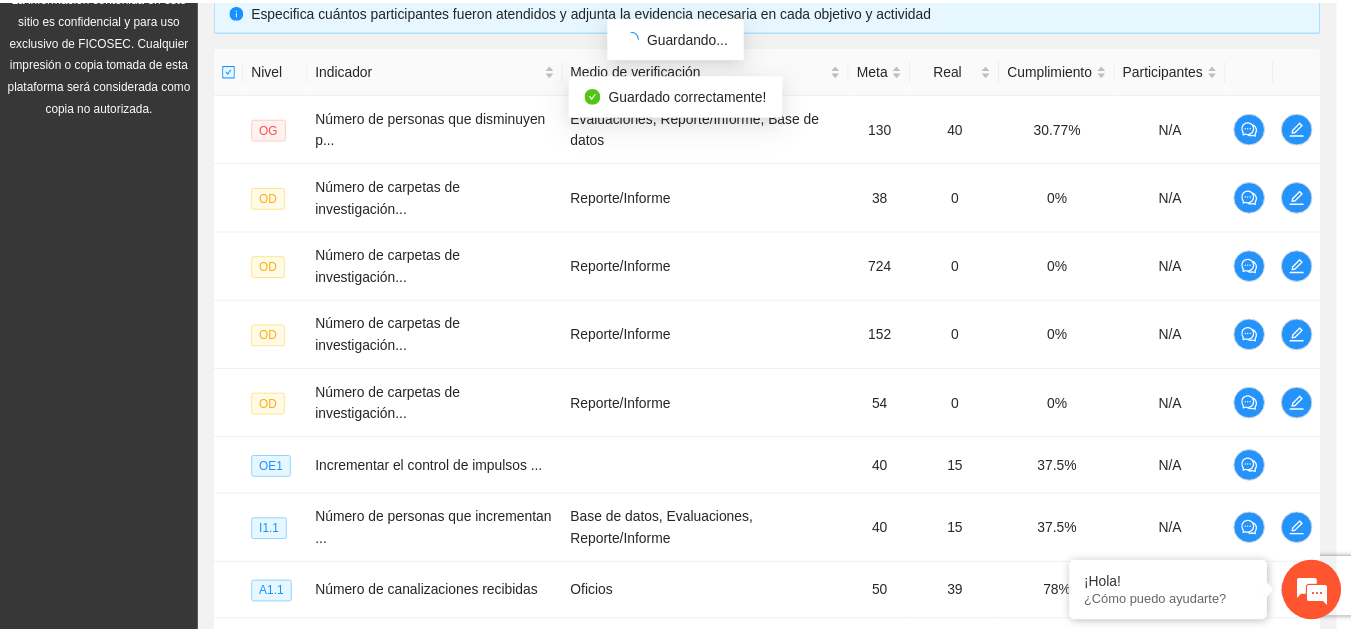 scroll, scrollTop: 786, scrollLeft: 0, axis: vertical 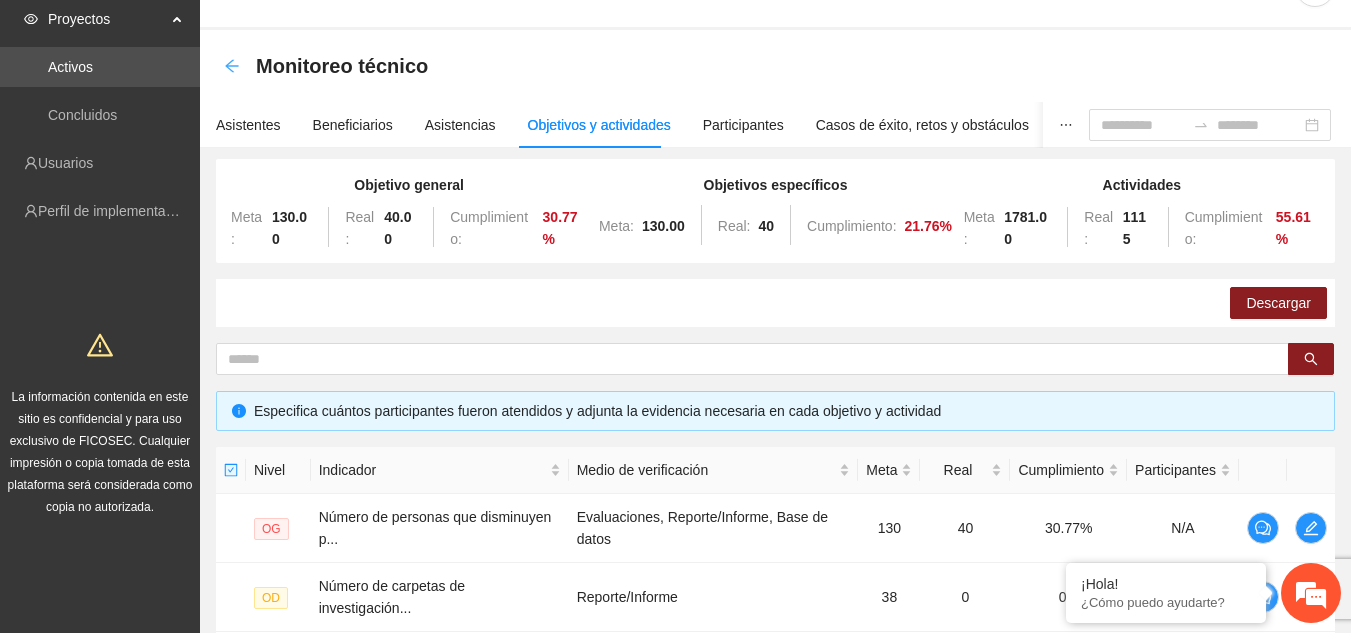 click 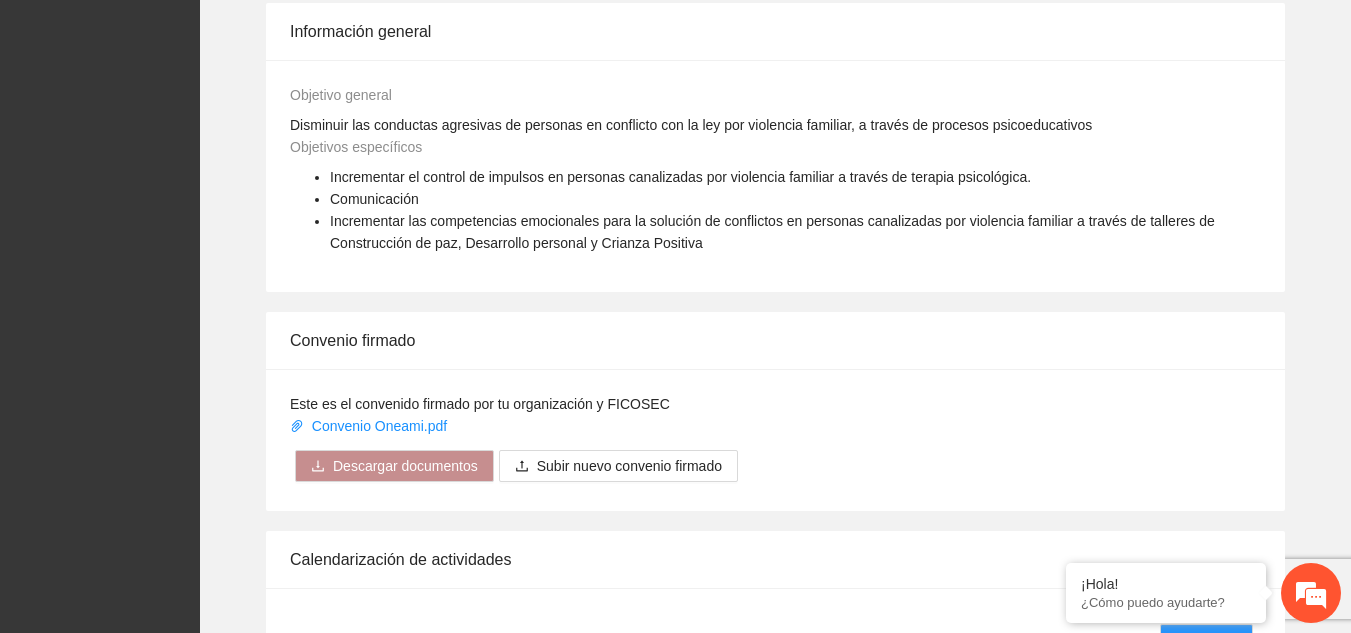 scroll, scrollTop: 2000, scrollLeft: 0, axis: vertical 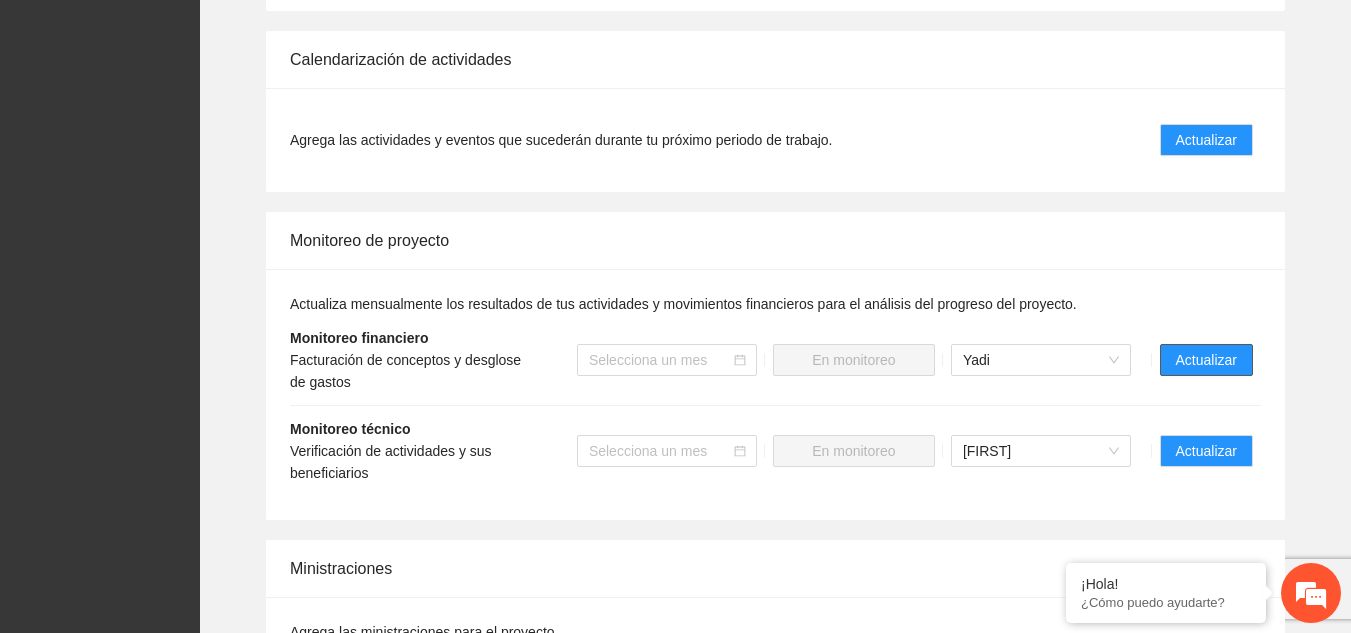 click on "Actualizar" at bounding box center (1206, 360) 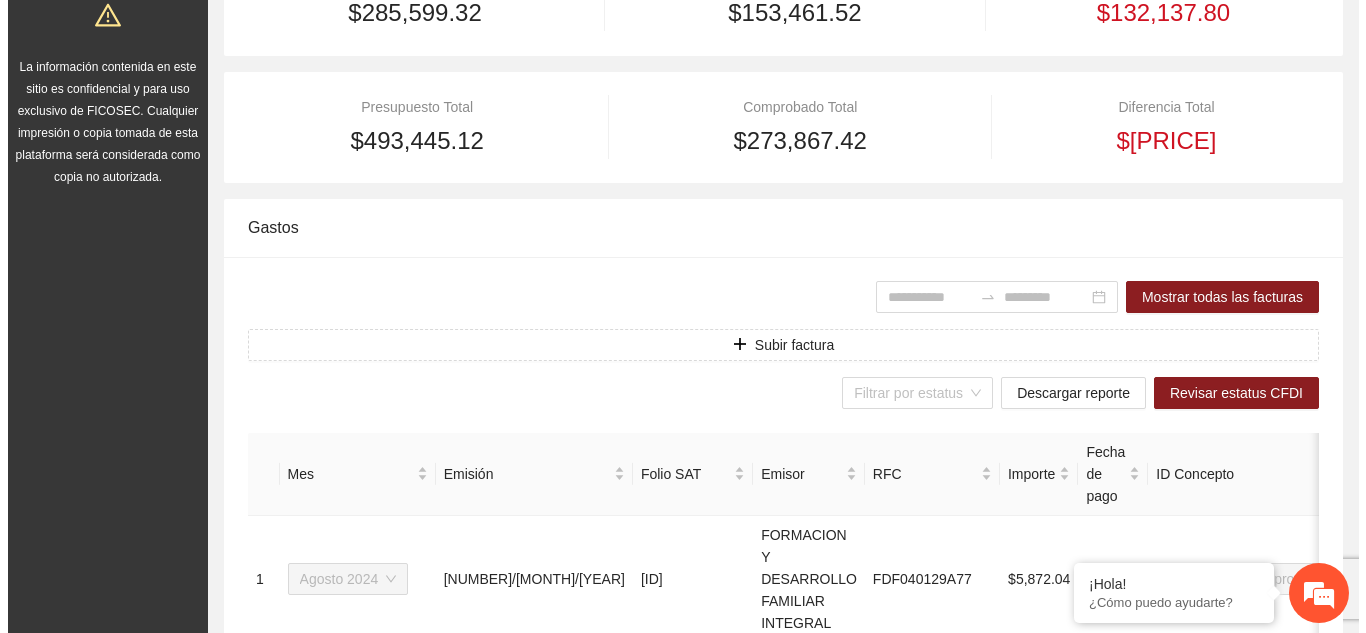 scroll, scrollTop: 500, scrollLeft: 0, axis: vertical 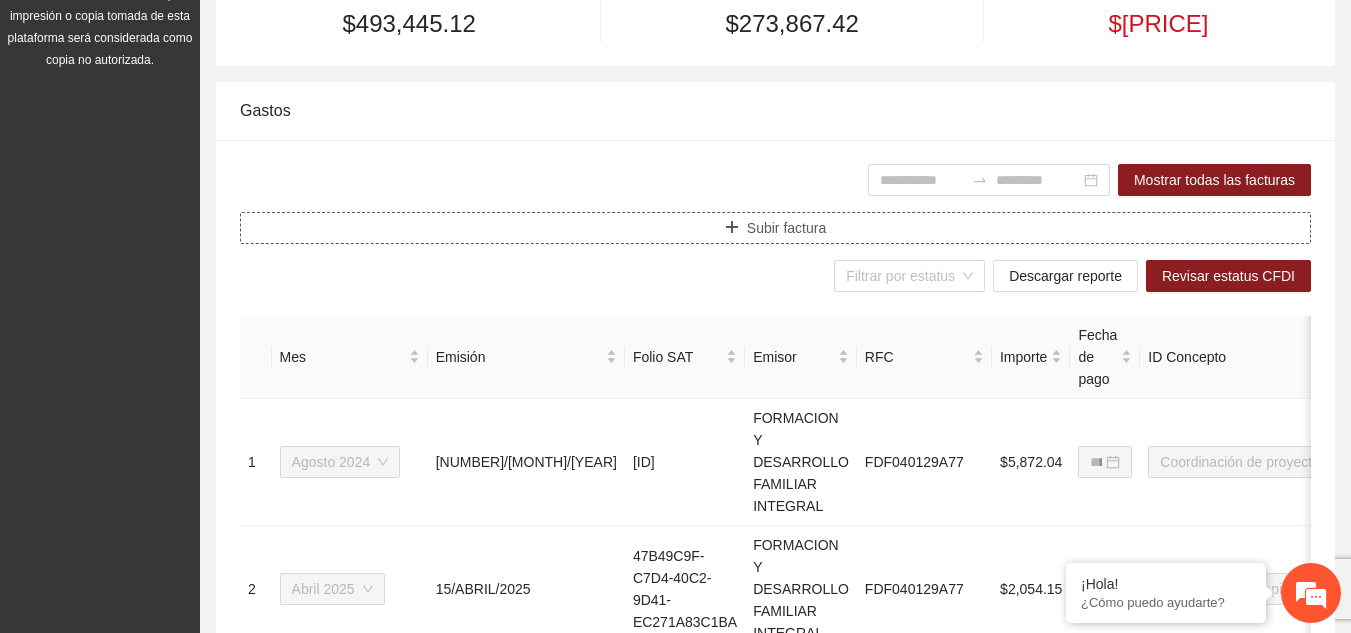 click on "Subir factura" at bounding box center [775, 228] 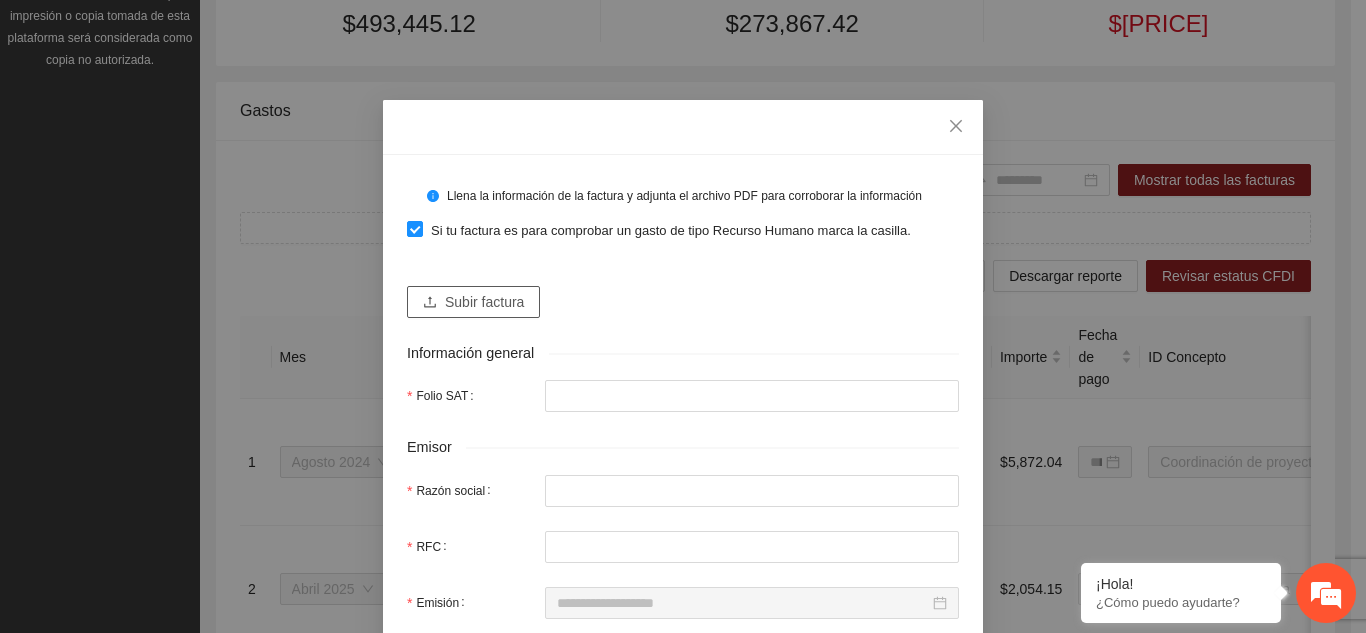 click on "Subir factura" at bounding box center [484, 302] 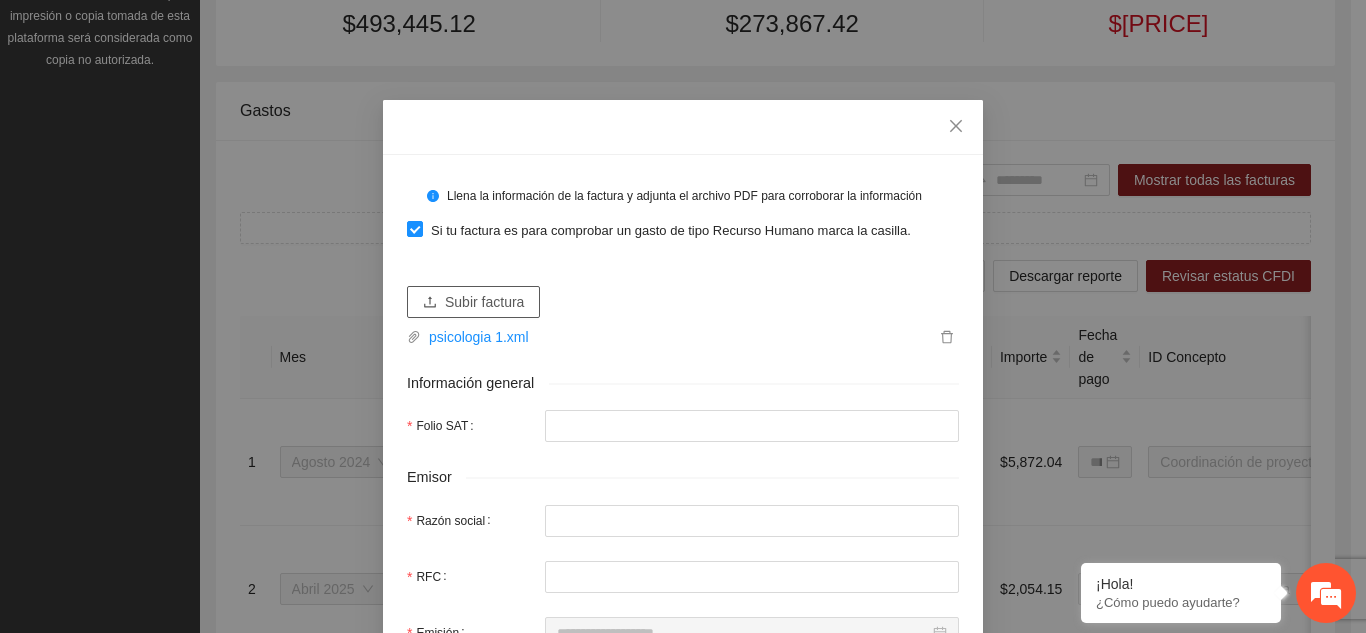type on "**********" 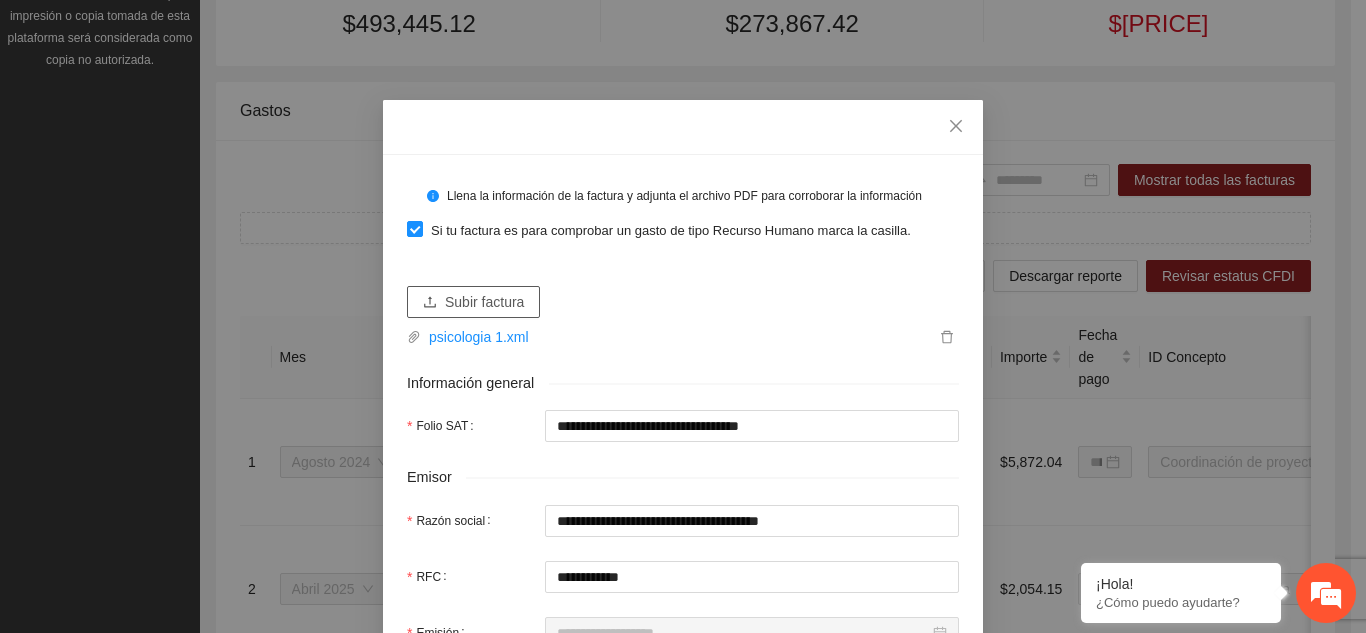 type on "**********" 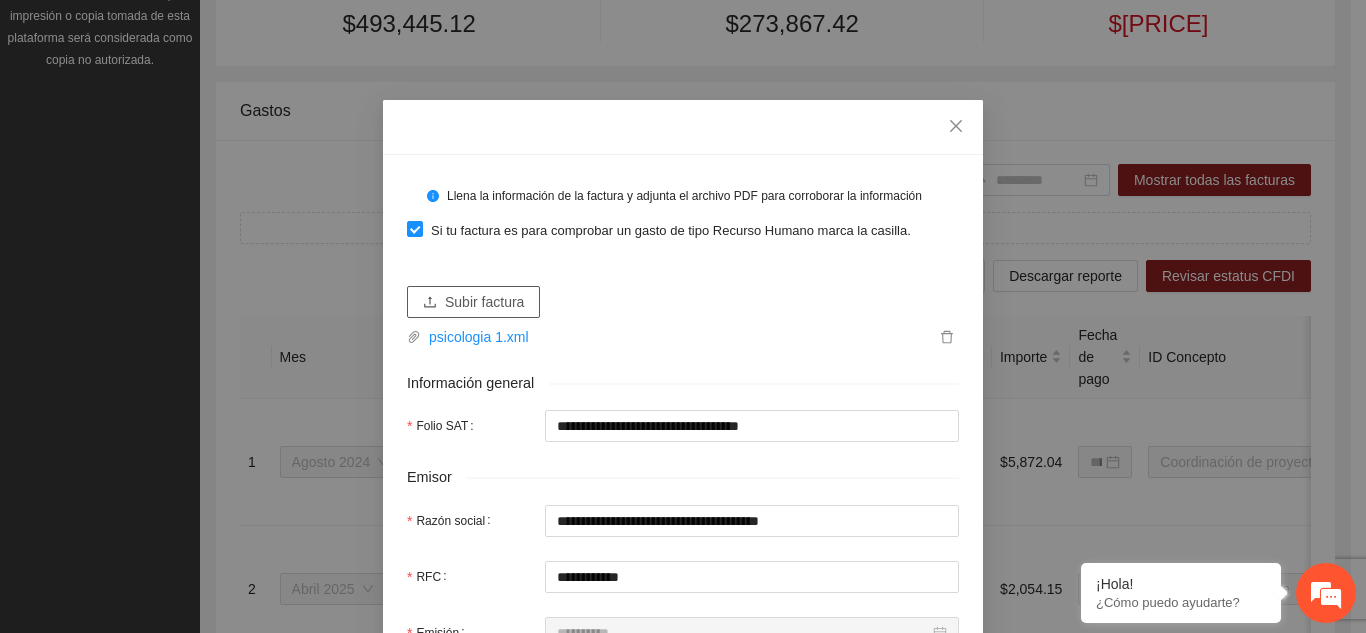 click on "Subir factura" at bounding box center [484, 302] 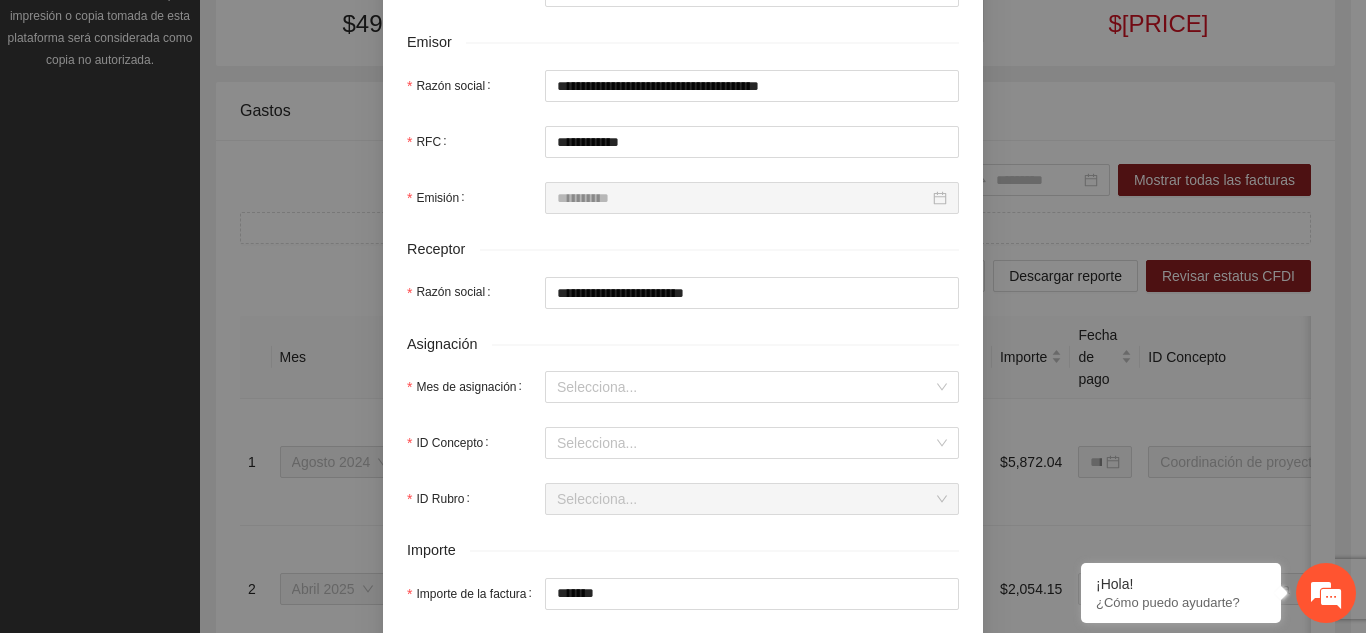 scroll, scrollTop: 500, scrollLeft: 0, axis: vertical 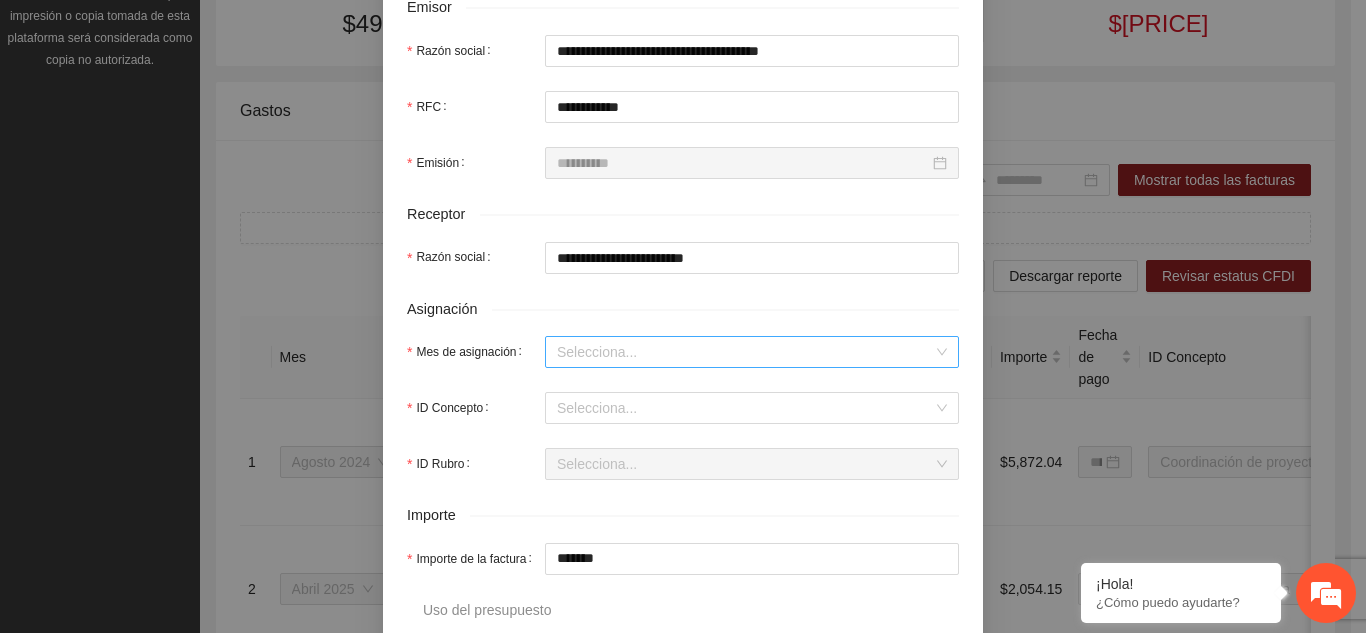 click on "Mes de asignación" at bounding box center (745, 352) 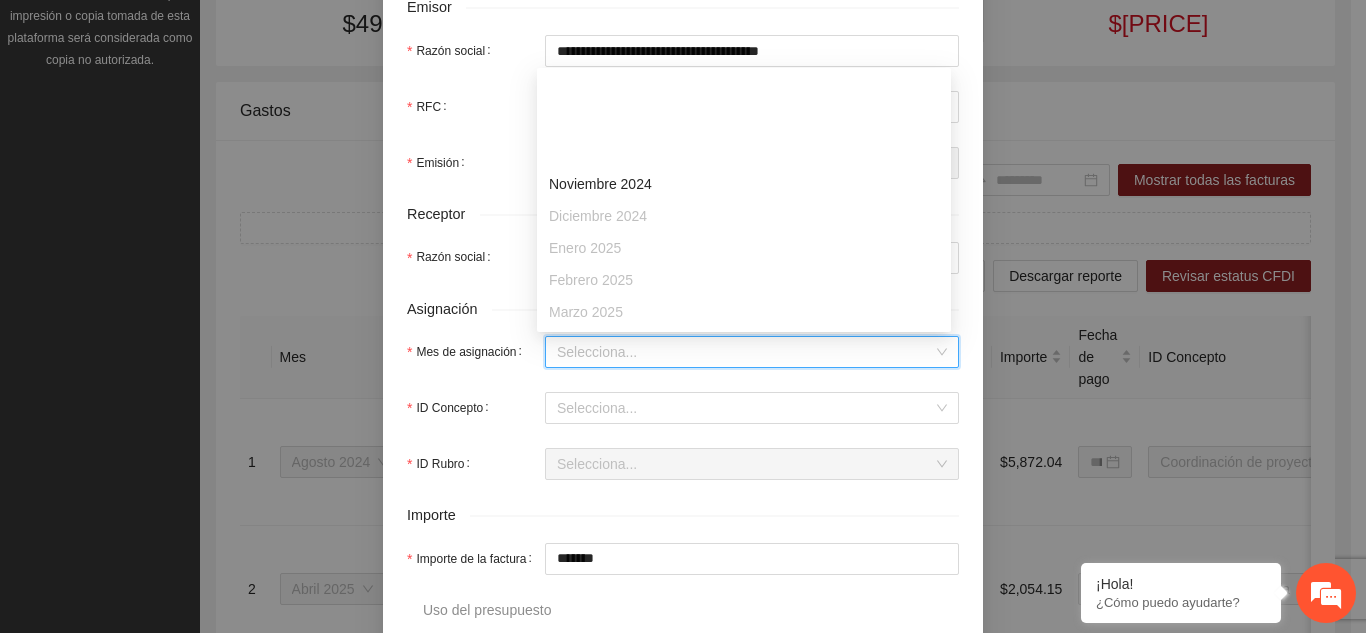 scroll, scrollTop: 128, scrollLeft: 0, axis: vertical 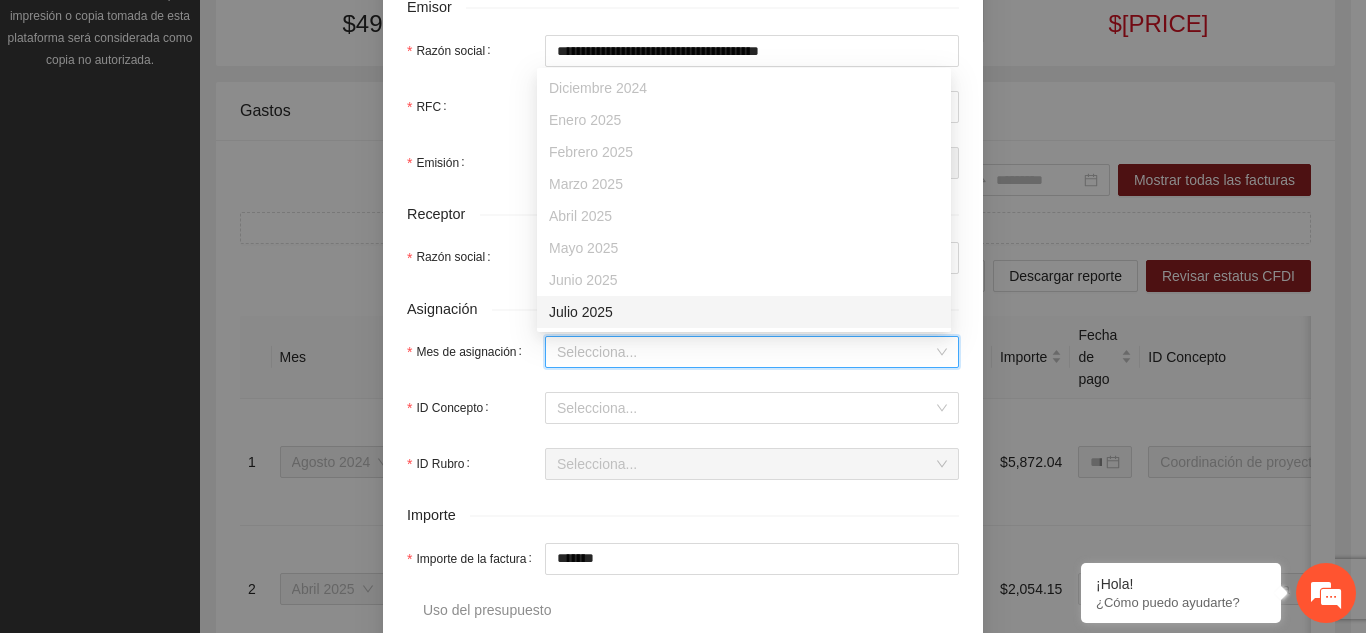 click on "Julio 2025" at bounding box center [744, 312] 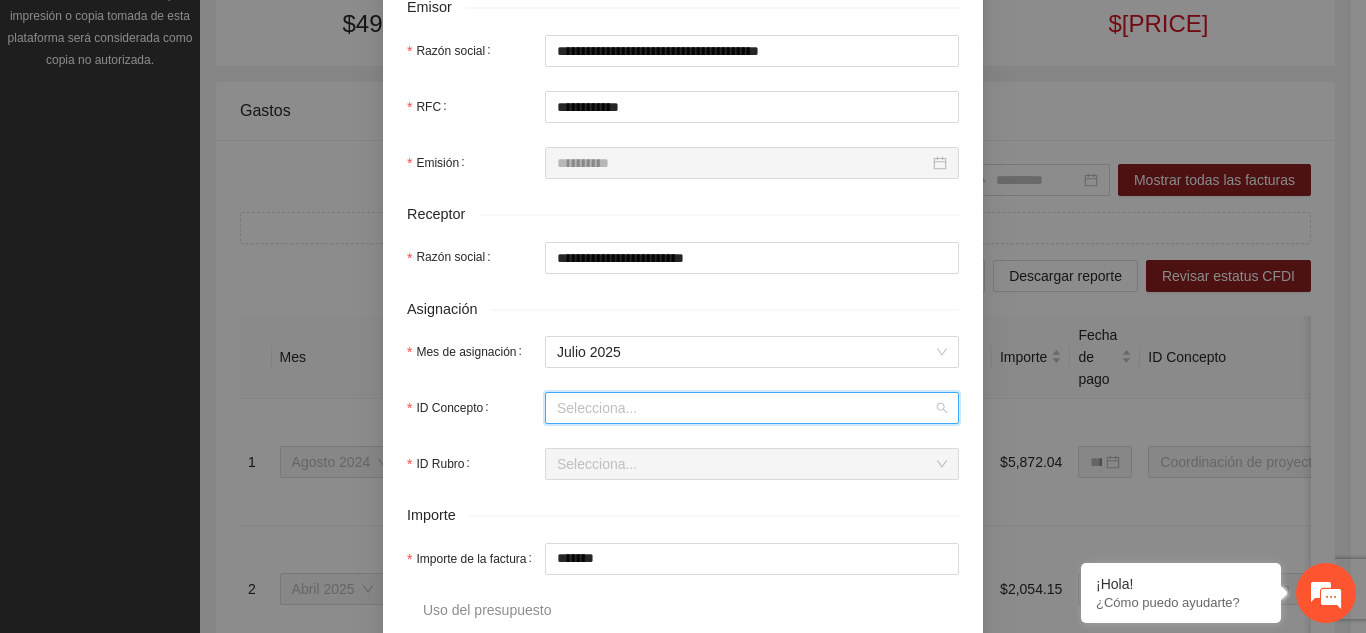 click on "ID Concepto" at bounding box center (745, 408) 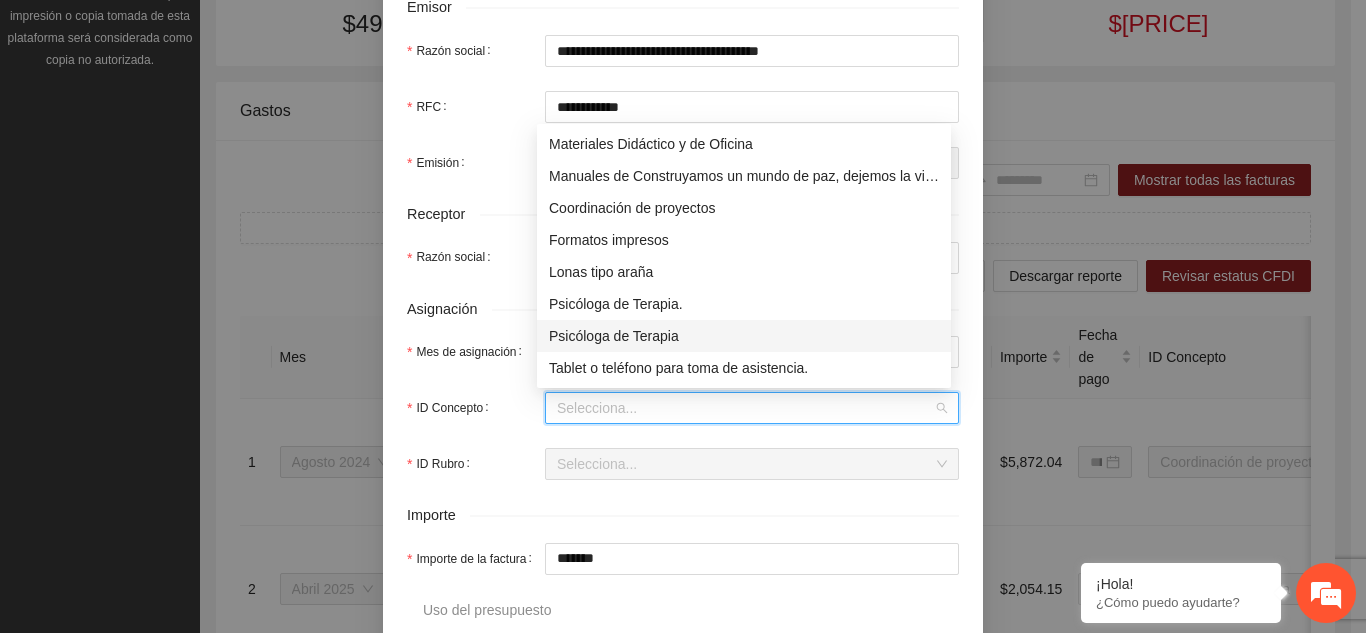 click on "Psicóloga de Terapia" at bounding box center (744, 336) 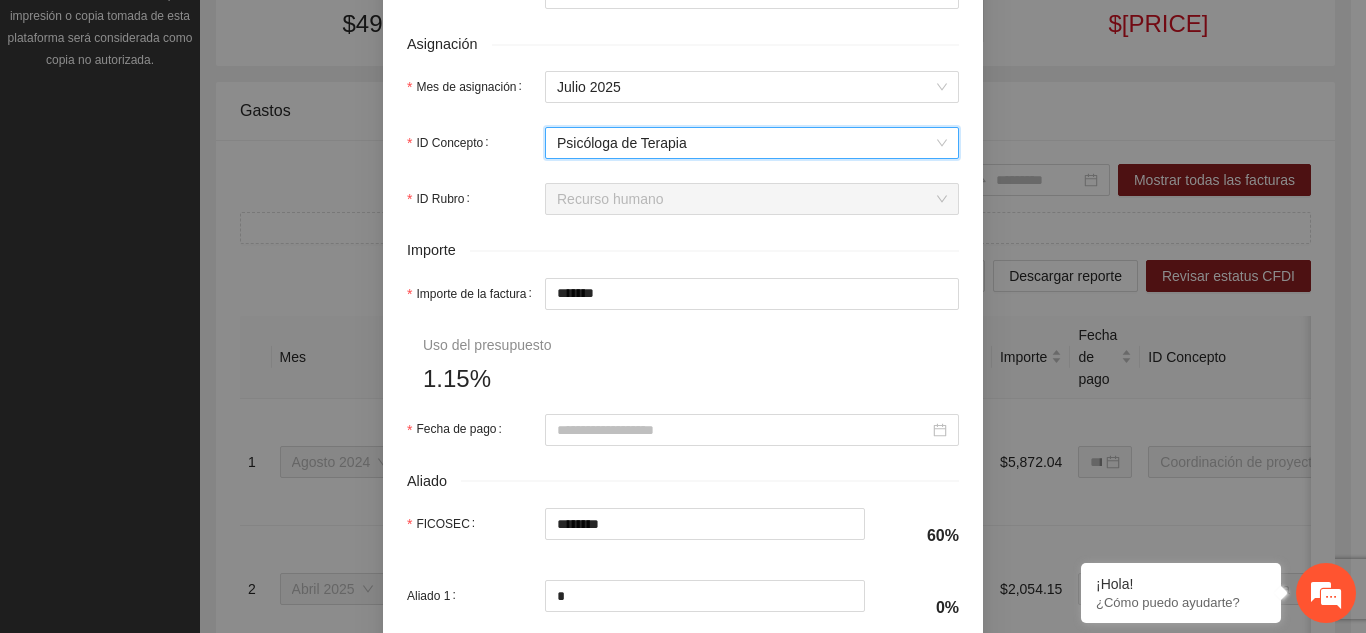 scroll, scrollTop: 800, scrollLeft: 0, axis: vertical 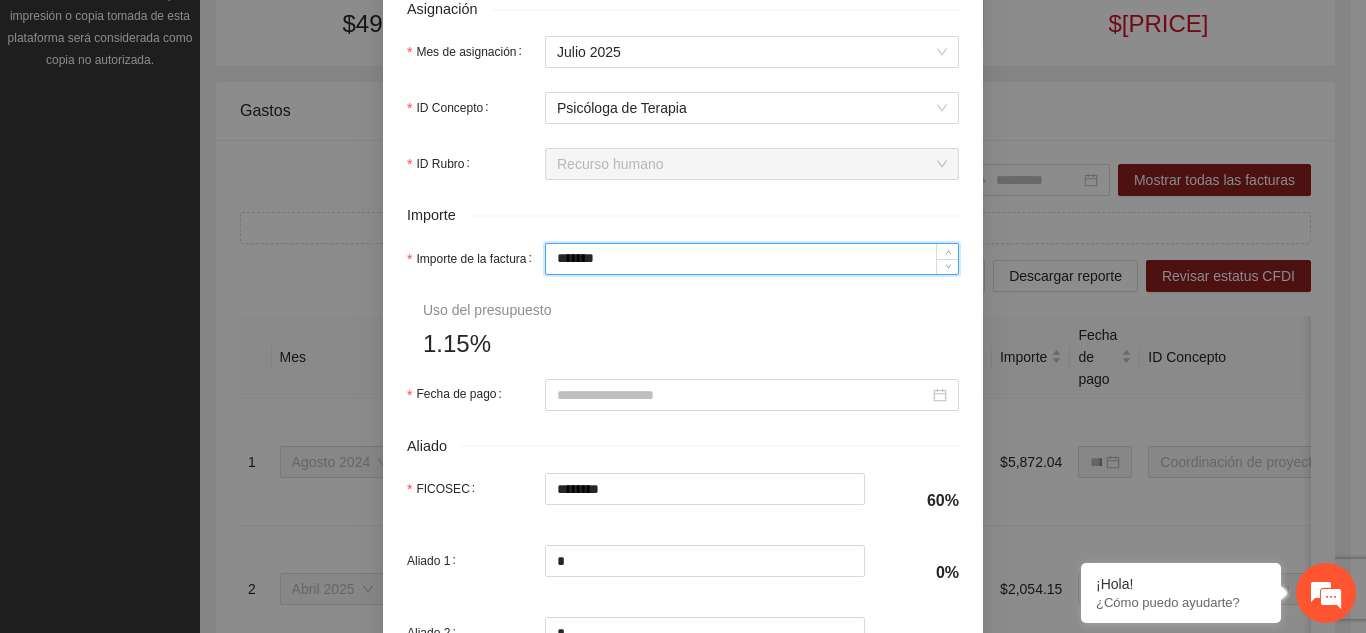click on "*******" at bounding box center (752, 259) 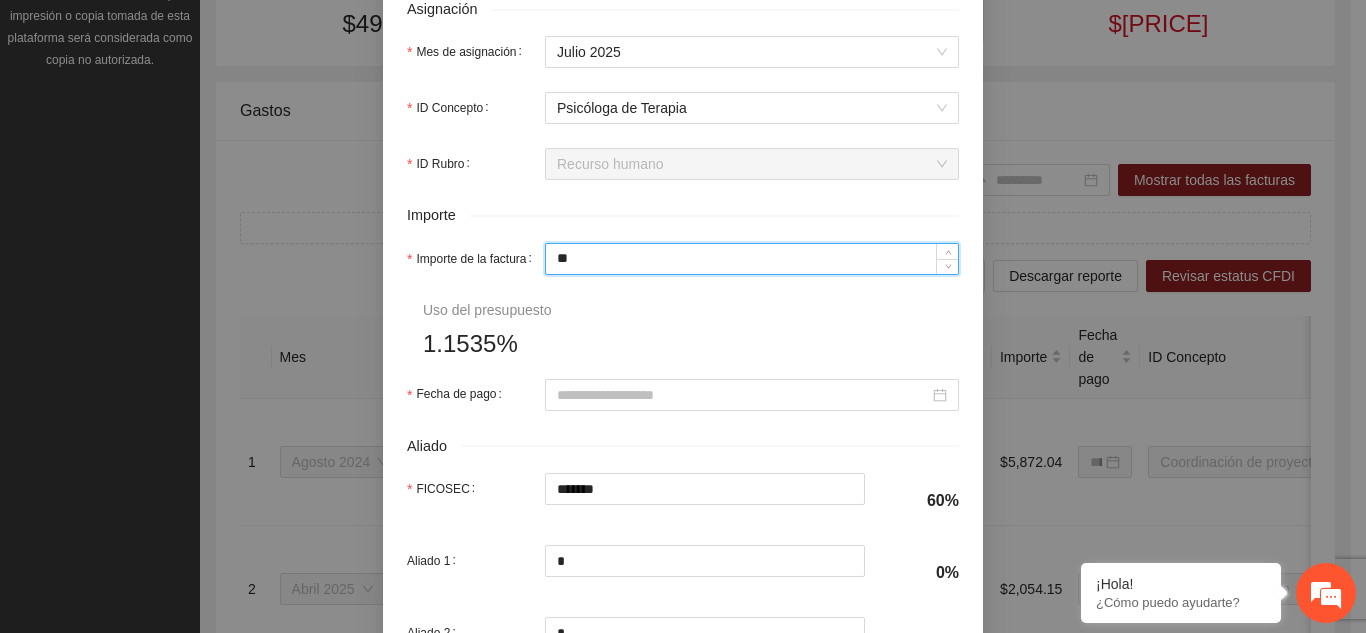 type on "*" 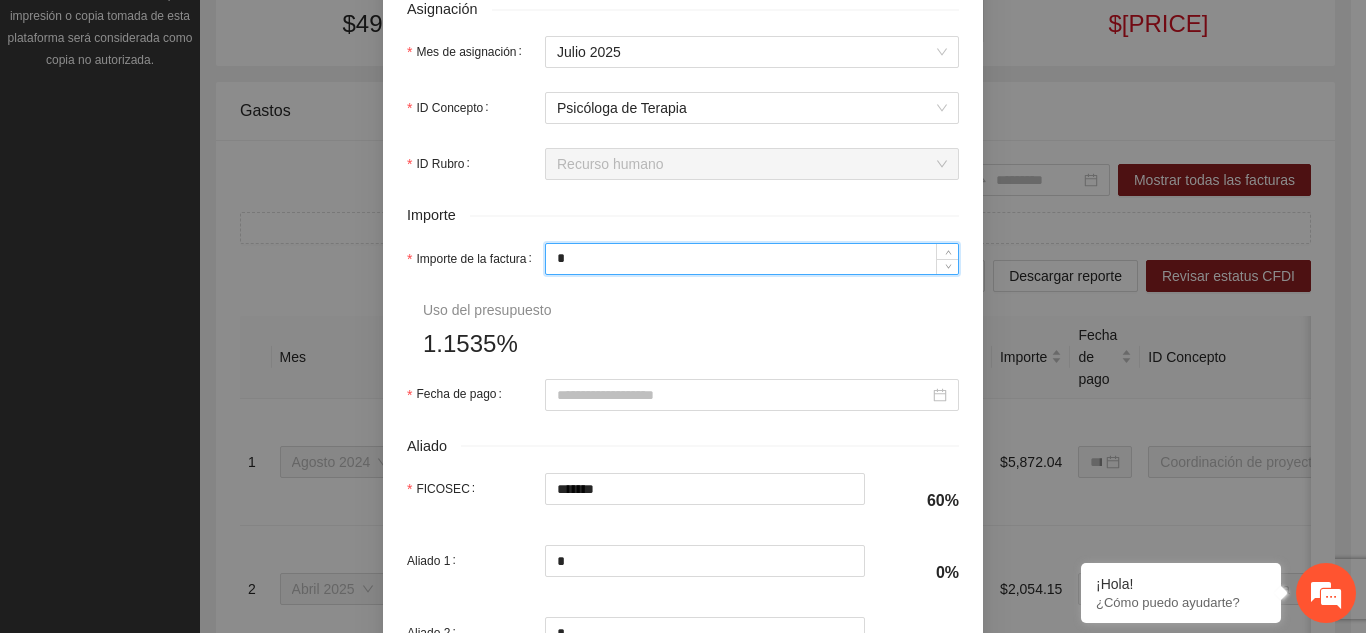 type 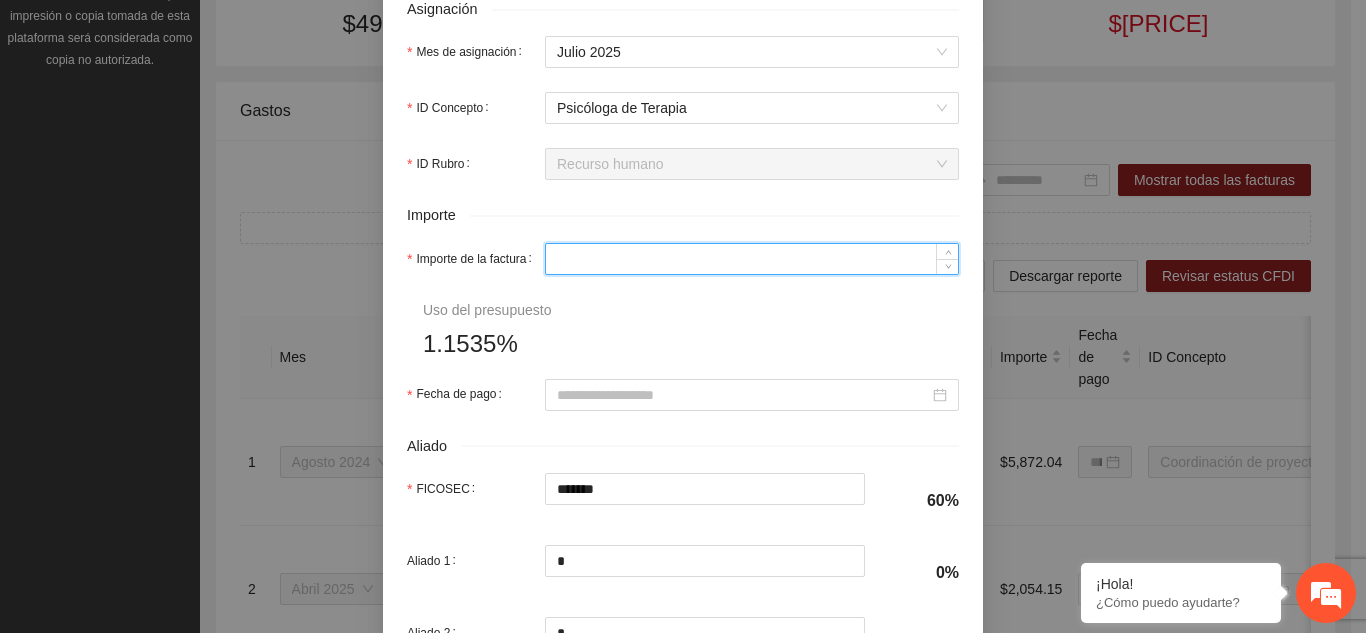 type on "*" 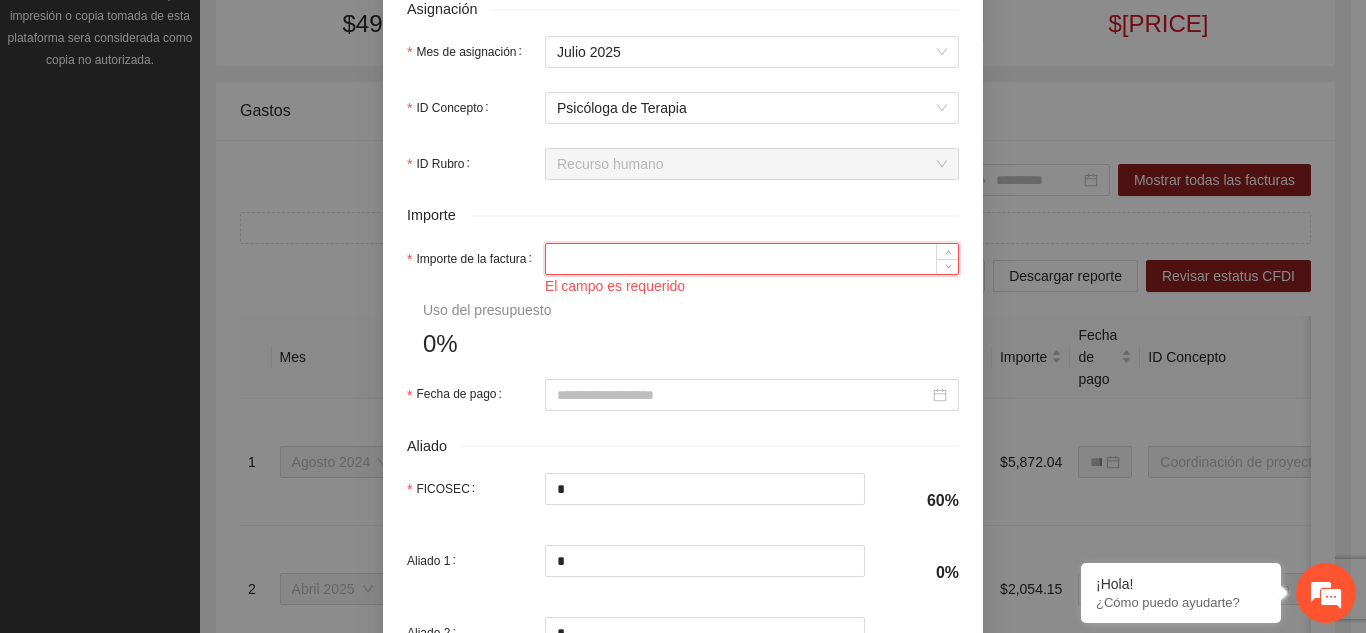 paste on "*******" 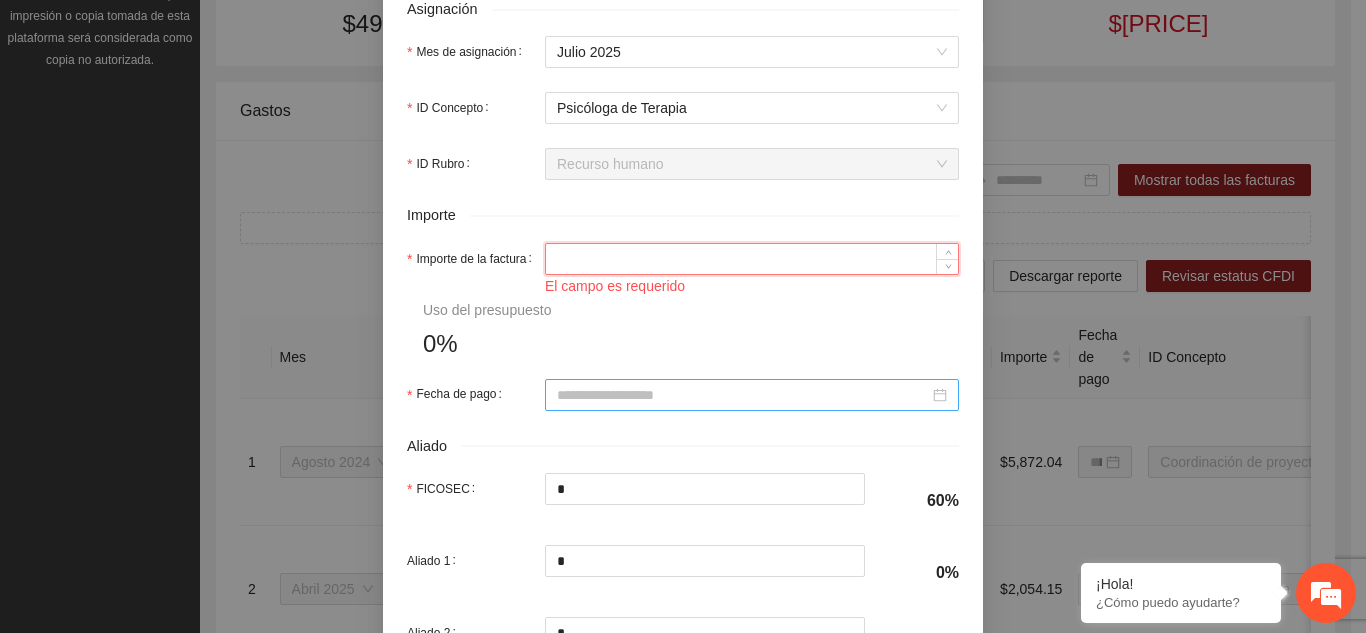 type on "*******" 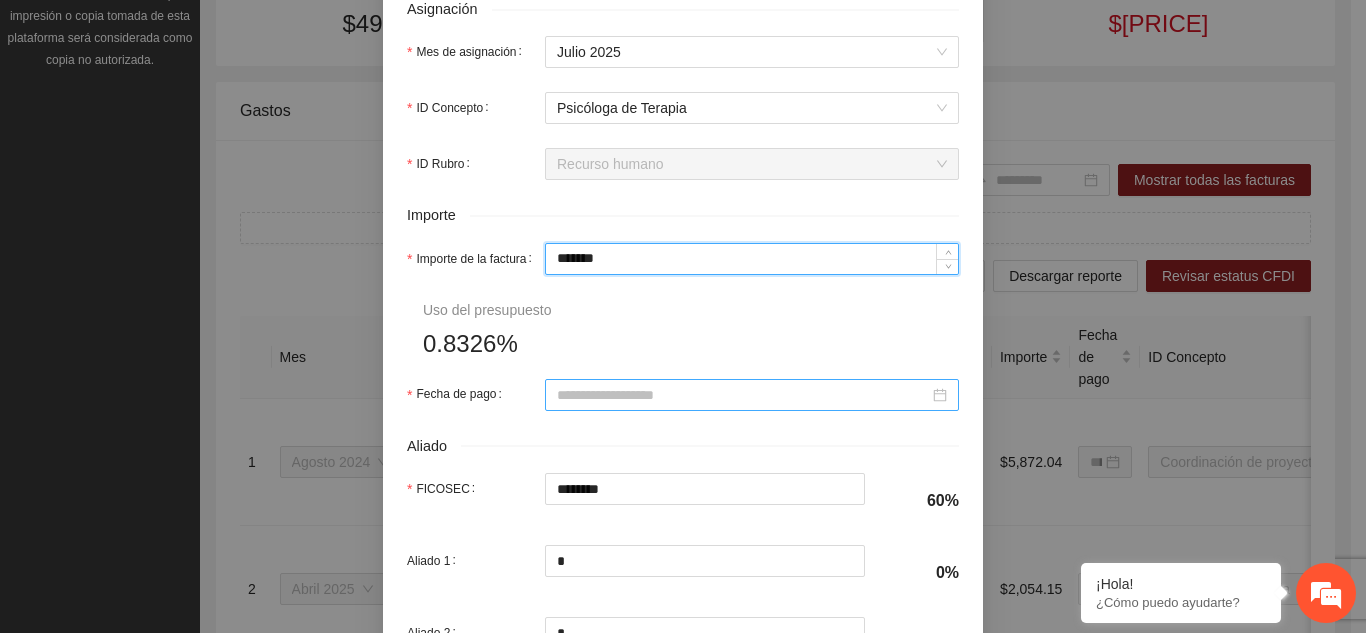 type on "*******" 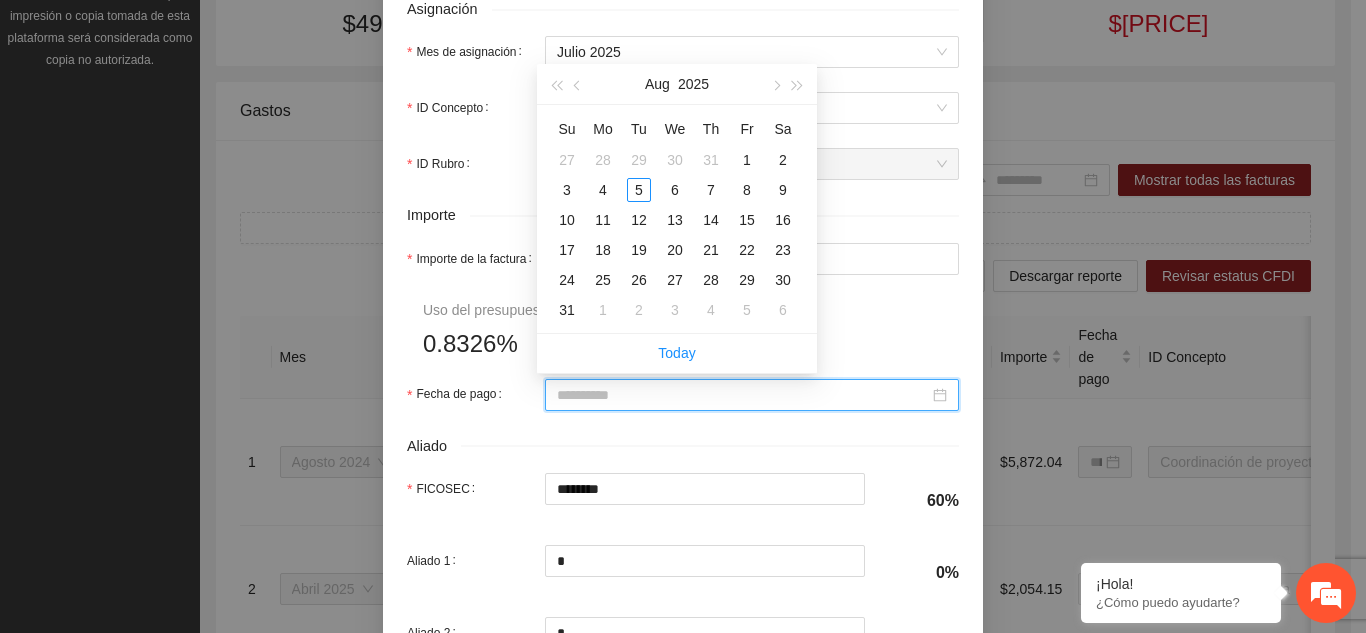 type on "**********" 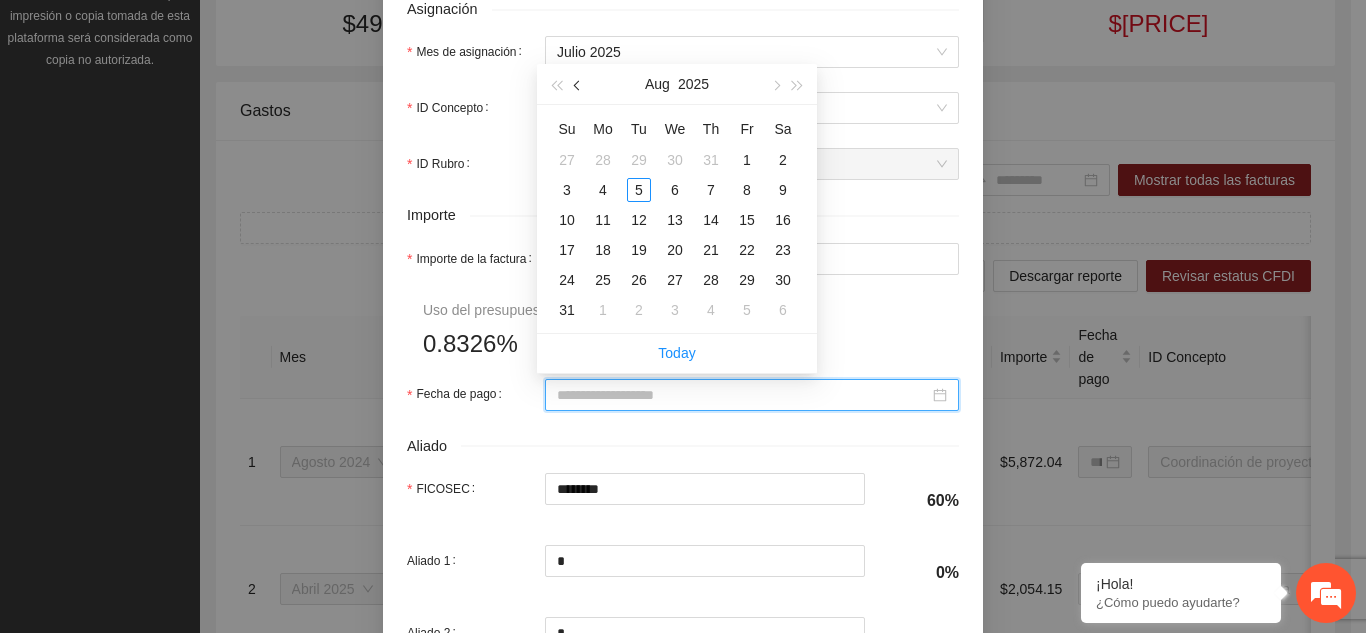 click at bounding box center (578, 84) 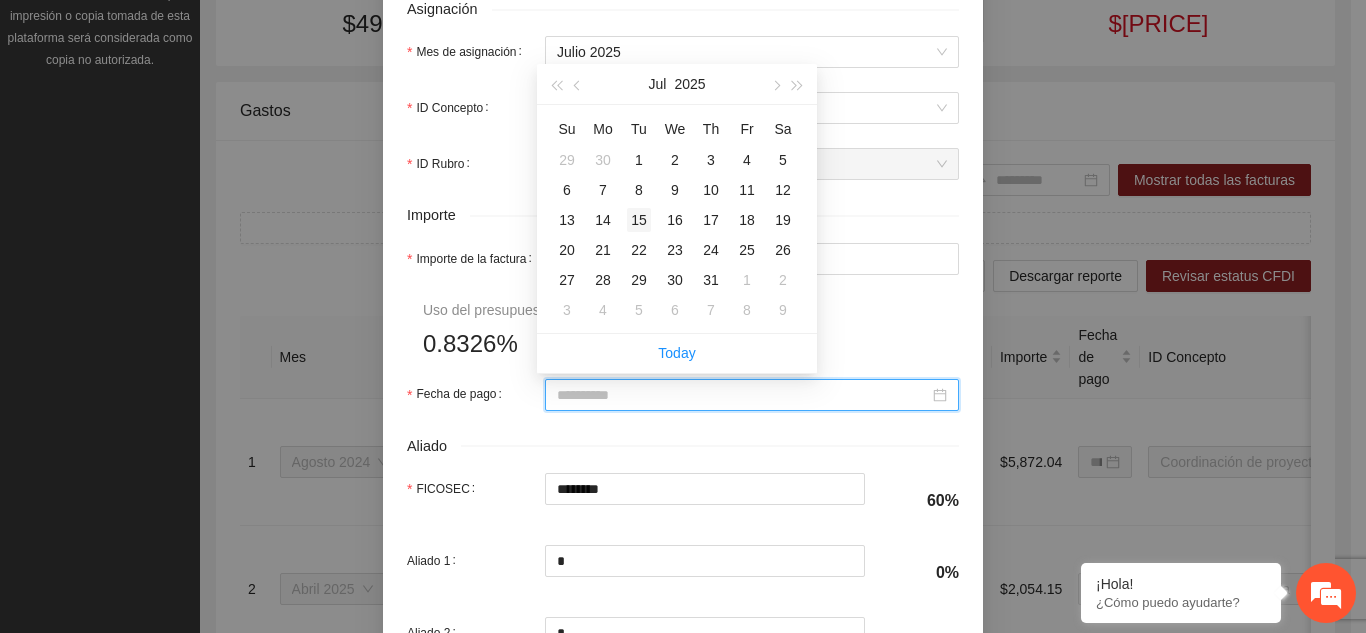 type on "**********" 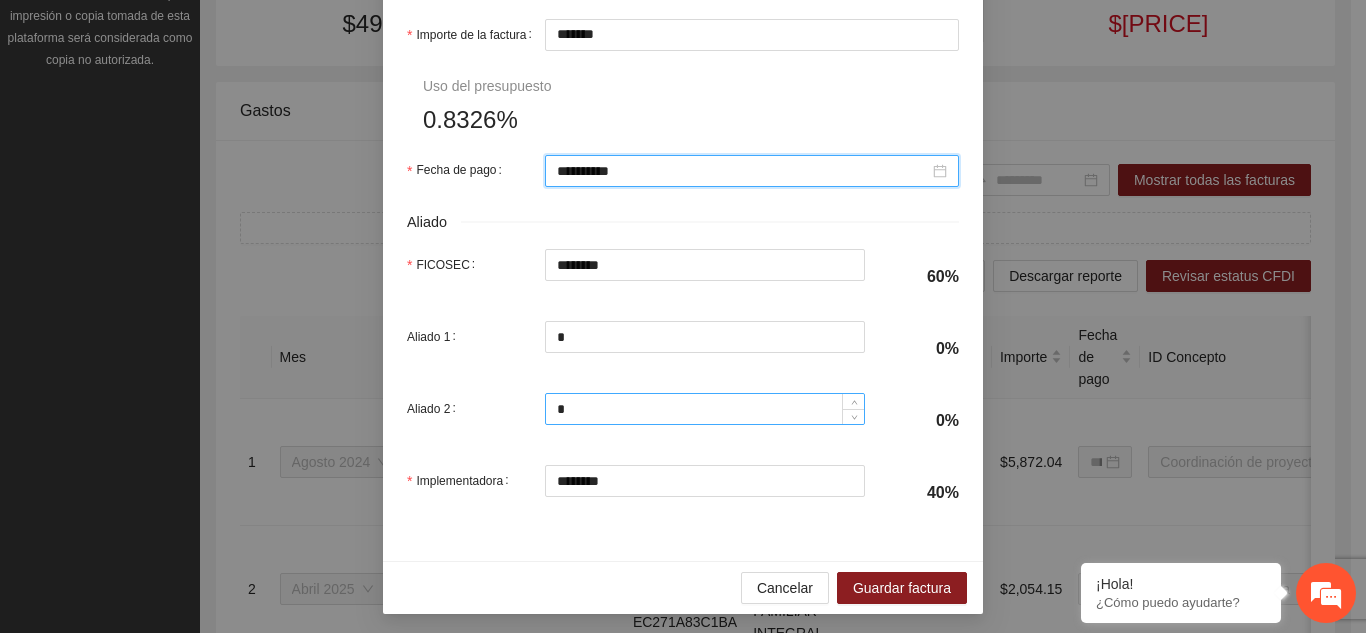 scroll, scrollTop: 1029, scrollLeft: 0, axis: vertical 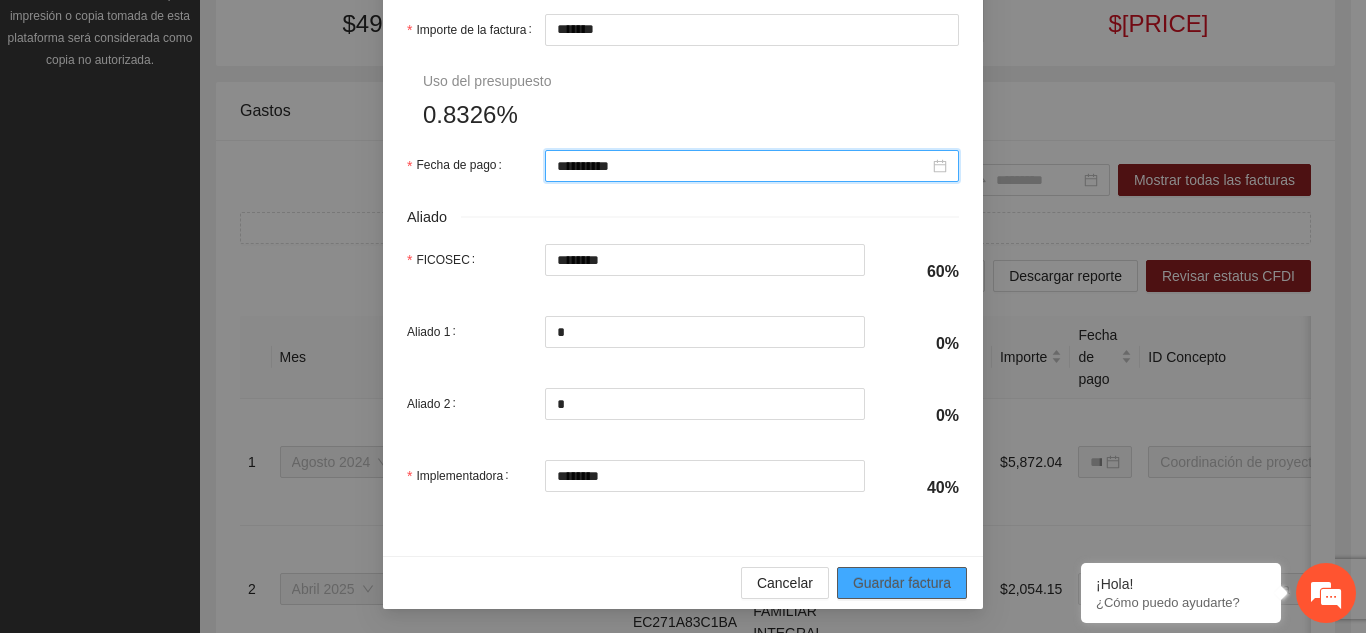 click on "Guardar factura" at bounding box center [902, 583] 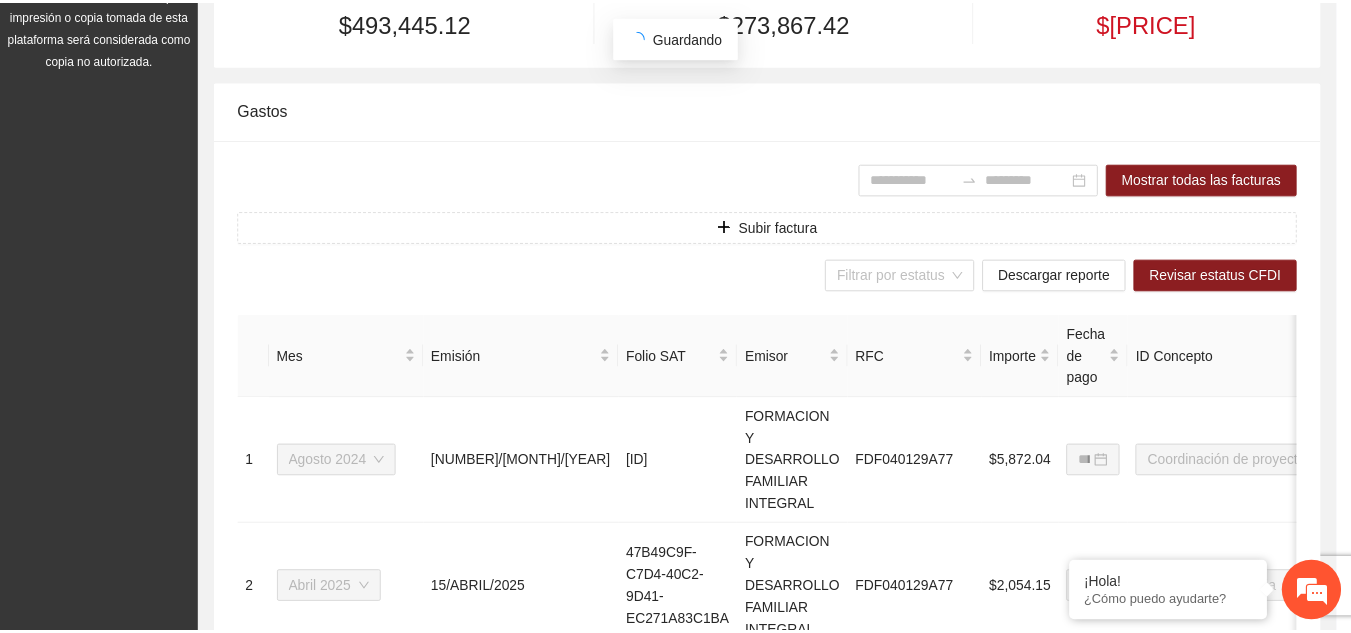 scroll, scrollTop: 869, scrollLeft: 0, axis: vertical 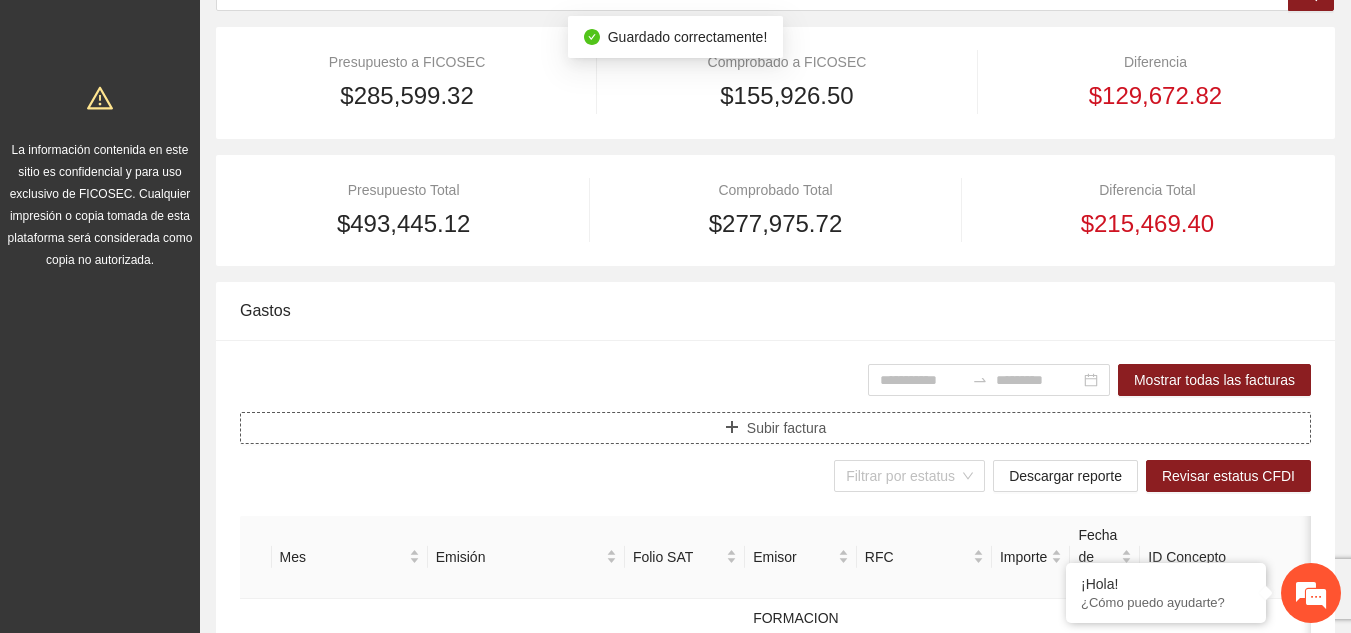 click on "Subir factura" at bounding box center (775, 428) 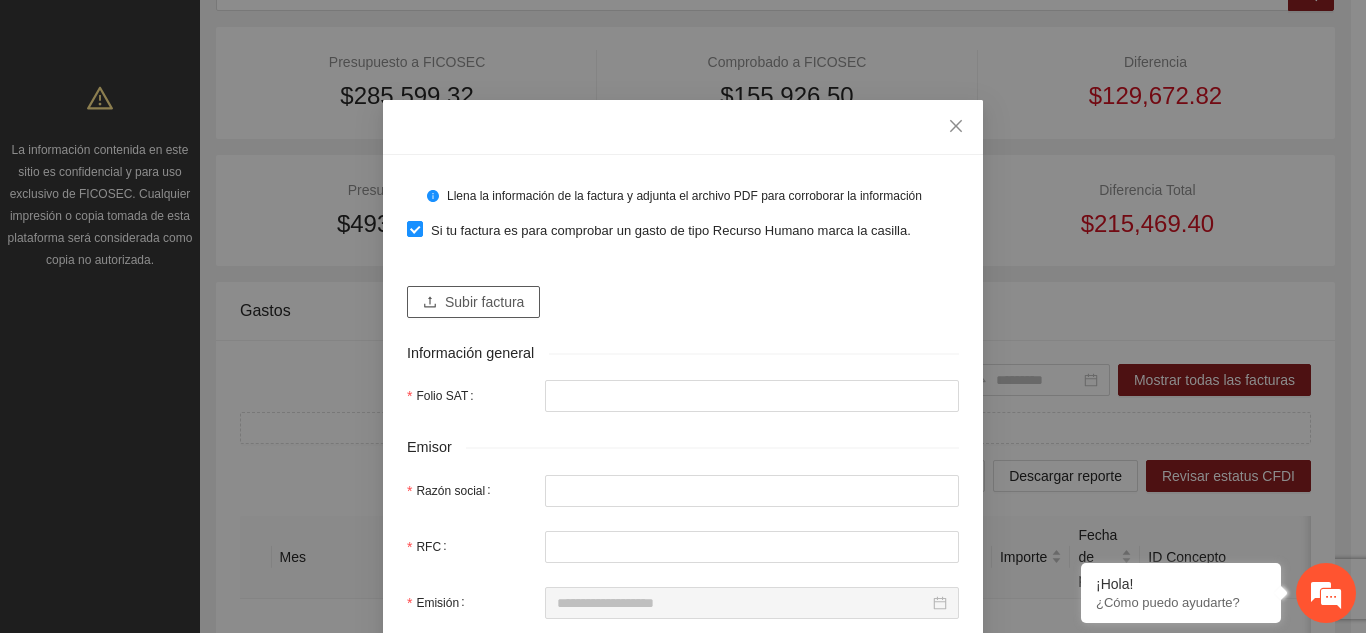 click on "Subir factura" at bounding box center (484, 302) 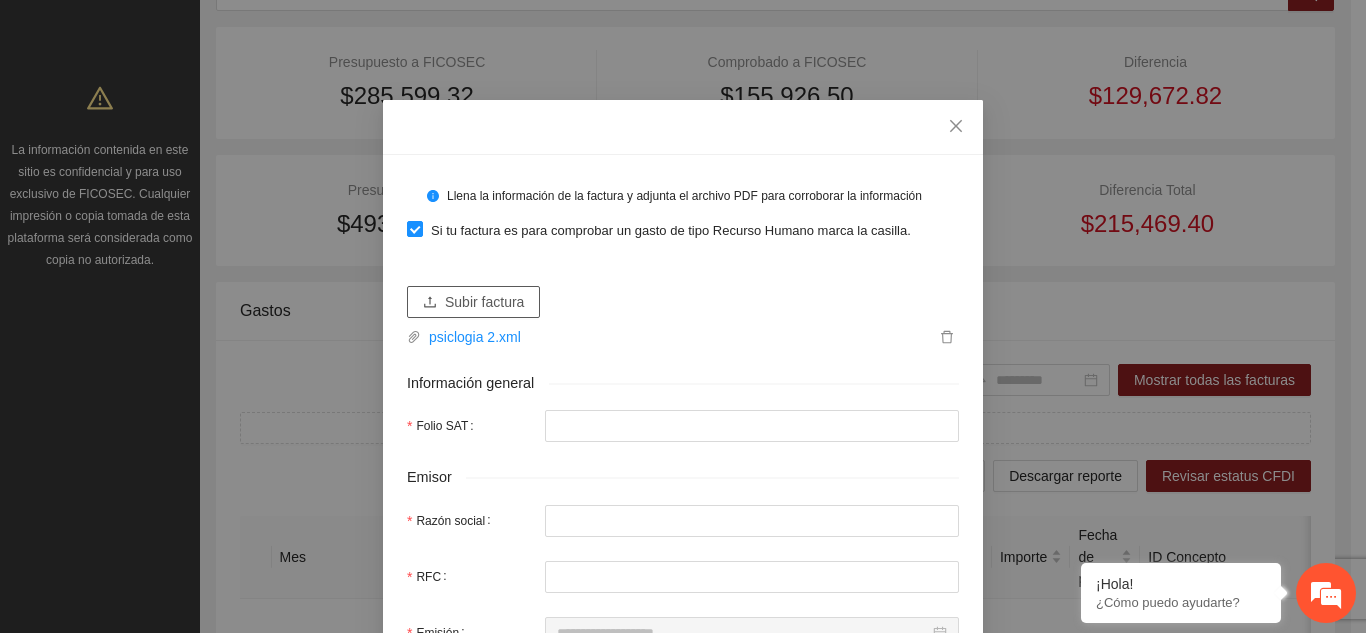 type on "**********" 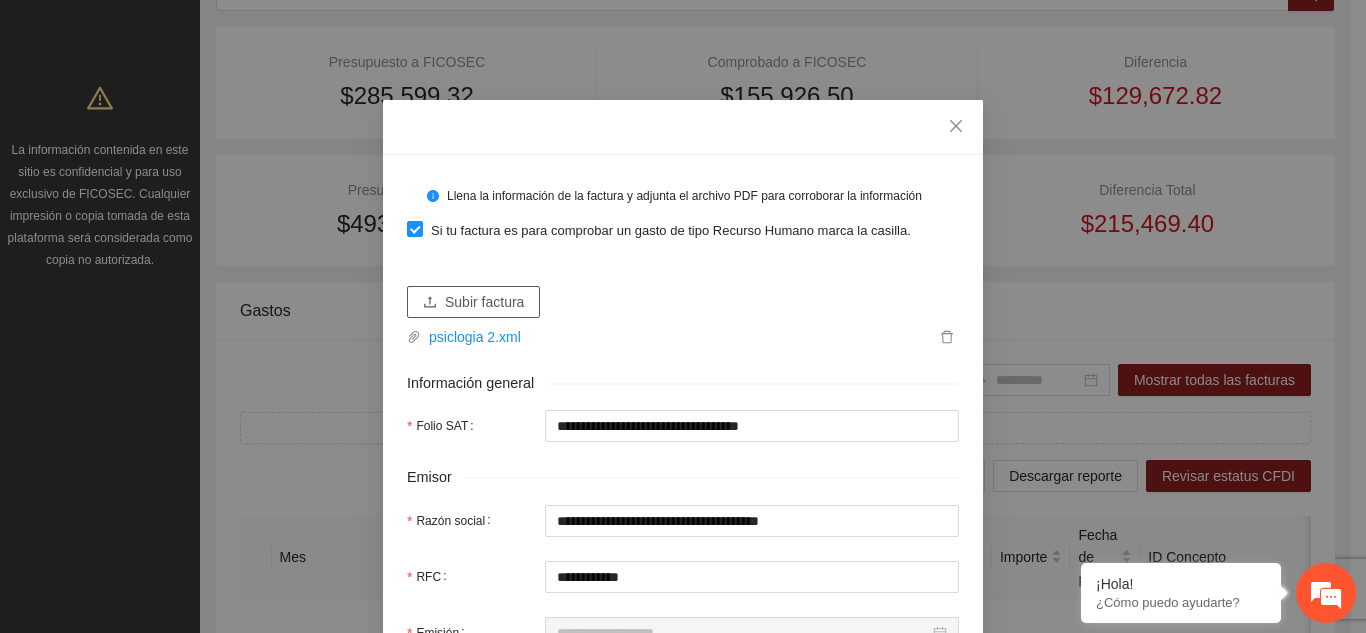 type on "**********" 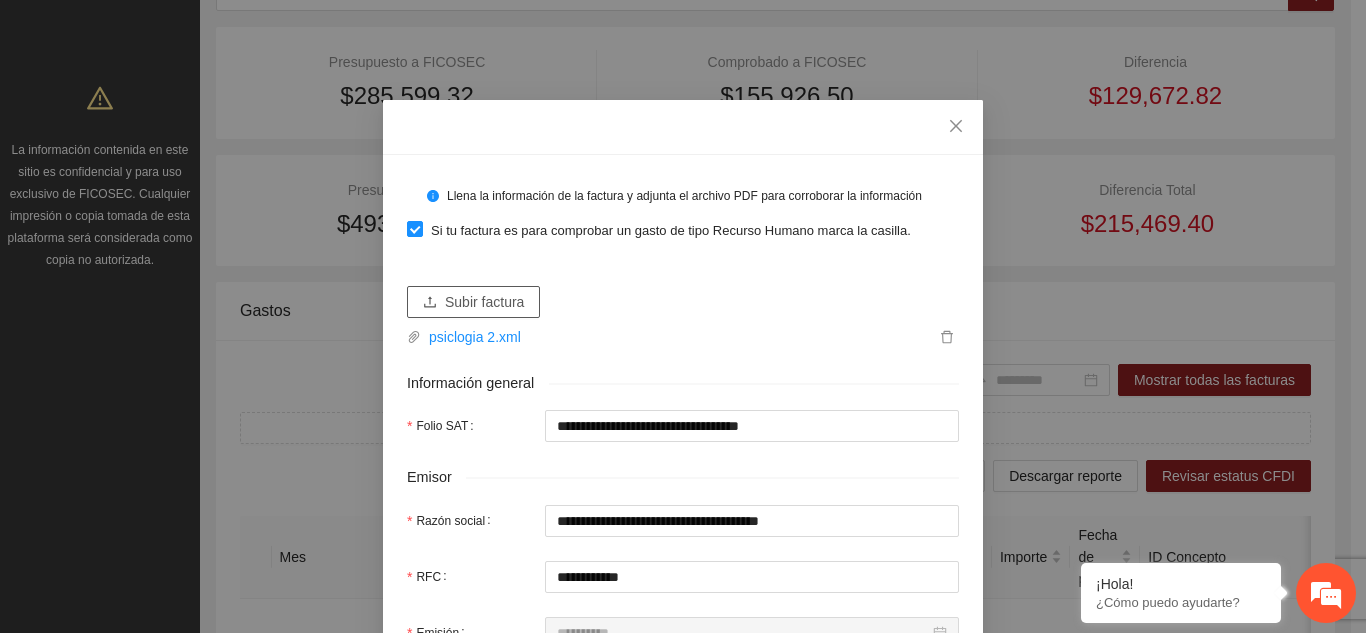 click on "Subir factura" at bounding box center [473, 302] 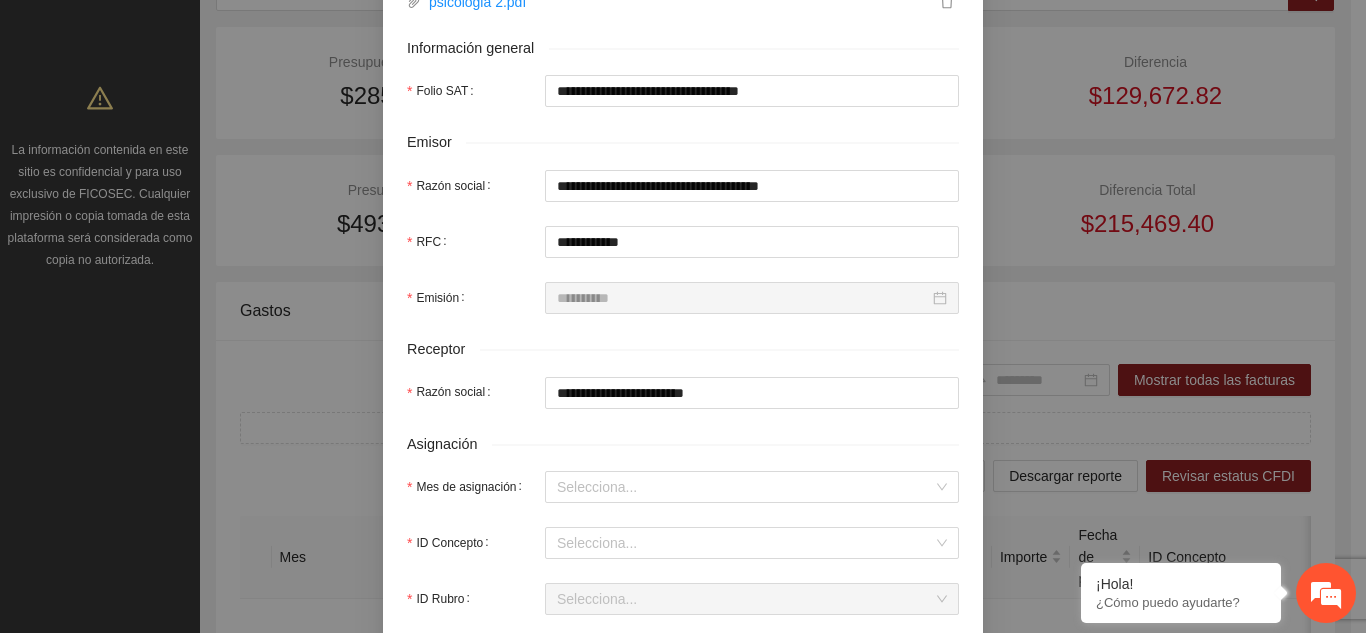 scroll, scrollTop: 400, scrollLeft: 0, axis: vertical 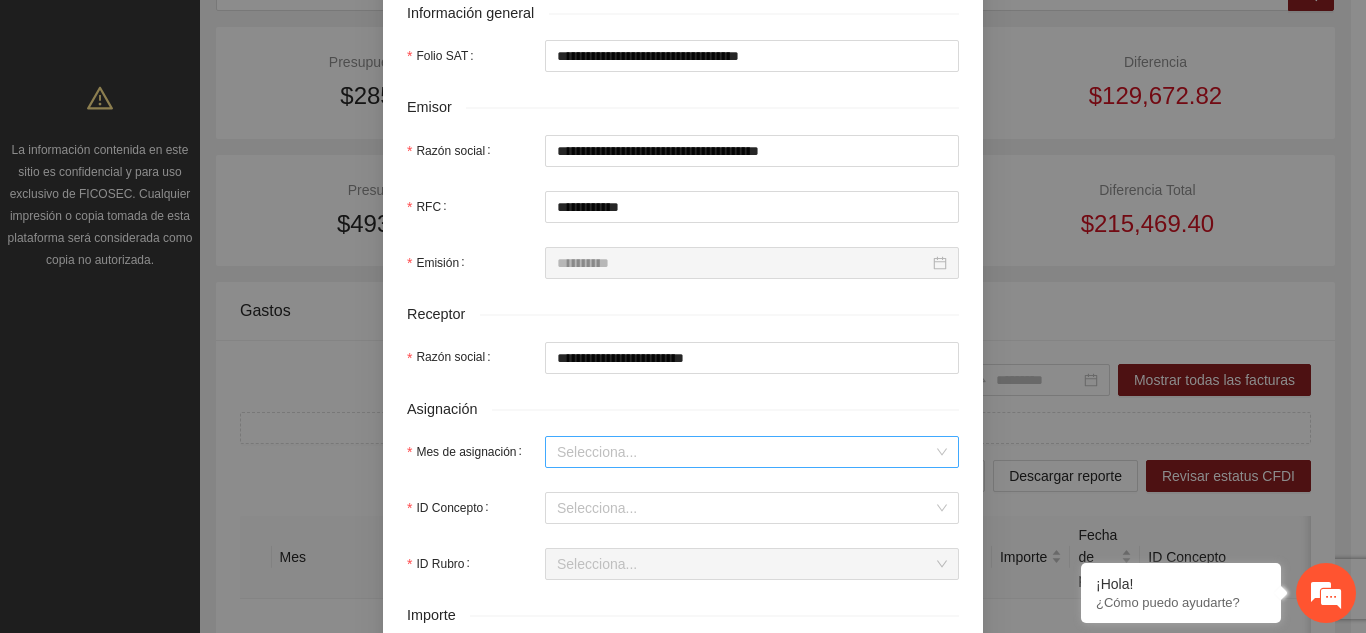 click on "Mes de asignación" at bounding box center (745, 452) 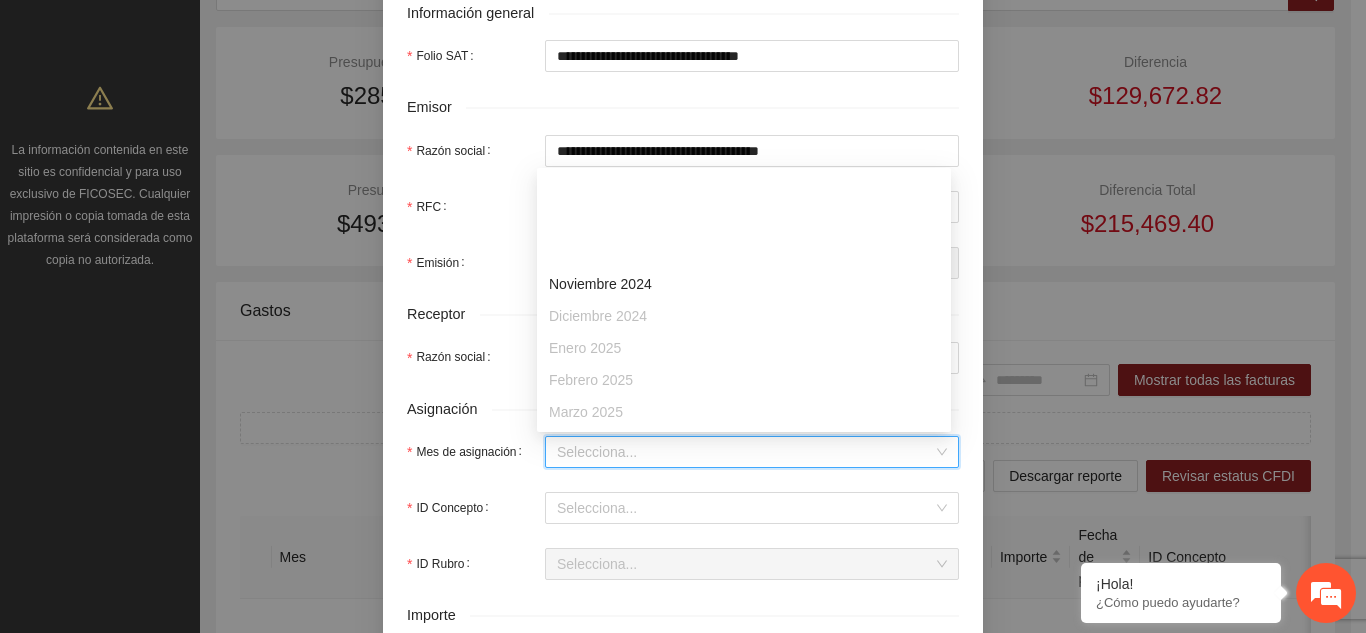 scroll, scrollTop: 128, scrollLeft: 0, axis: vertical 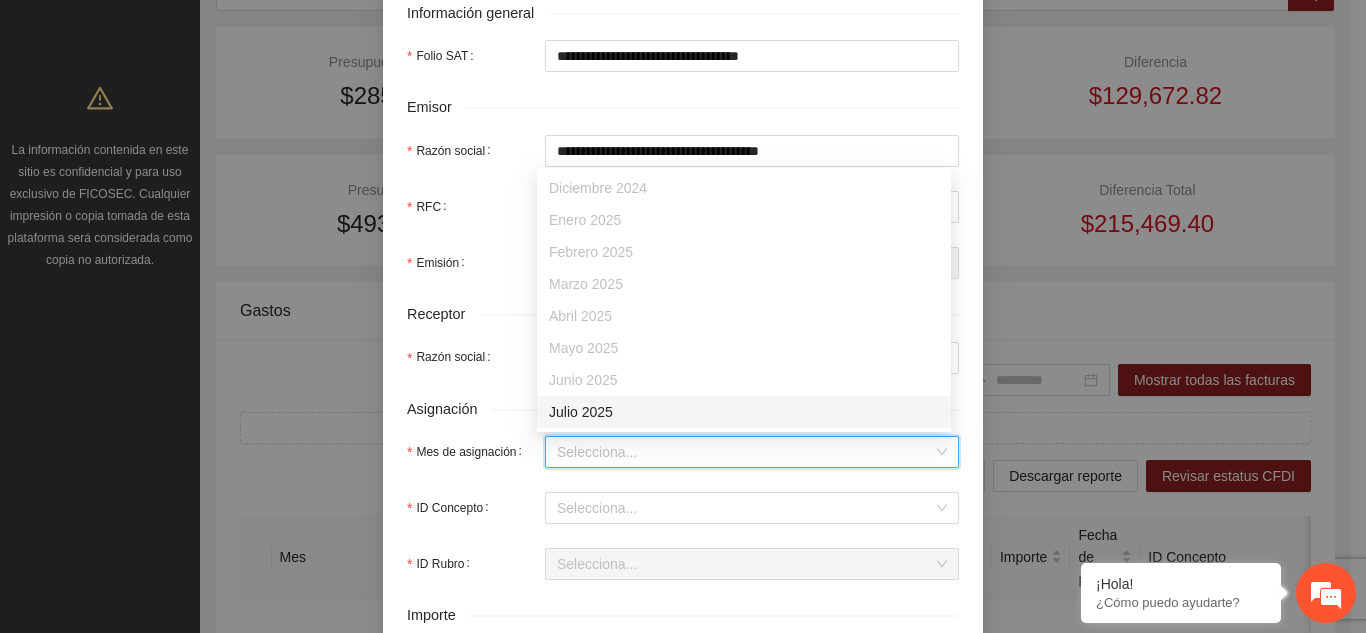 click on "Julio 2025" at bounding box center [744, 412] 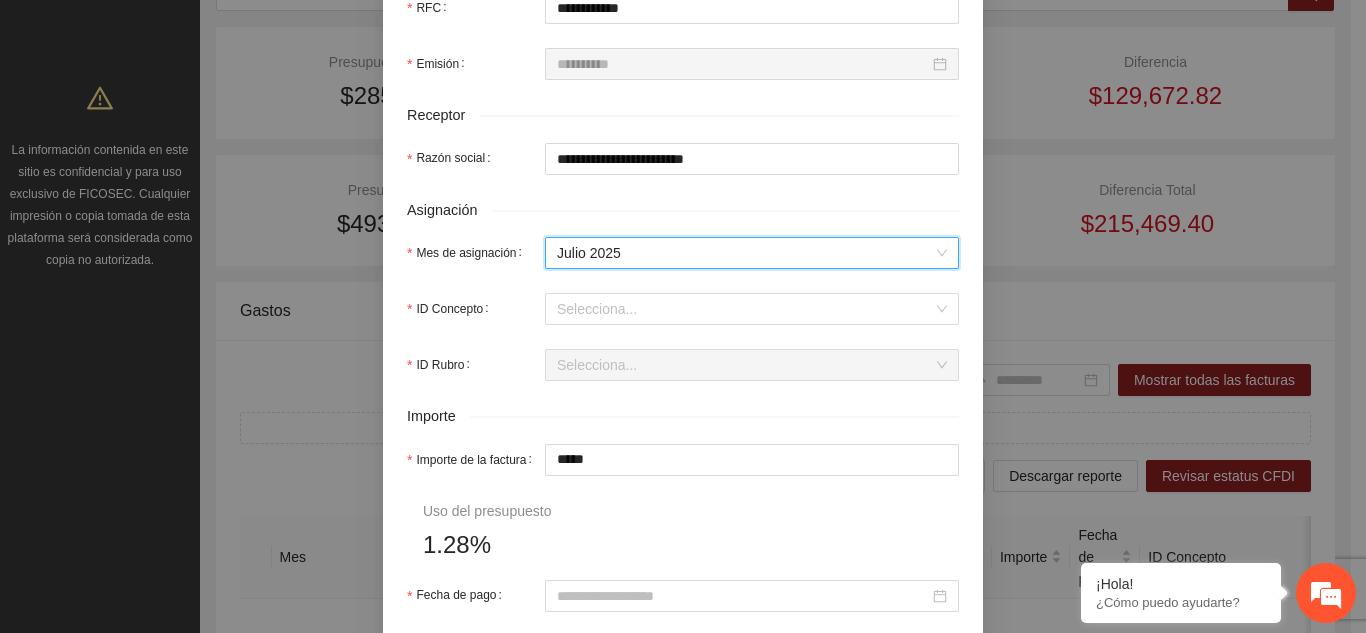 scroll, scrollTop: 600, scrollLeft: 0, axis: vertical 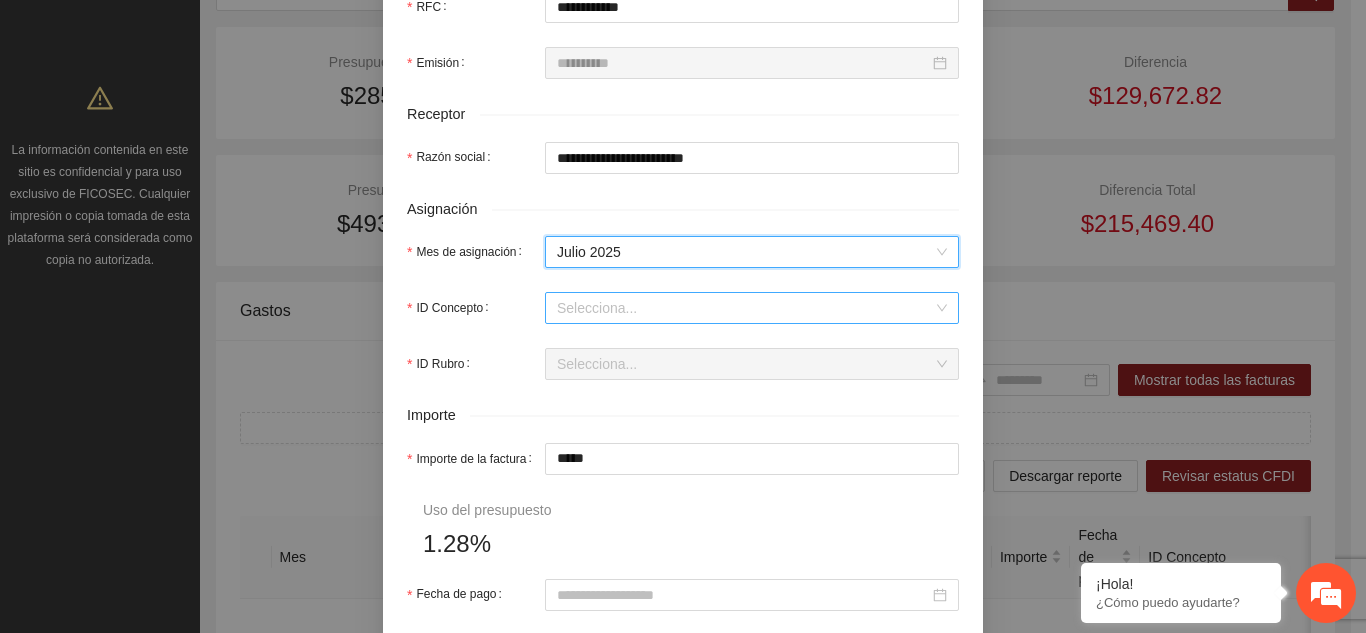 click on "ID Concepto" at bounding box center [745, 308] 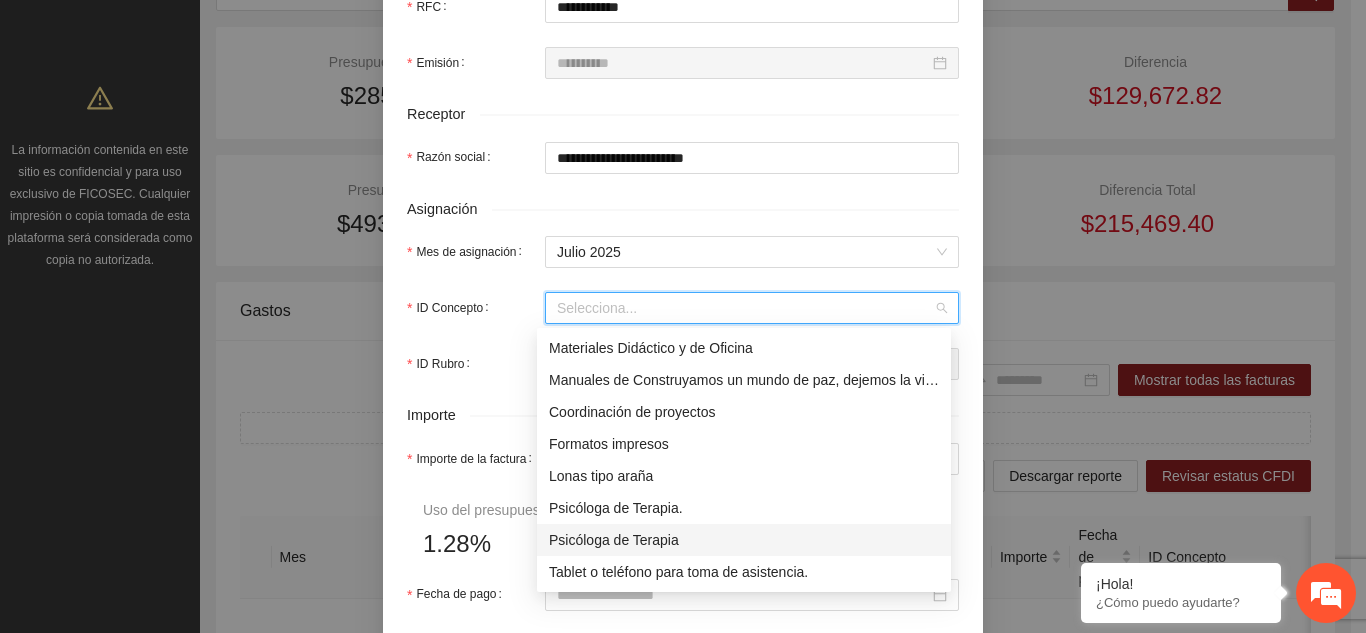 click on "Psicóloga de Terapia" at bounding box center (744, 540) 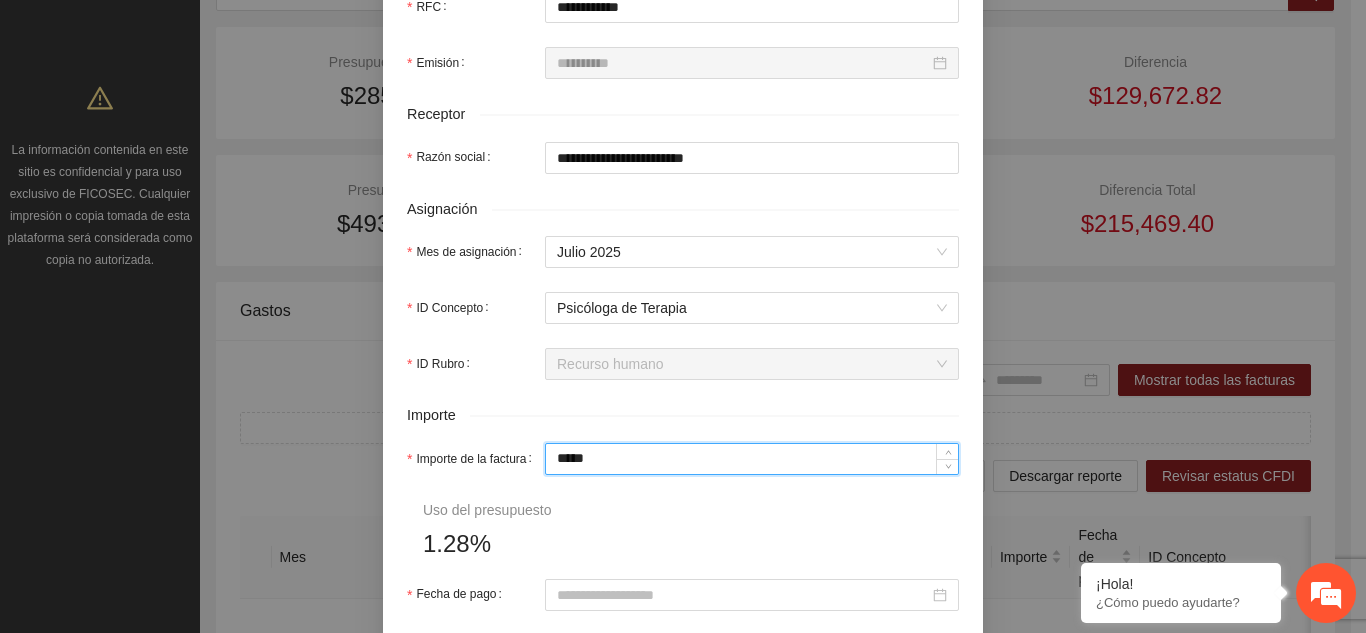 click on "*****" at bounding box center [752, 459] 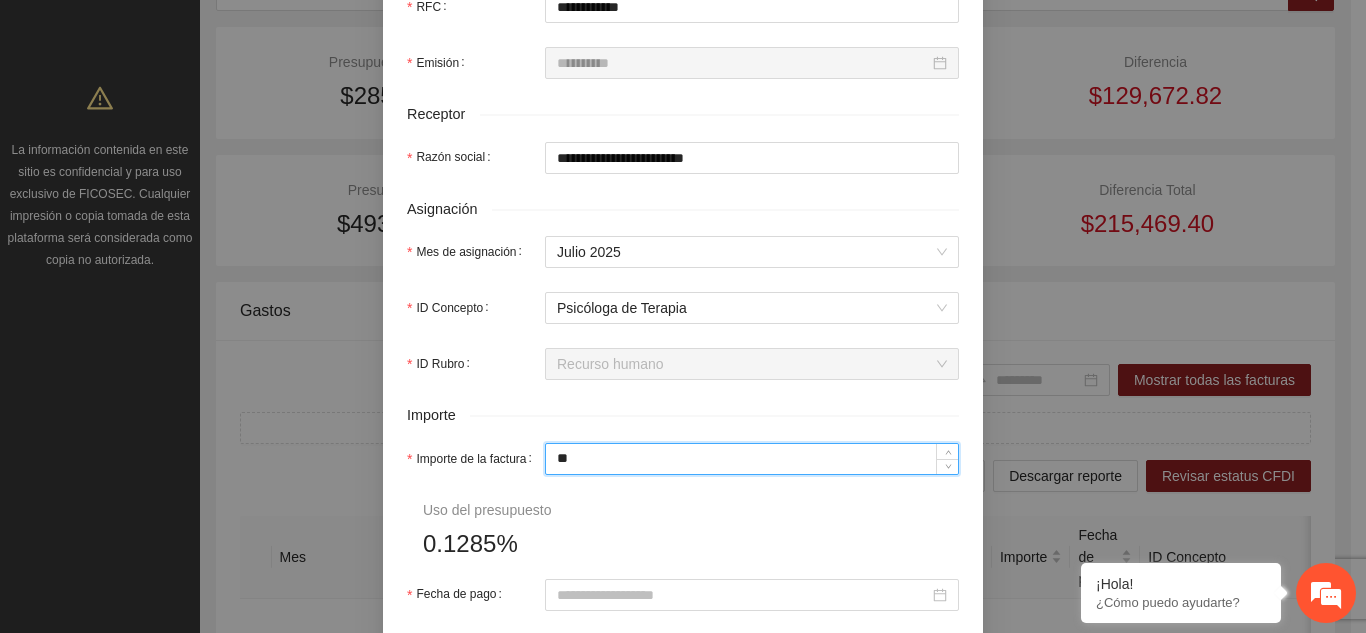 type on "*" 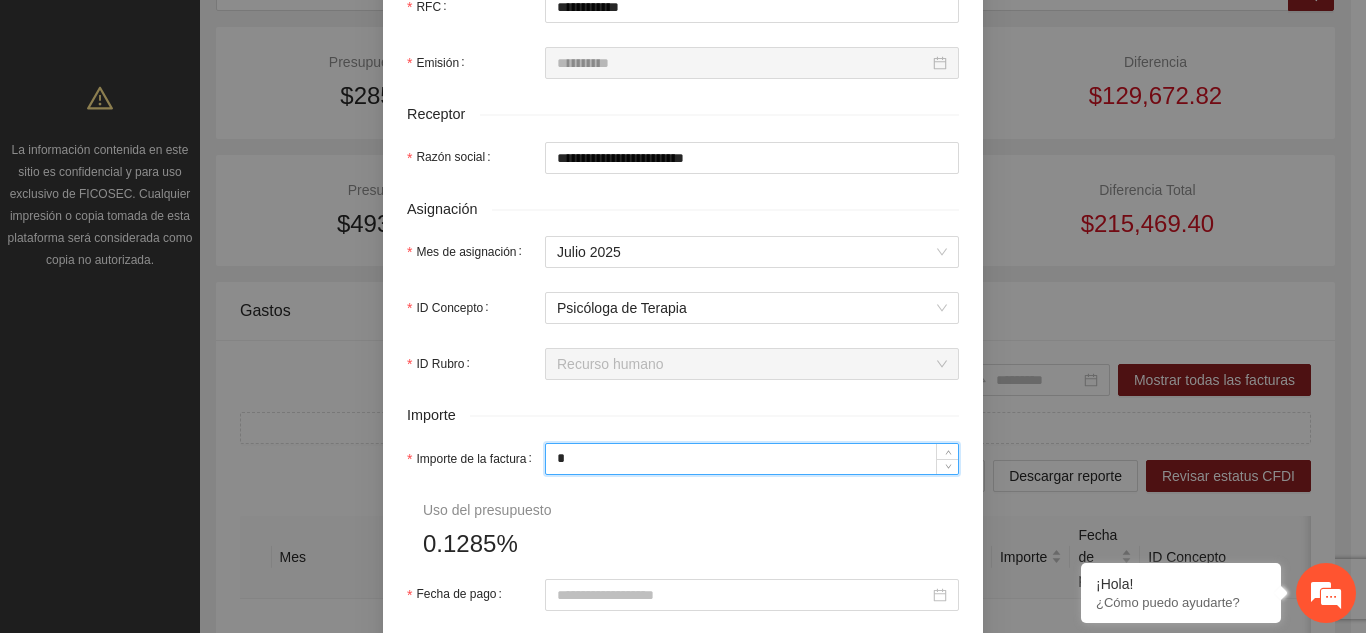 type 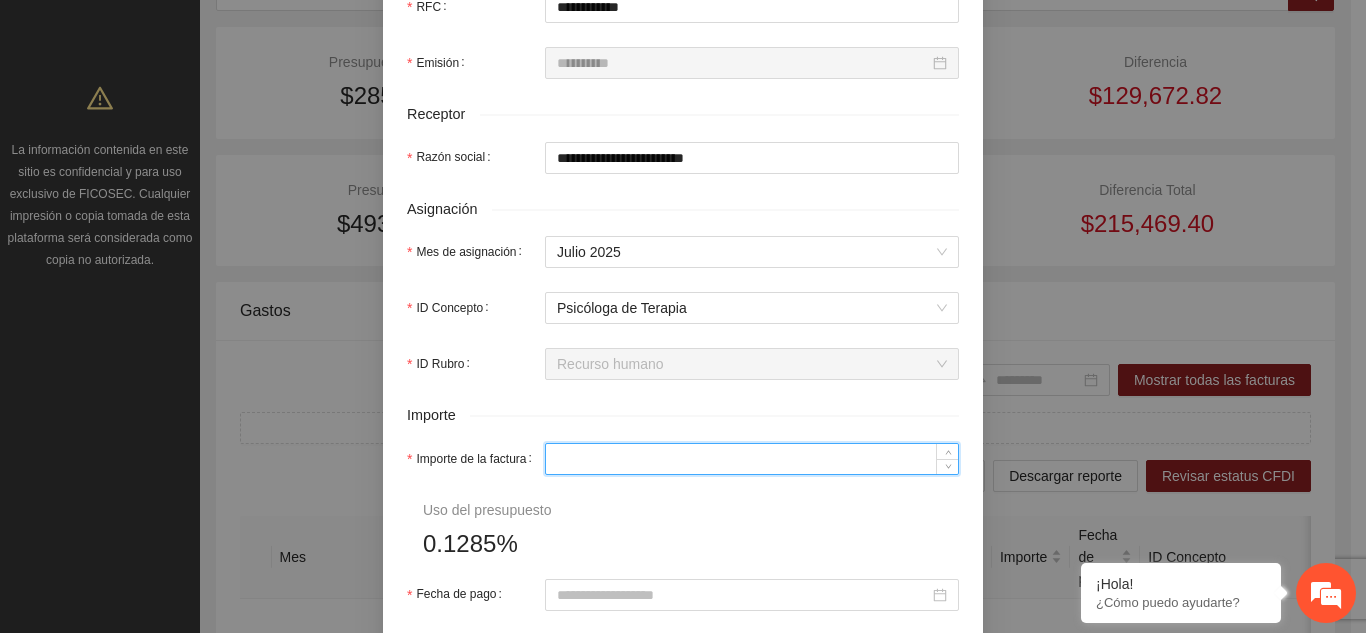 type on "*" 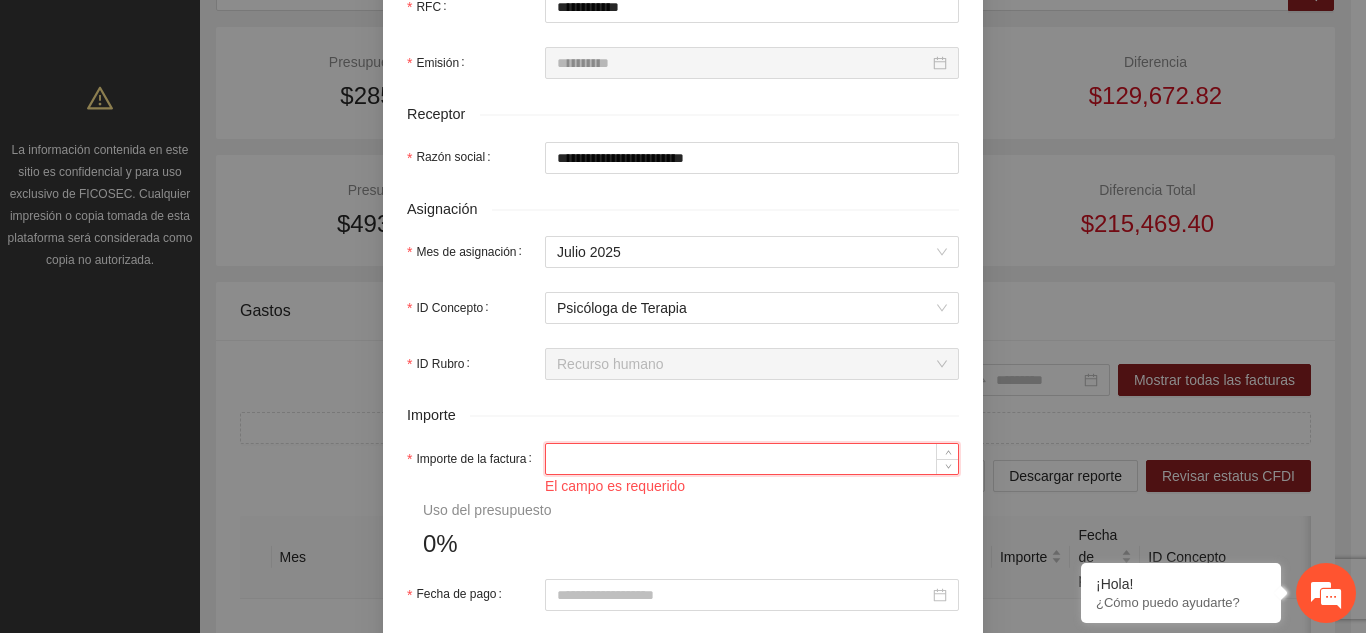 paste on "*******" 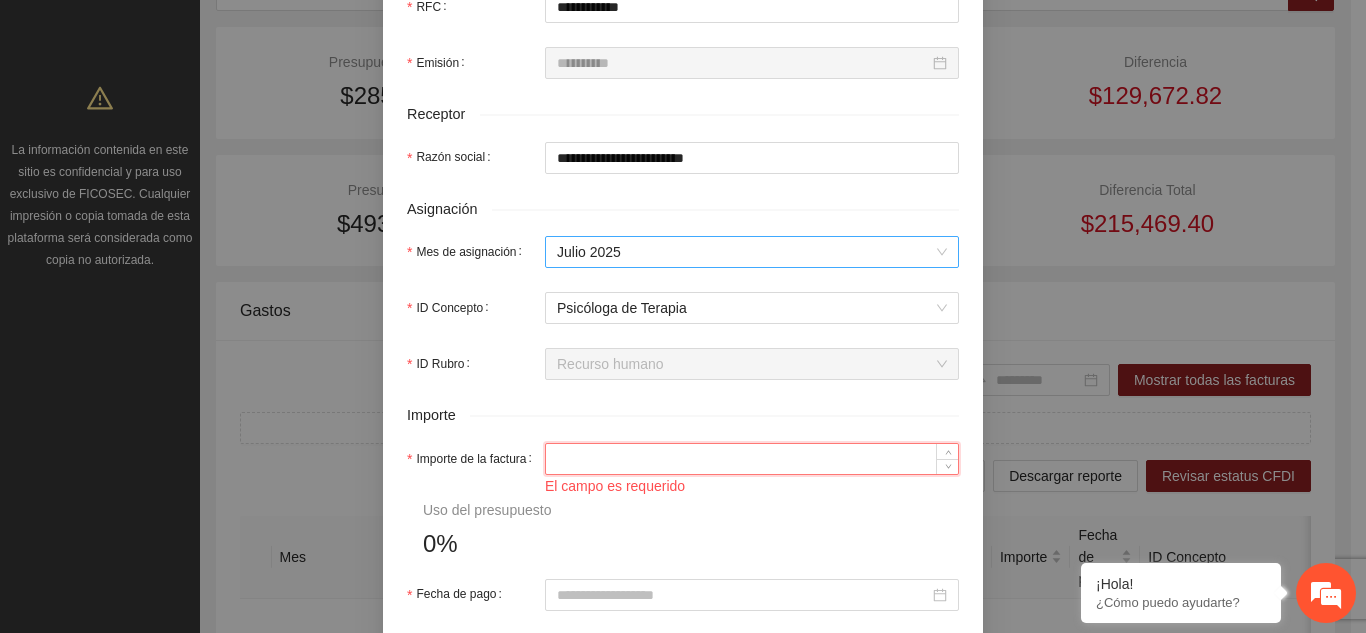 type on "*******" 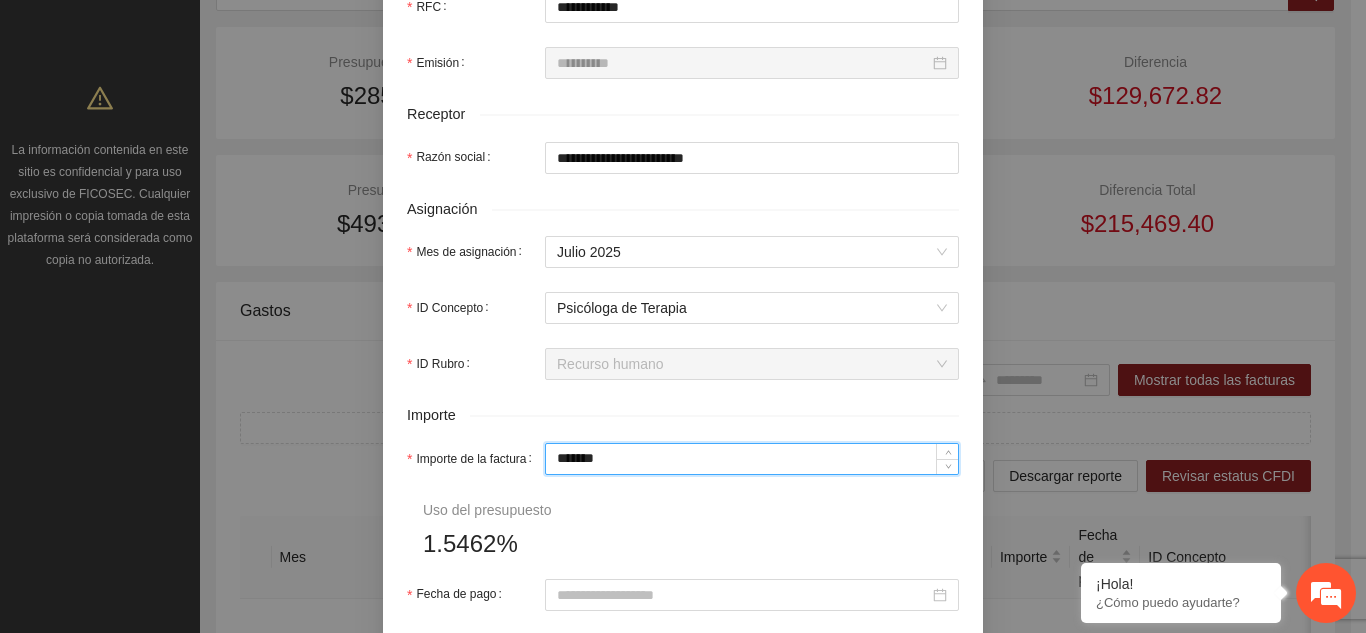 type on "*****" 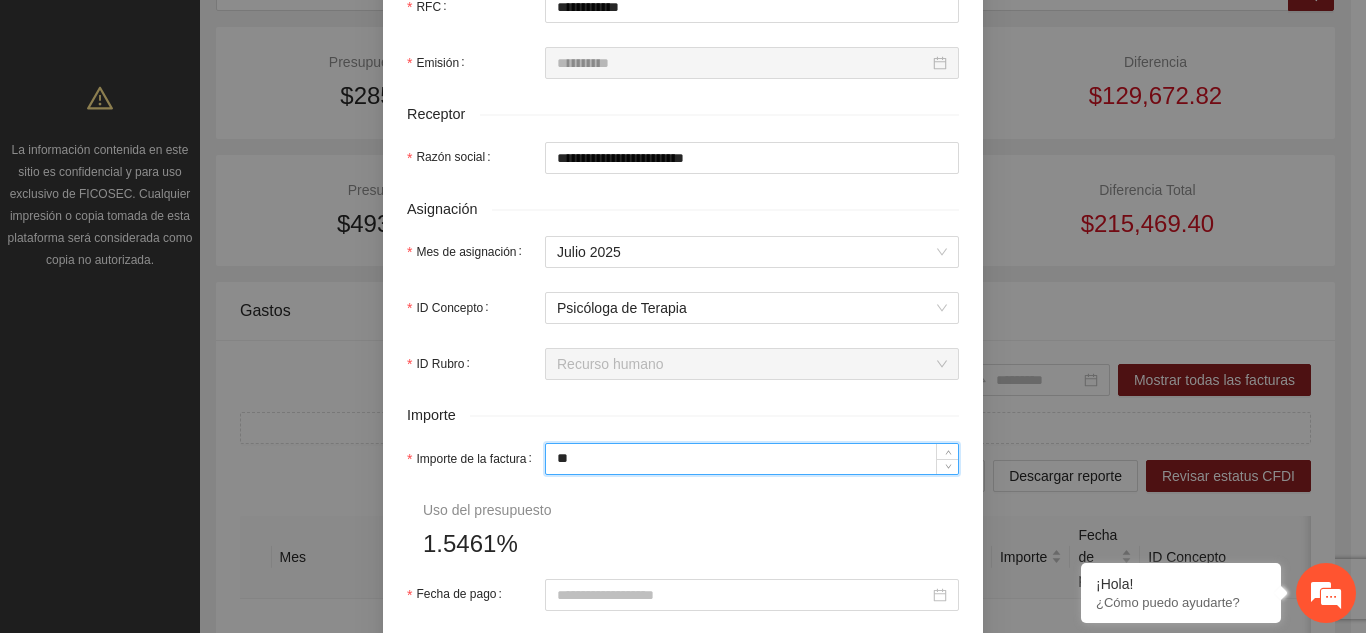 type on "*" 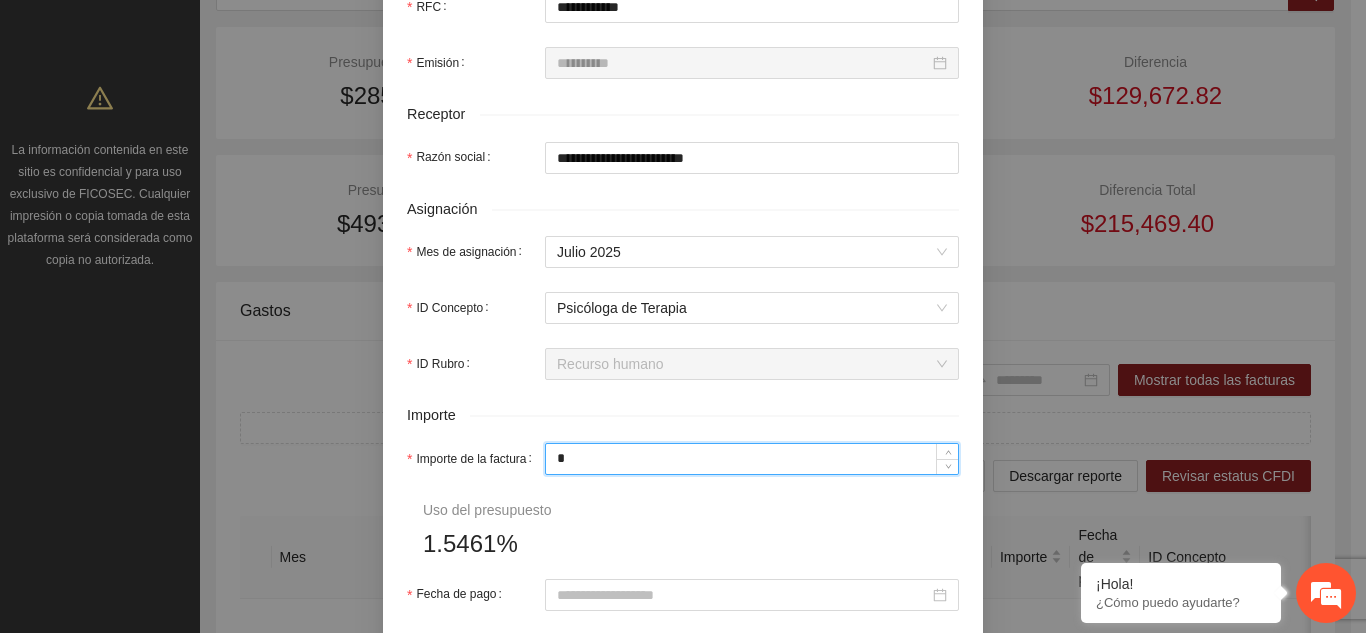 type 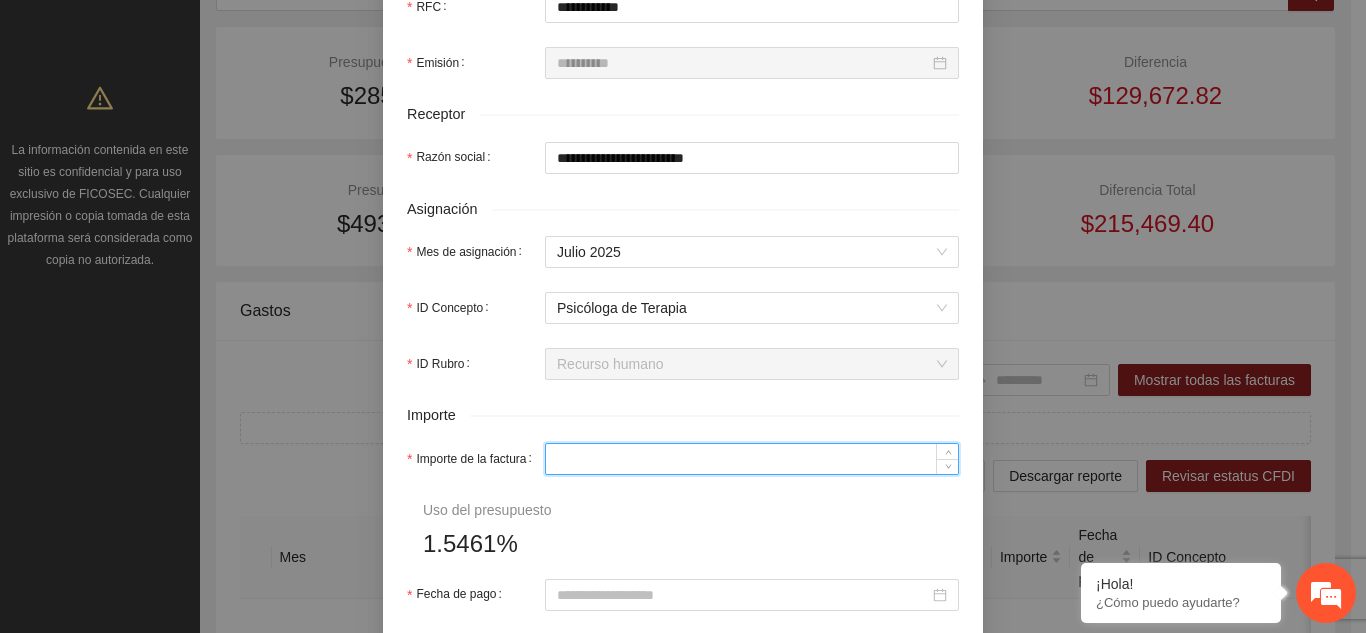 type on "*" 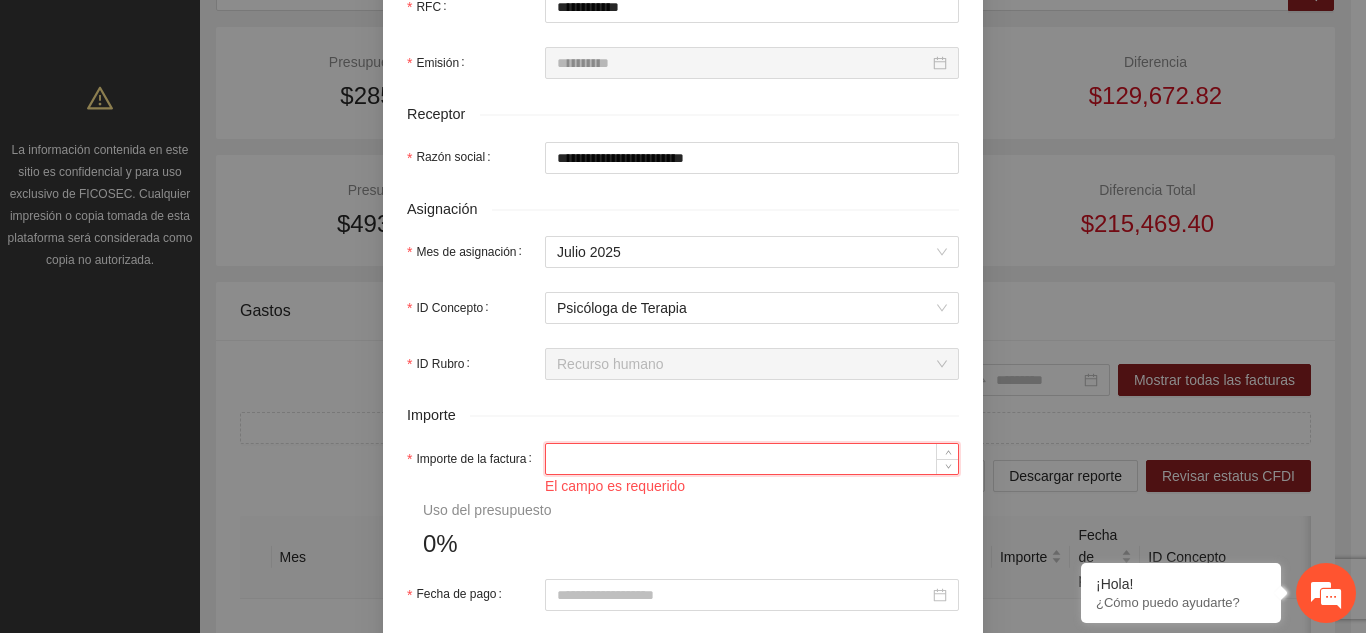 paste on "********" 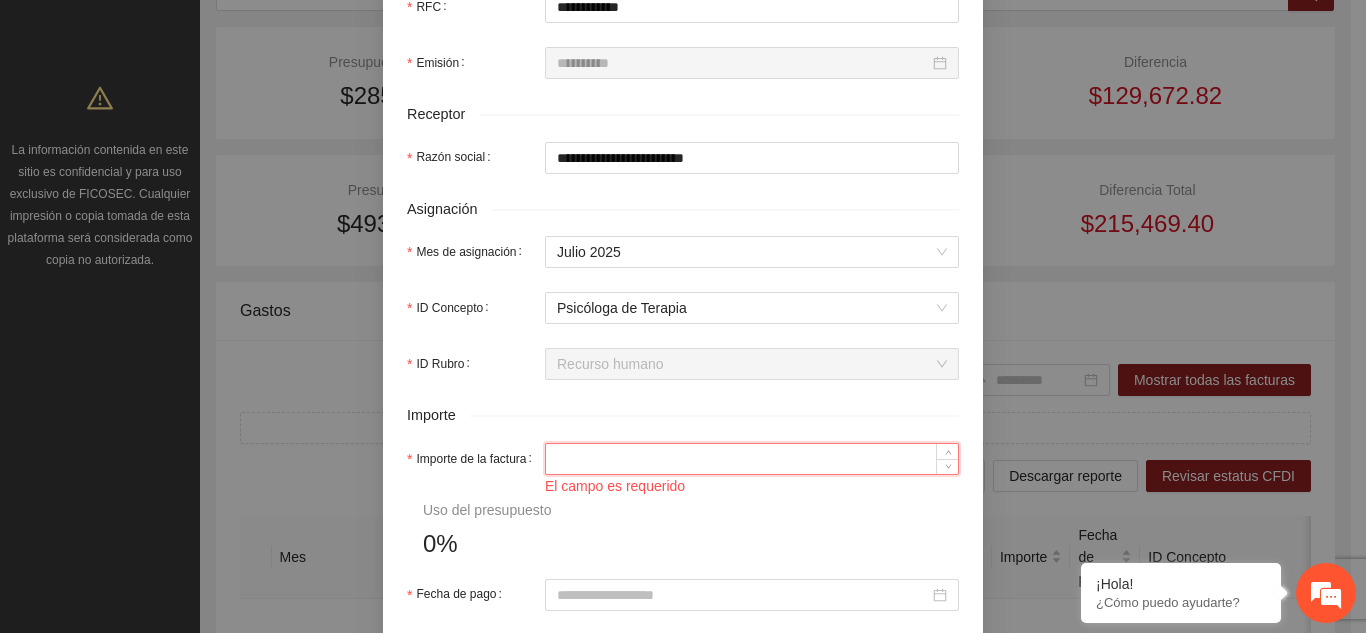 type on "********" 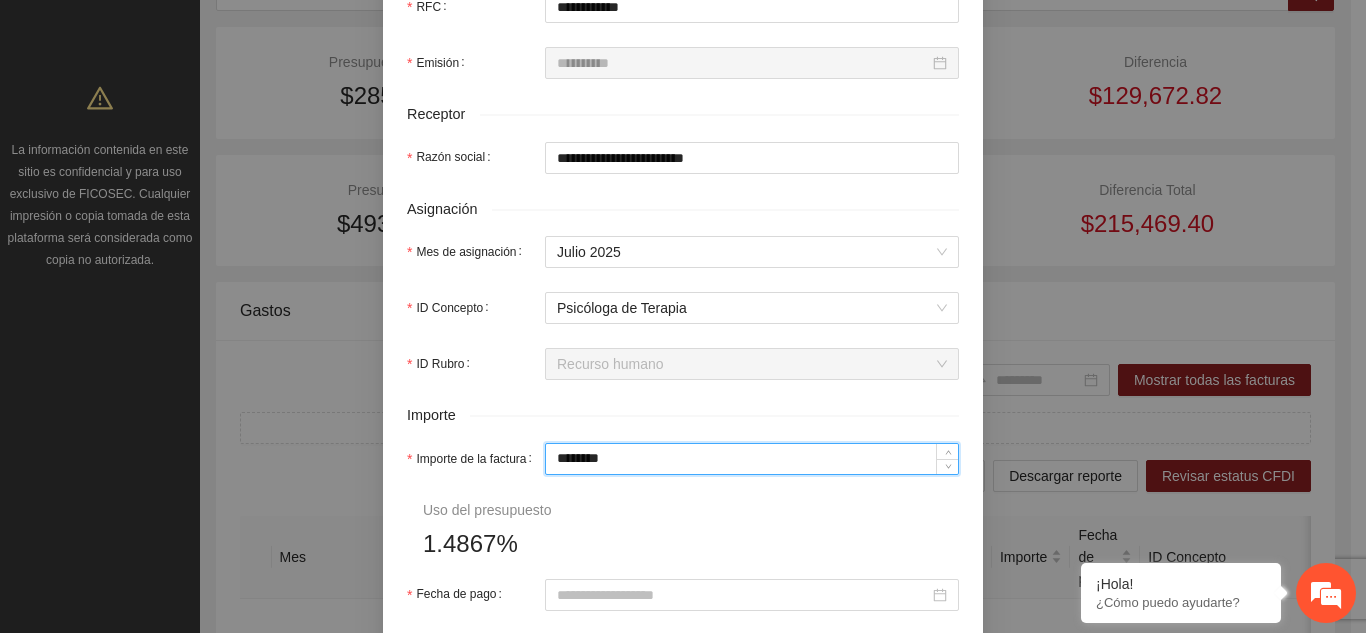 scroll, scrollTop: 900, scrollLeft: 0, axis: vertical 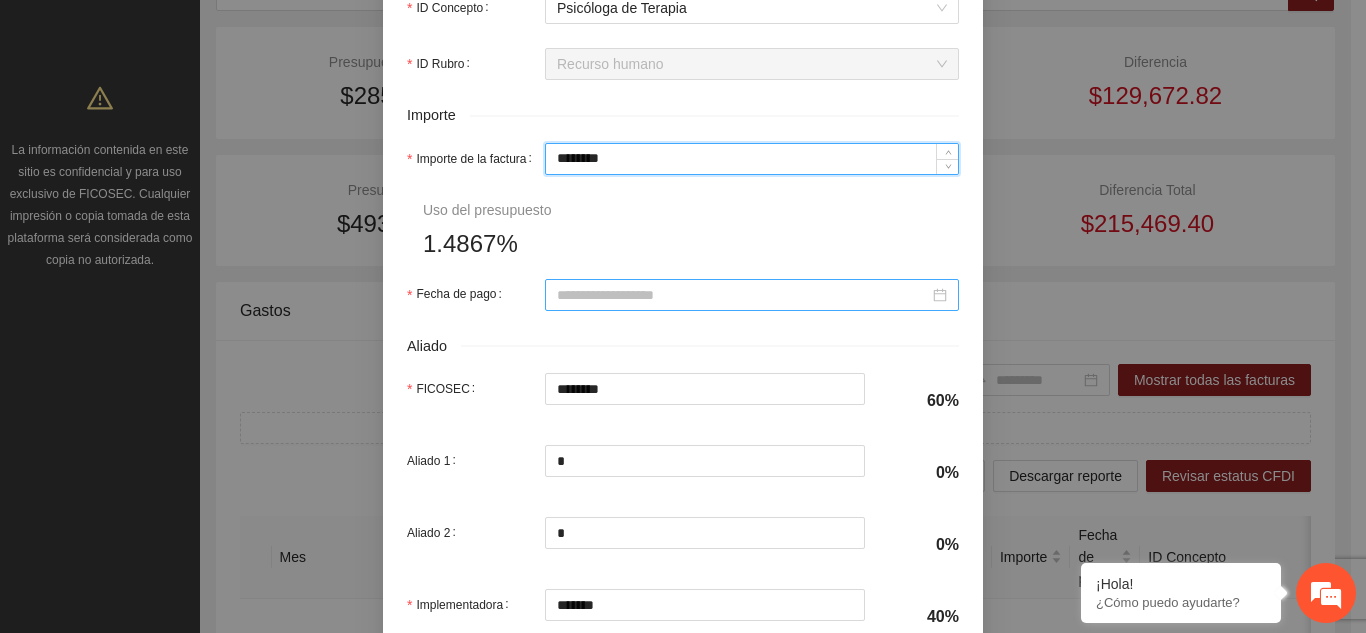 type on "********" 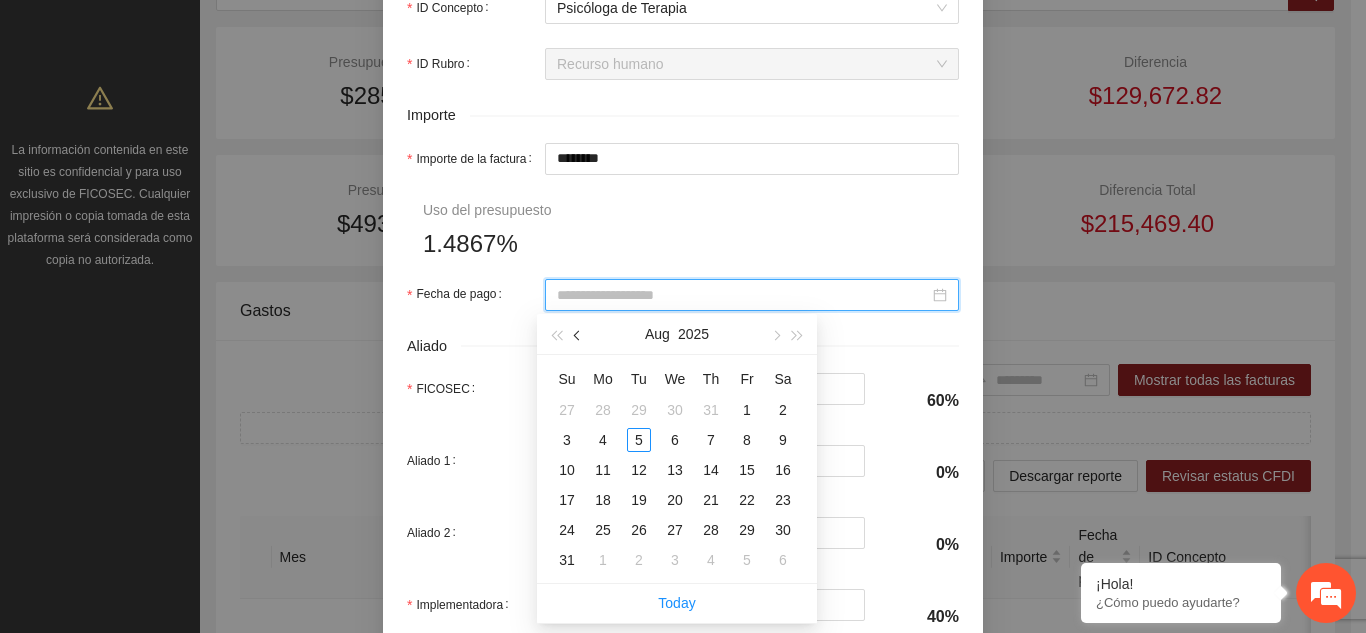 click at bounding box center [578, 334] 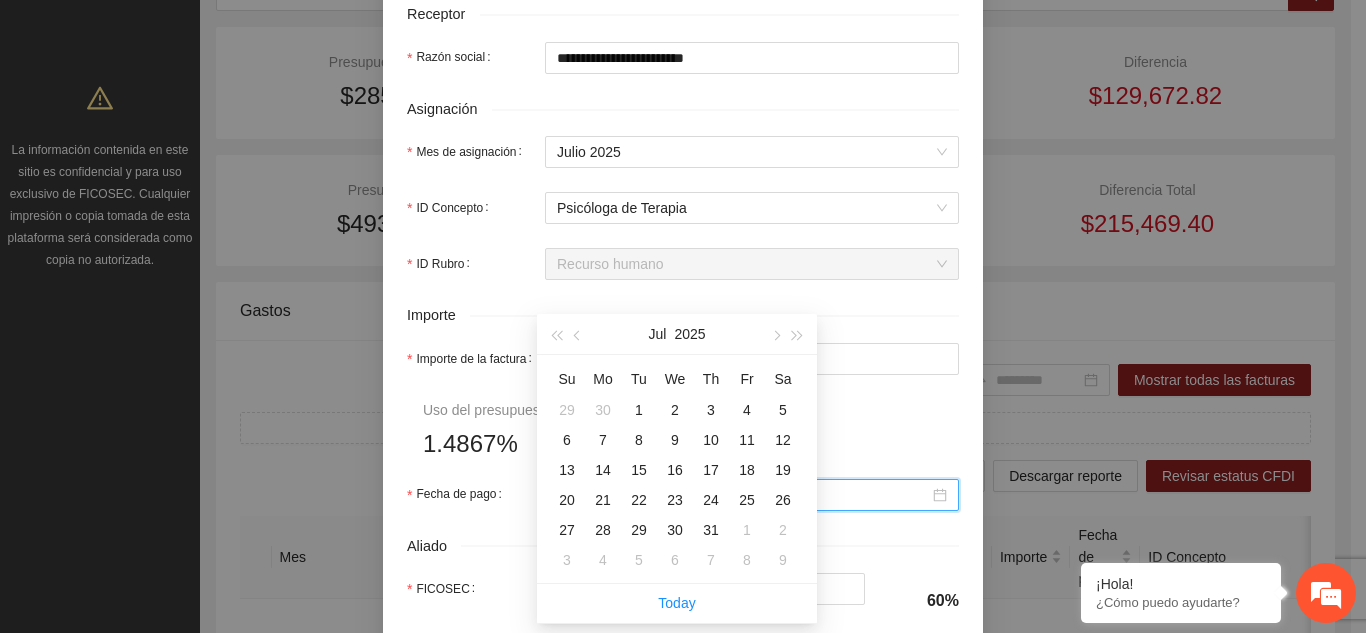scroll, scrollTop: 900, scrollLeft: 0, axis: vertical 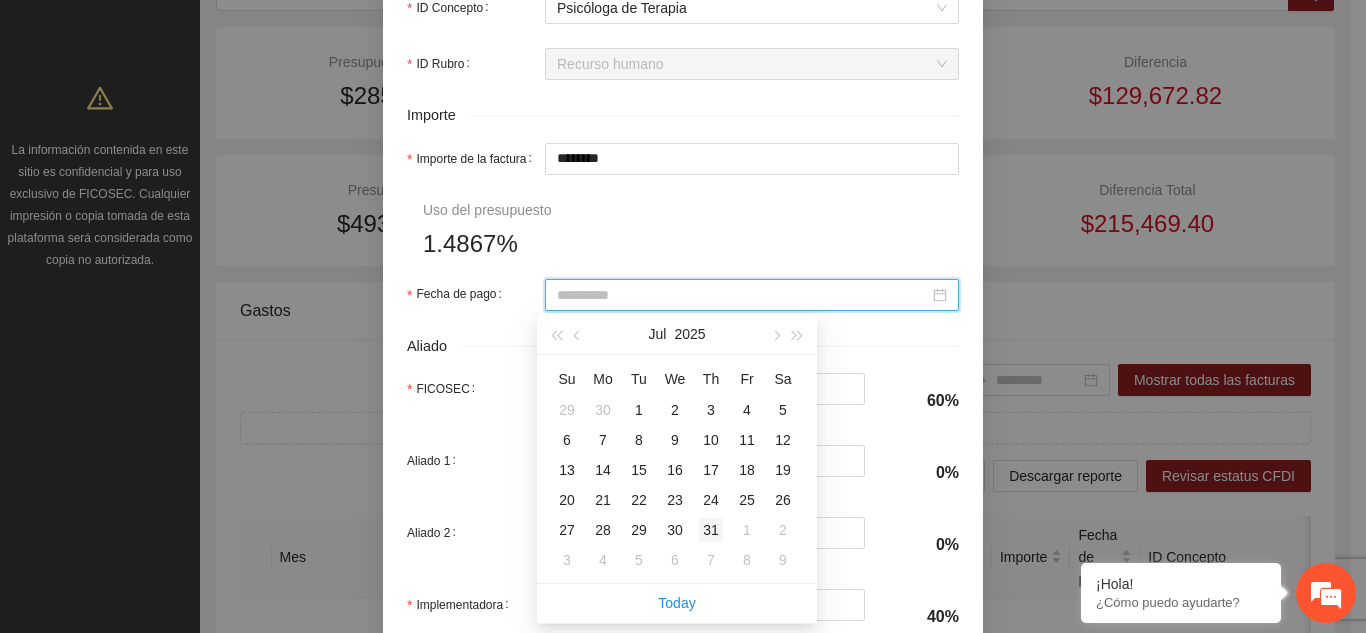 type on "**********" 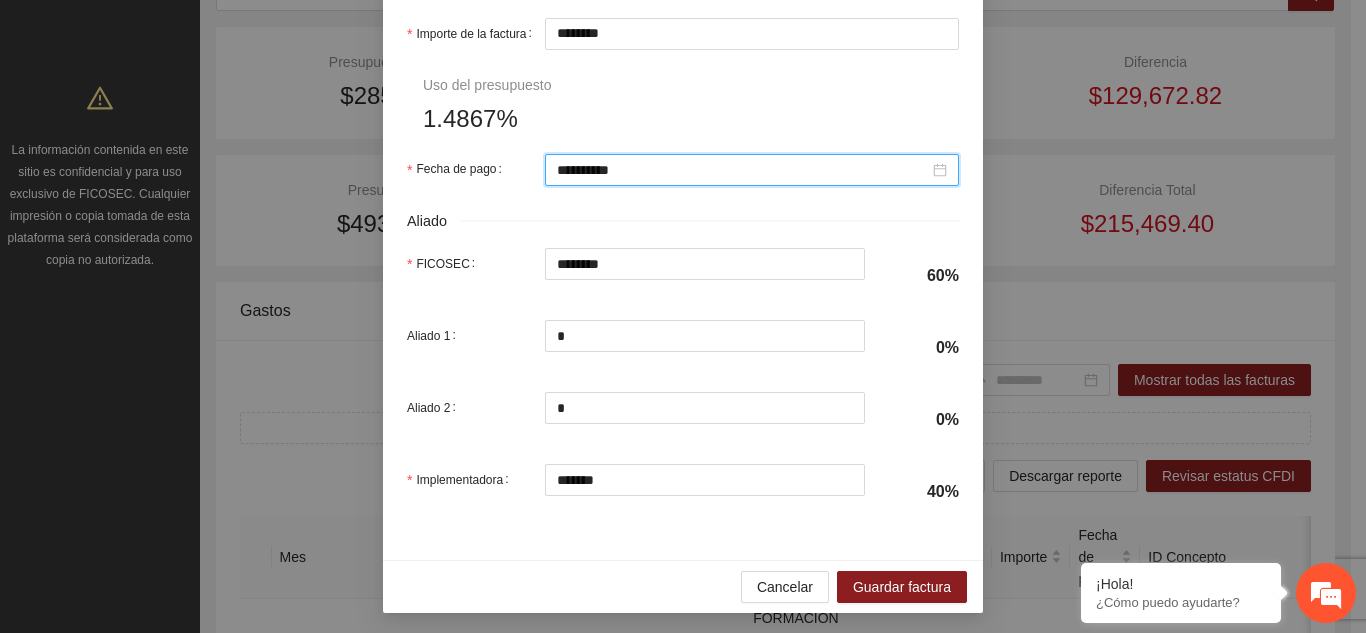 scroll, scrollTop: 1029, scrollLeft: 0, axis: vertical 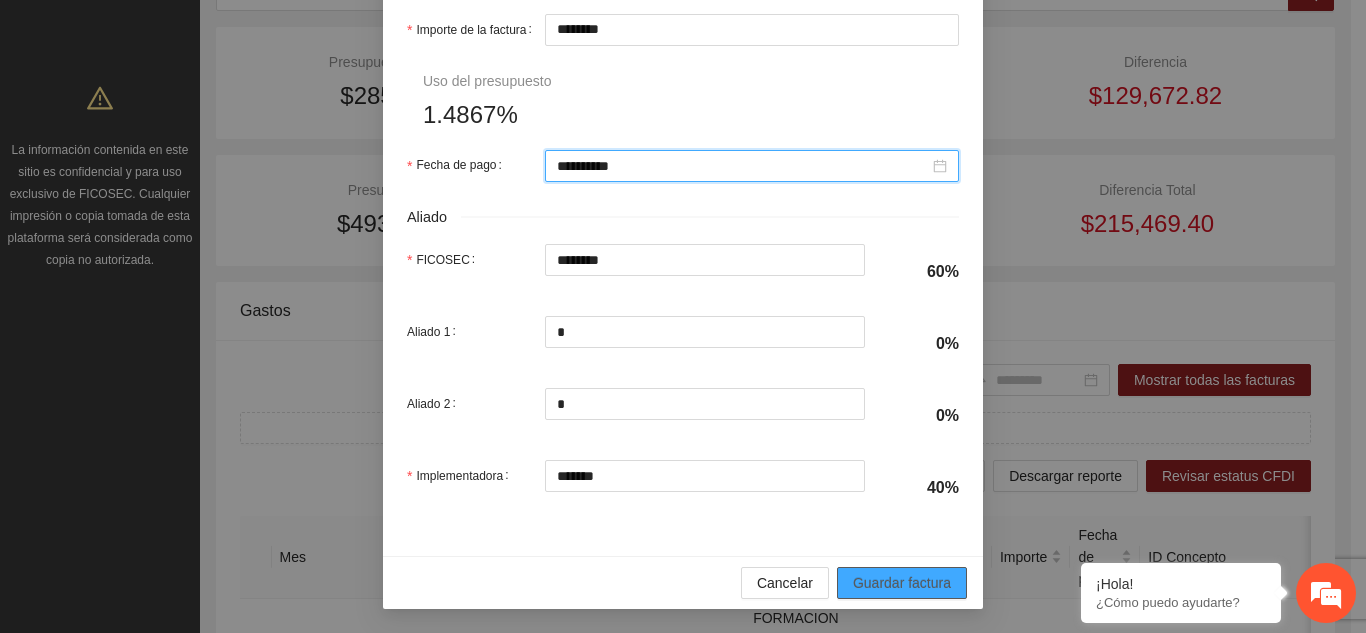click on "Guardar factura" at bounding box center (902, 583) 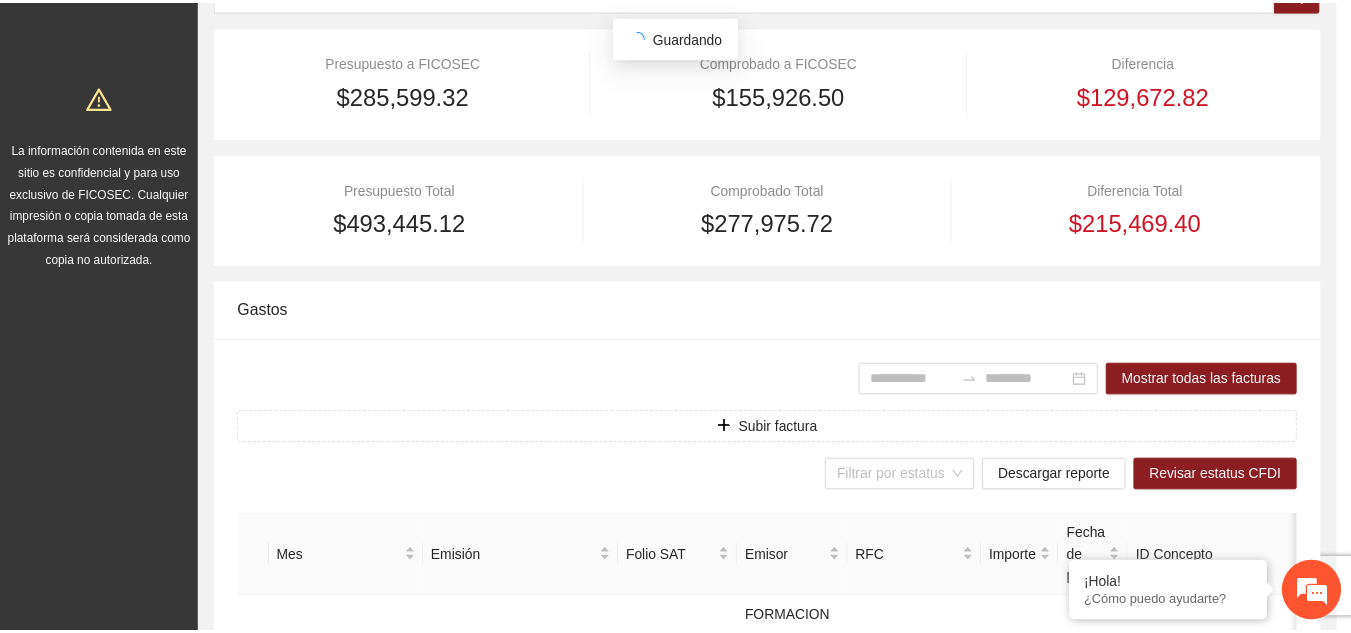 scroll, scrollTop: 869, scrollLeft: 0, axis: vertical 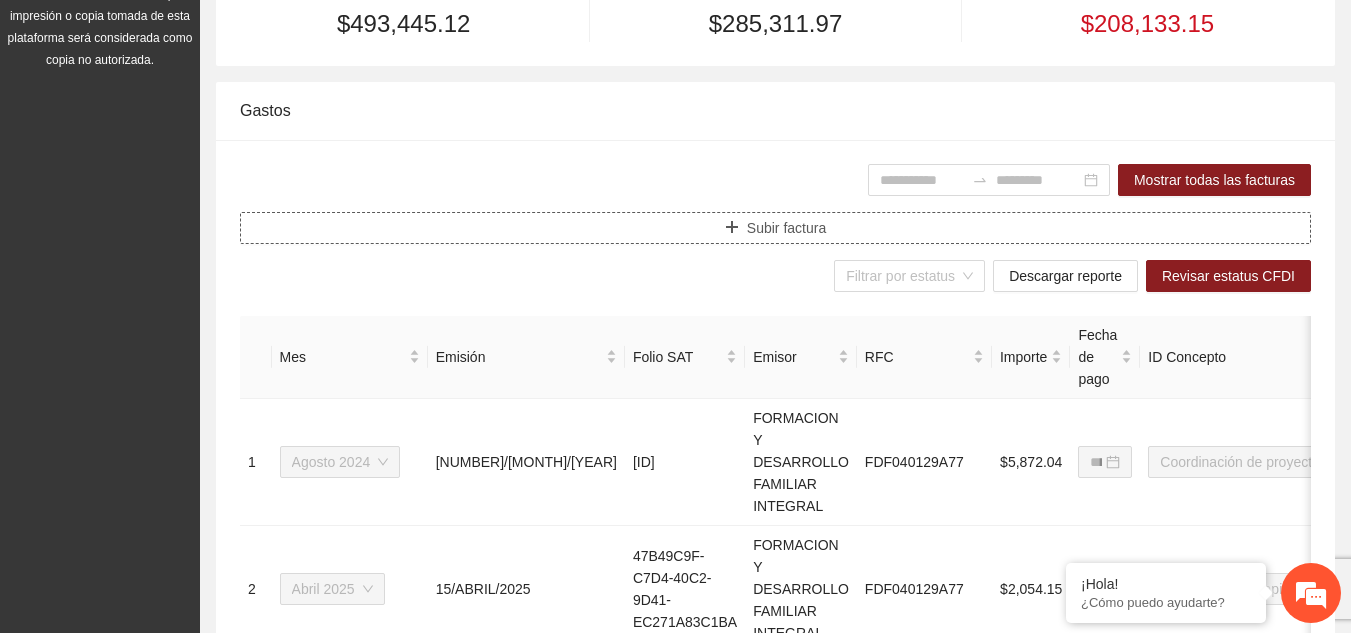 click on "Subir factura" at bounding box center (775, 228) 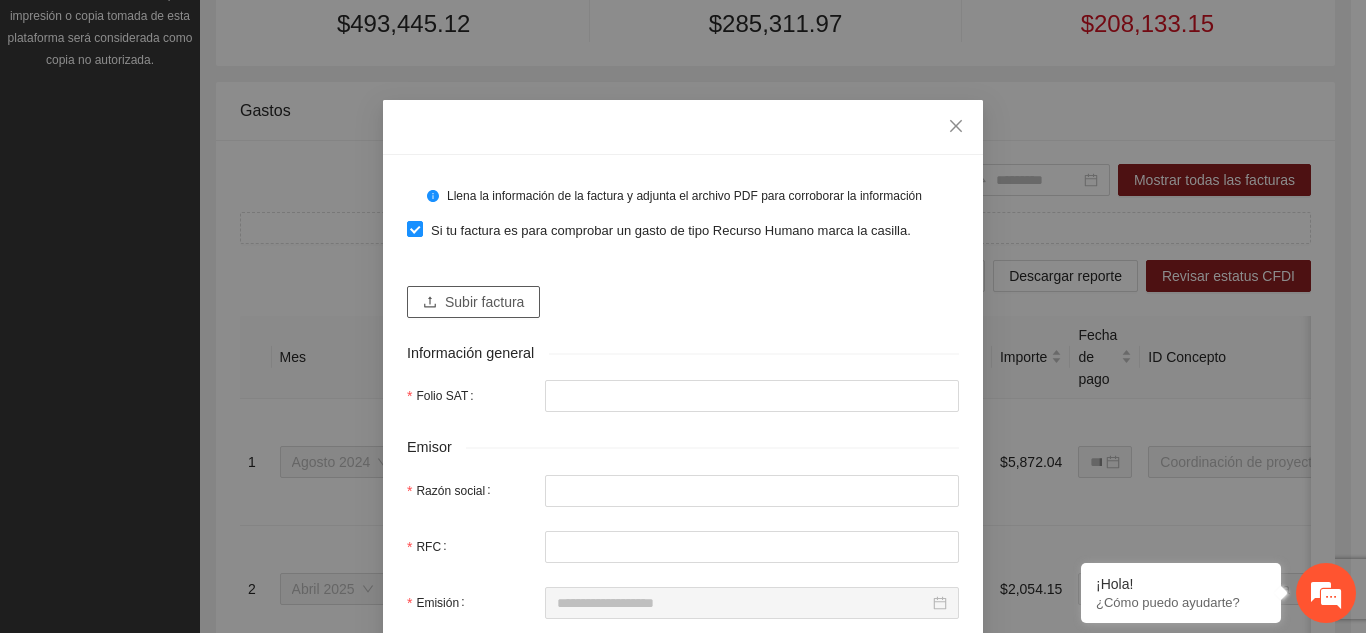 click on "Subir factura" at bounding box center (473, 302) 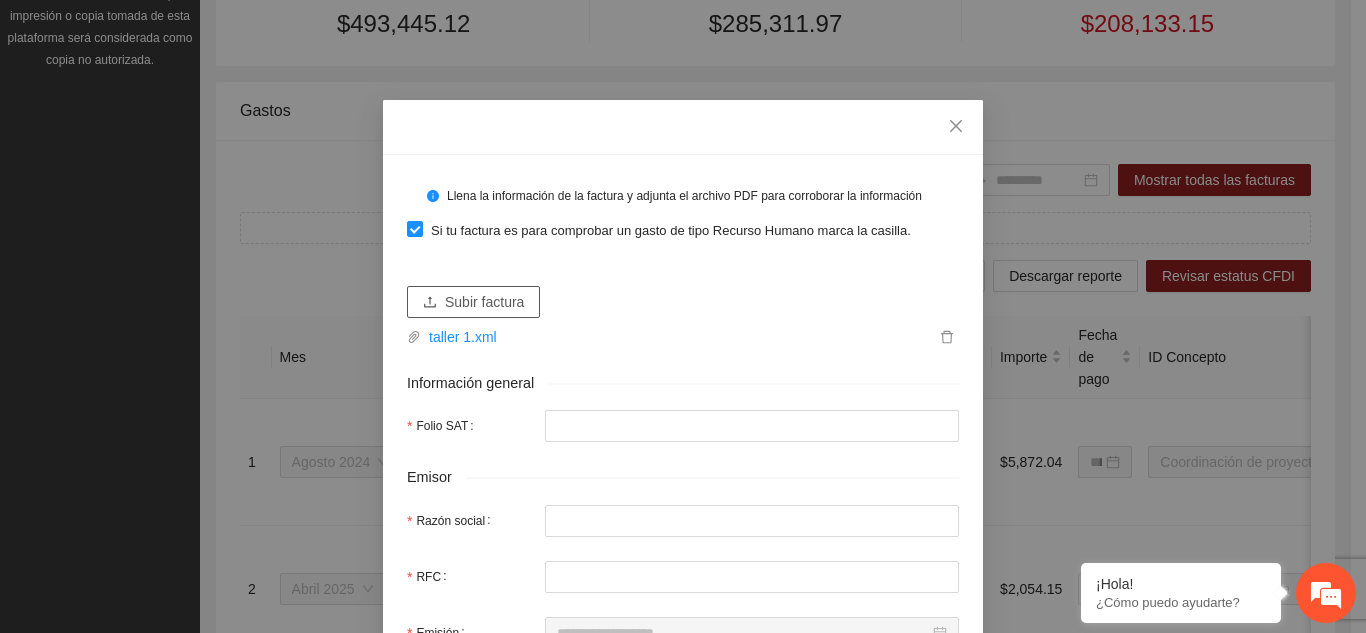 type on "**********" 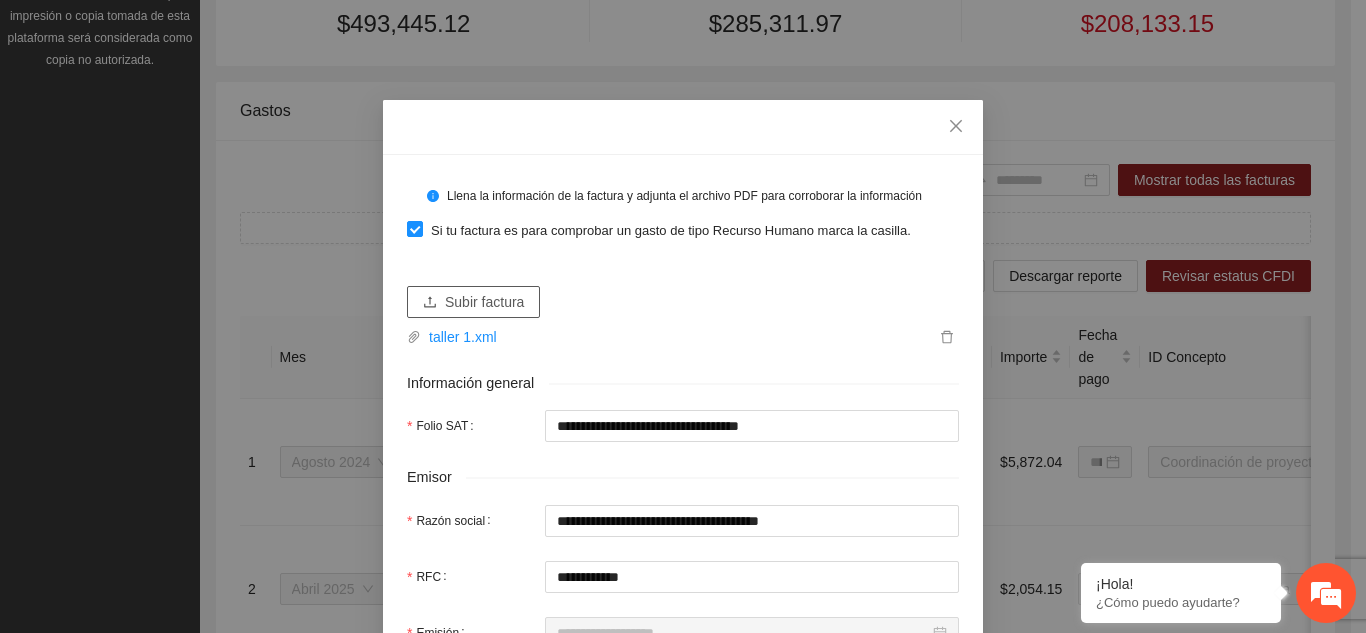 type on "**********" 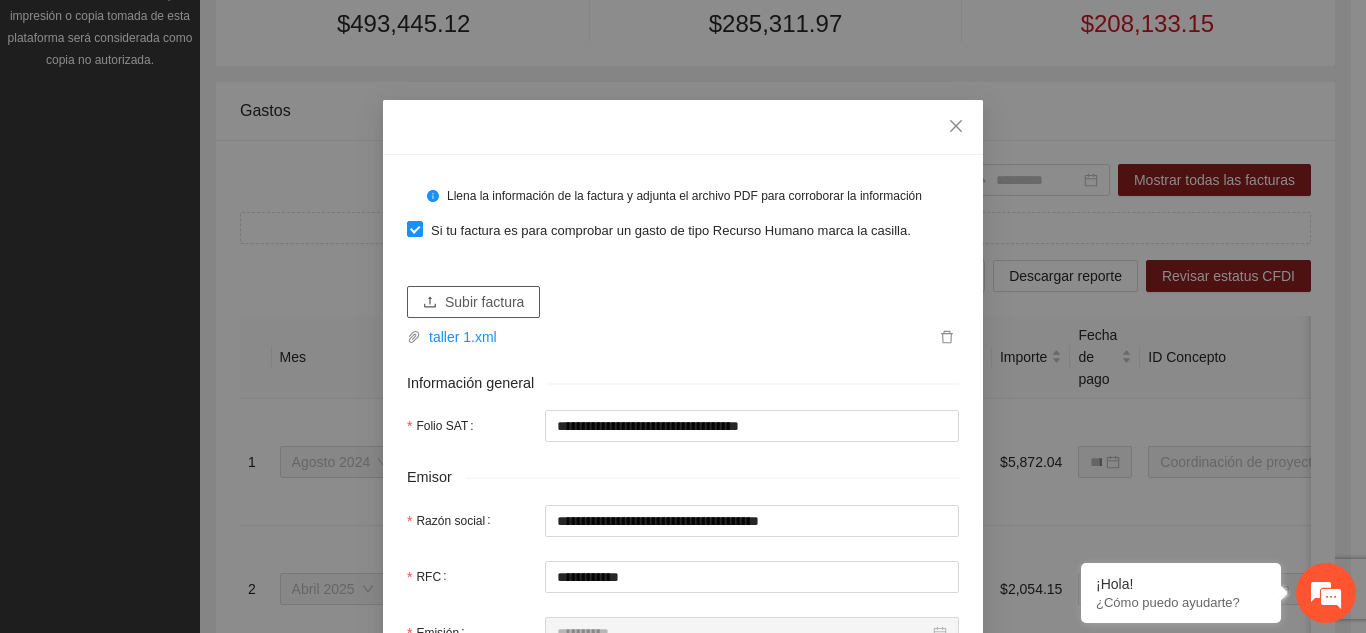 click on "Subir factura" at bounding box center [484, 302] 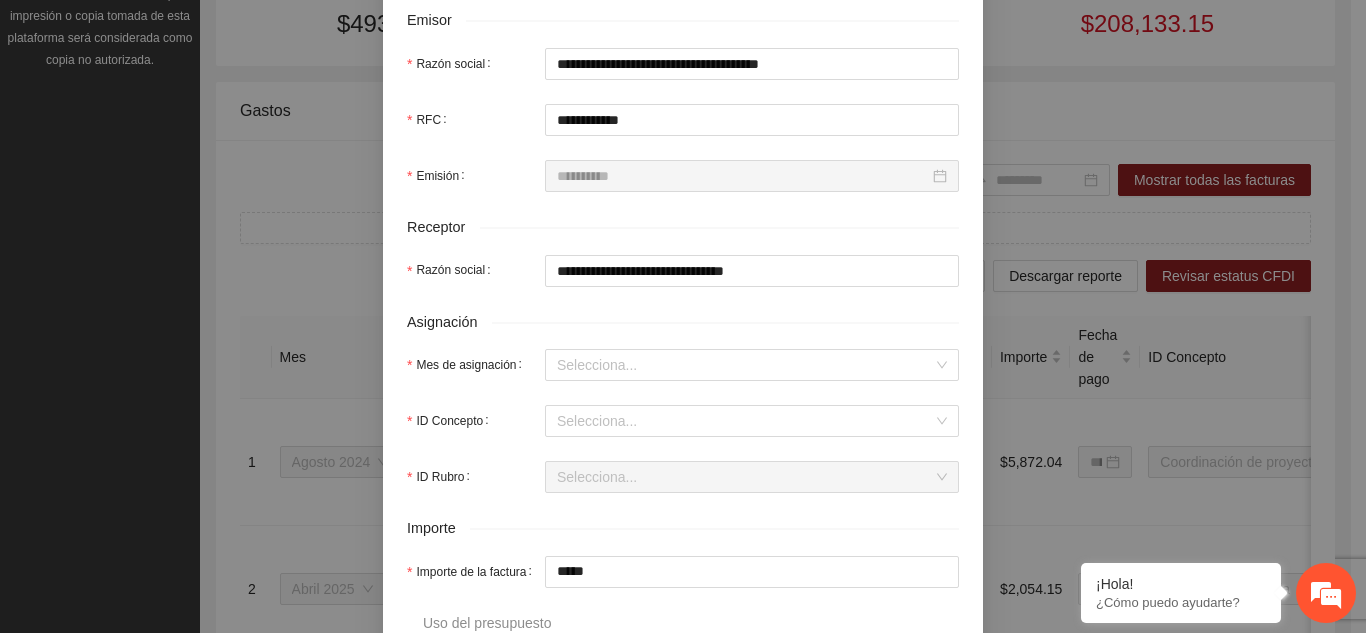 scroll, scrollTop: 500, scrollLeft: 0, axis: vertical 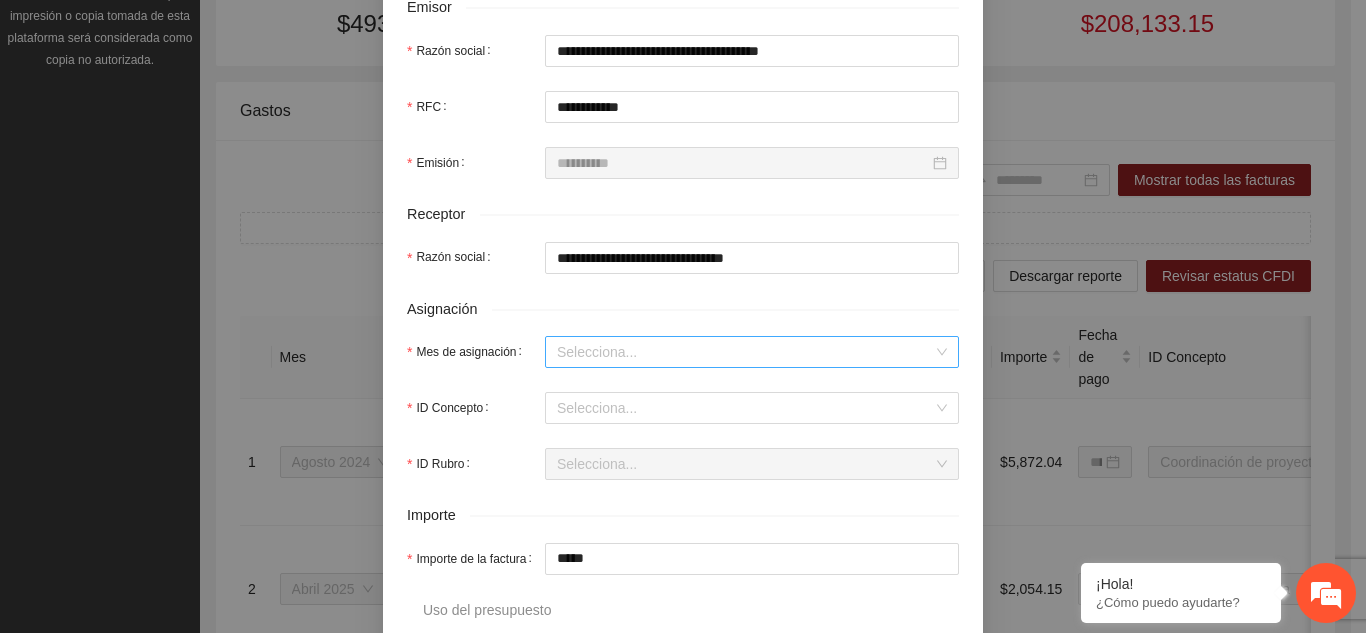 click on "Mes de asignación" at bounding box center [745, 352] 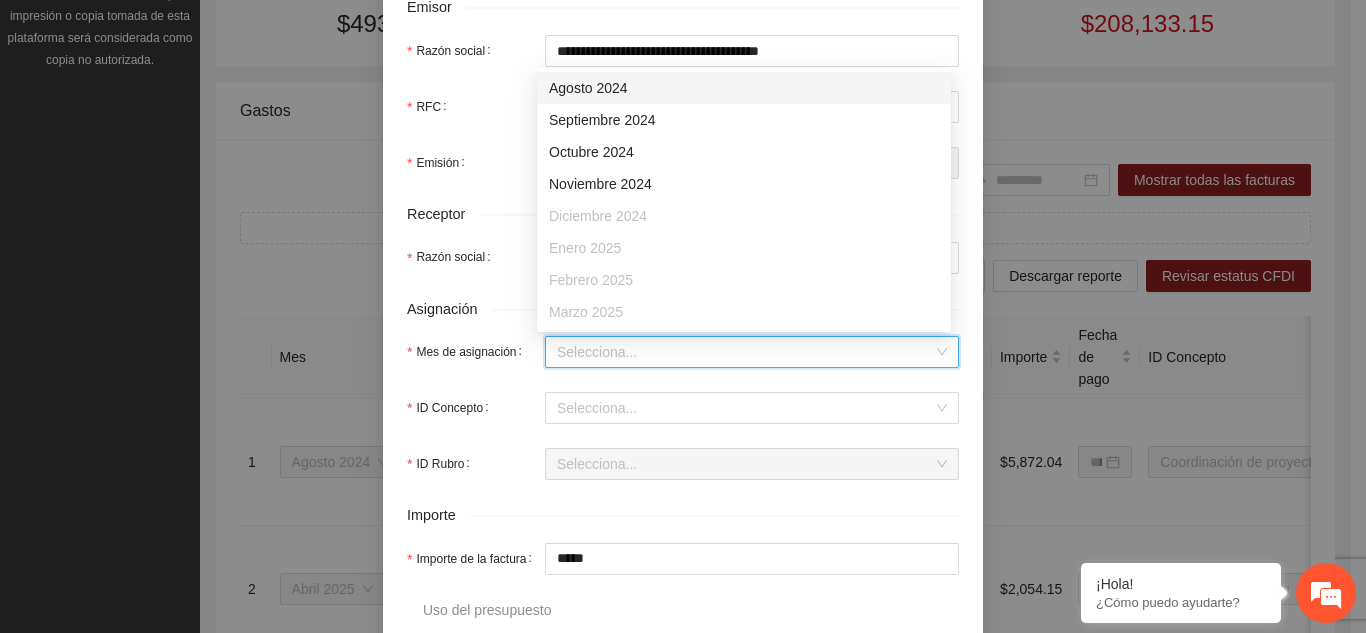 scroll, scrollTop: 128, scrollLeft: 0, axis: vertical 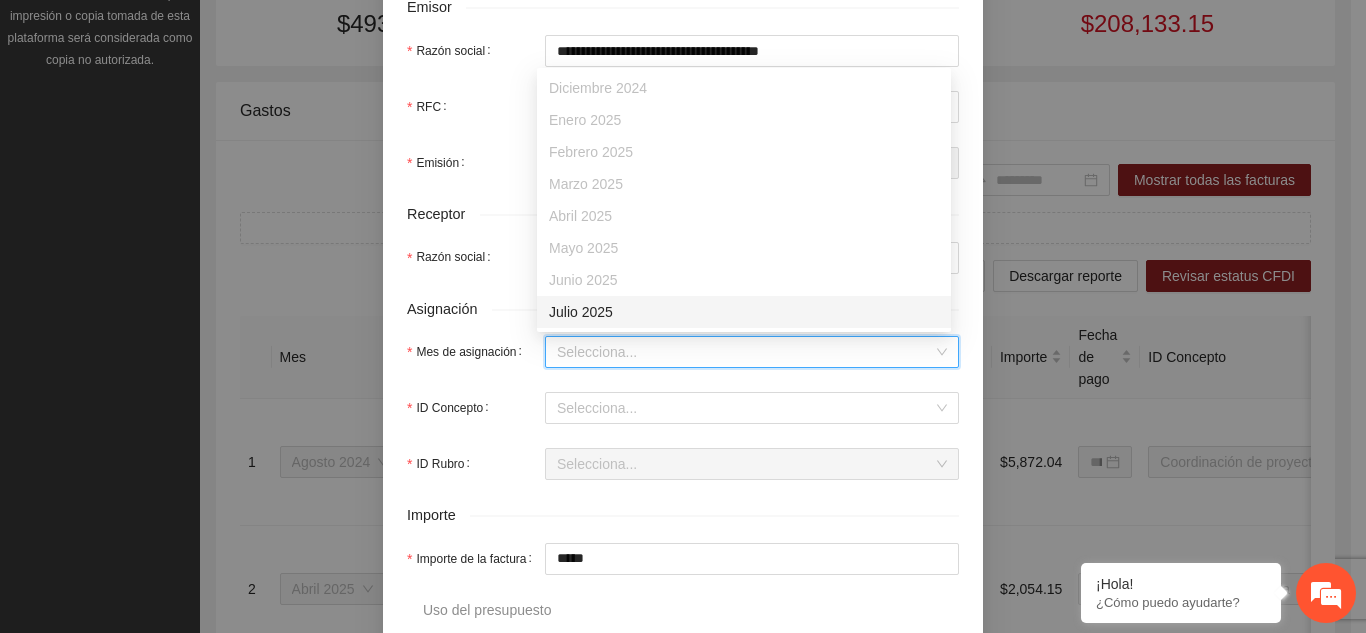 click on "Julio 2025" at bounding box center [744, 312] 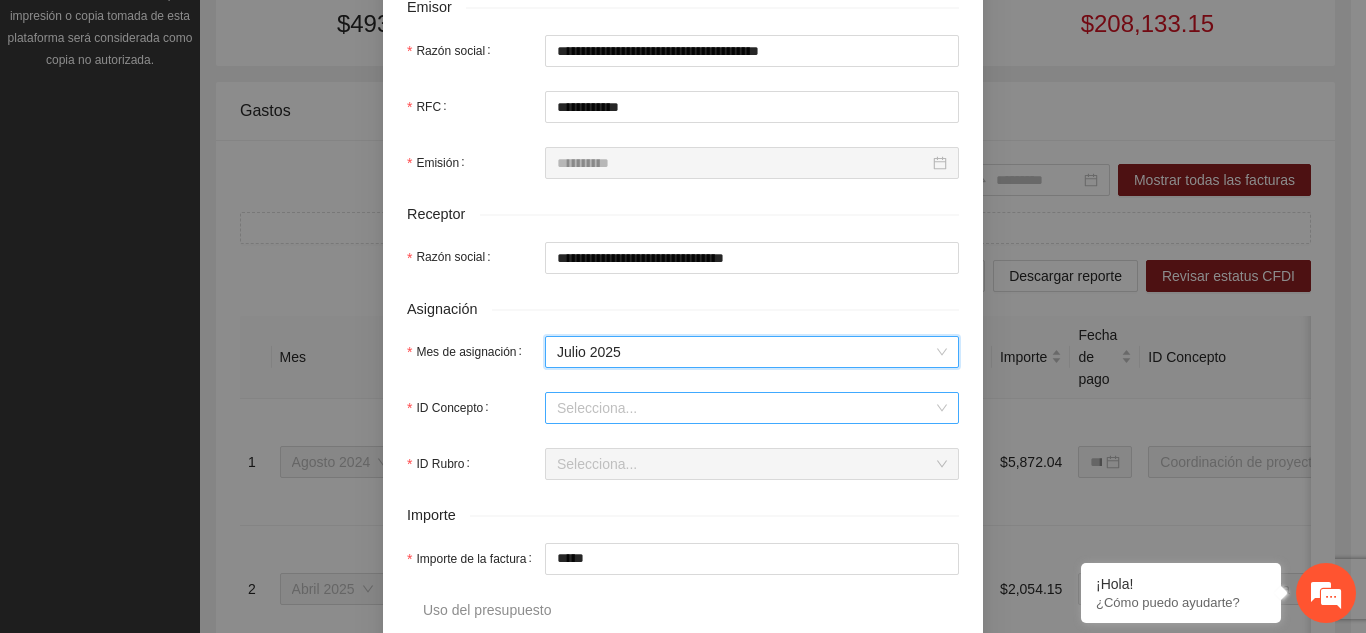 click on "ID Concepto" at bounding box center (745, 408) 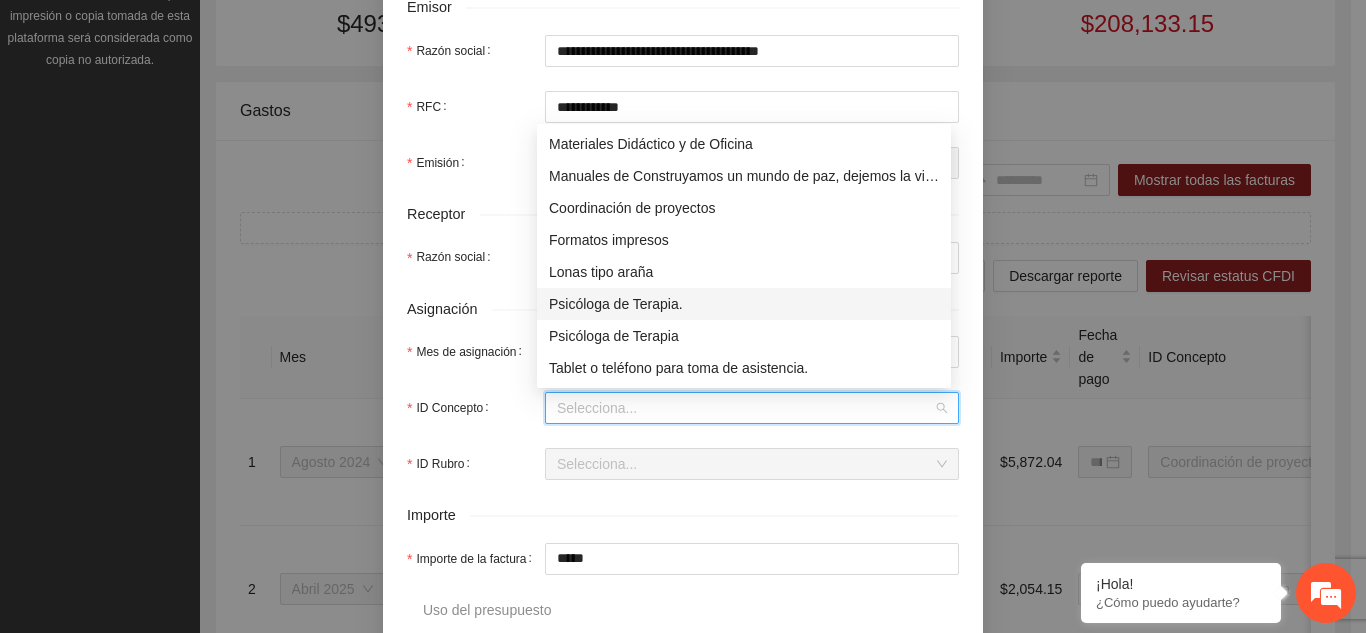 click on "Psicóloga de Terapia." at bounding box center (744, 304) 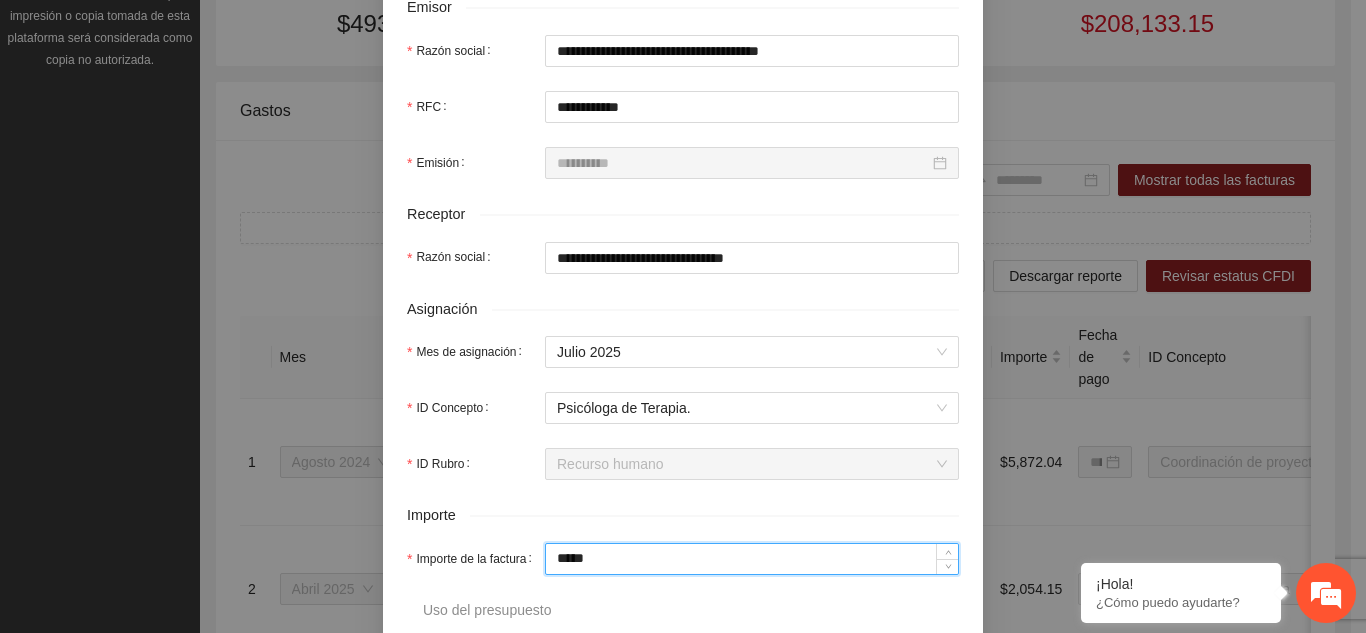 click on "*****" at bounding box center (752, 559) 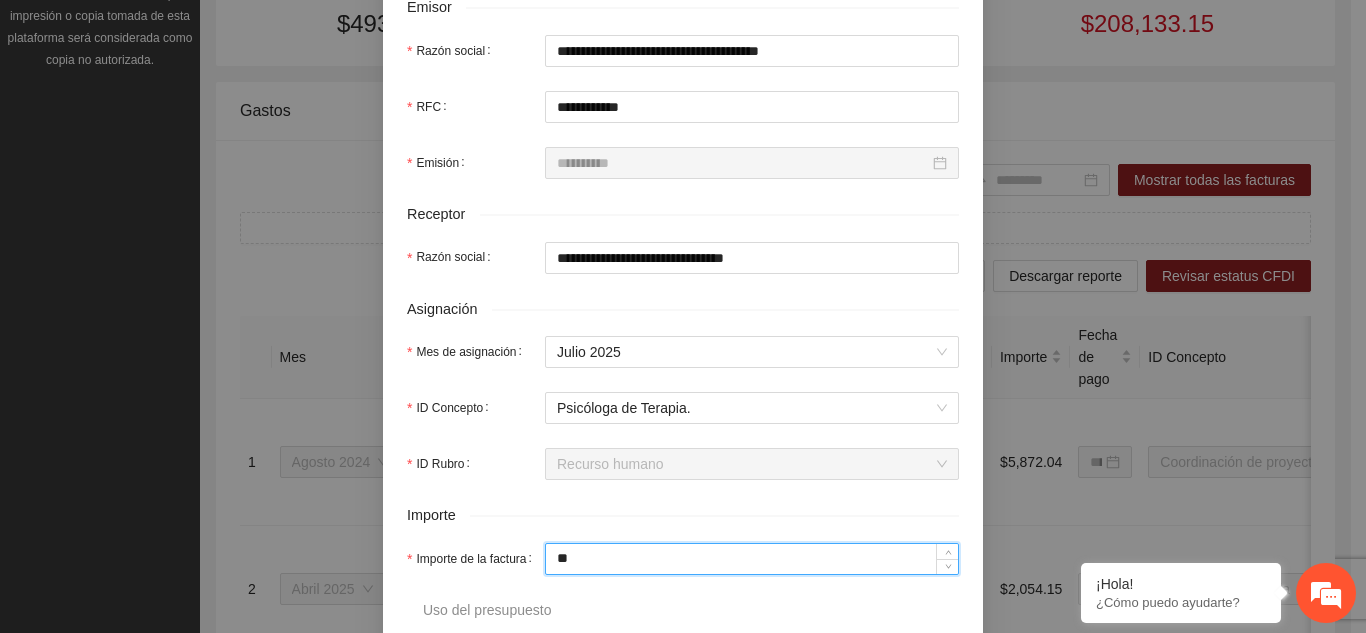 type on "*" 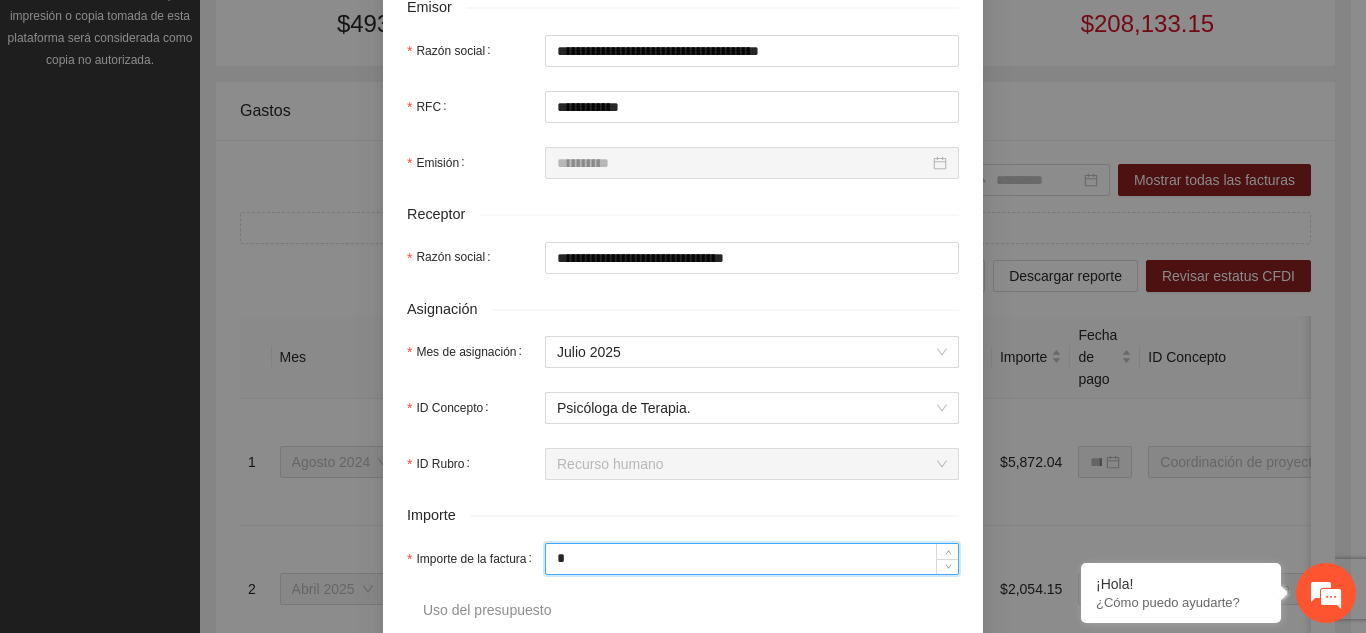 type 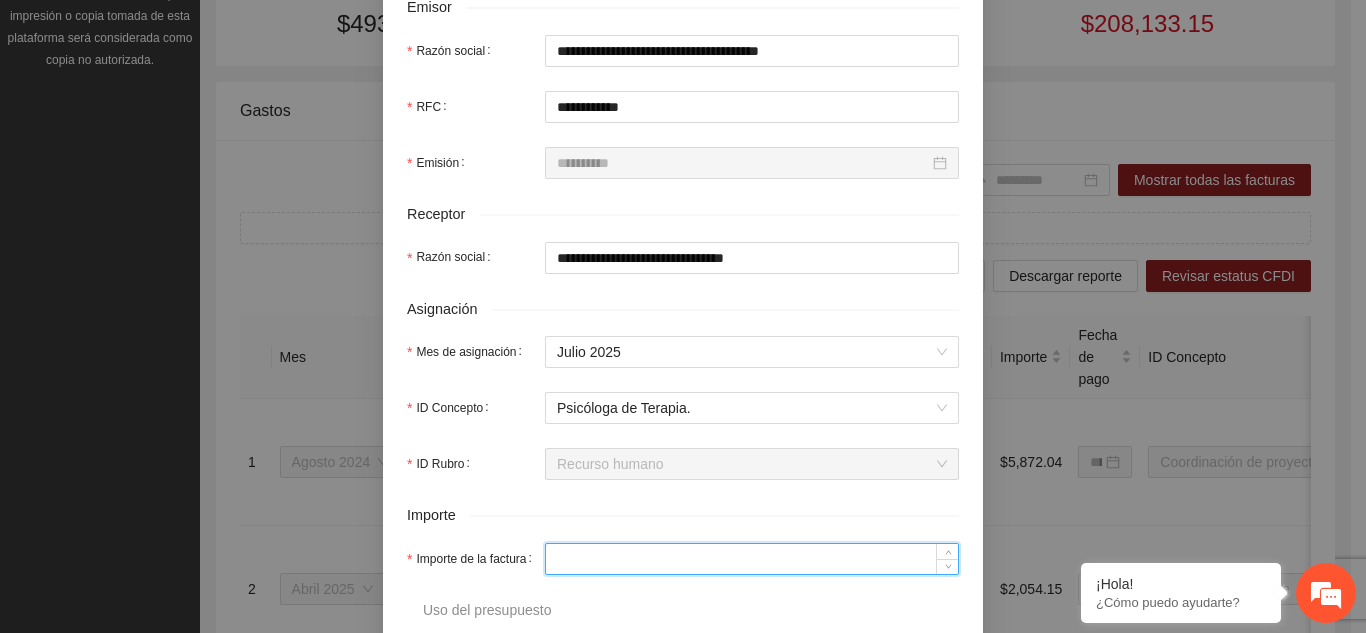 type on "*" 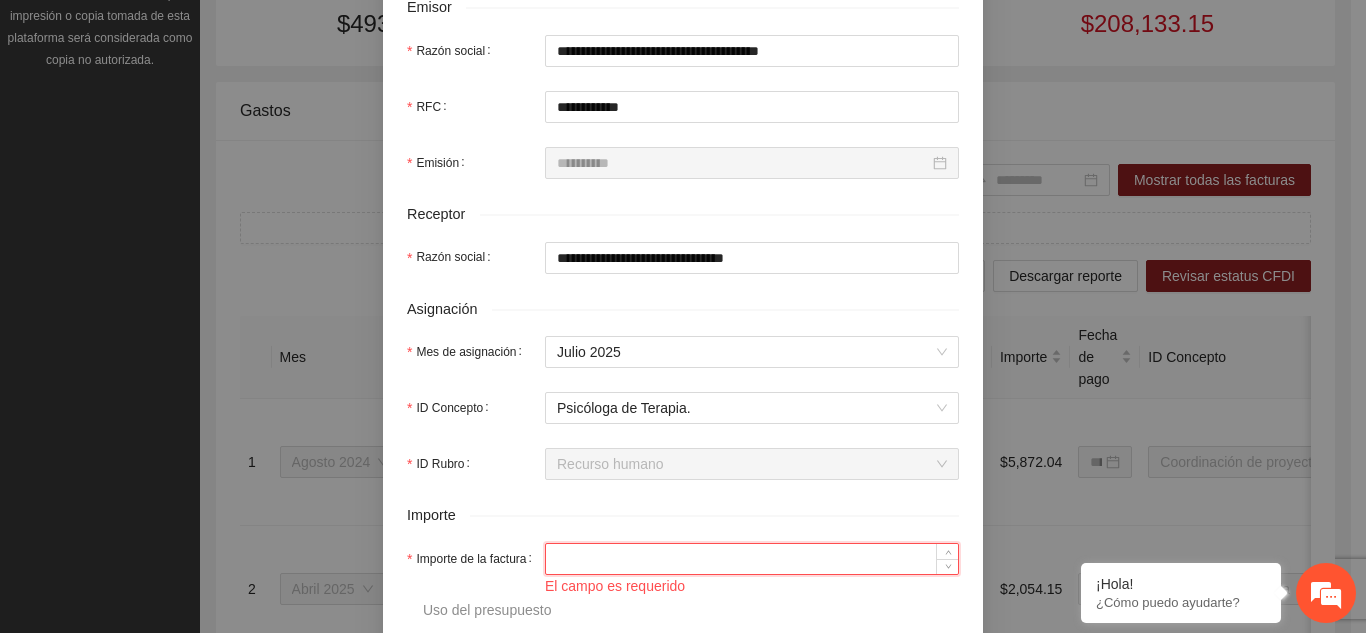 paste on "***" 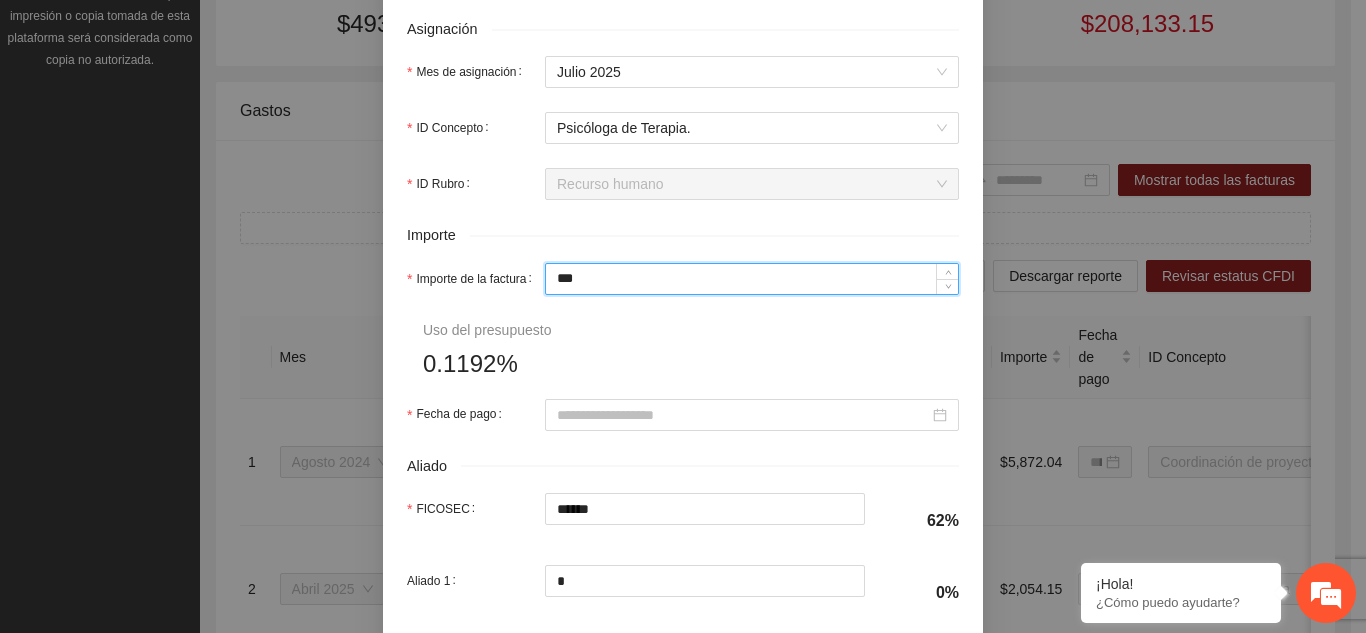 scroll, scrollTop: 900, scrollLeft: 0, axis: vertical 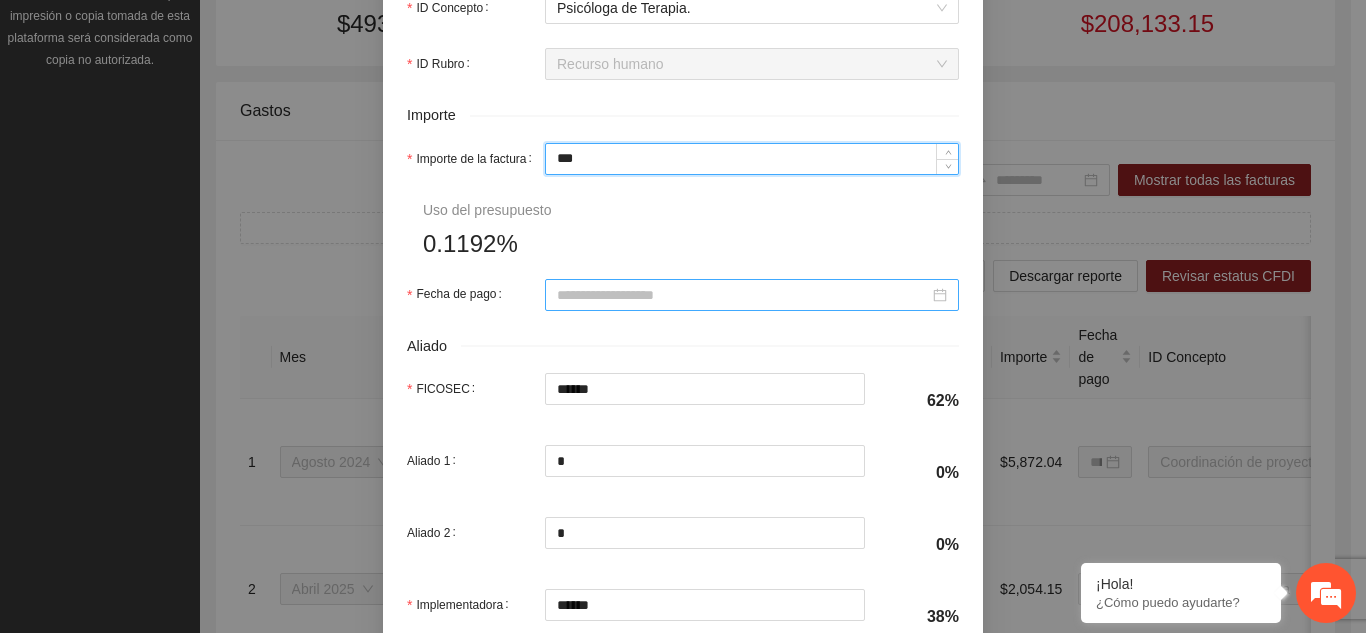 type on "***" 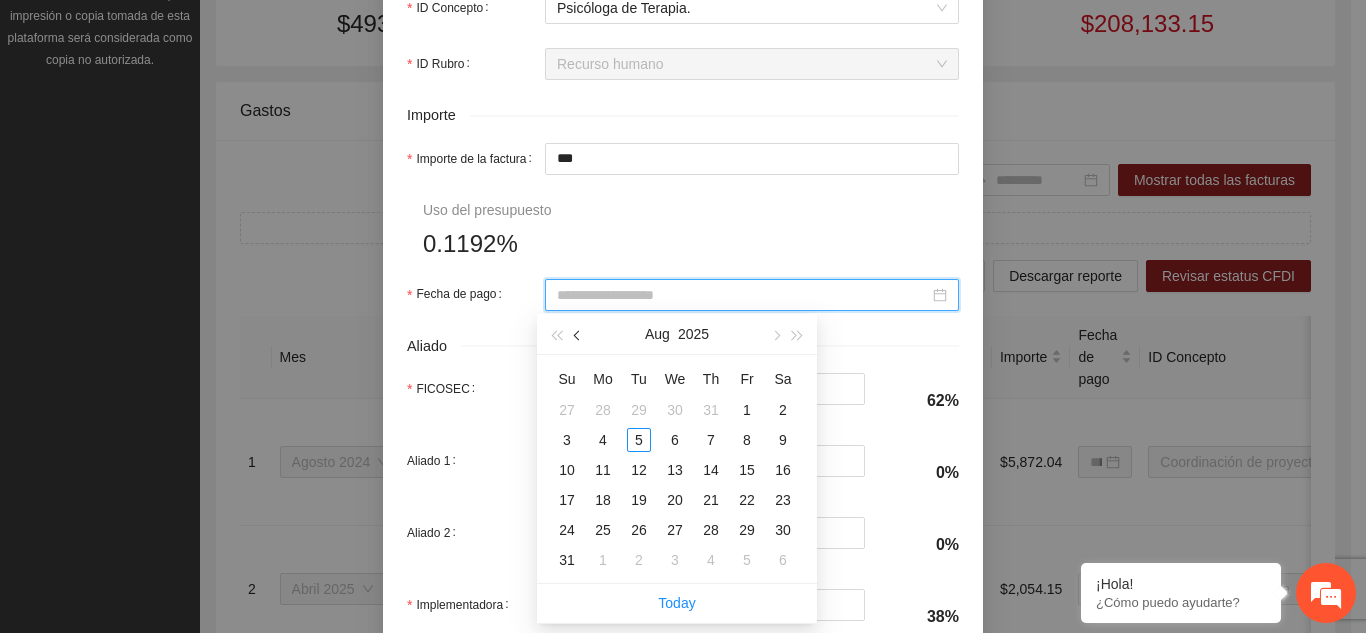 click at bounding box center [578, 334] 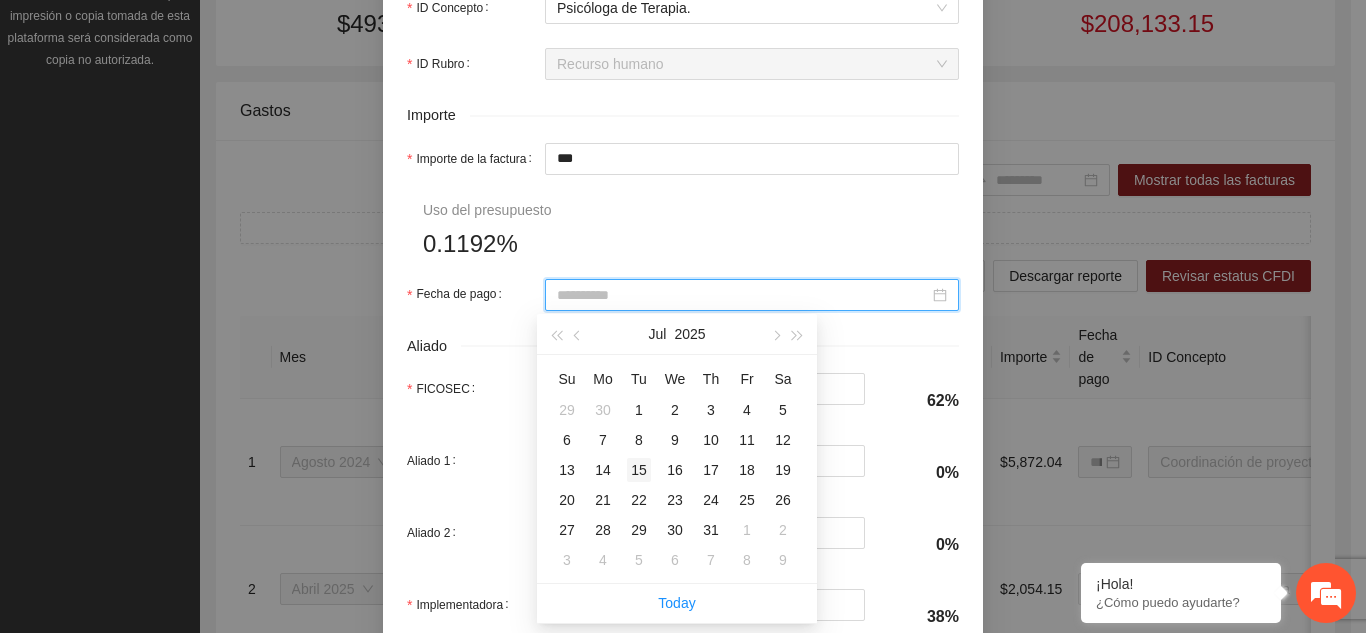 type on "**********" 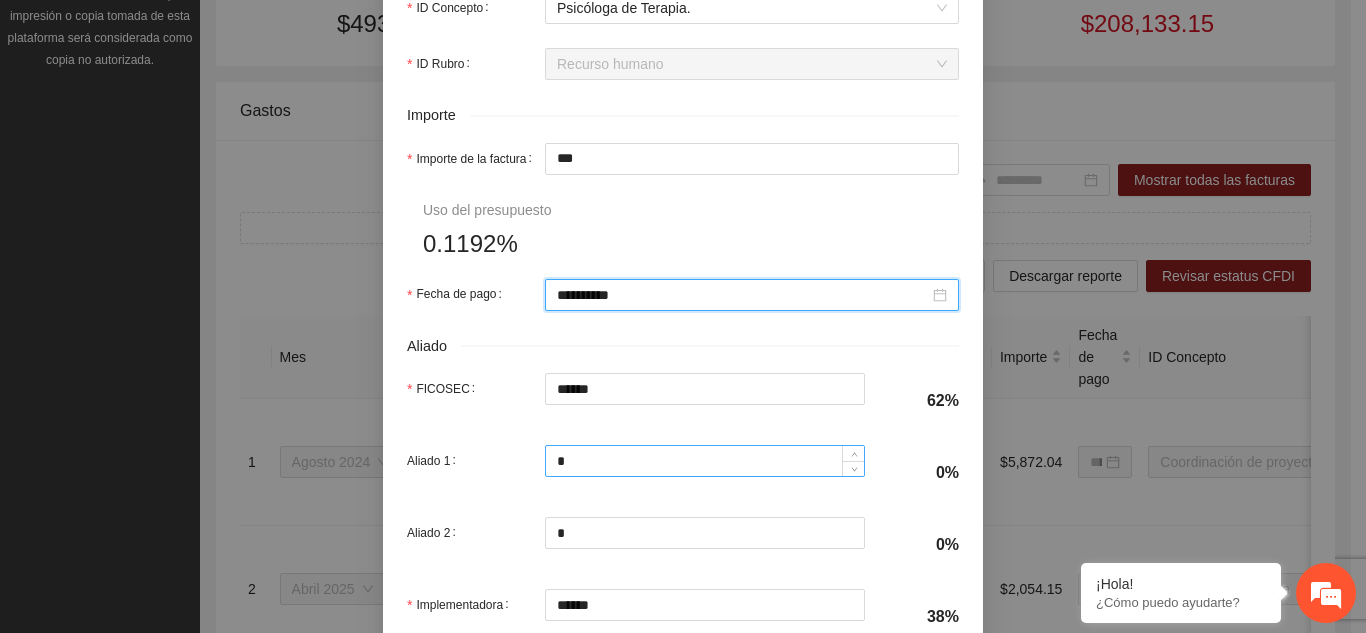 scroll, scrollTop: 1029, scrollLeft: 0, axis: vertical 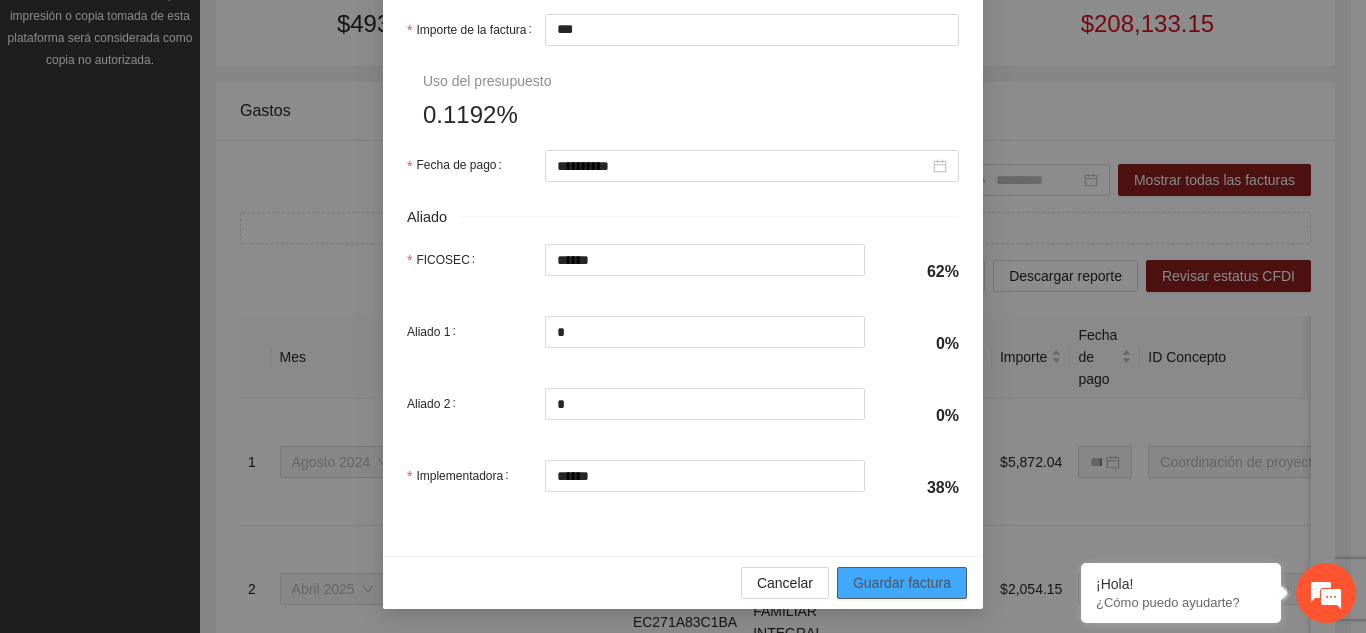 click on "Guardar factura" at bounding box center [902, 583] 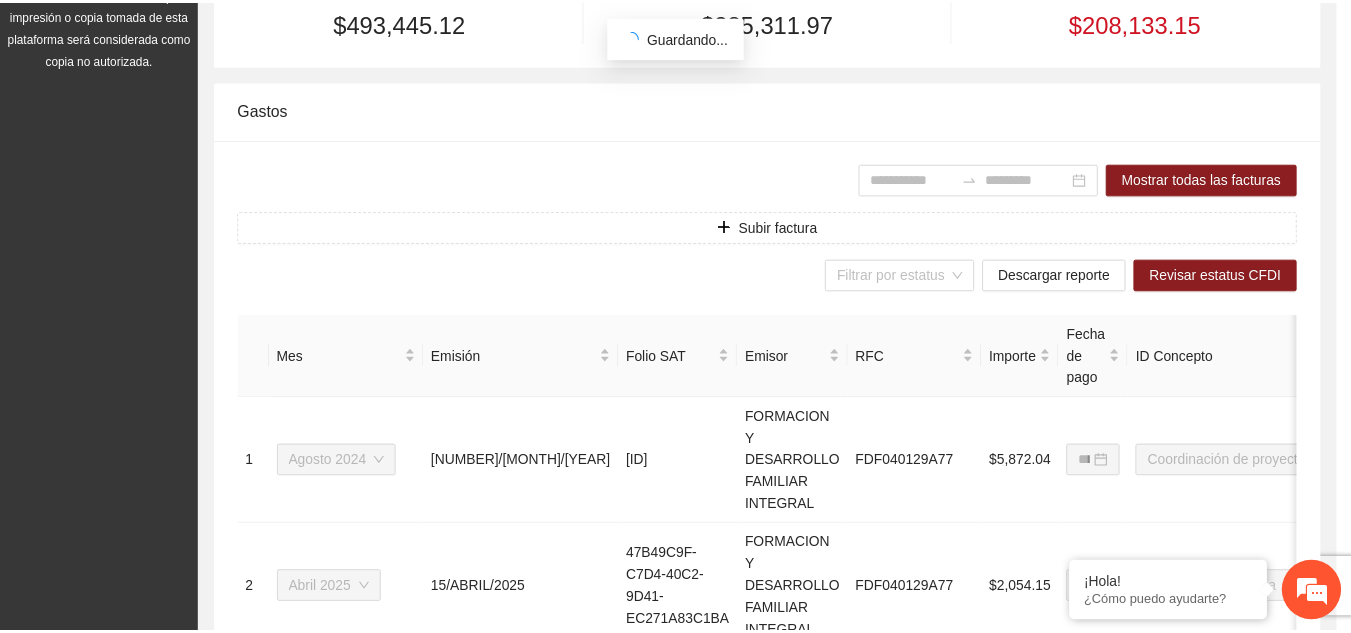 scroll, scrollTop: 869, scrollLeft: 0, axis: vertical 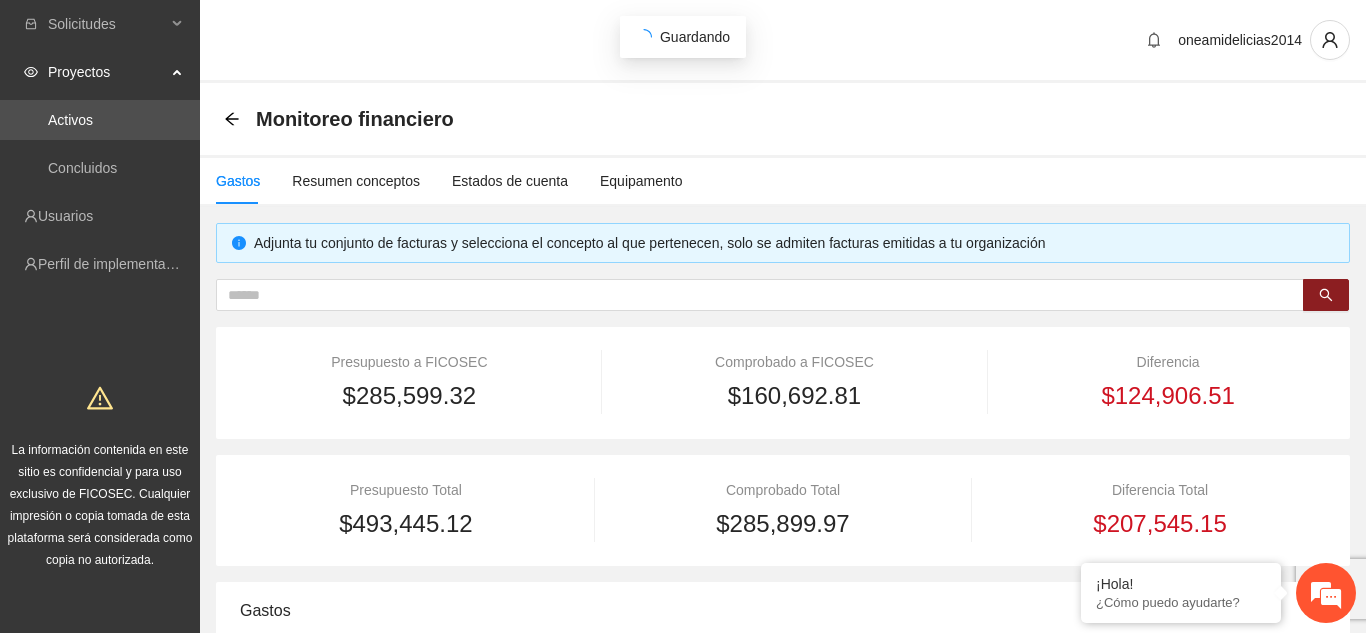 type on "**********" 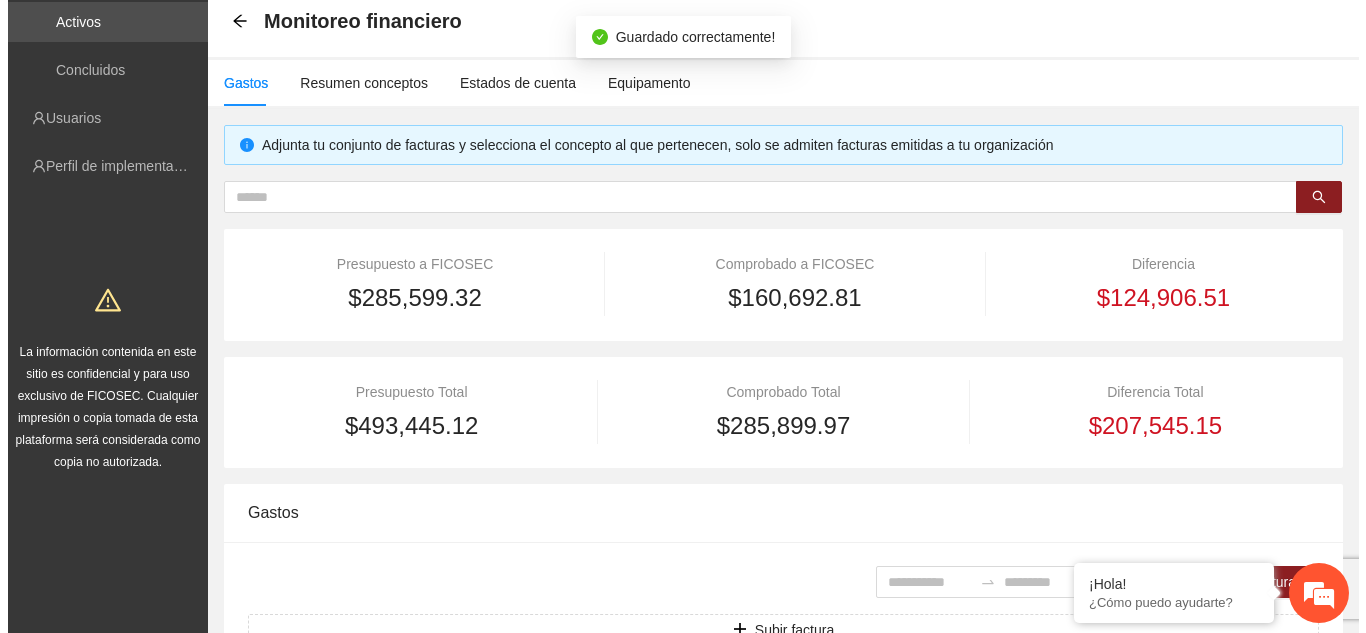 scroll, scrollTop: 200, scrollLeft: 0, axis: vertical 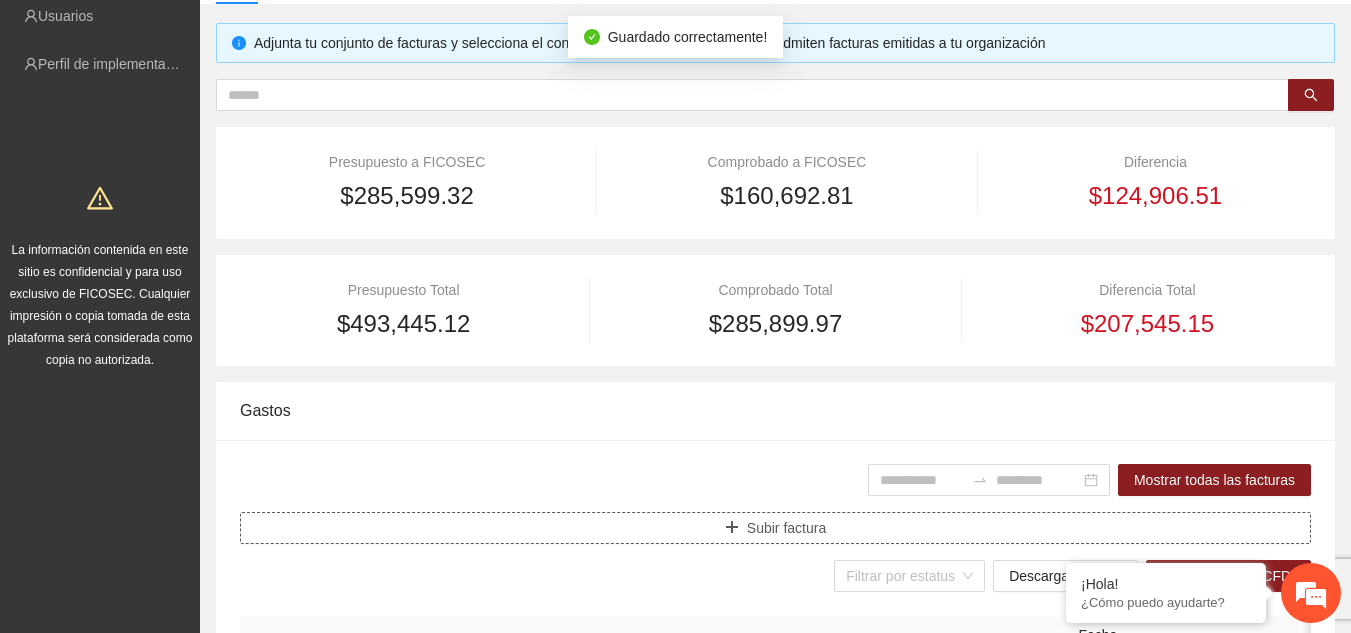 click on "Subir factura" at bounding box center [775, 528] 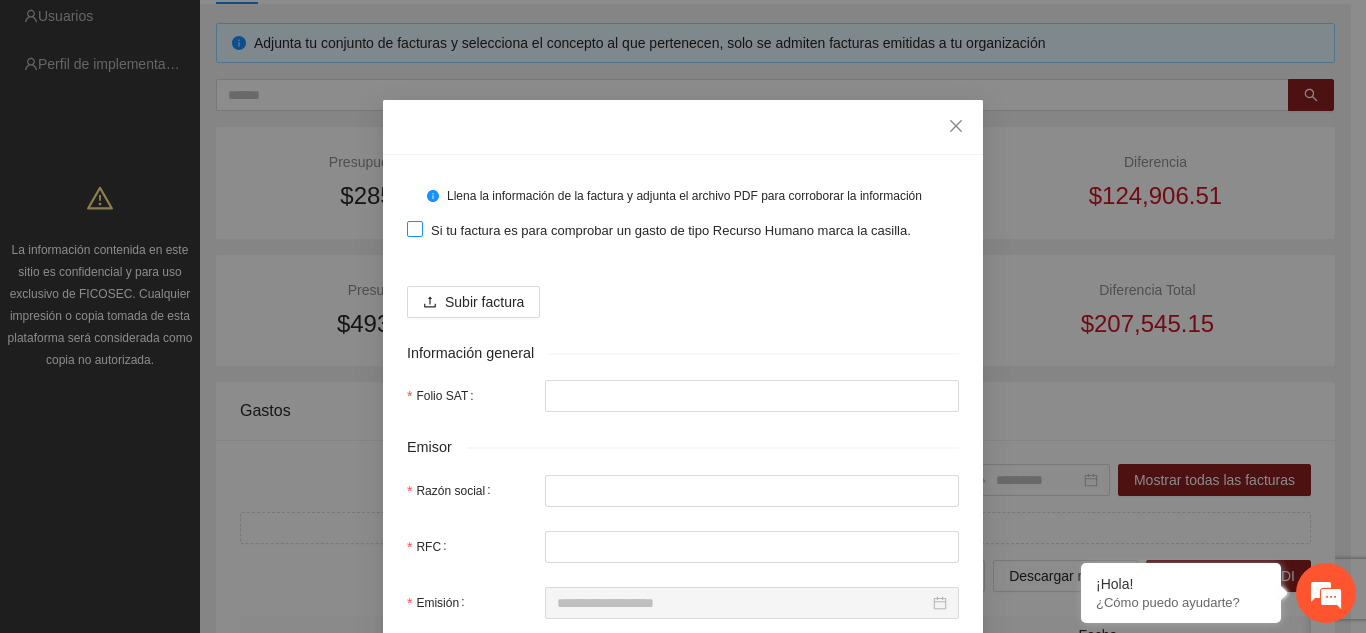 click at bounding box center (415, 229) 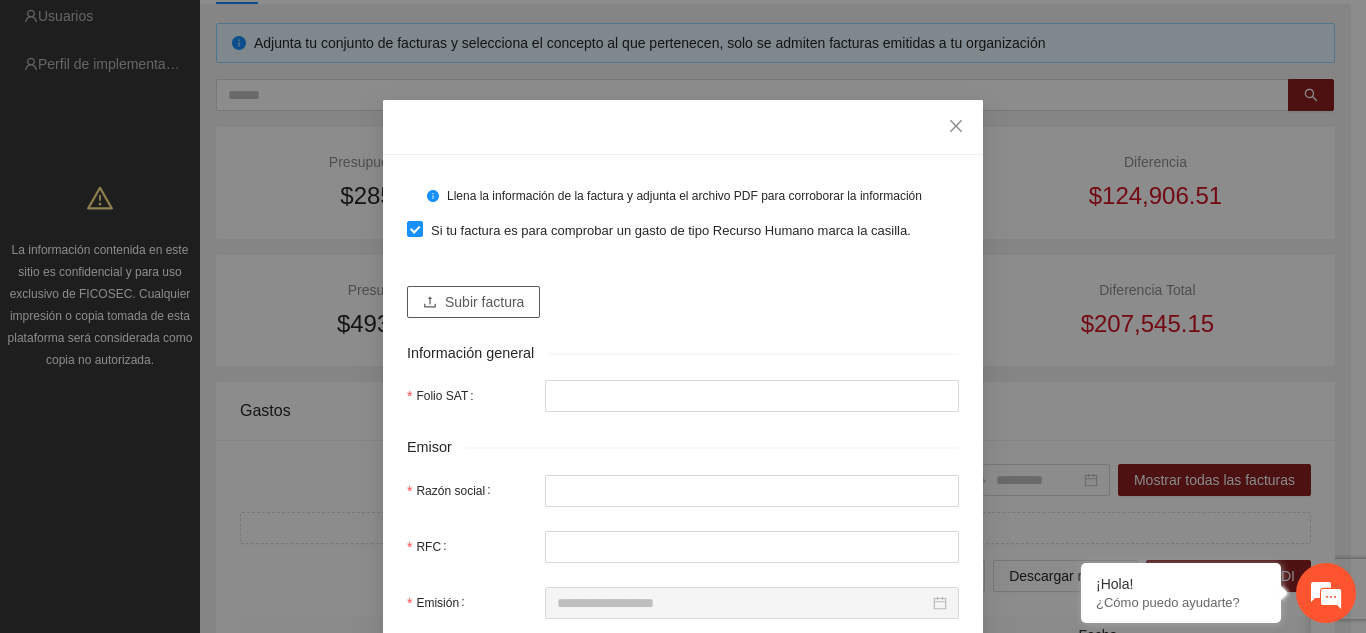 click on "Subir factura" at bounding box center [484, 302] 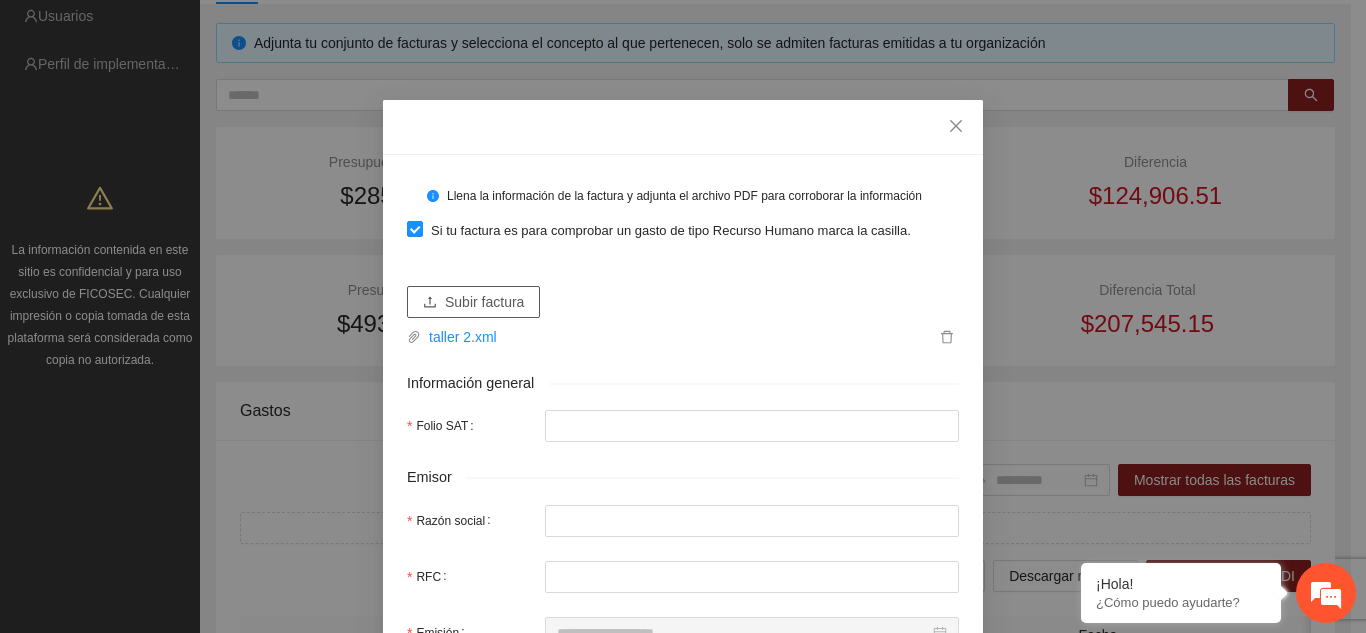 type on "**********" 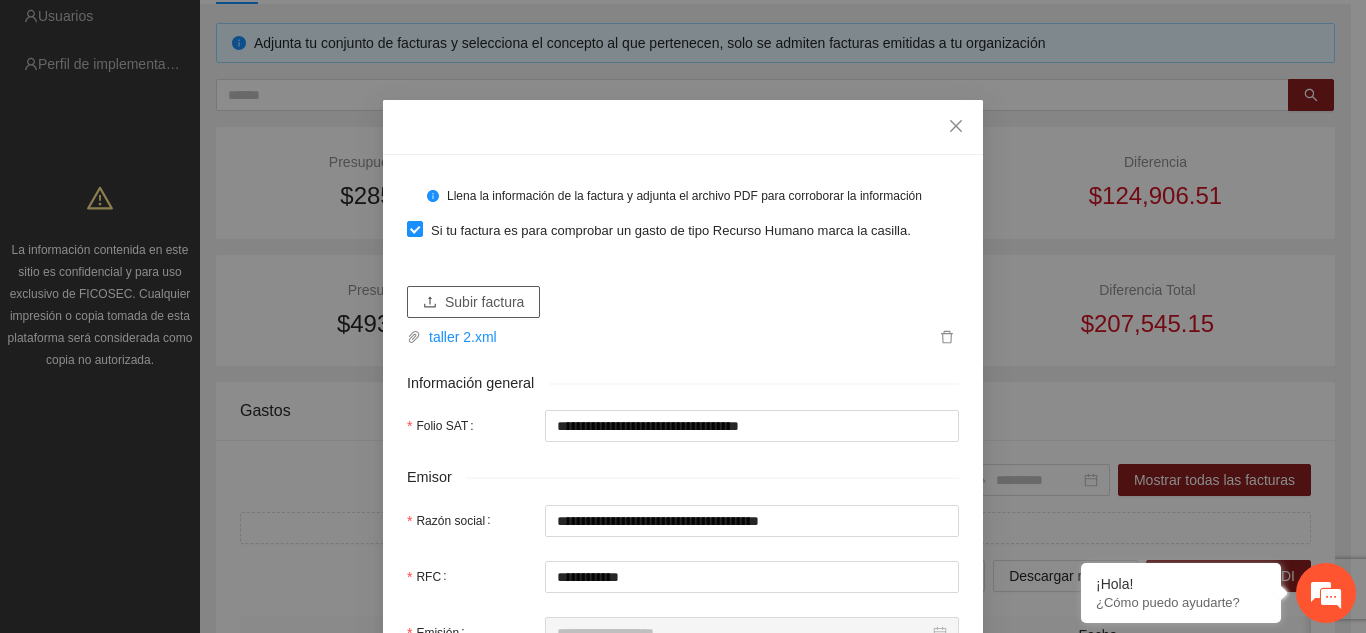 type on "**********" 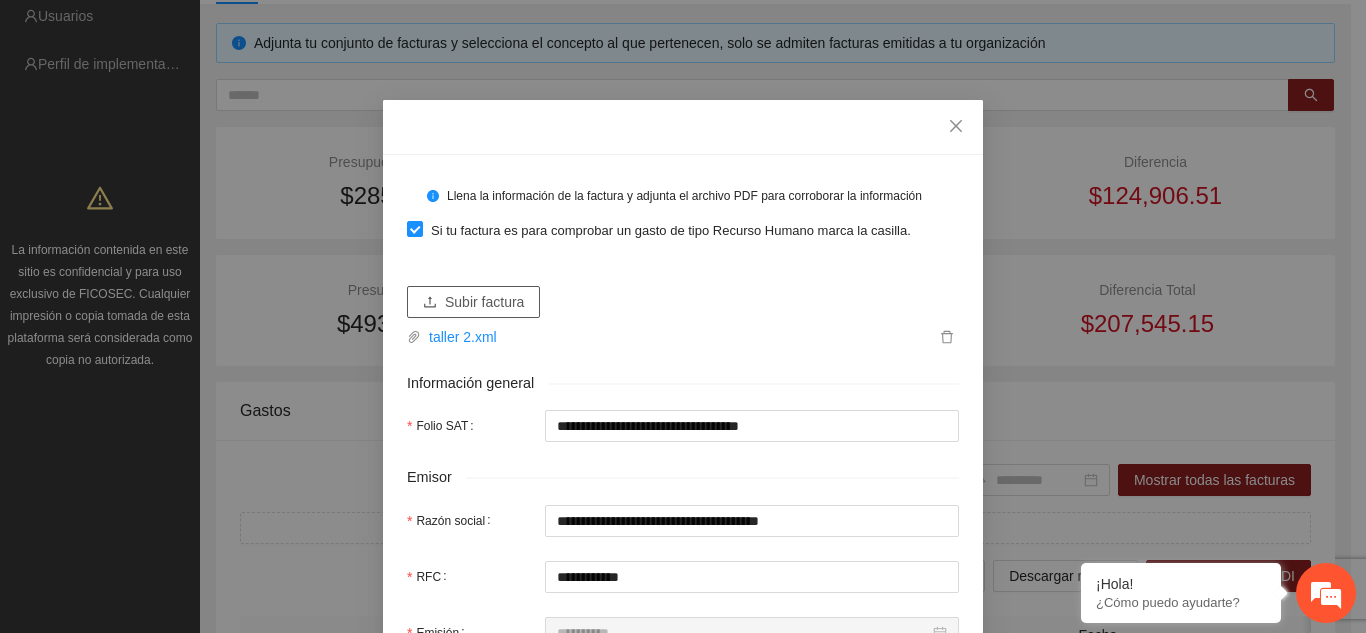 click on "Subir factura" at bounding box center [484, 302] 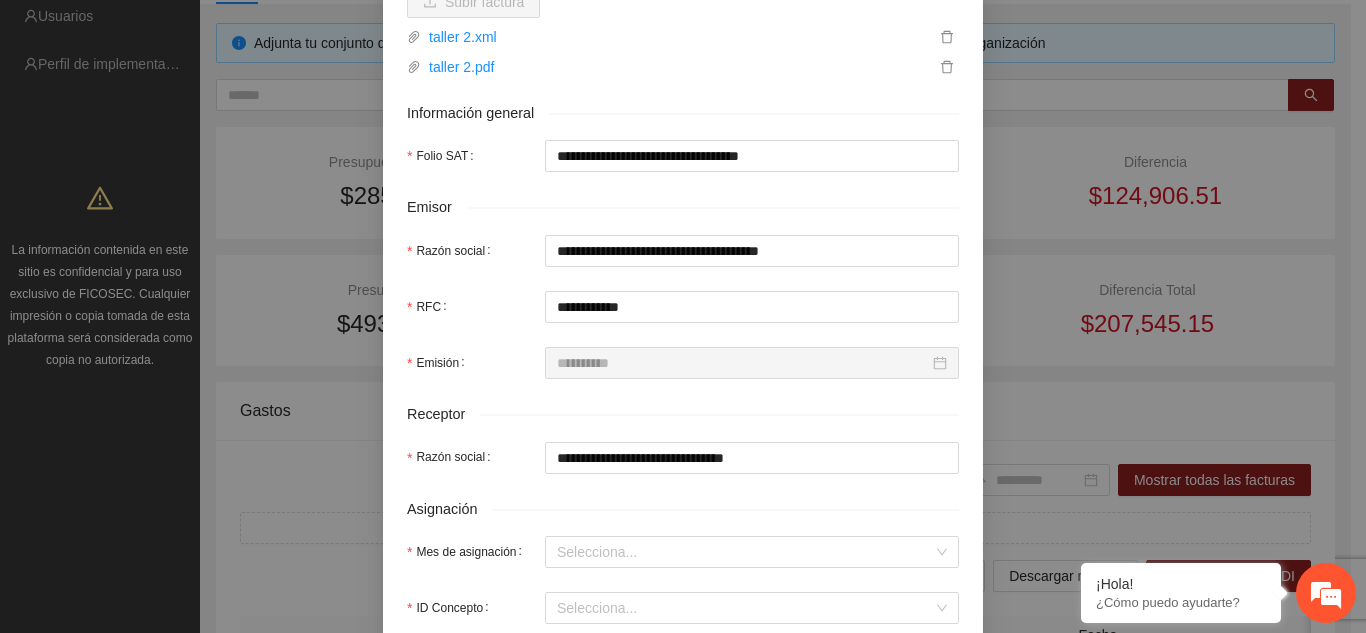 scroll, scrollTop: 400, scrollLeft: 0, axis: vertical 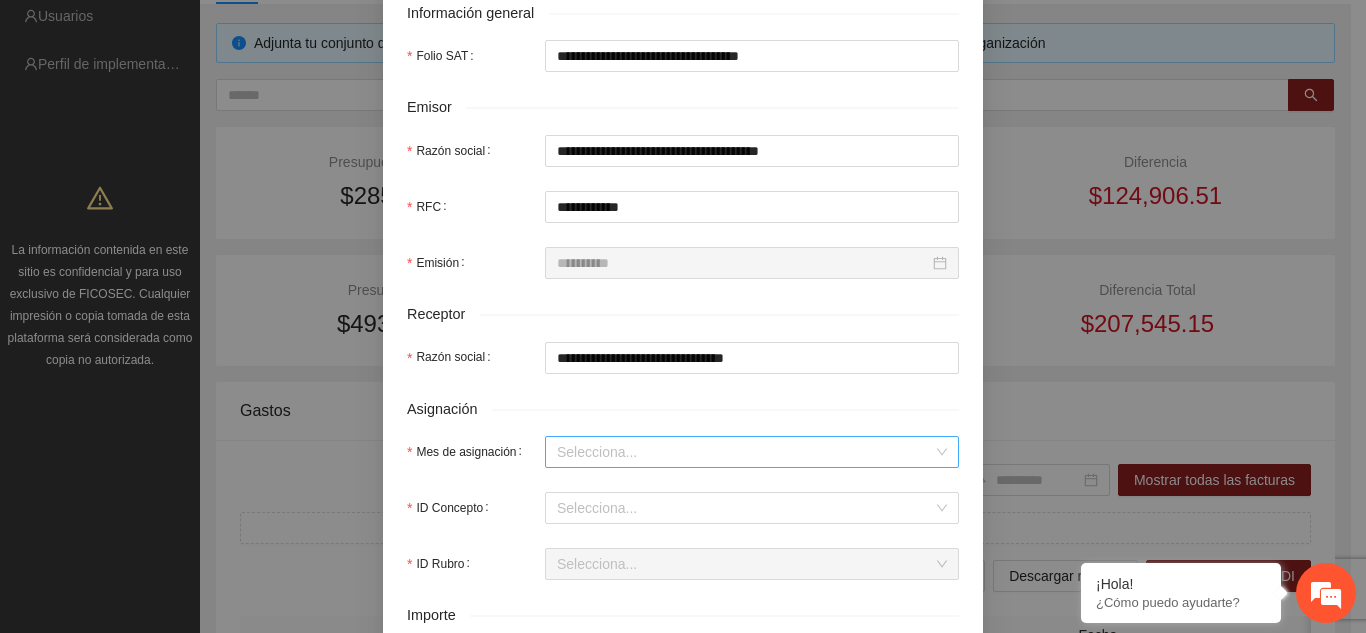 click on "Mes de asignación" at bounding box center (745, 452) 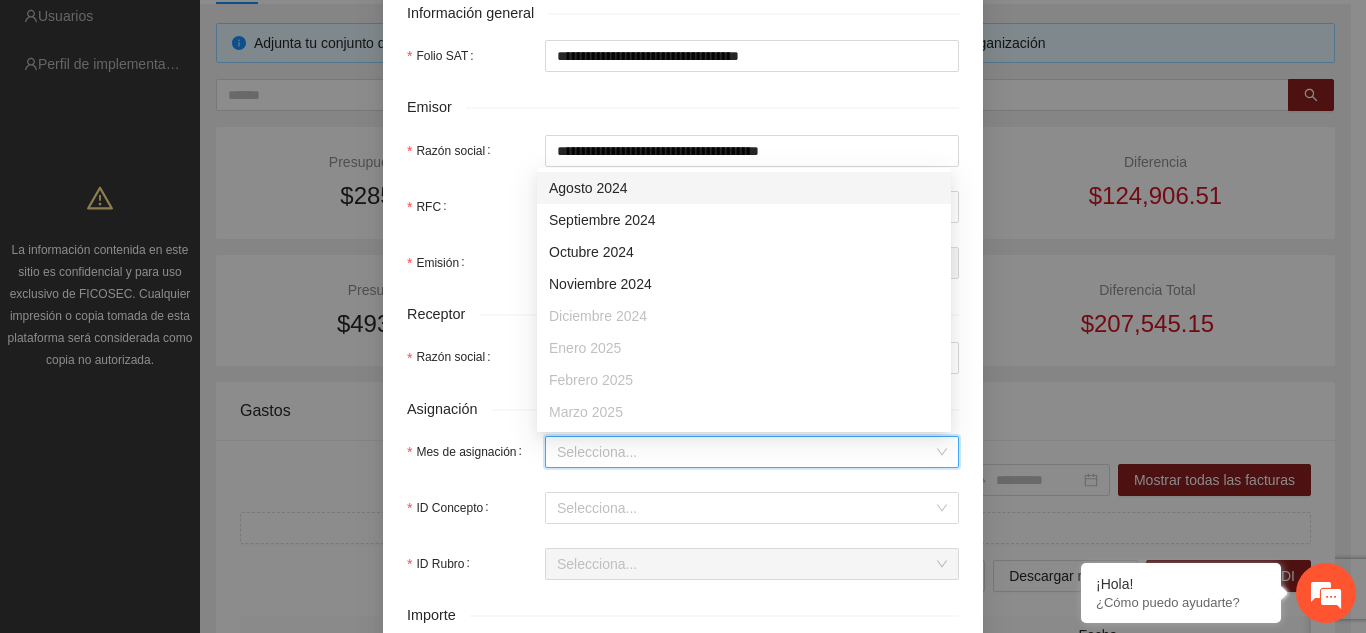 scroll, scrollTop: 128, scrollLeft: 0, axis: vertical 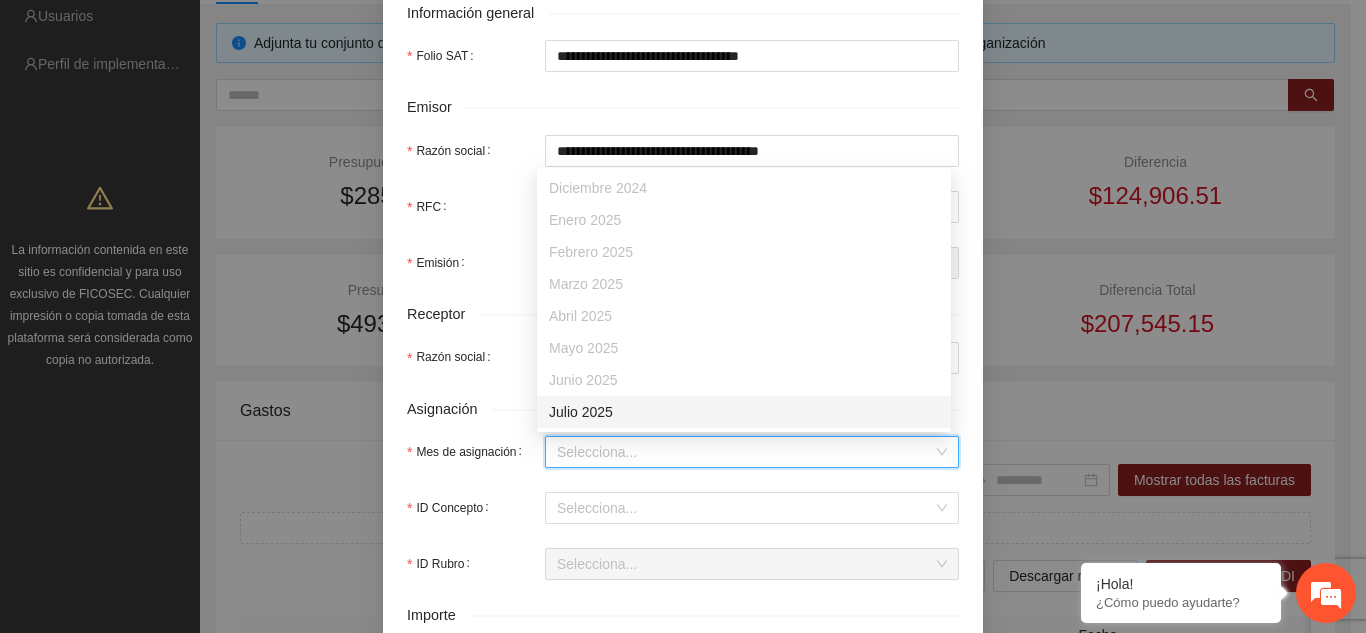 click on "Julio 2025" at bounding box center [744, 412] 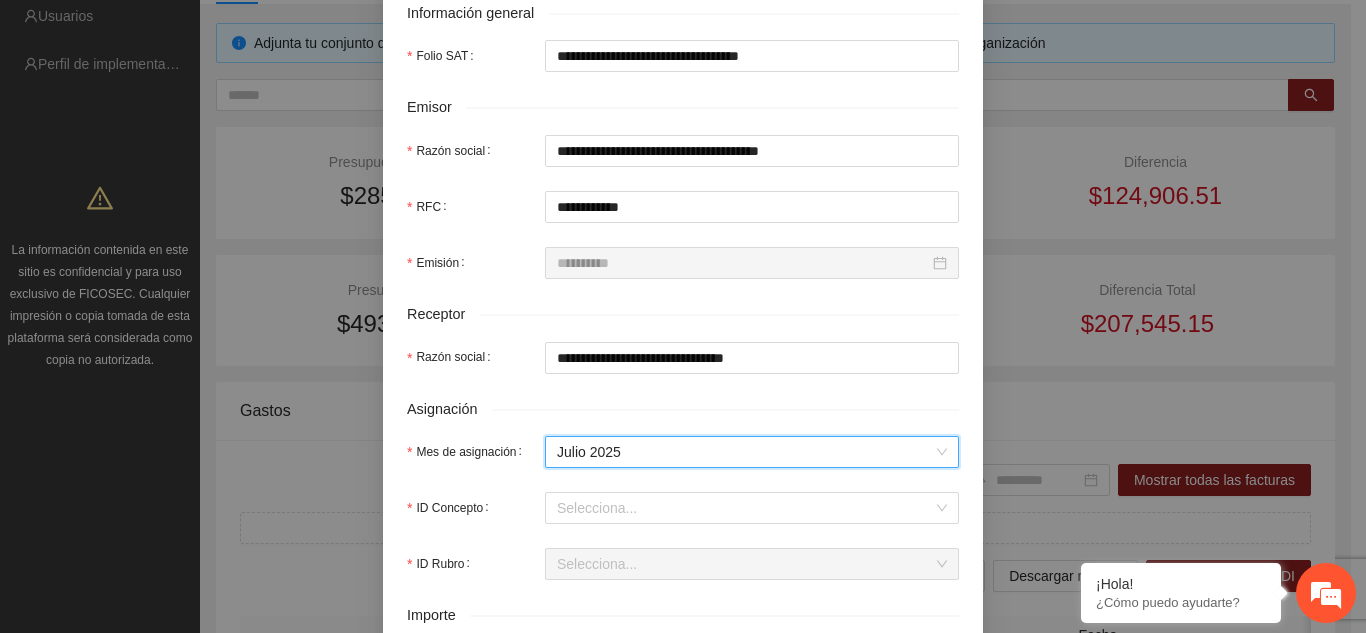 scroll, scrollTop: 700, scrollLeft: 0, axis: vertical 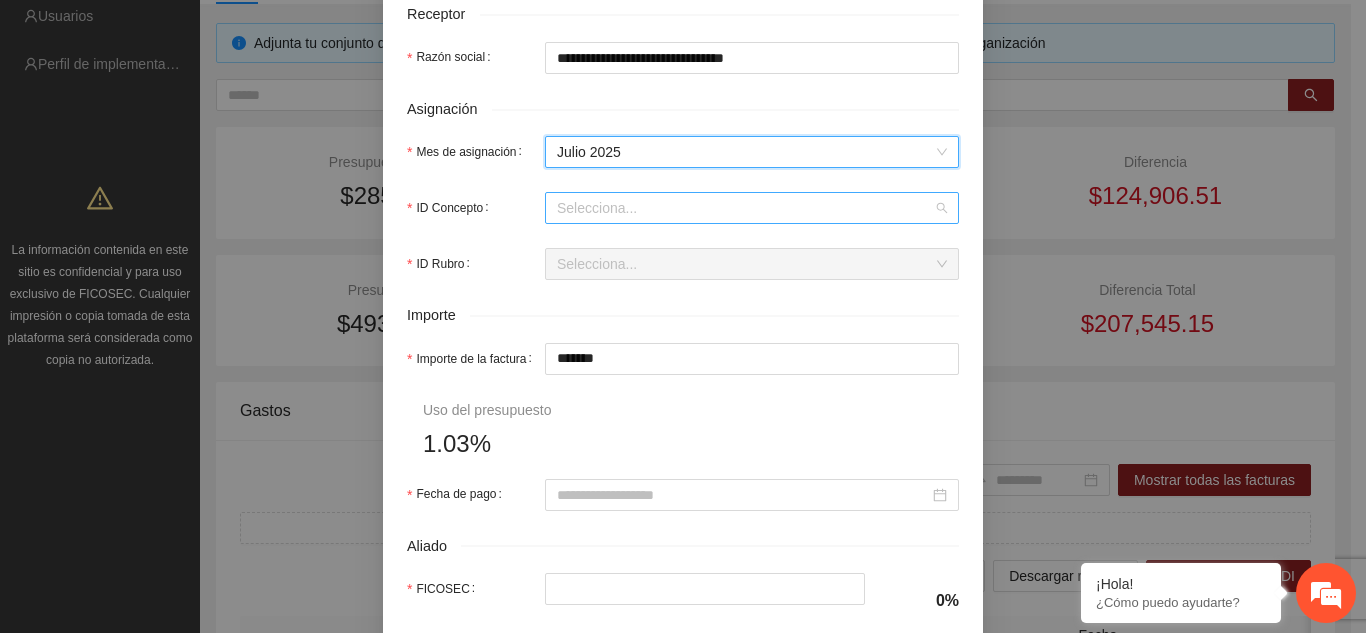 click on "ID Concepto" at bounding box center [745, 208] 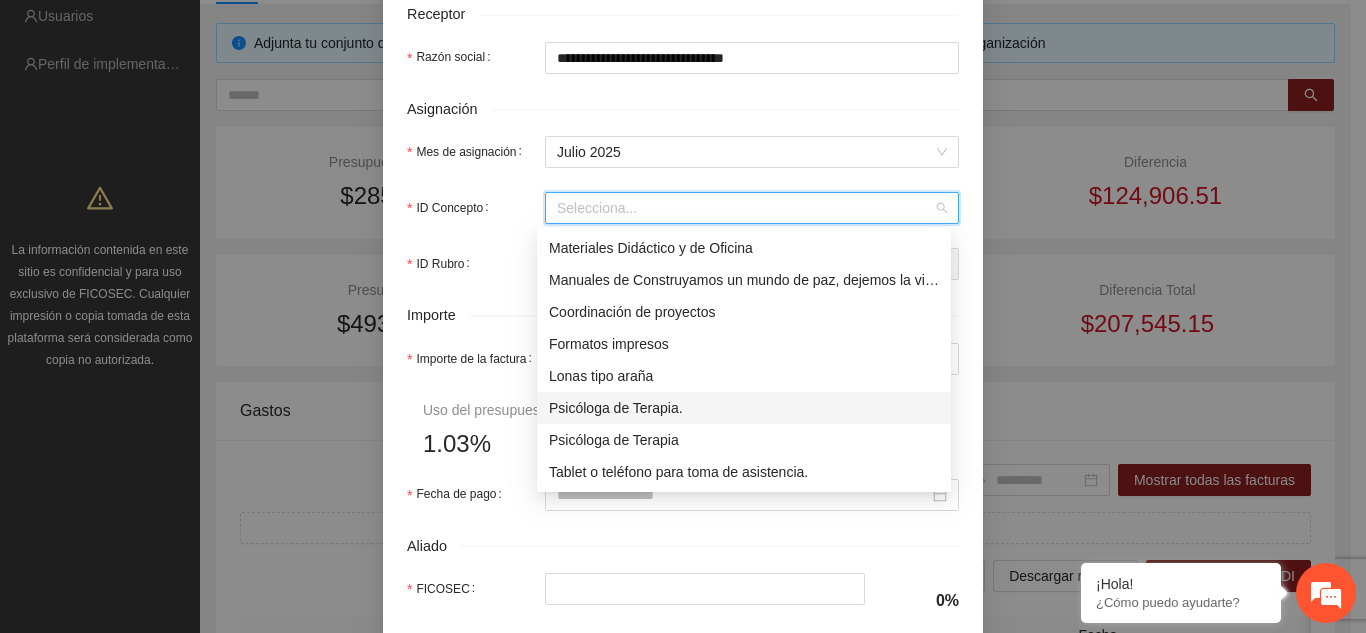 click on "Psicóloga de Terapia." at bounding box center [744, 408] 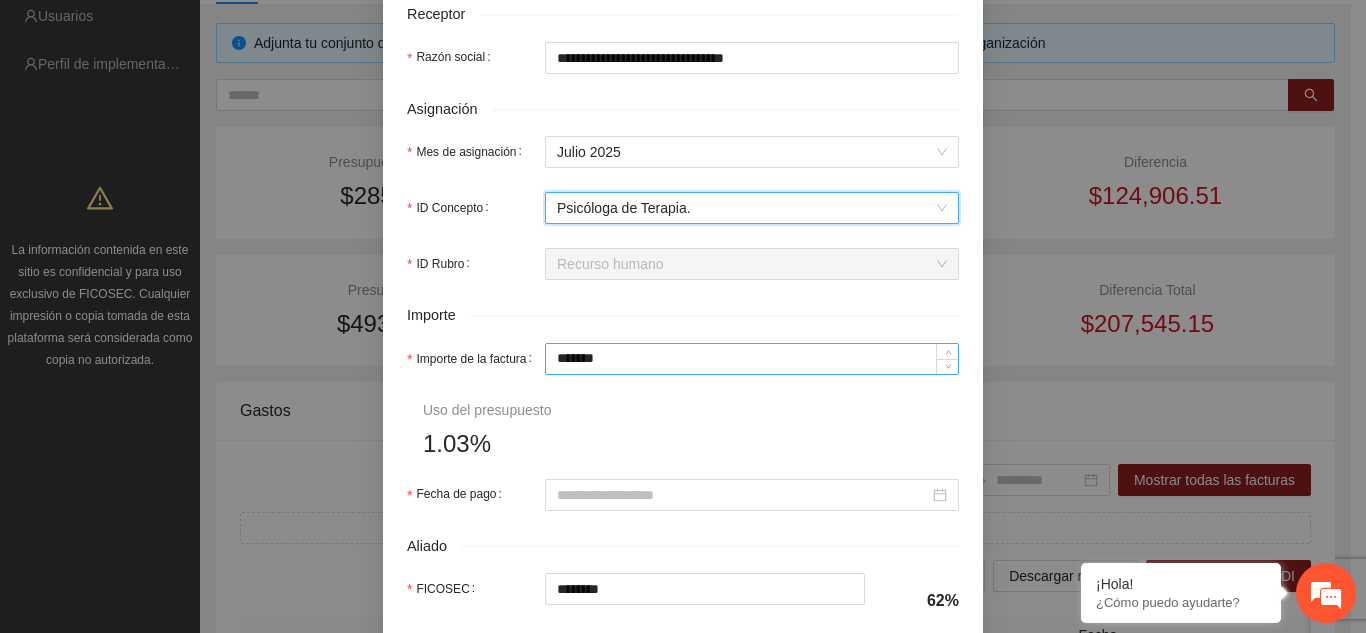 click on "*******" at bounding box center (752, 359) 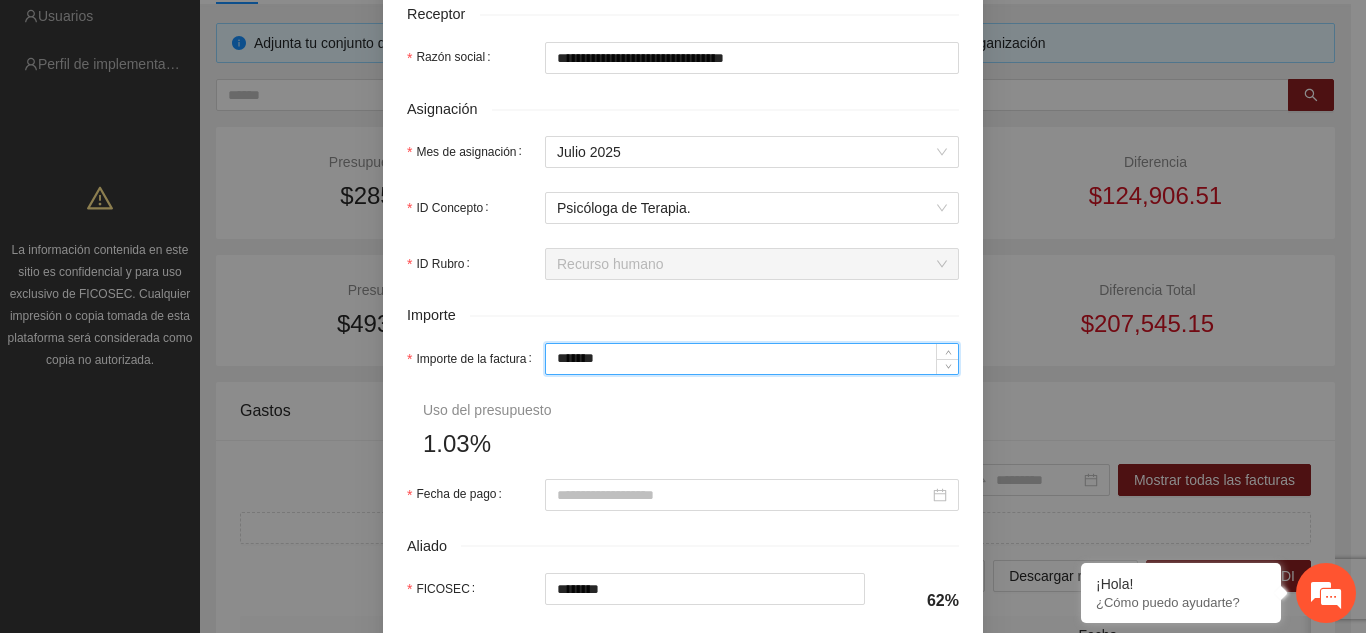 type on "*****" 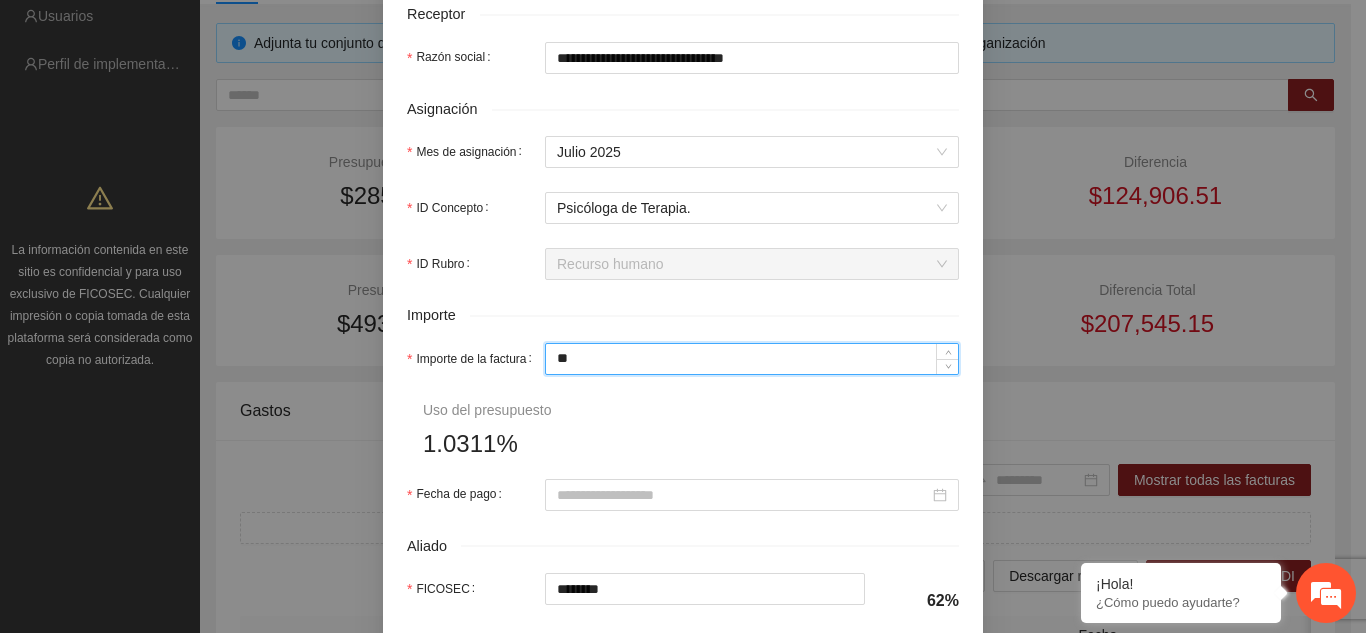 type on "*" 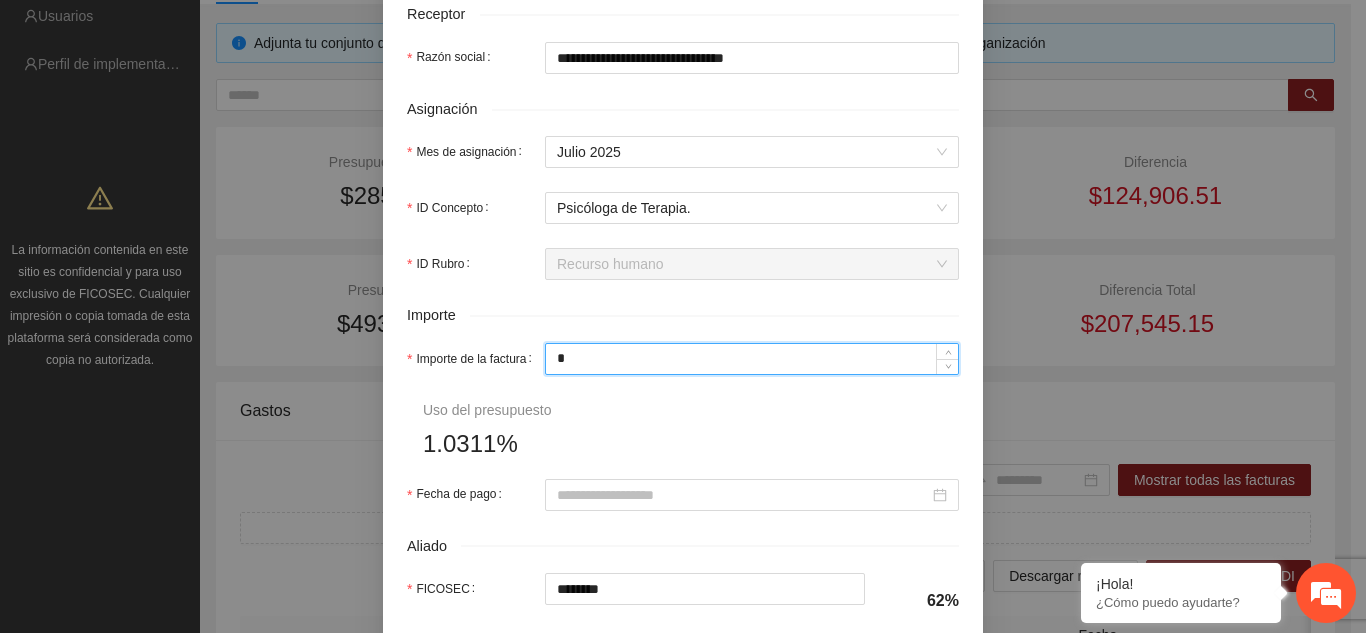 type 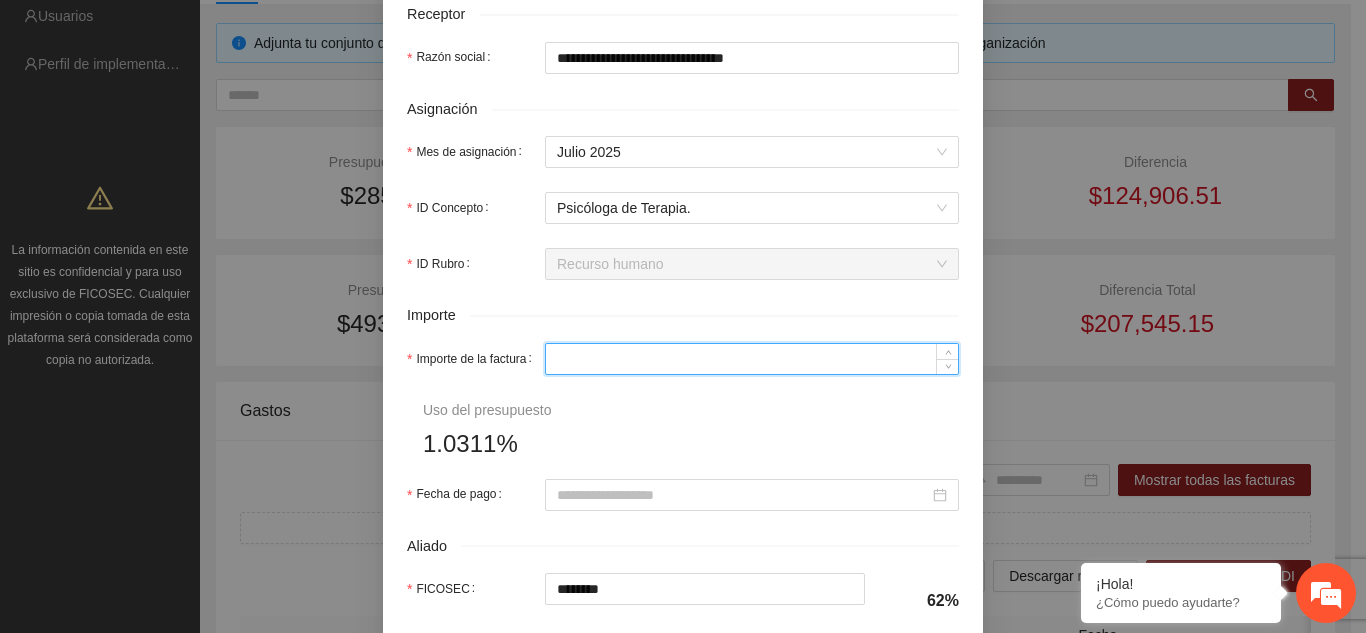 type on "*" 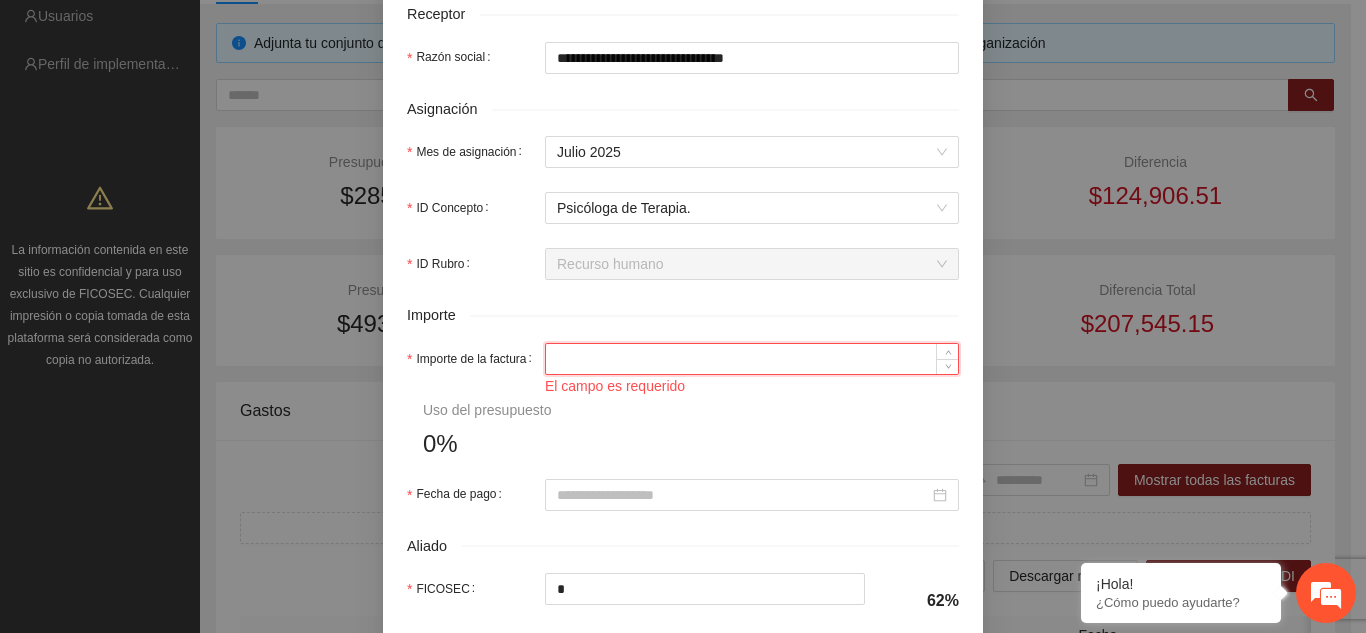 type on "*" 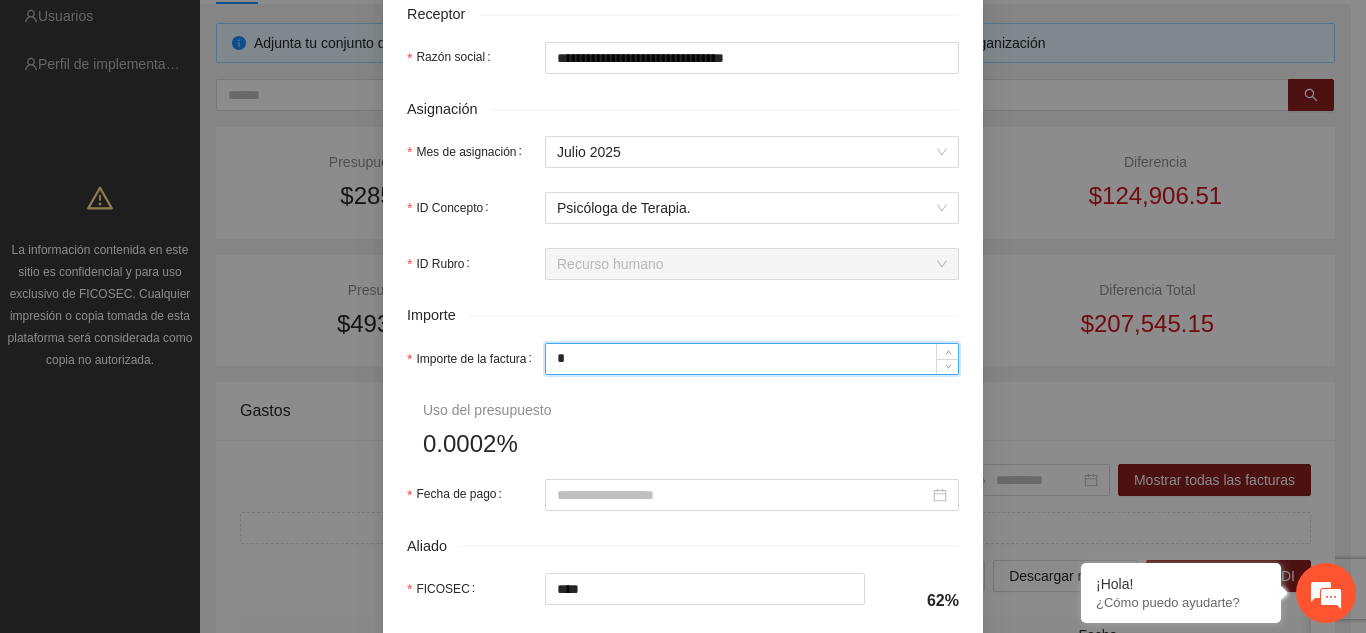 type on "**" 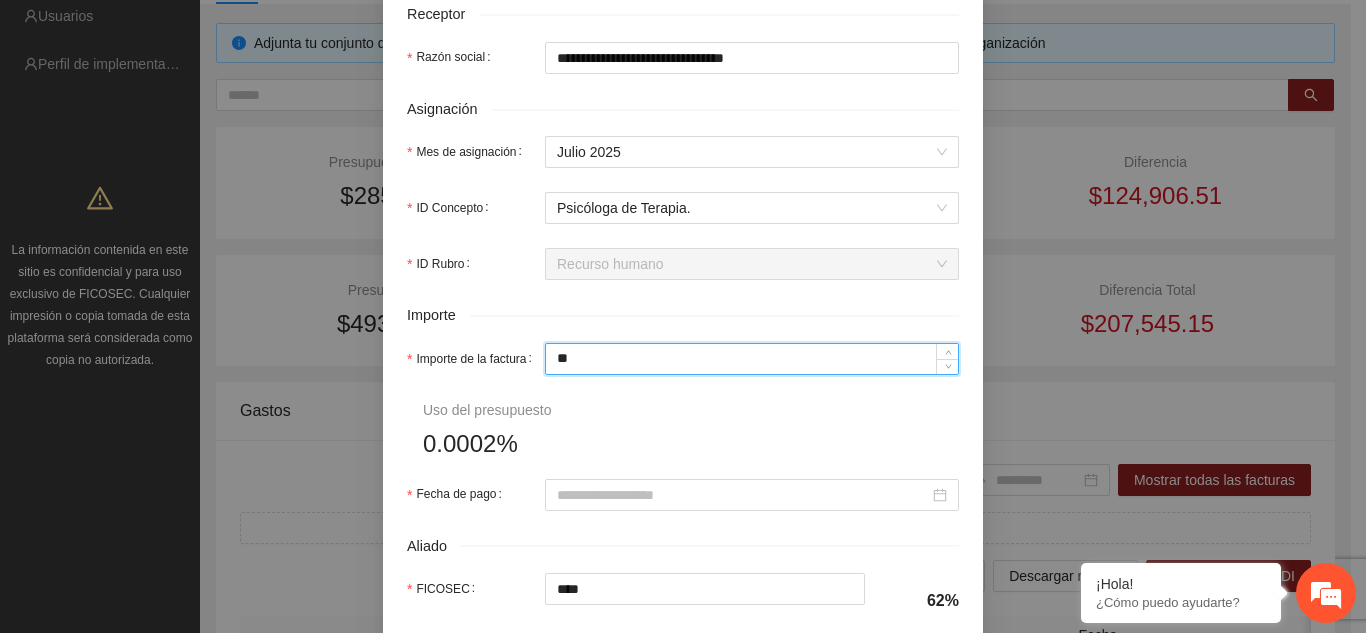 type on "***" 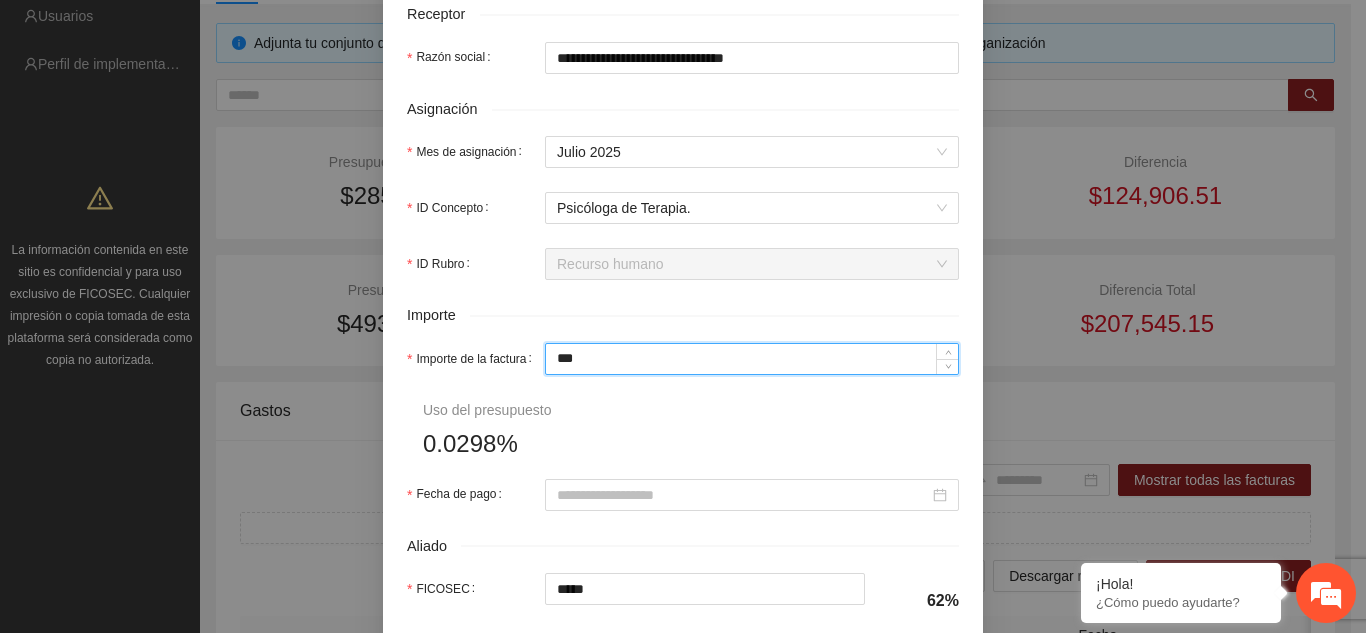type on "***" 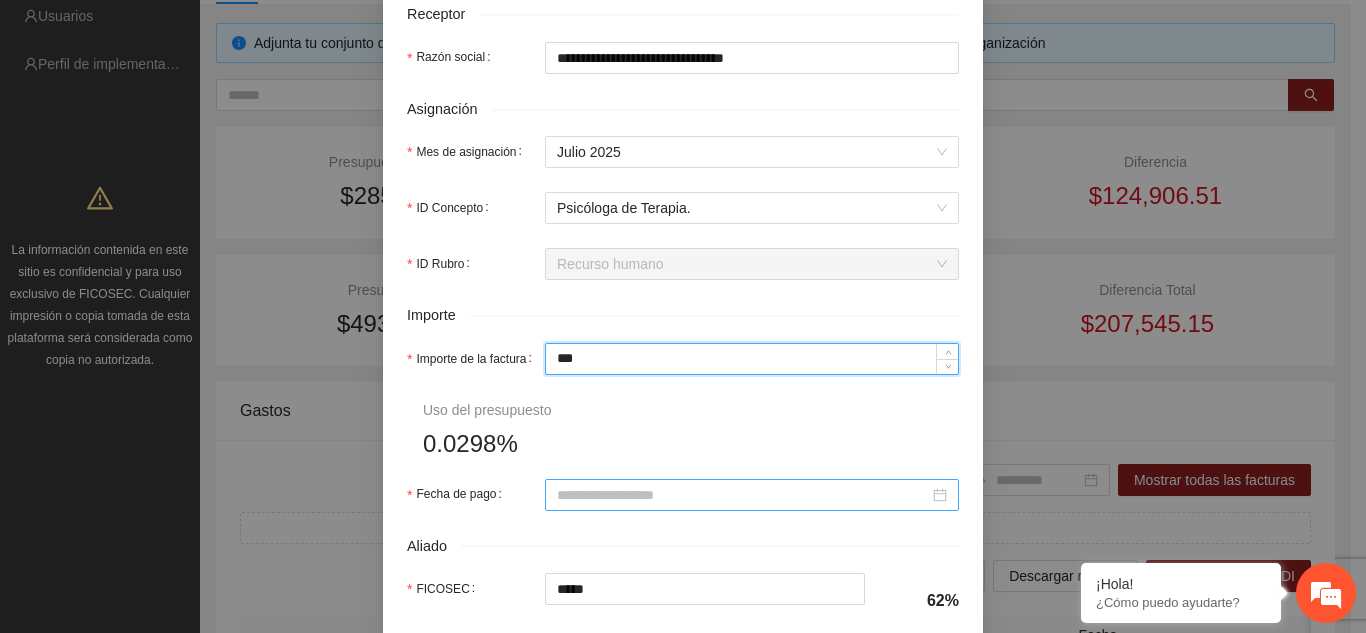 click on "Fecha de pago" at bounding box center (743, 495) 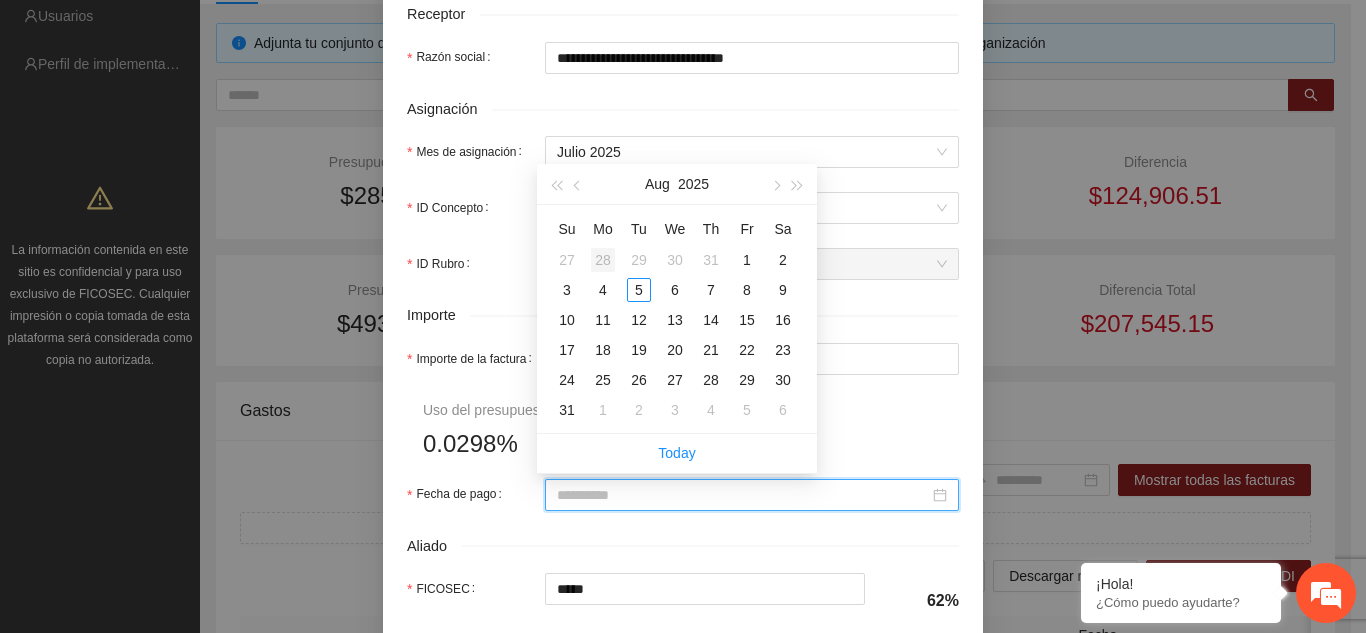 type on "**********" 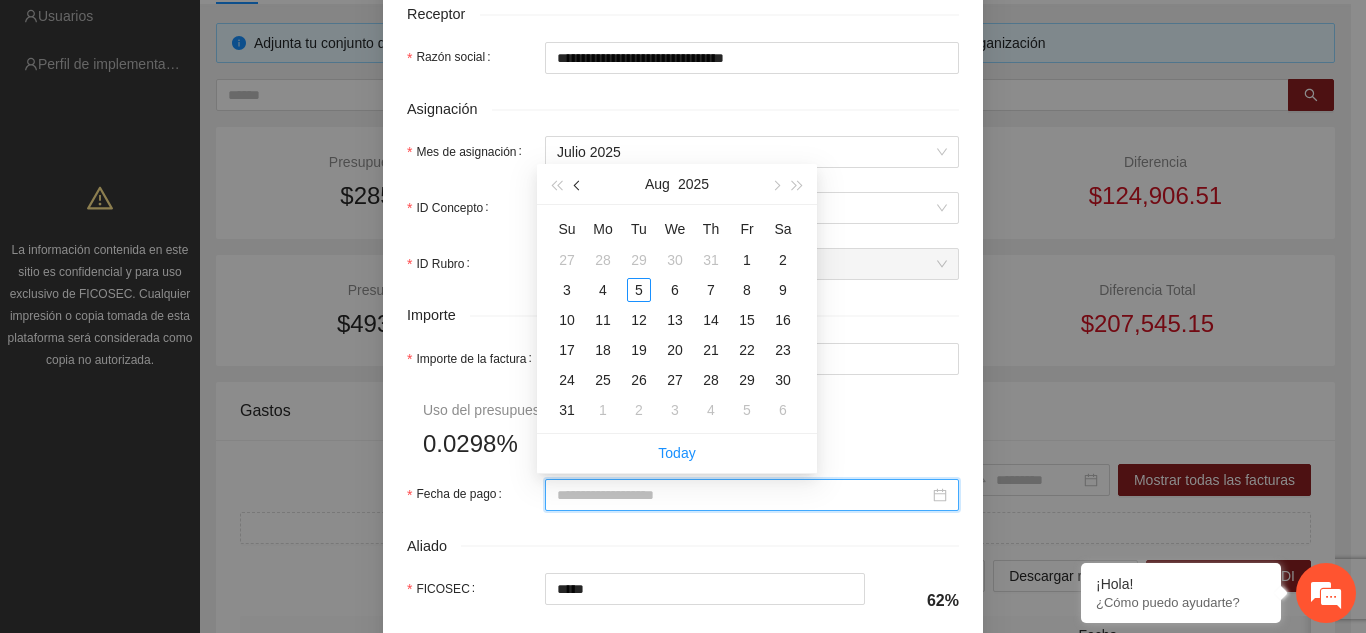 click at bounding box center [578, 184] 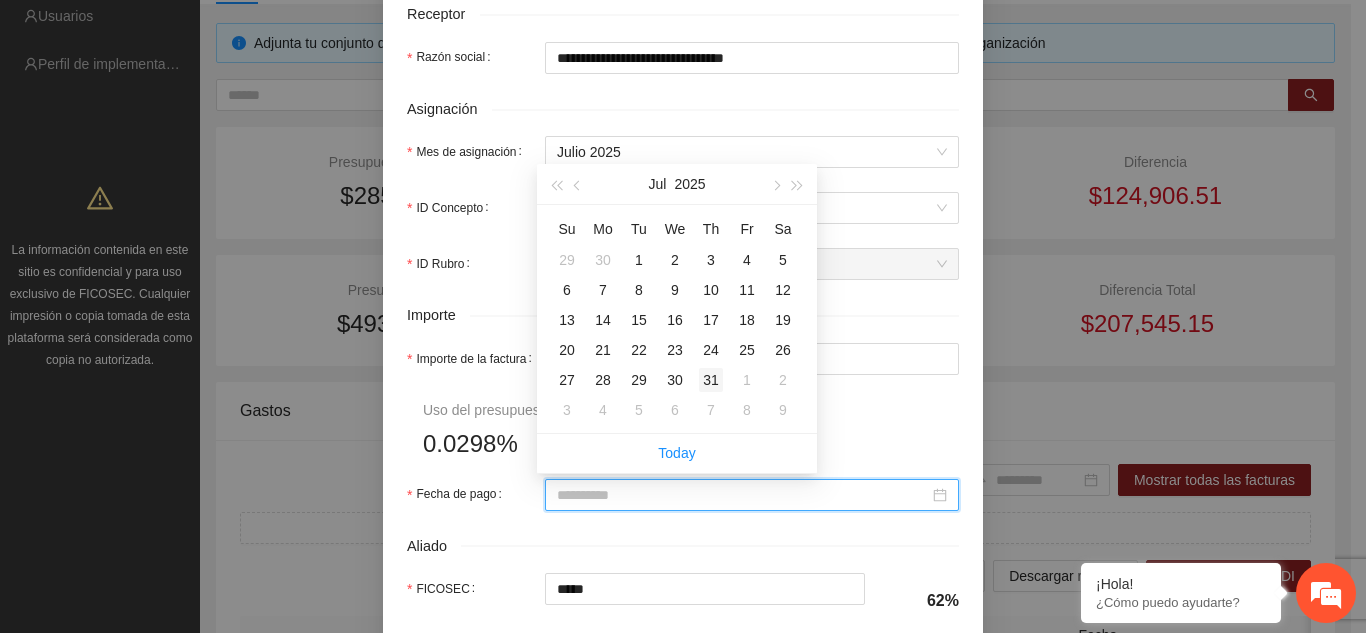 type on "**********" 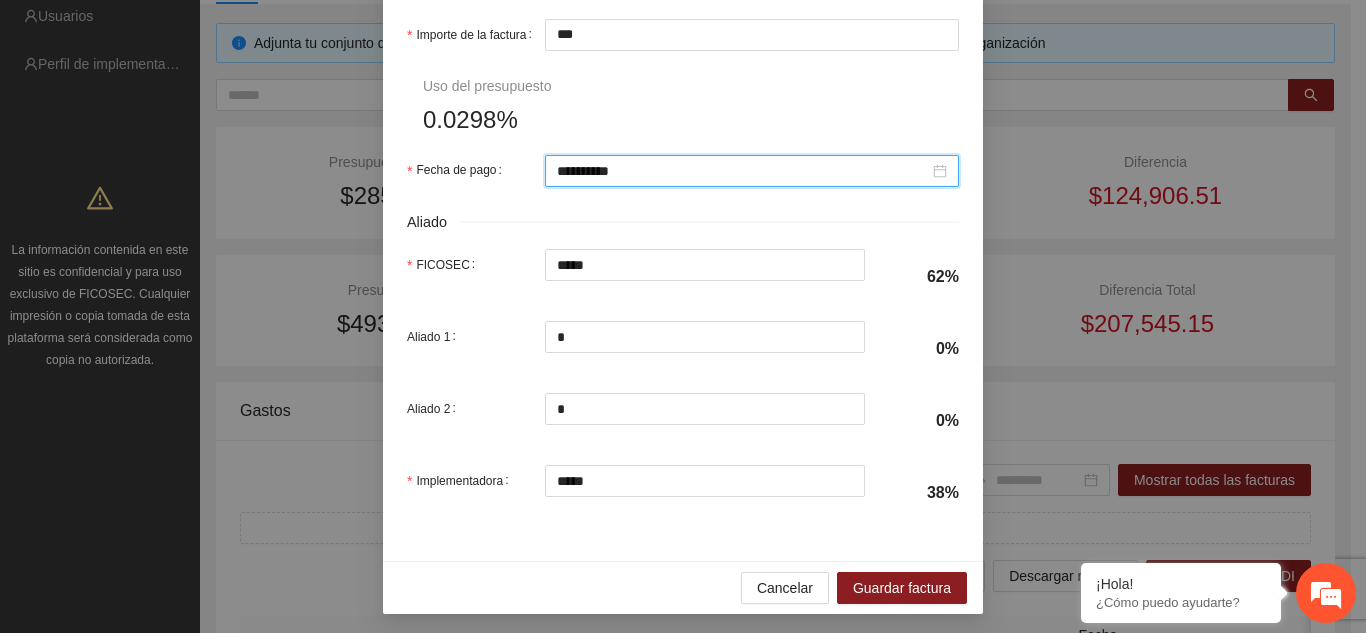 scroll, scrollTop: 1029, scrollLeft: 0, axis: vertical 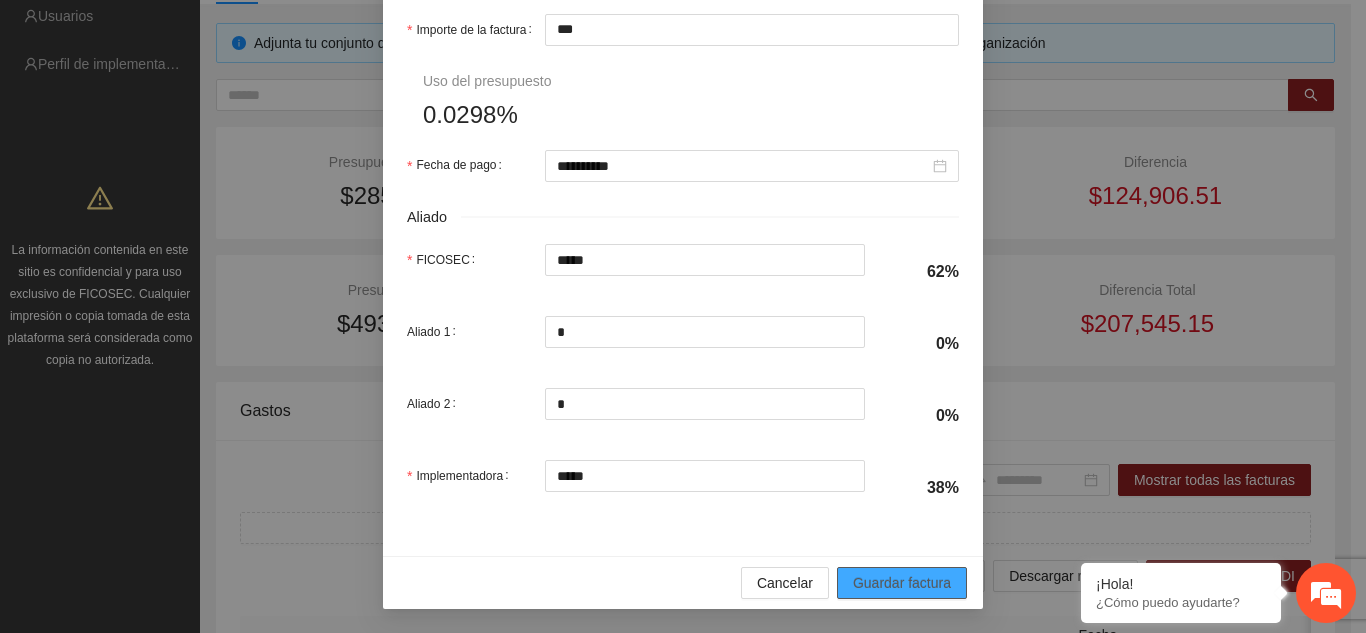 click on "Guardar factura" at bounding box center [902, 583] 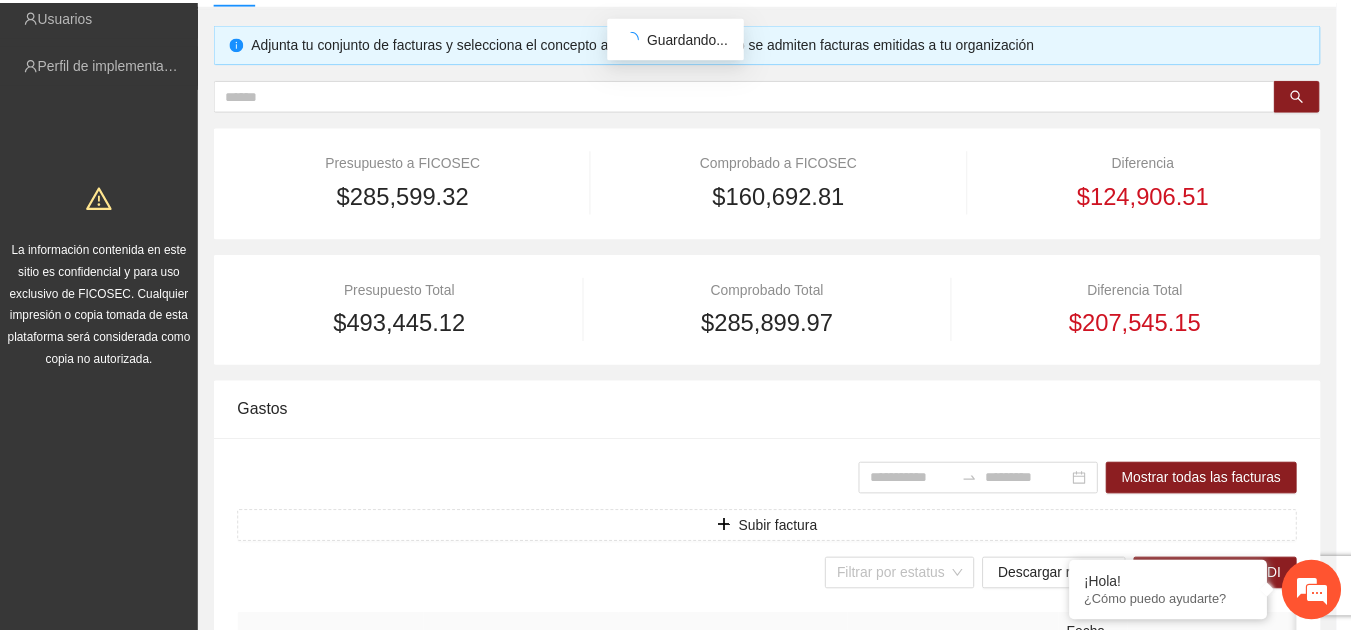 scroll, scrollTop: 869, scrollLeft: 0, axis: vertical 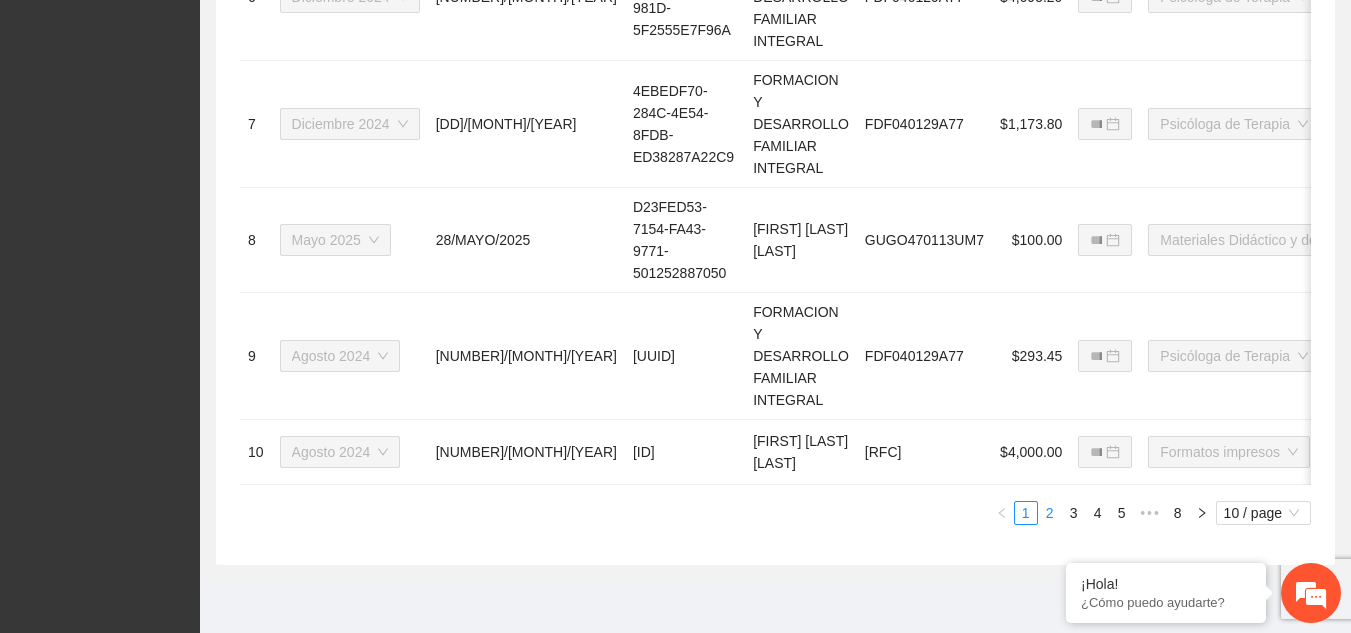 click on "2" at bounding box center (1050, 513) 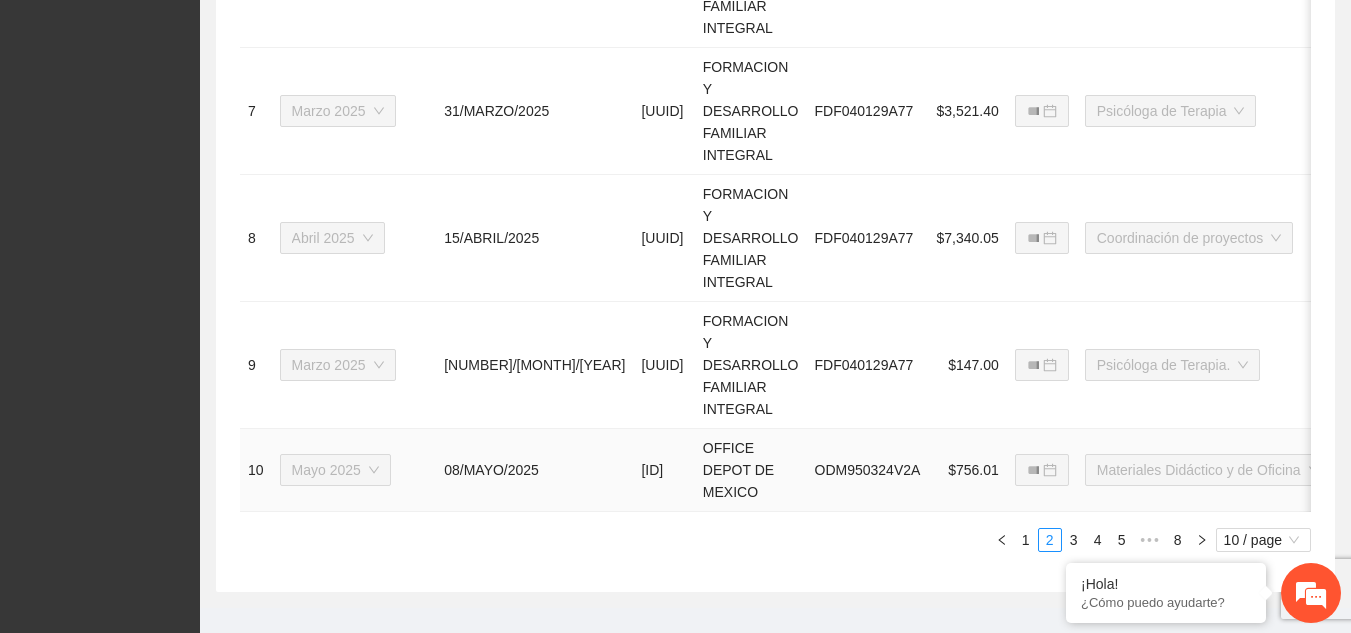 scroll, scrollTop: 1637, scrollLeft: 0, axis: vertical 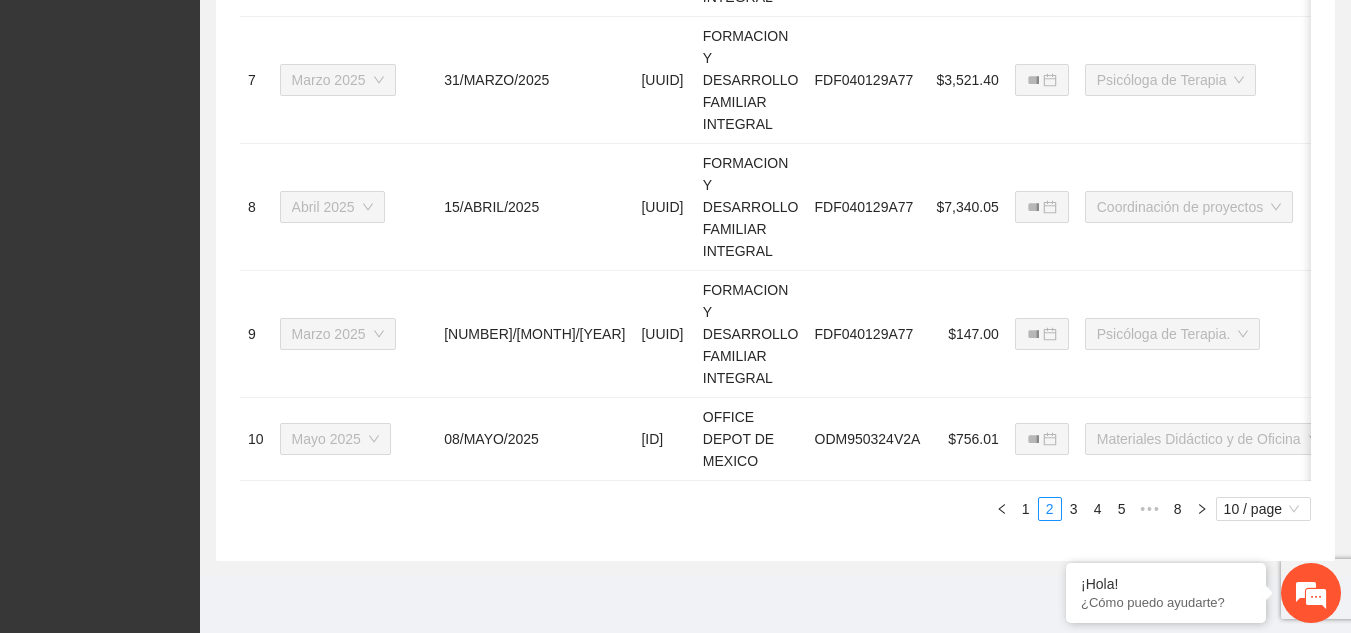 click on "3" at bounding box center [1074, 509] 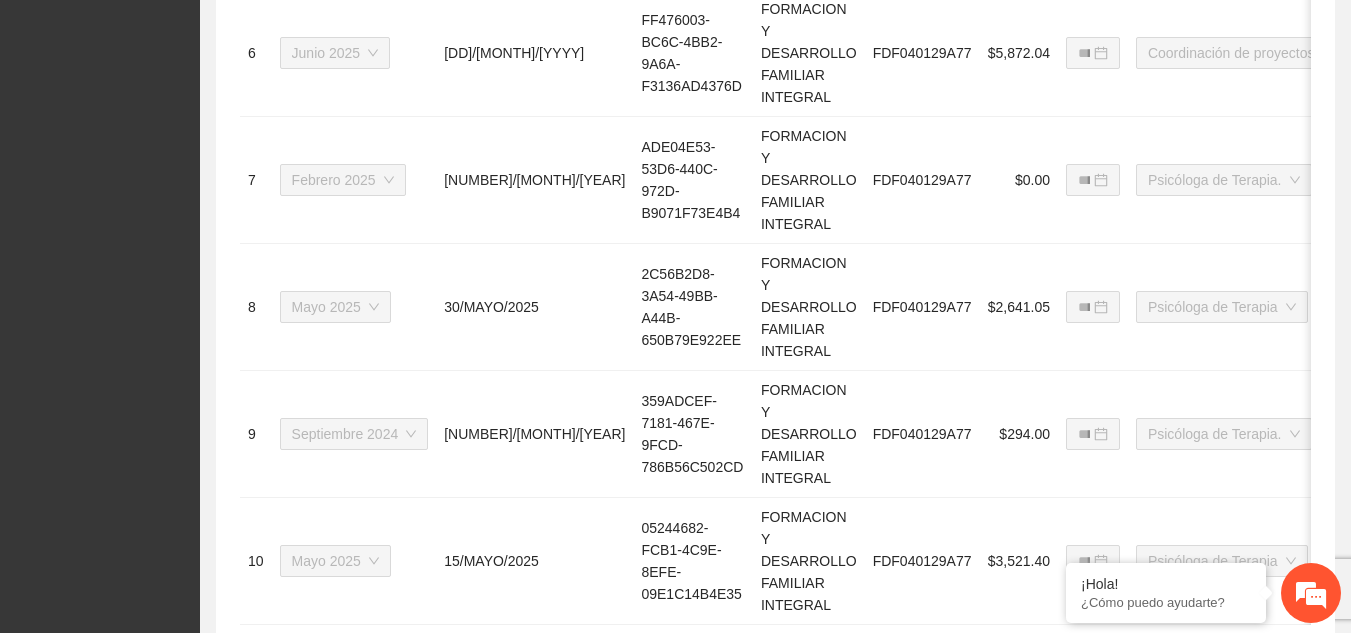 scroll, scrollTop: 1637, scrollLeft: 0, axis: vertical 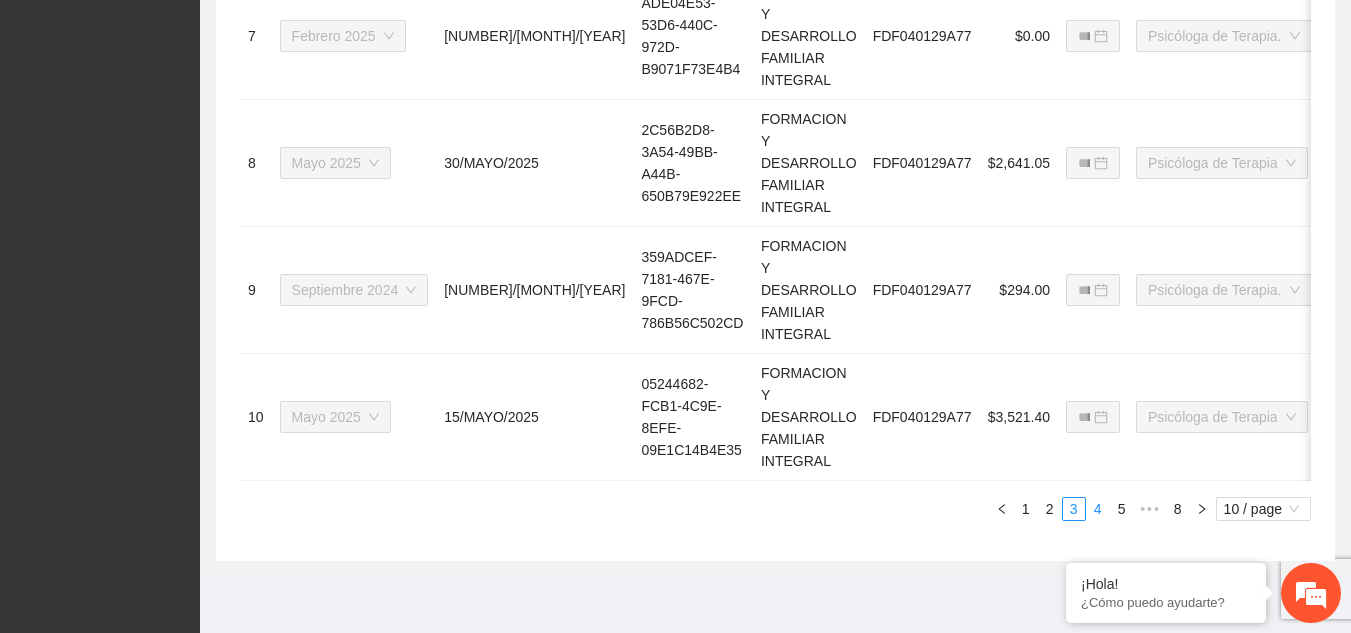 click on "4" at bounding box center [1098, 509] 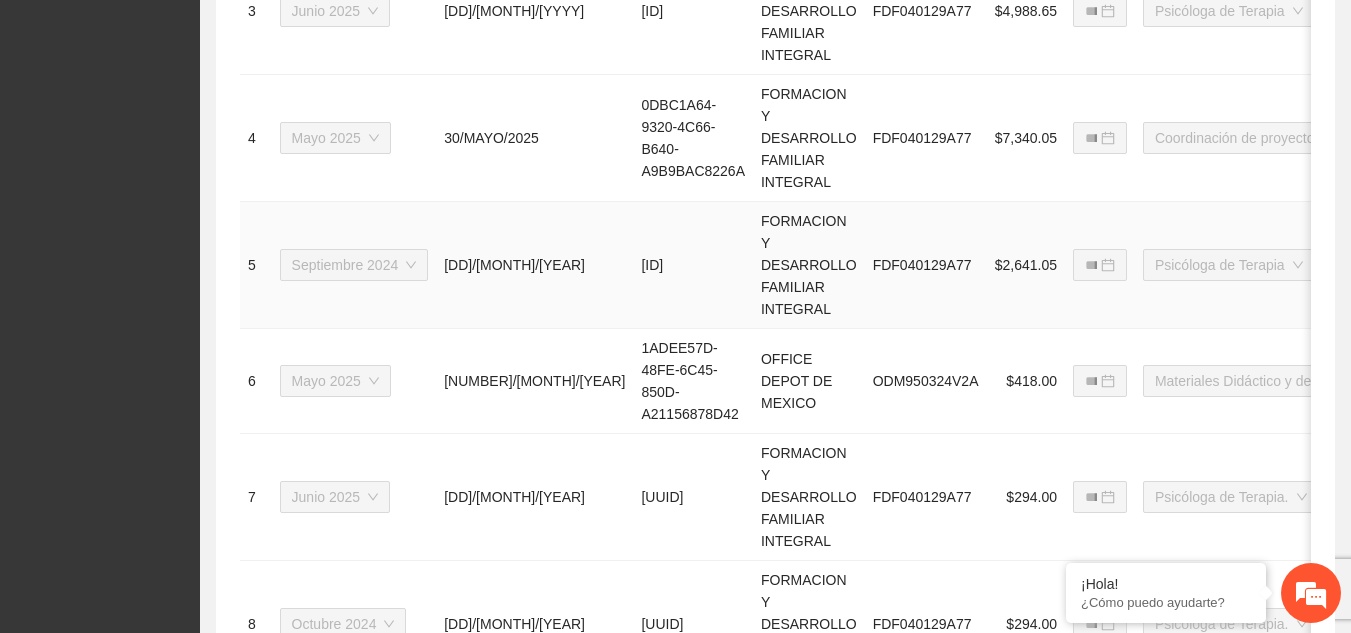 scroll, scrollTop: 1659, scrollLeft: 0, axis: vertical 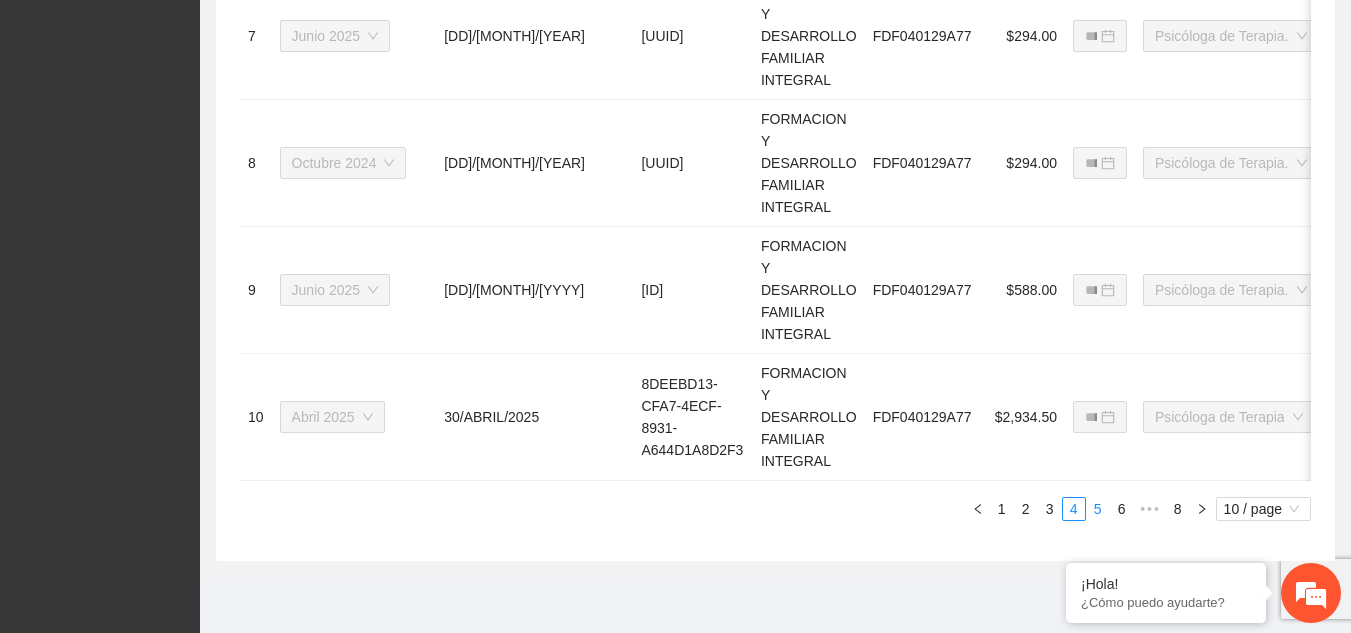 click on "5" at bounding box center [1098, 509] 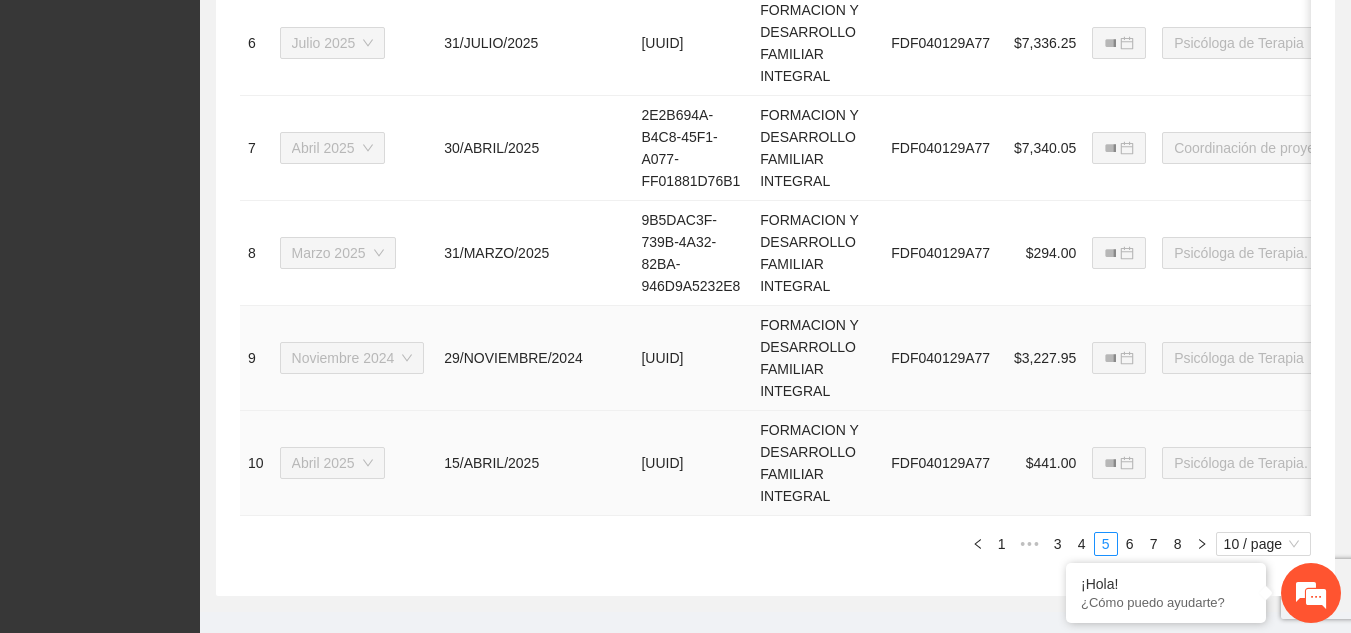 scroll, scrollTop: 1483, scrollLeft: 0, axis: vertical 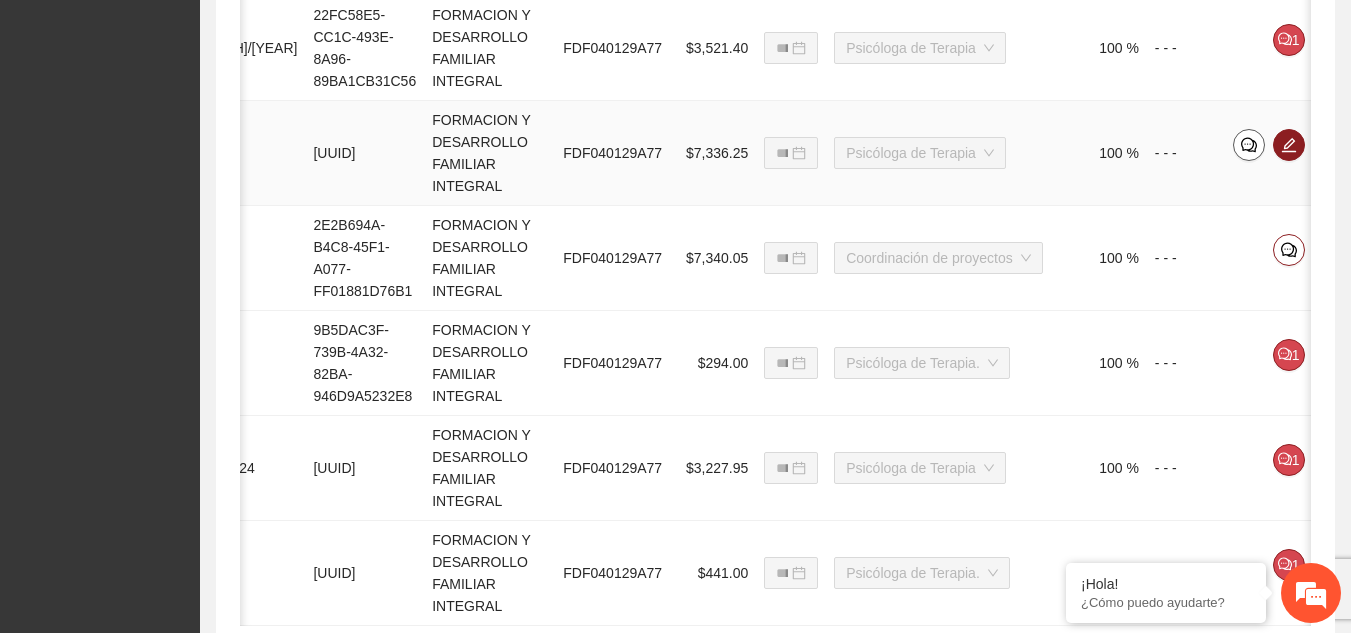 click 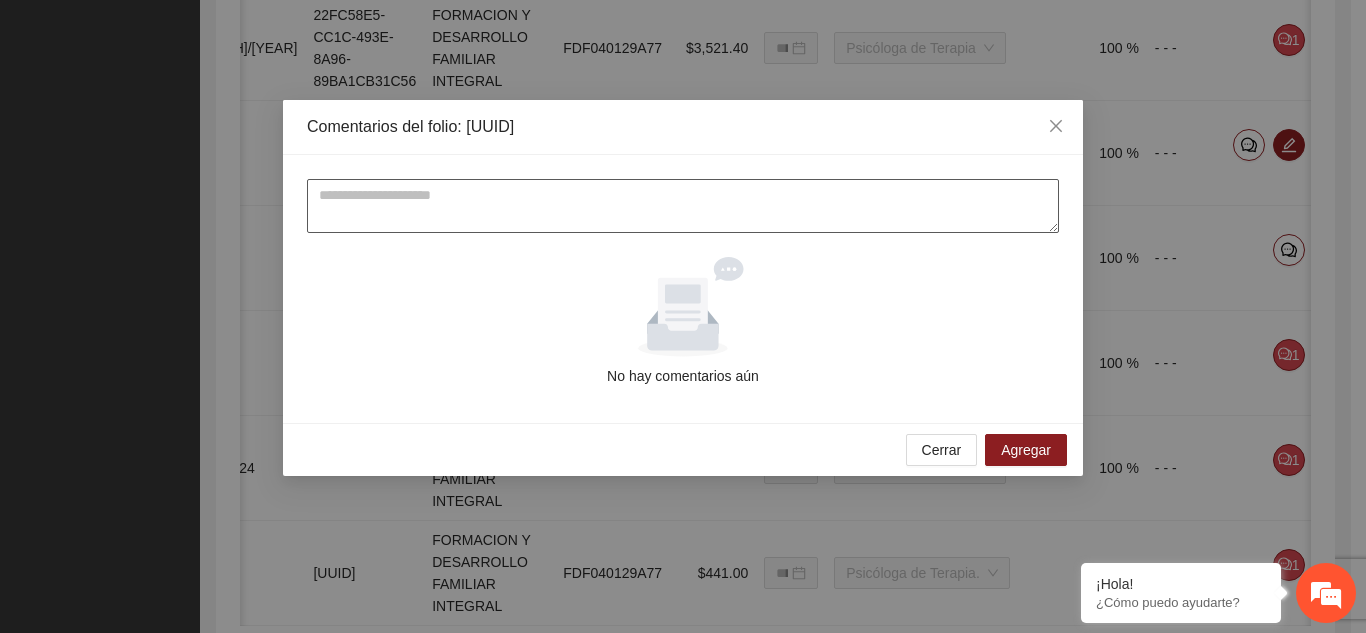 click at bounding box center (683, 206) 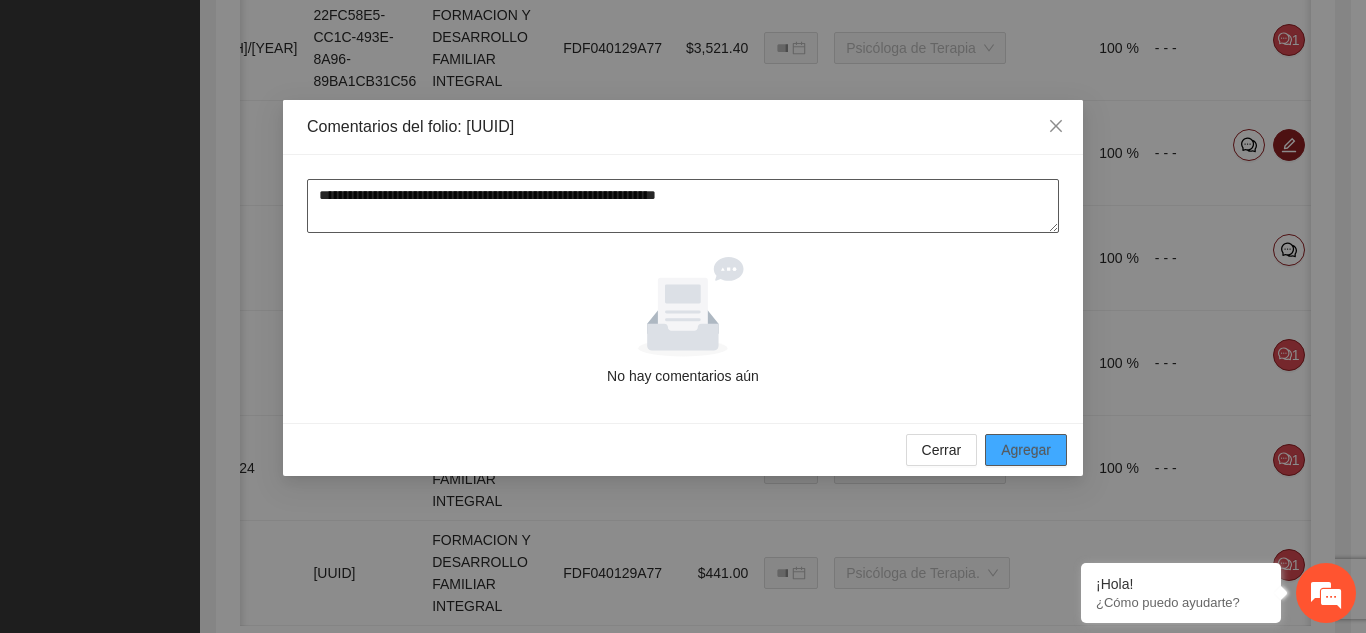 type on "**********" 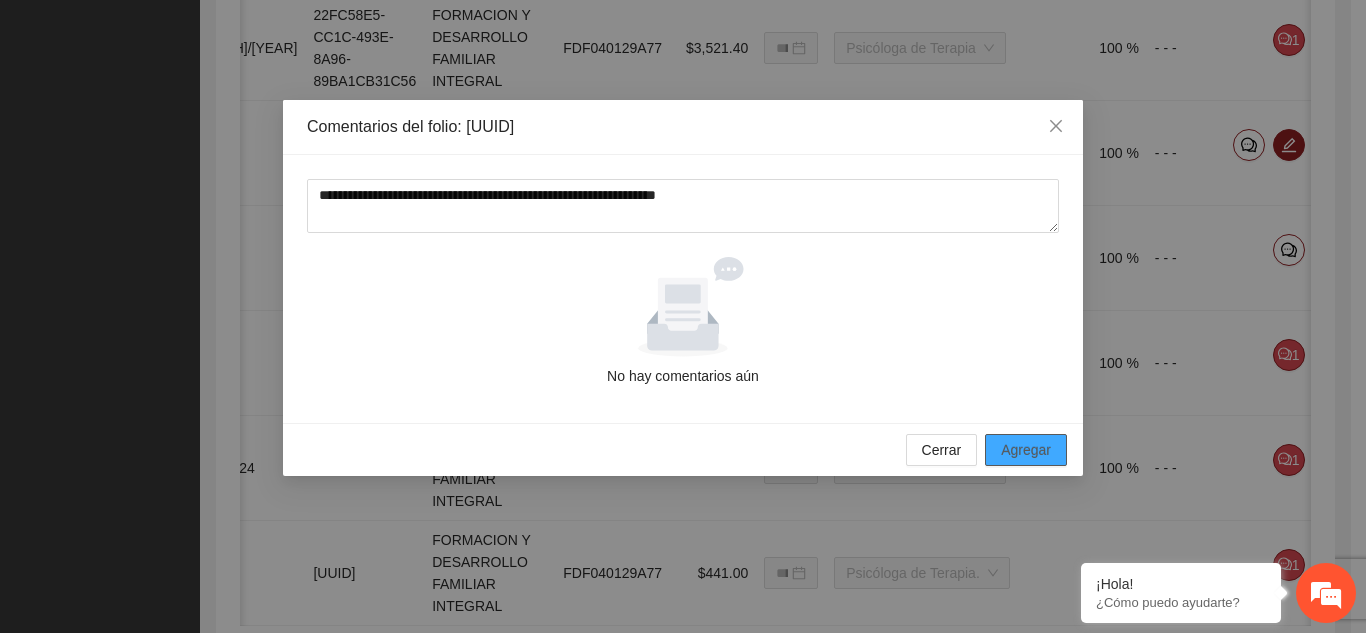 click on "Agregar" at bounding box center [1026, 450] 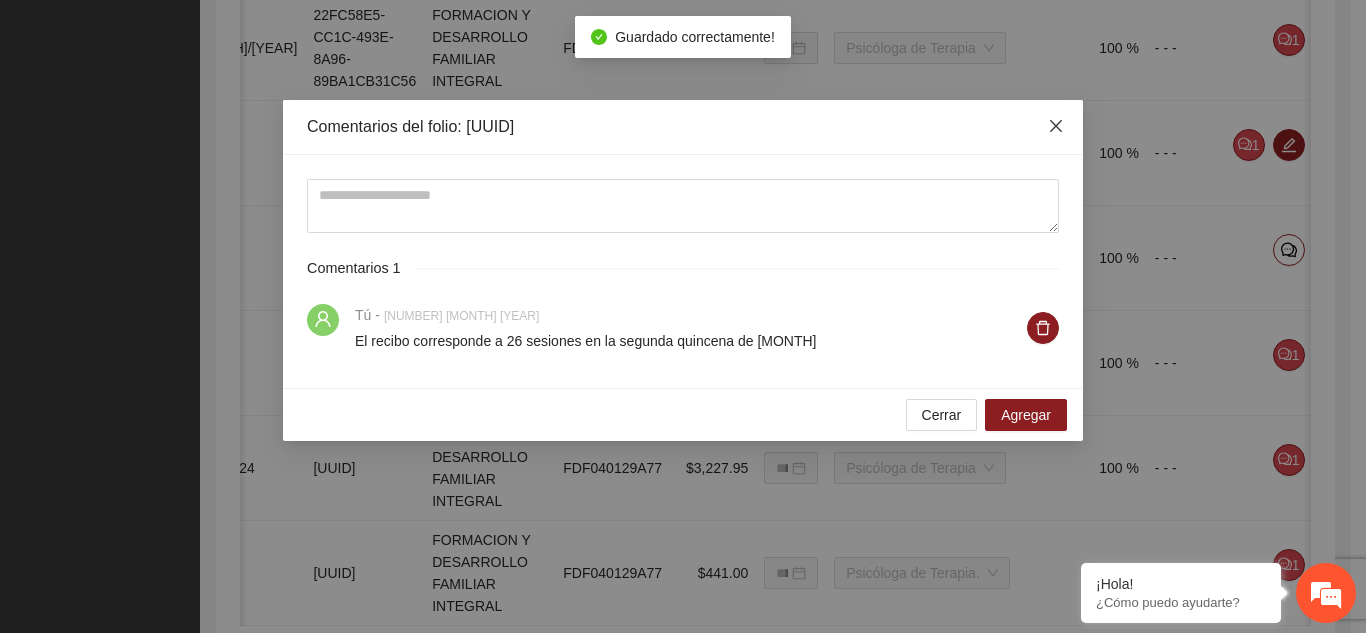 click at bounding box center [1056, 127] 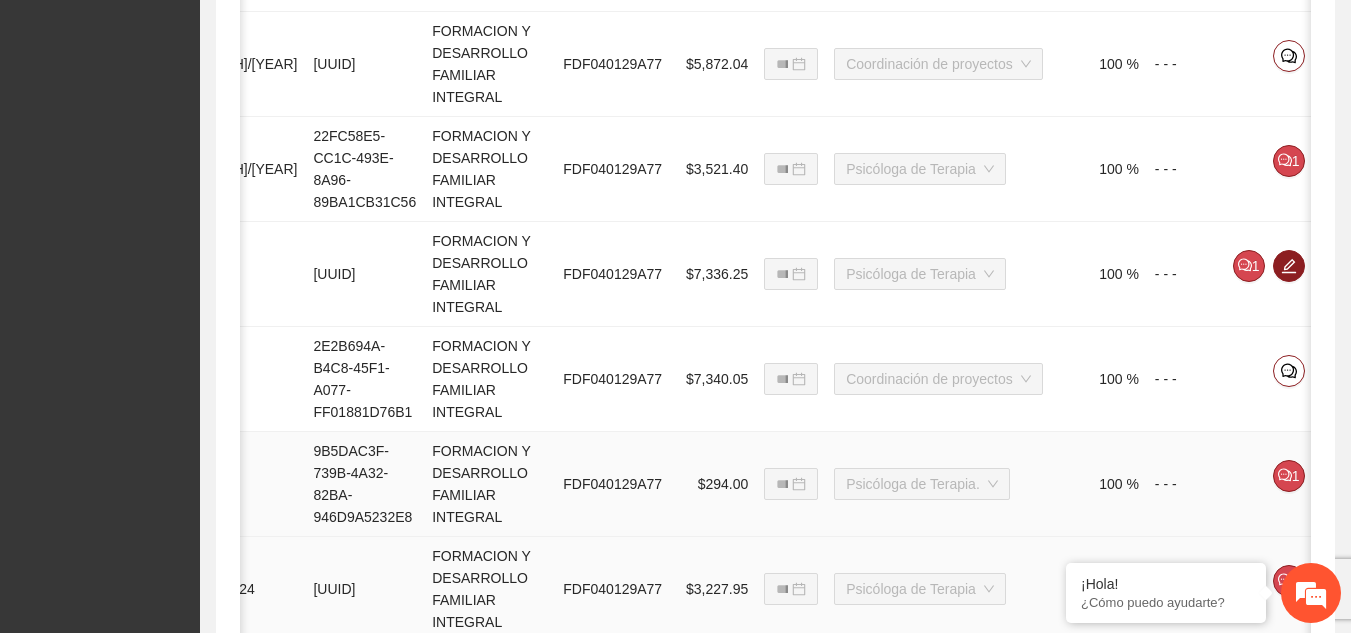 scroll, scrollTop: 1483, scrollLeft: 0, axis: vertical 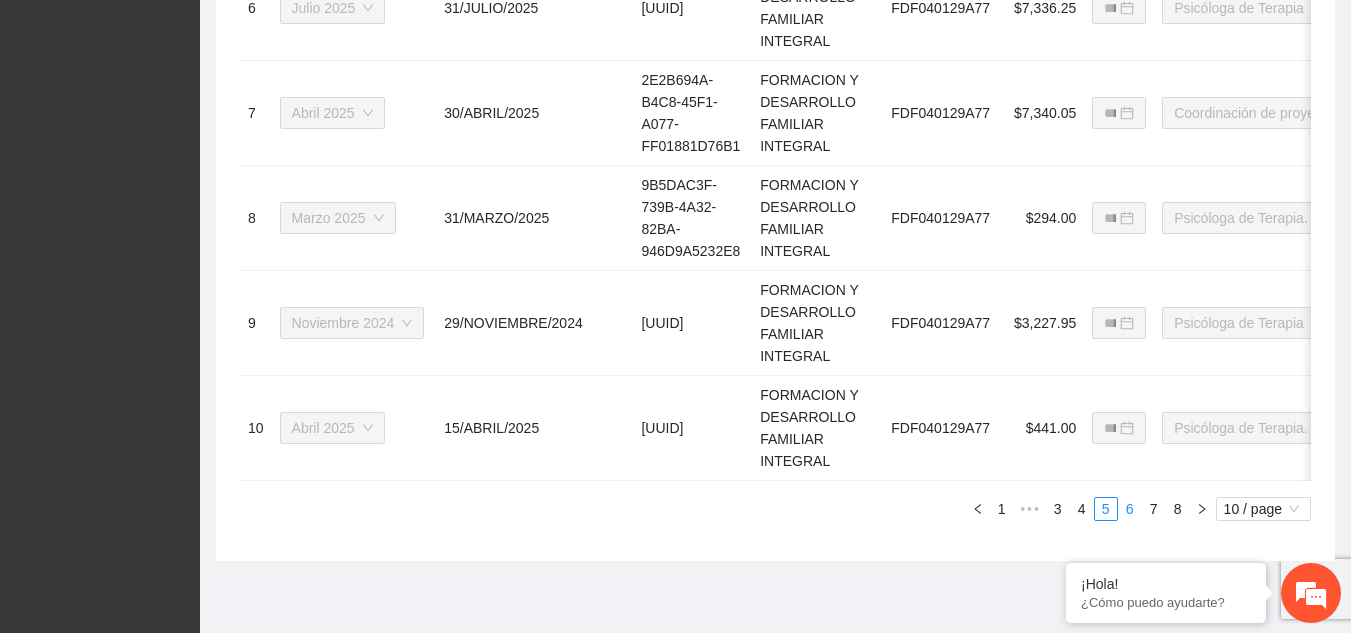 click on "6" at bounding box center (1130, 509) 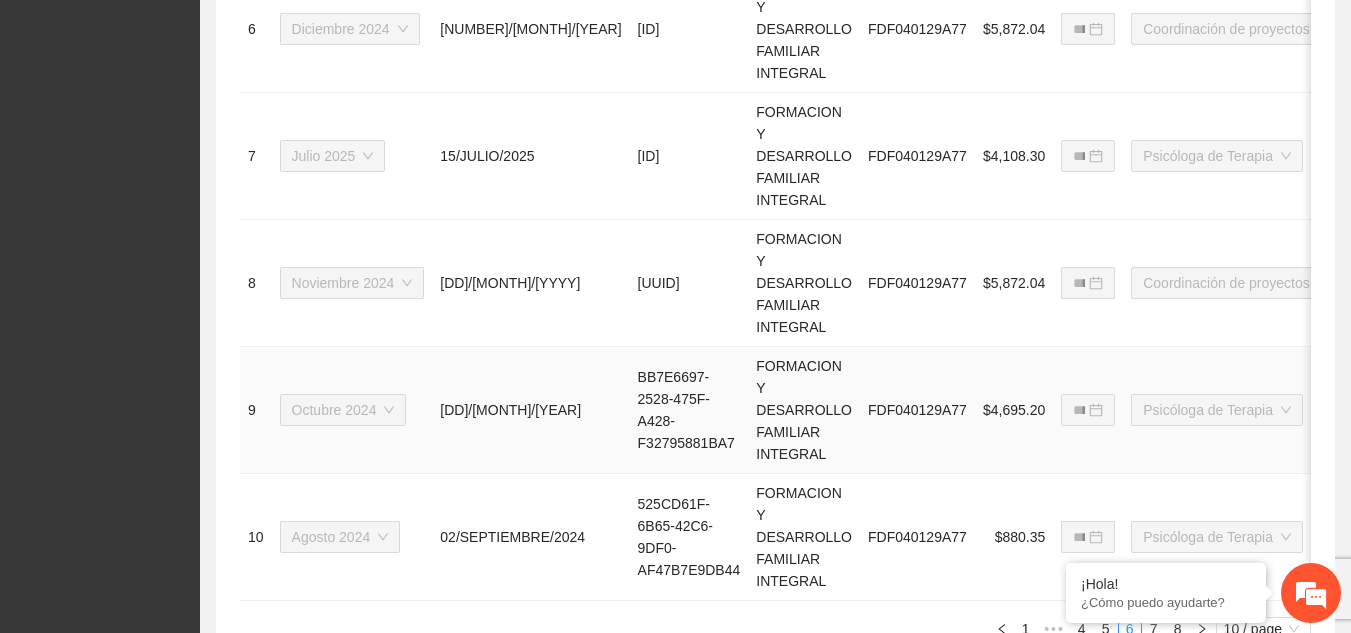 scroll, scrollTop: 1603, scrollLeft: 0, axis: vertical 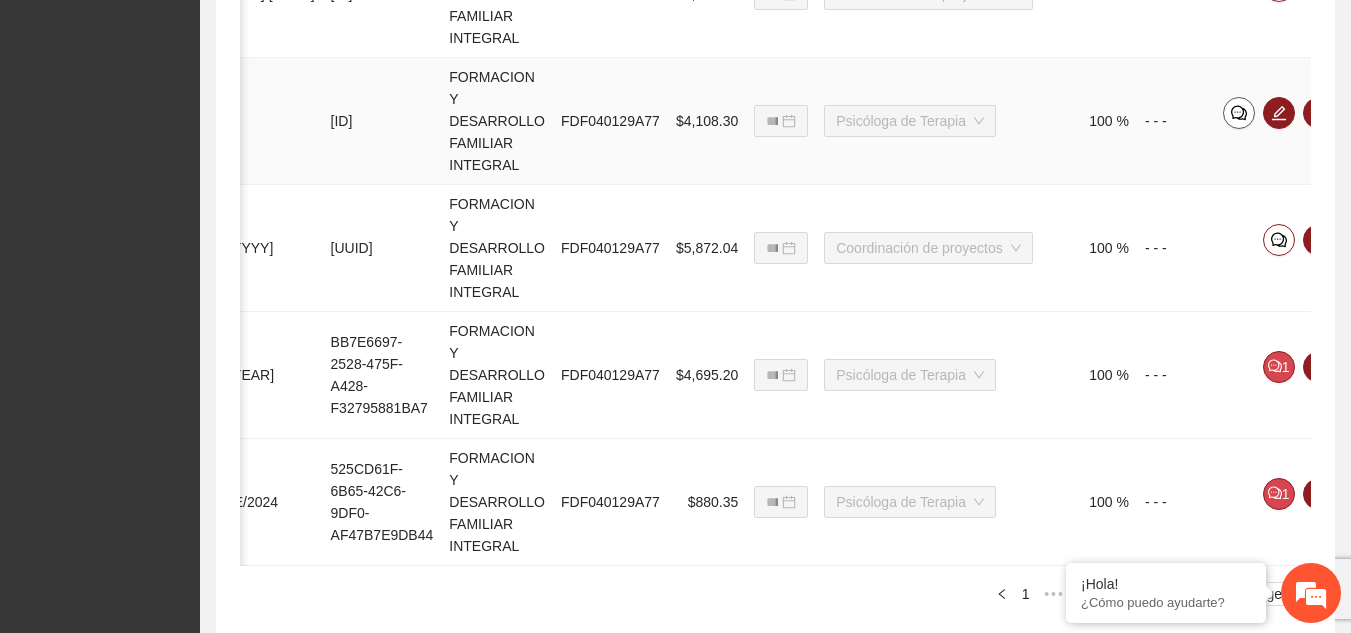 click 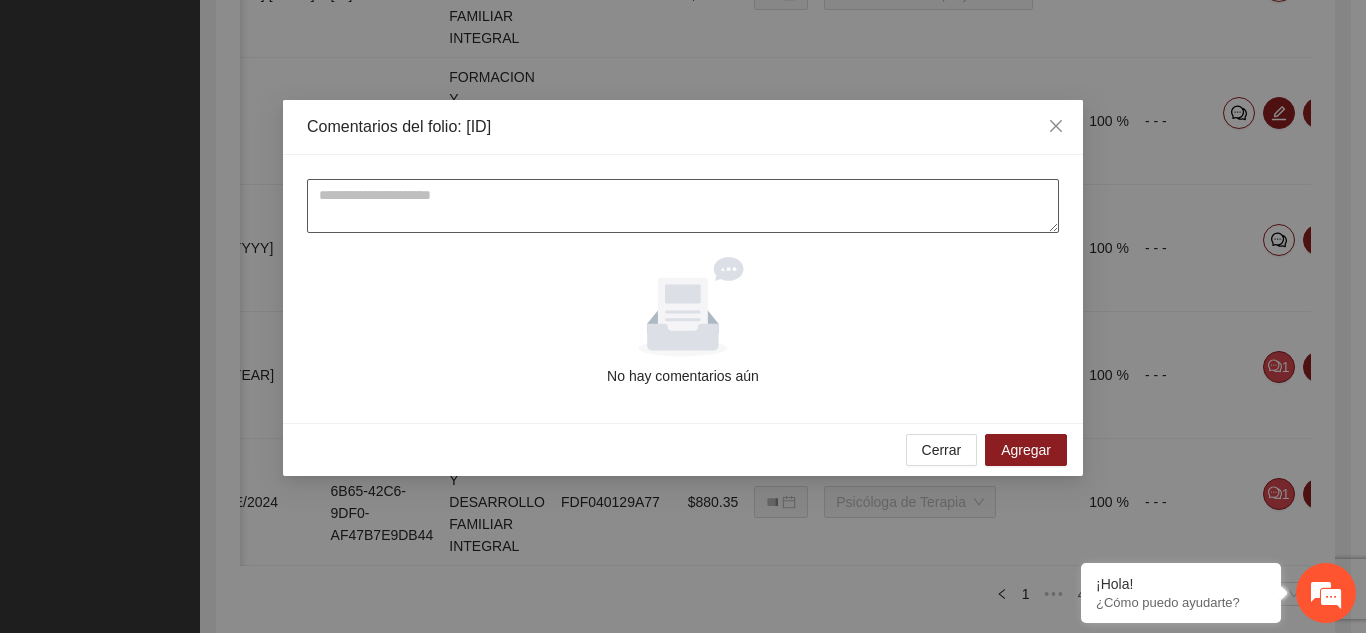 click at bounding box center [683, 206] 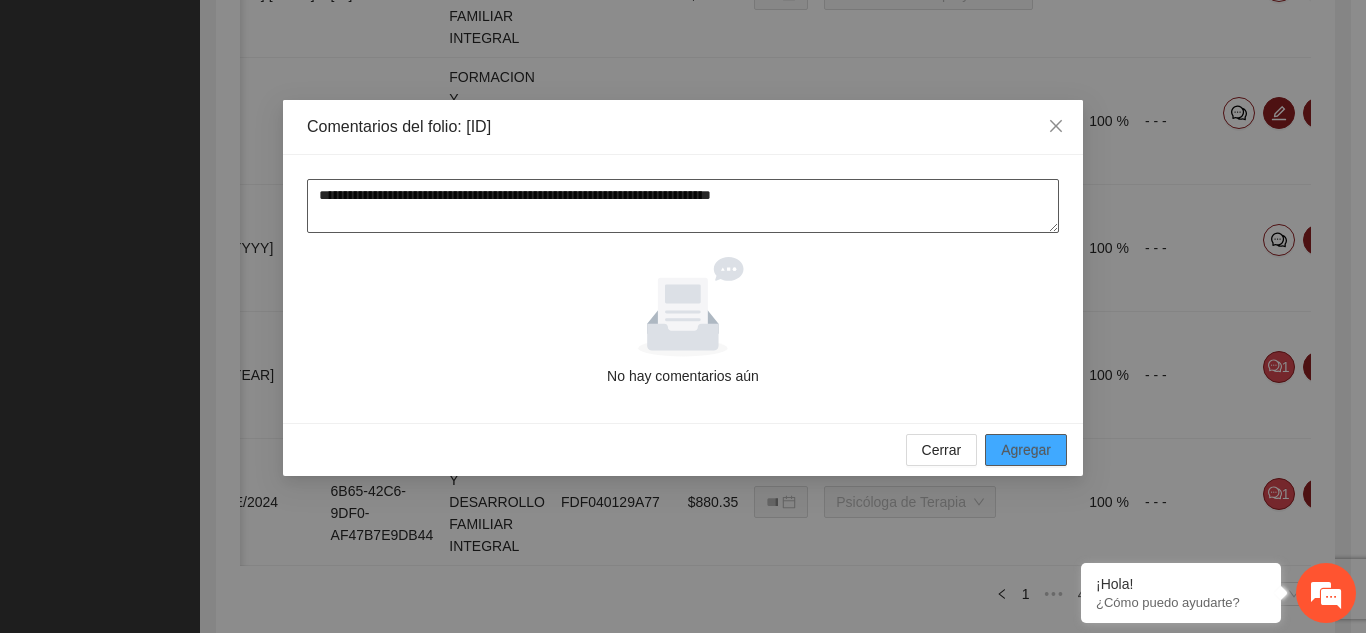 type on "**********" 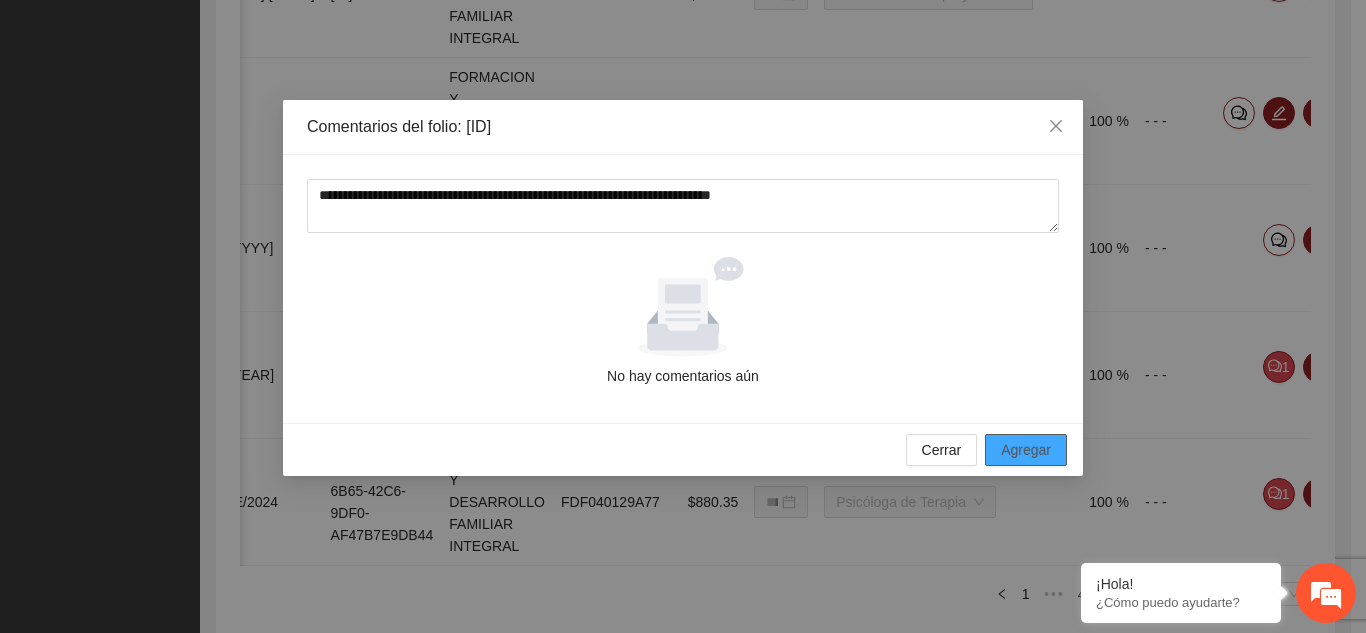 click on "Agregar" at bounding box center [1026, 450] 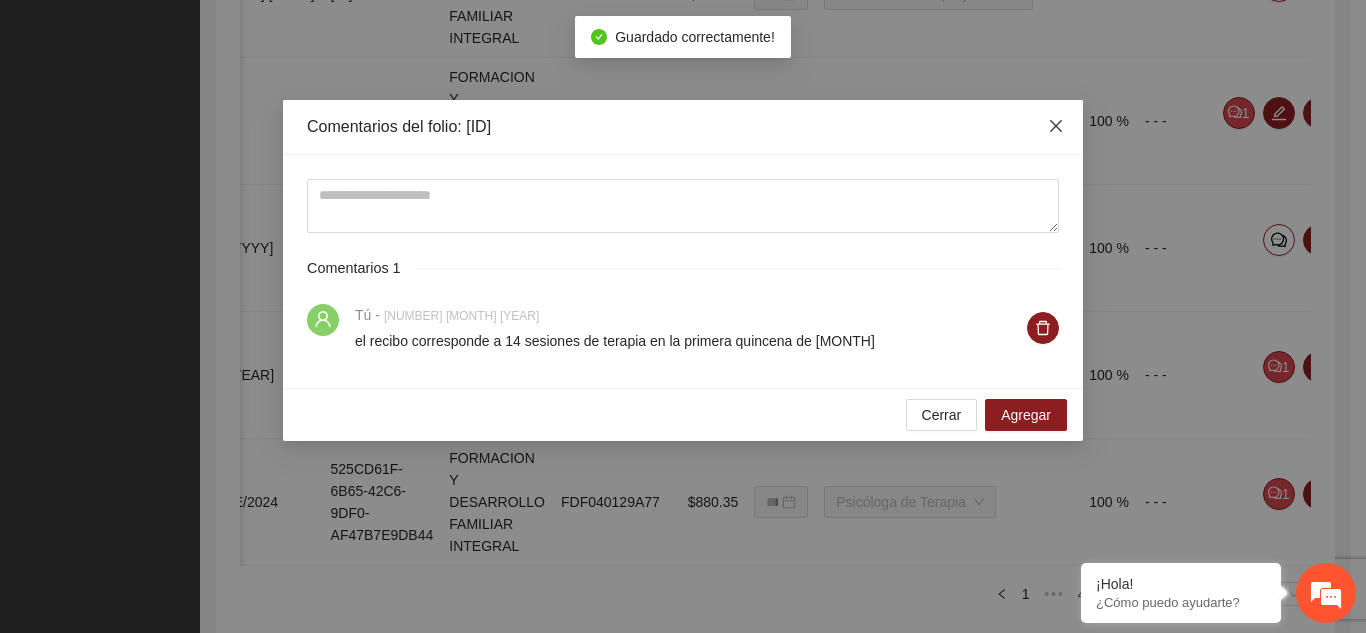 click 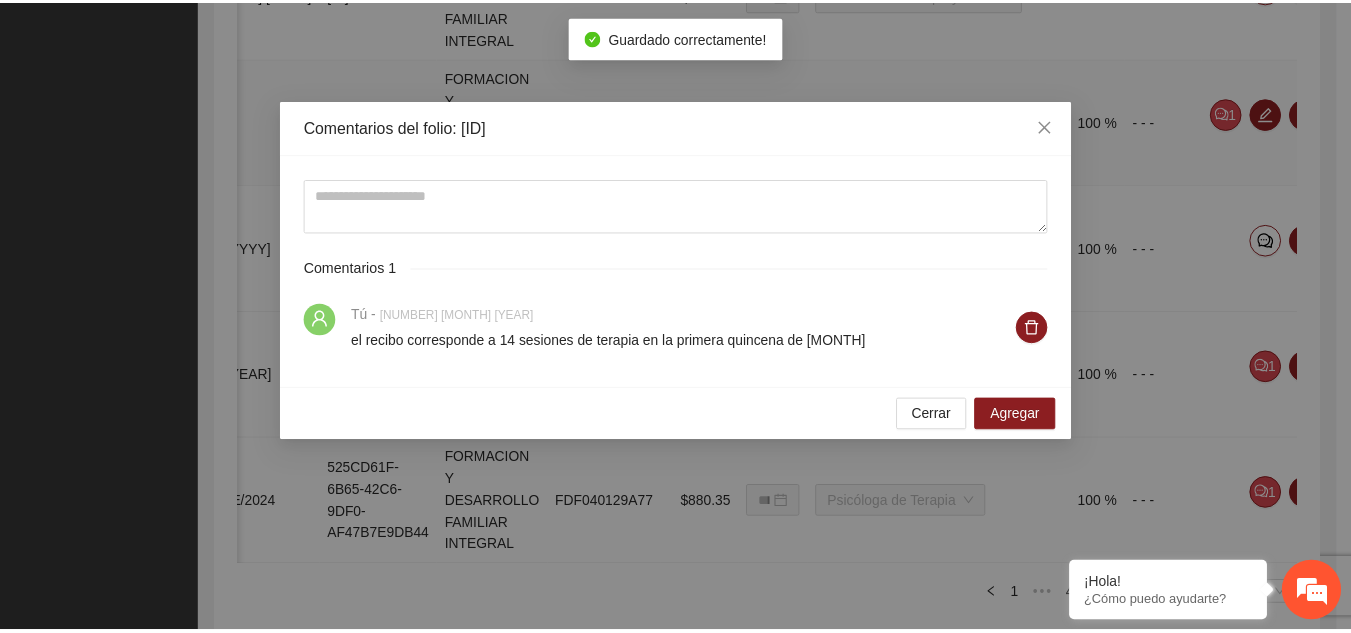 scroll, scrollTop: 0, scrollLeft: 292, axis: horizontal 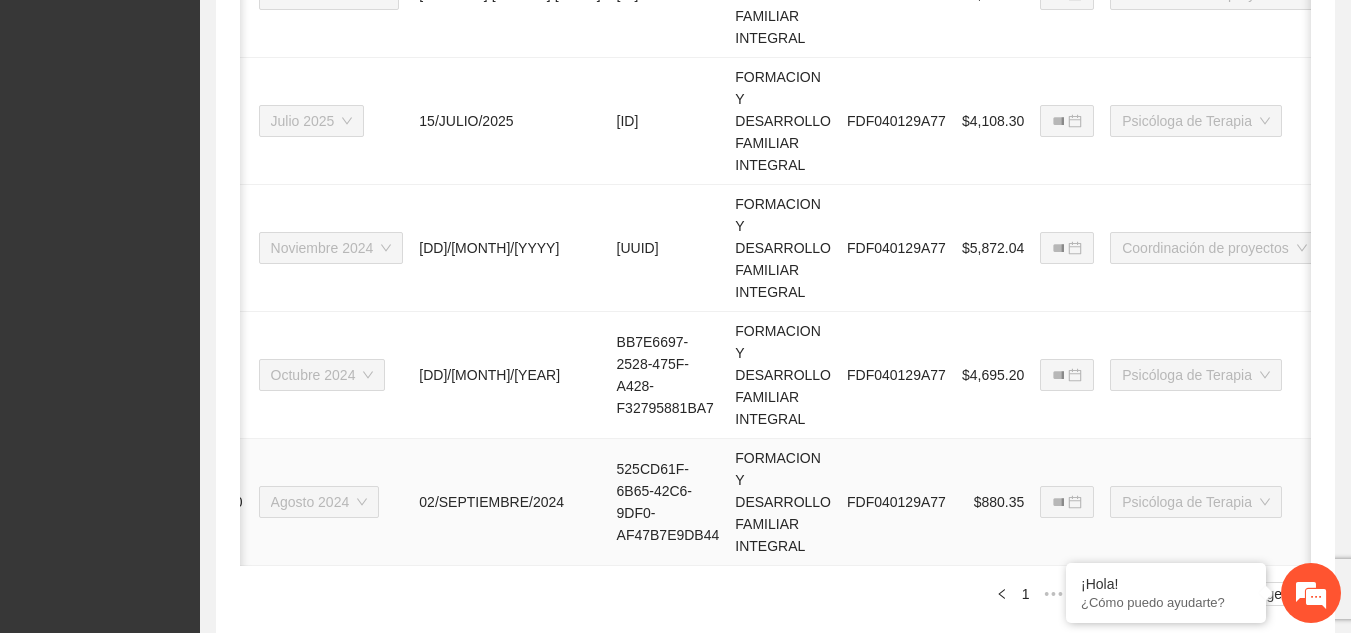 click on "FDF040129A77" at bounding box center [896, 502] 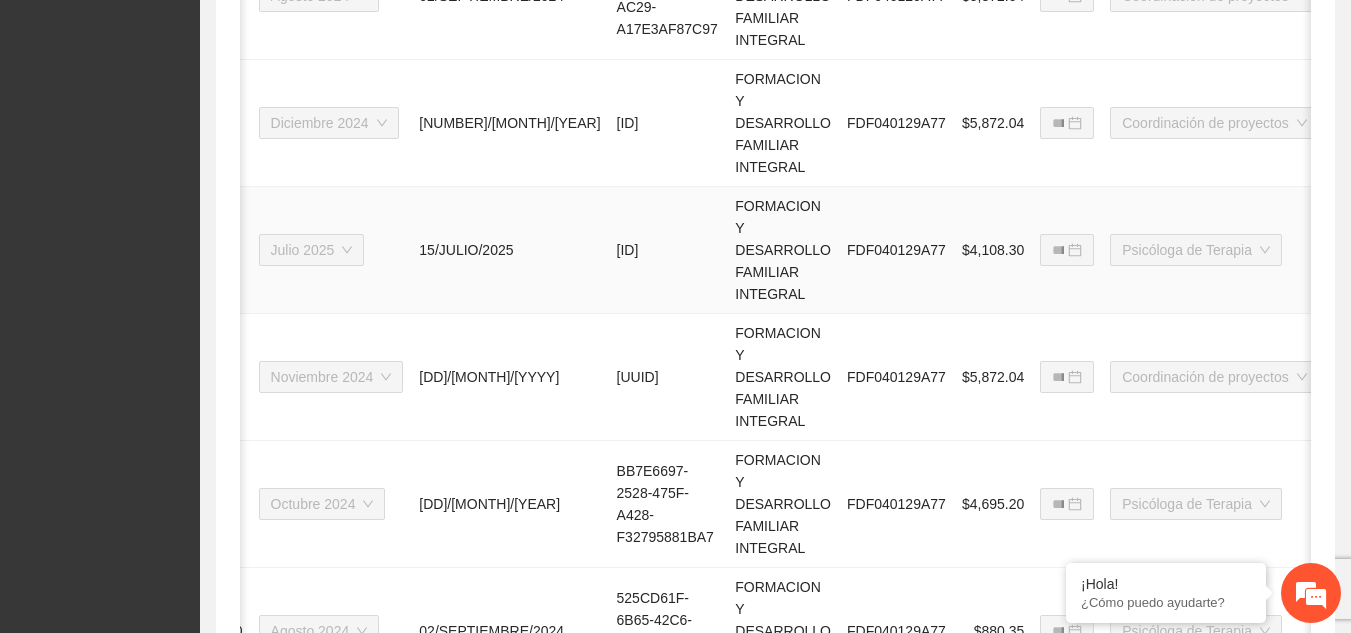 scroll, scrollTop: 1603, scrollLeft: 0, axis: vertical 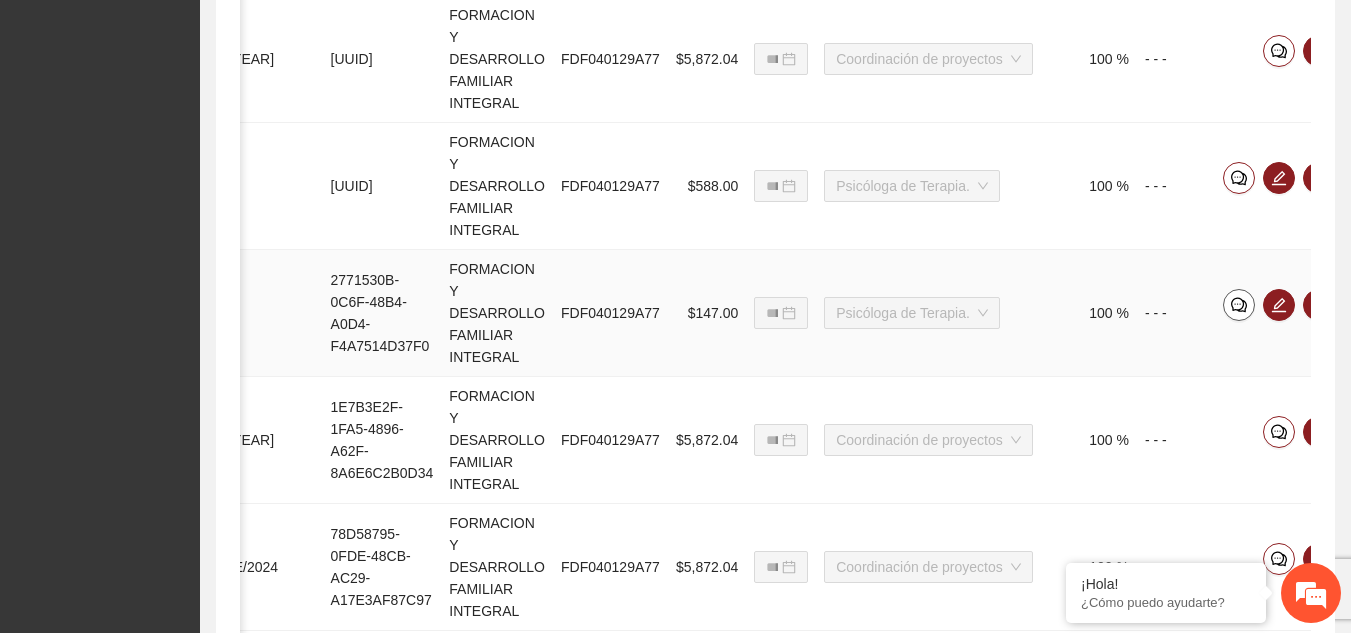 click 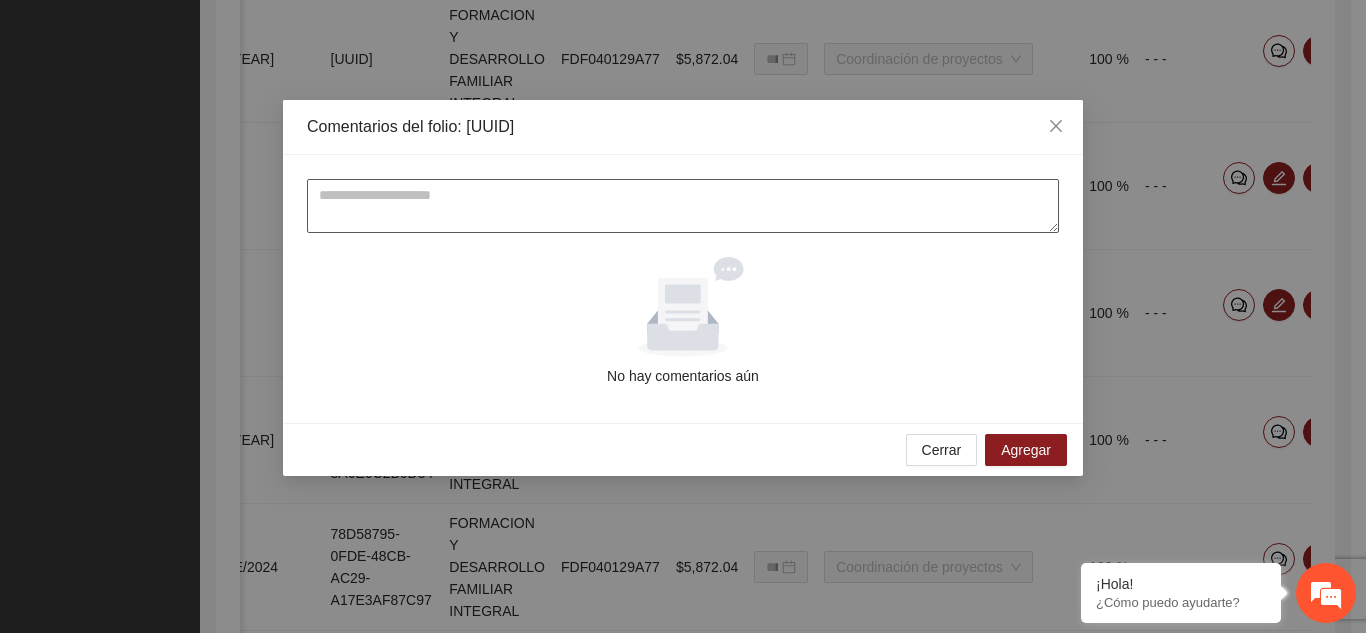click at bounding box center [683, 206] 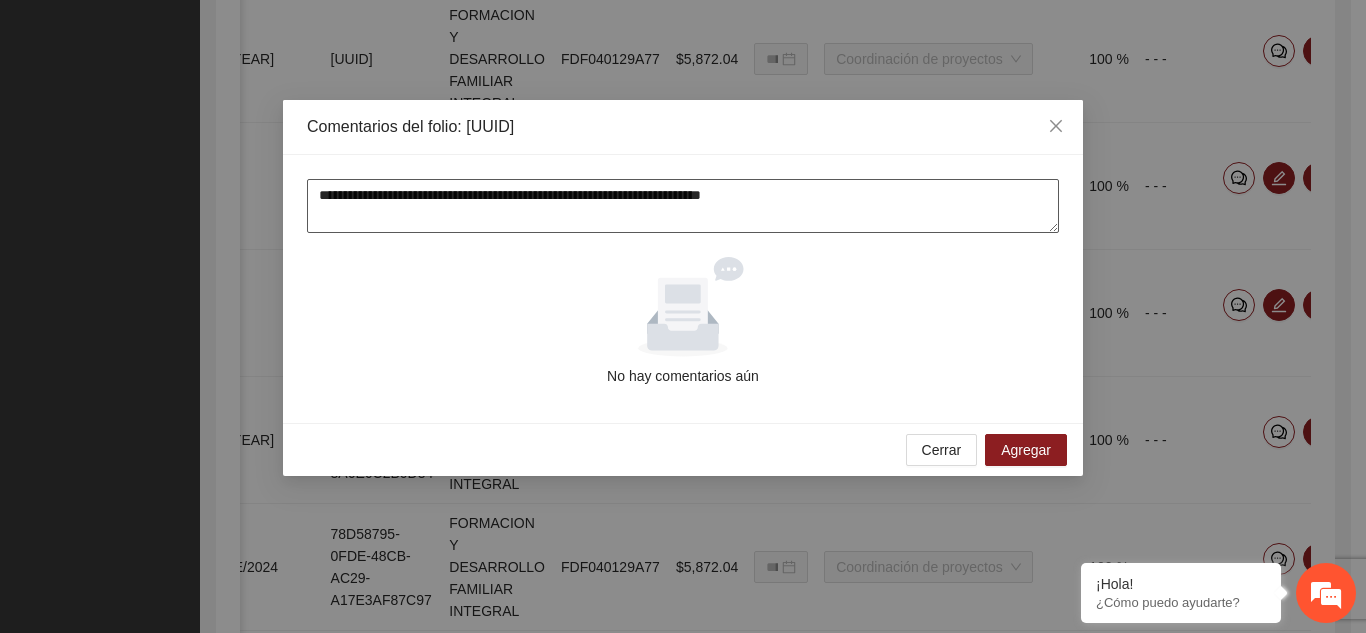 click on "**********" at bounding box center (683, 206) 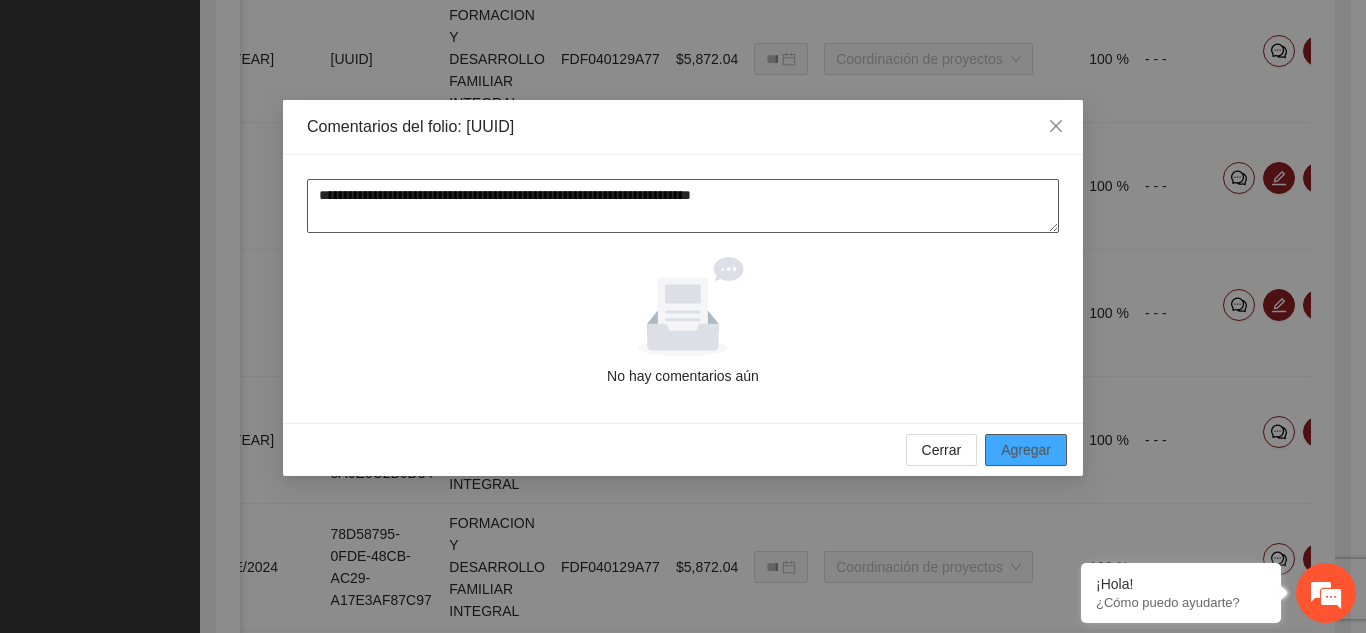type on "**********" 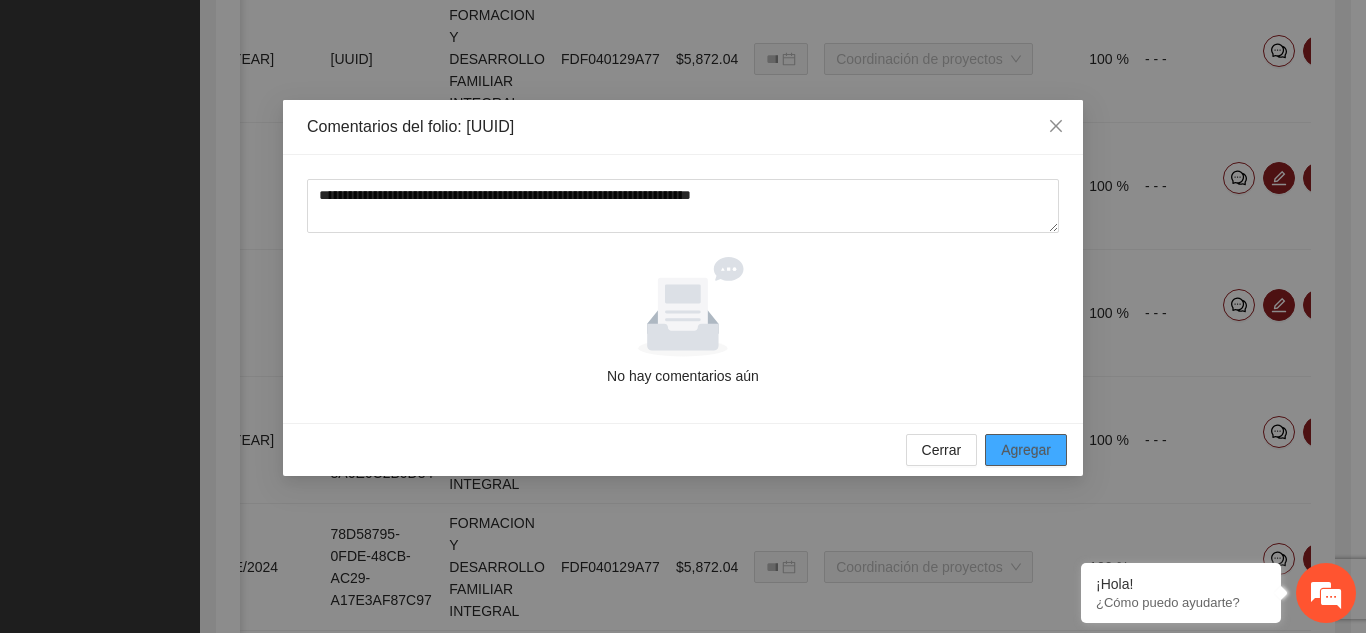 click on "Agregar" at bounding box center [1026, 450] 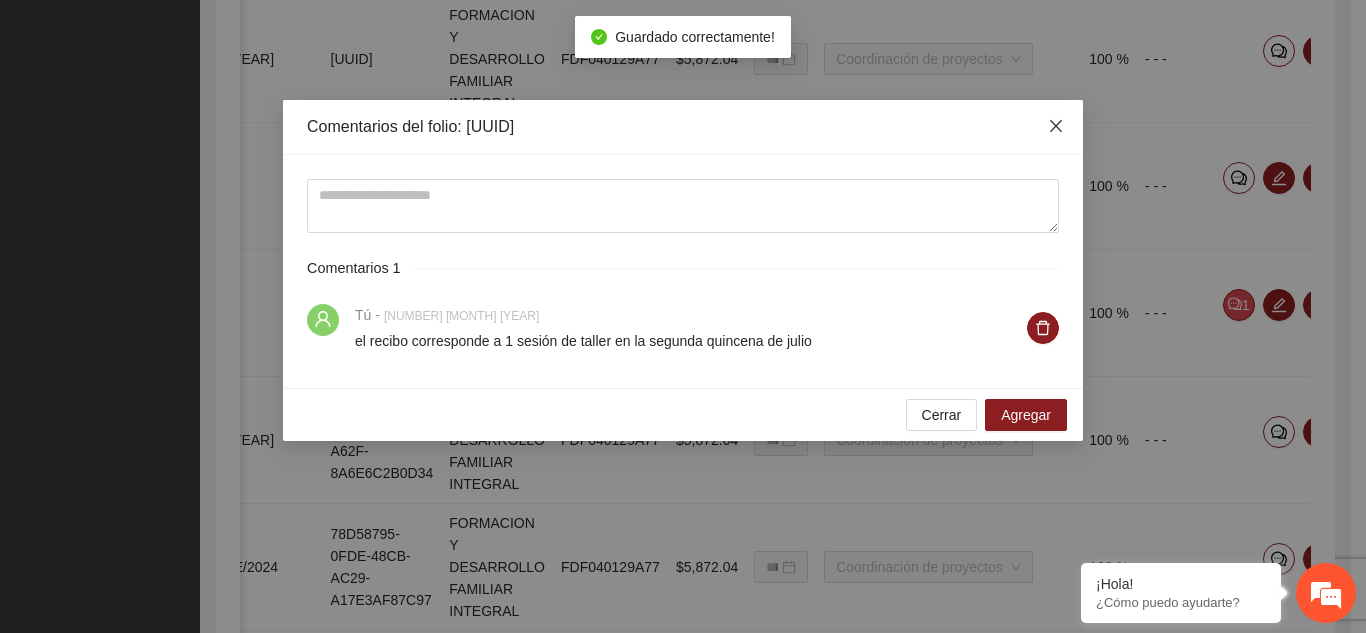 click 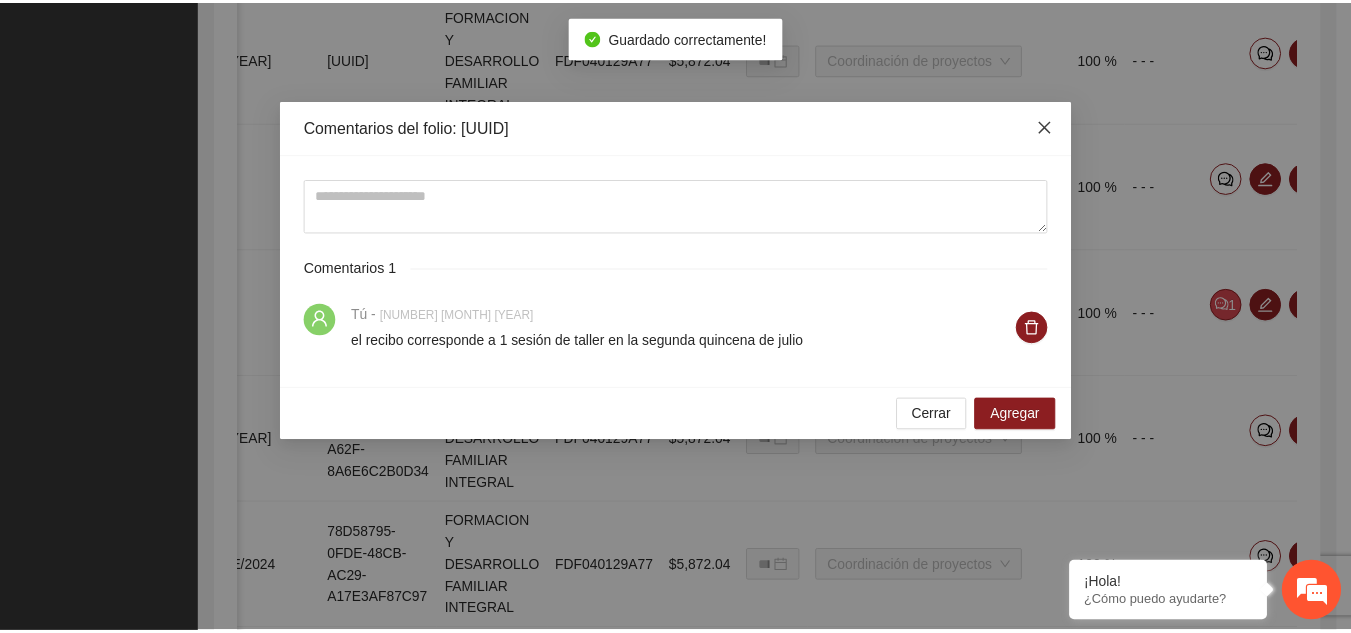 scroll, scrollTop: 0, scrollLeft: 292, axis: horizontal 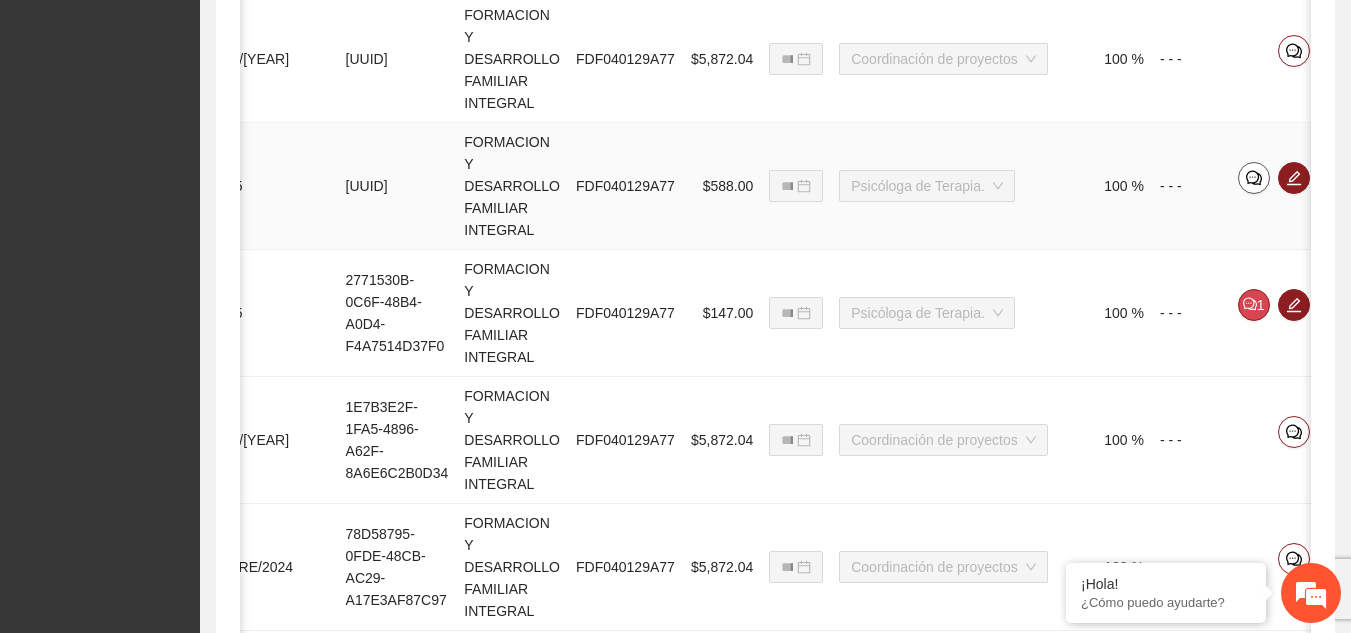 click 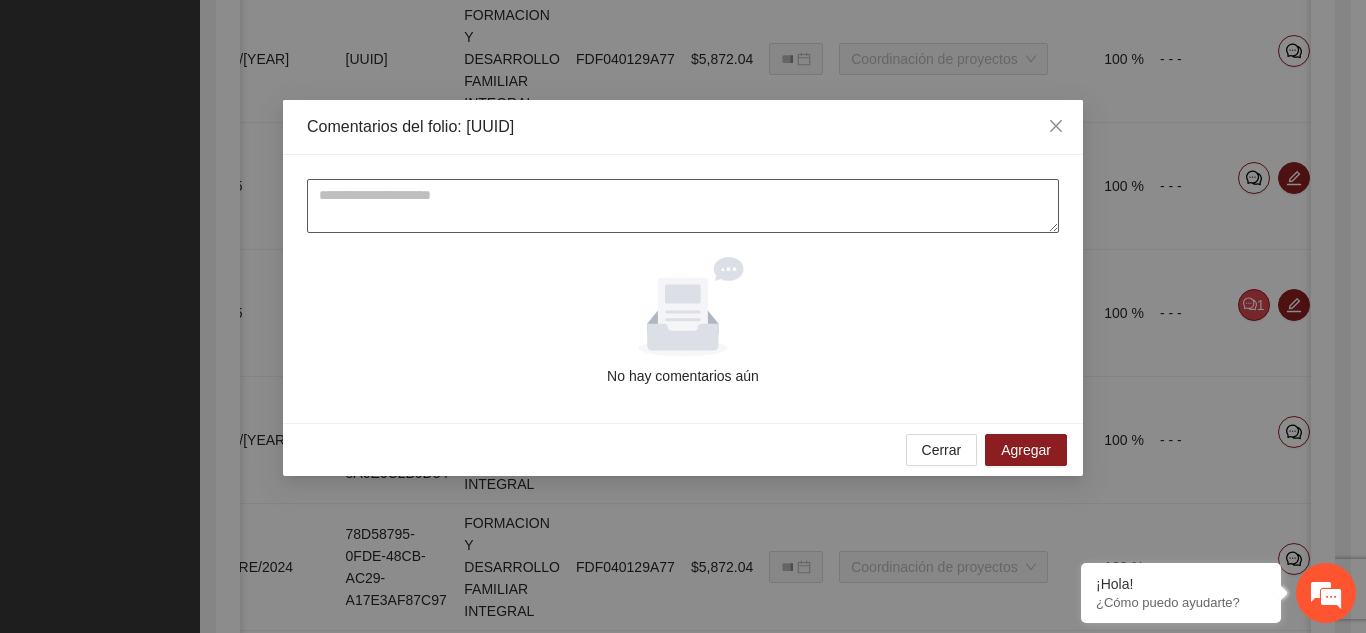 click at bounding box center [683, 206] 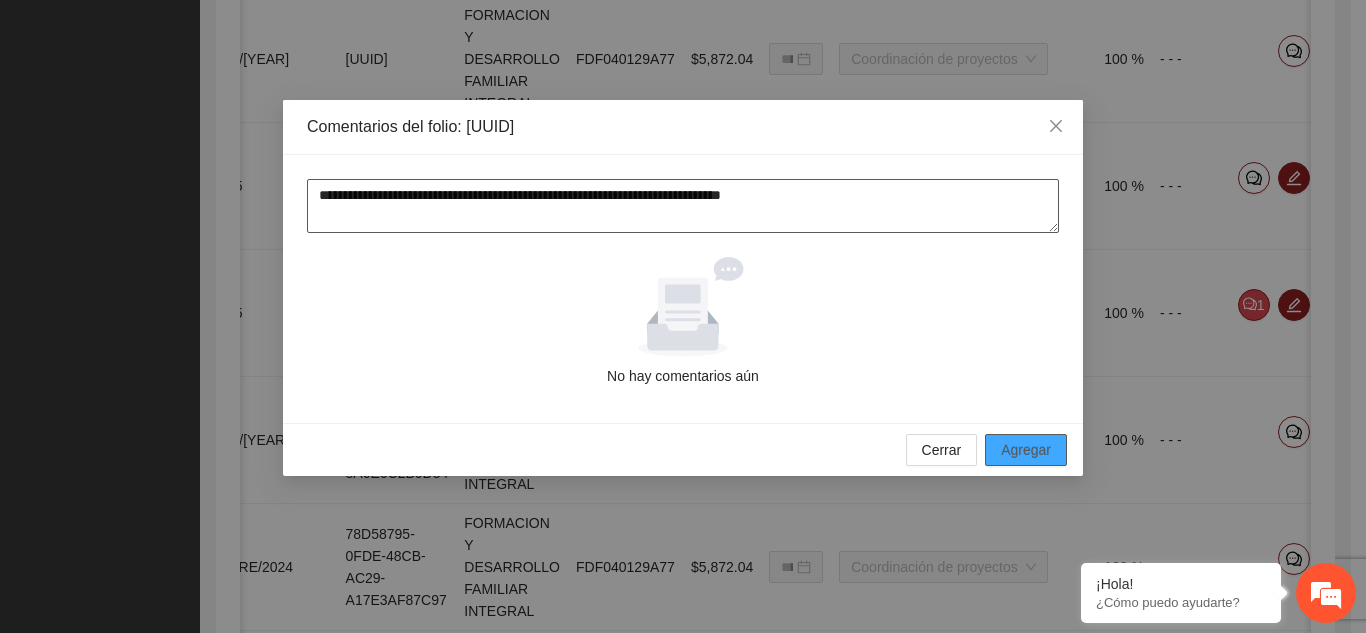 type on "**********" 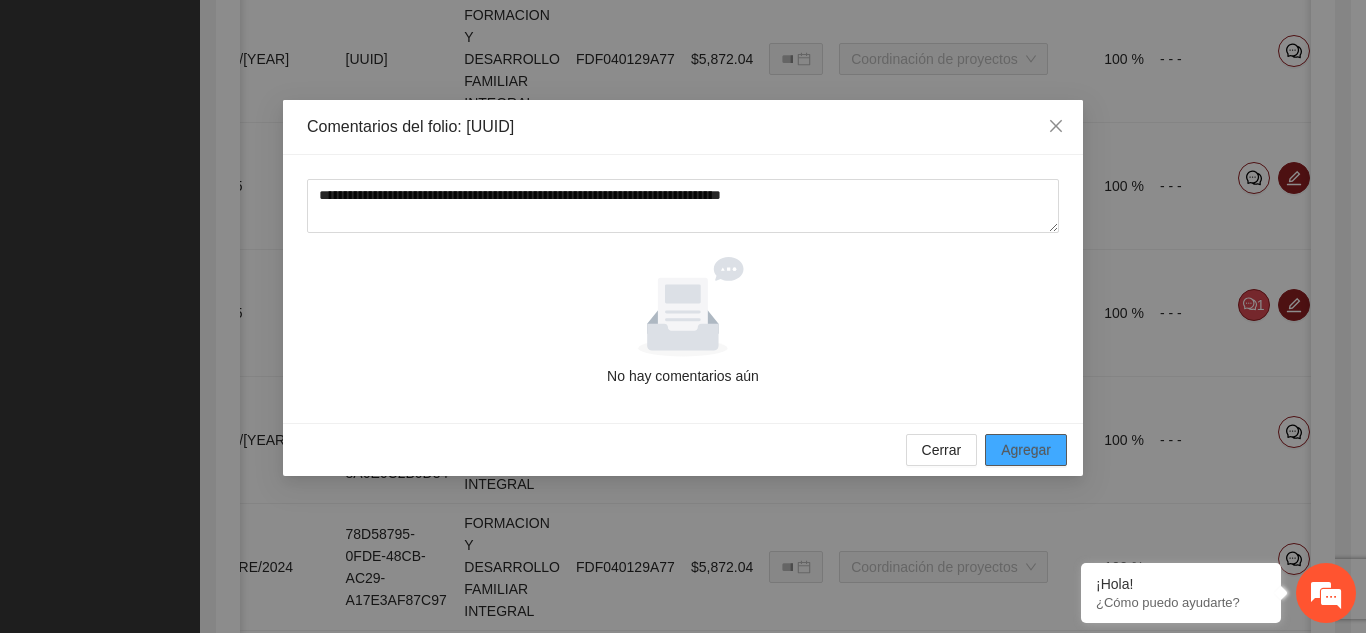click on "Agregar" at bounding box center [1026, 450] 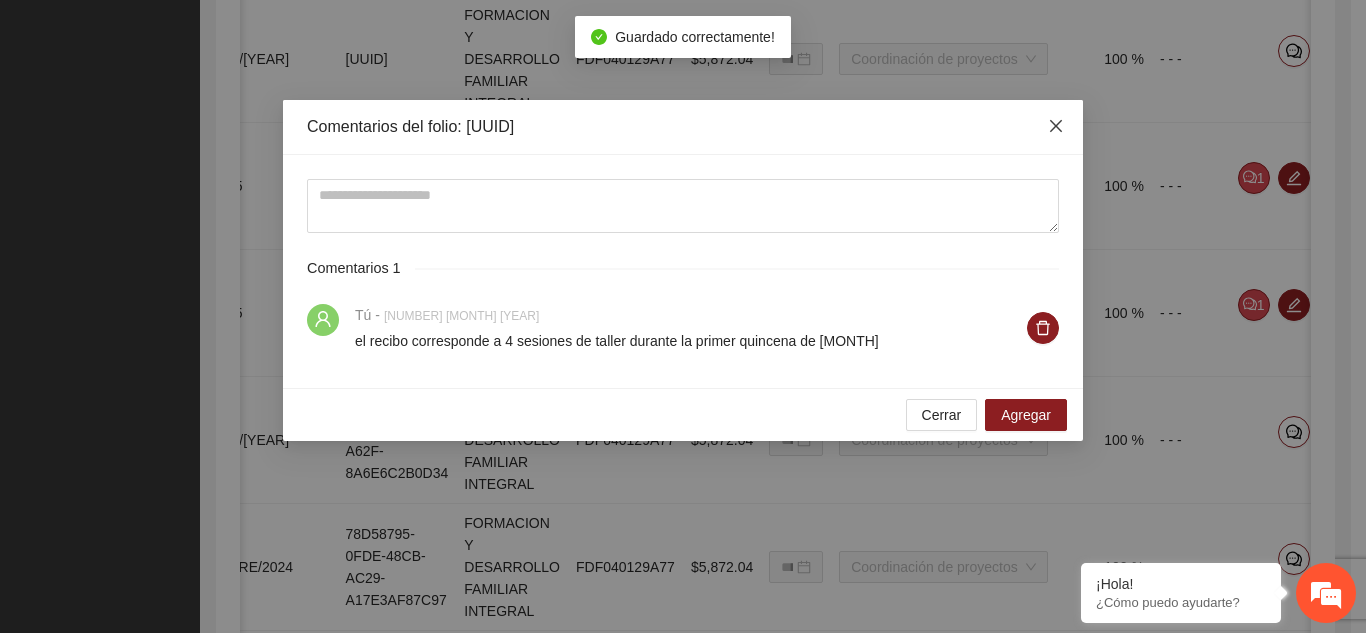 click 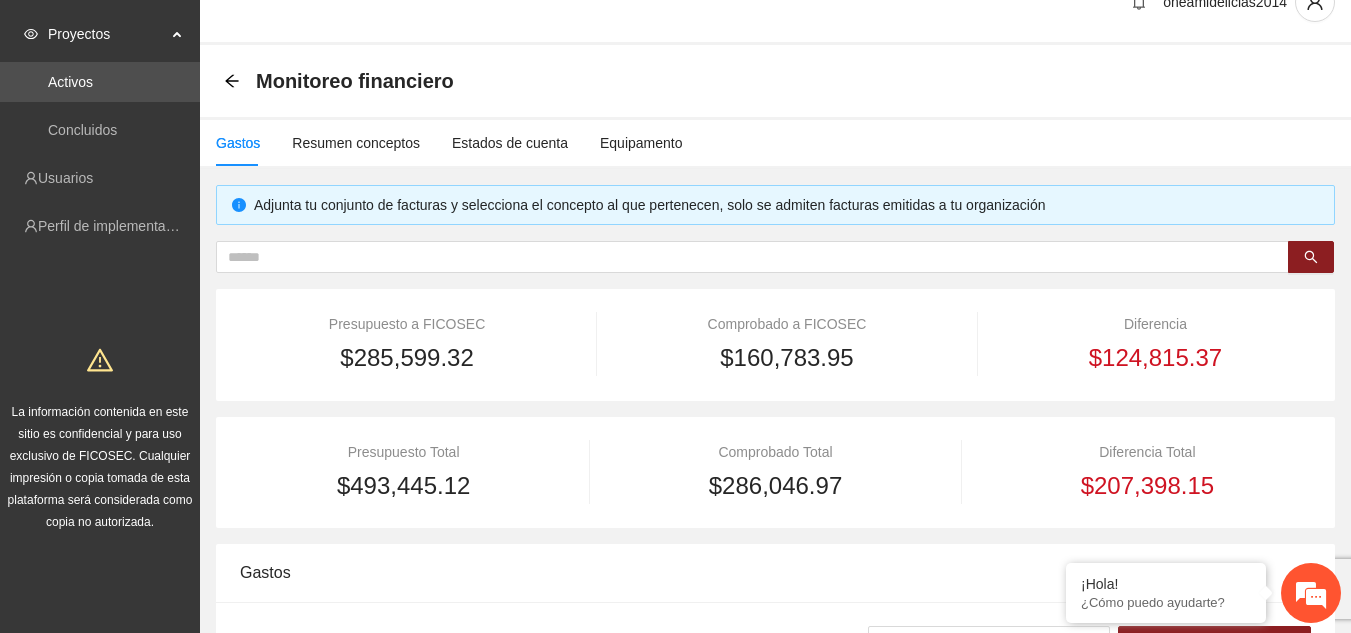 scroll, scrollTop: 3, scrollLeft: 0, axis: vertical 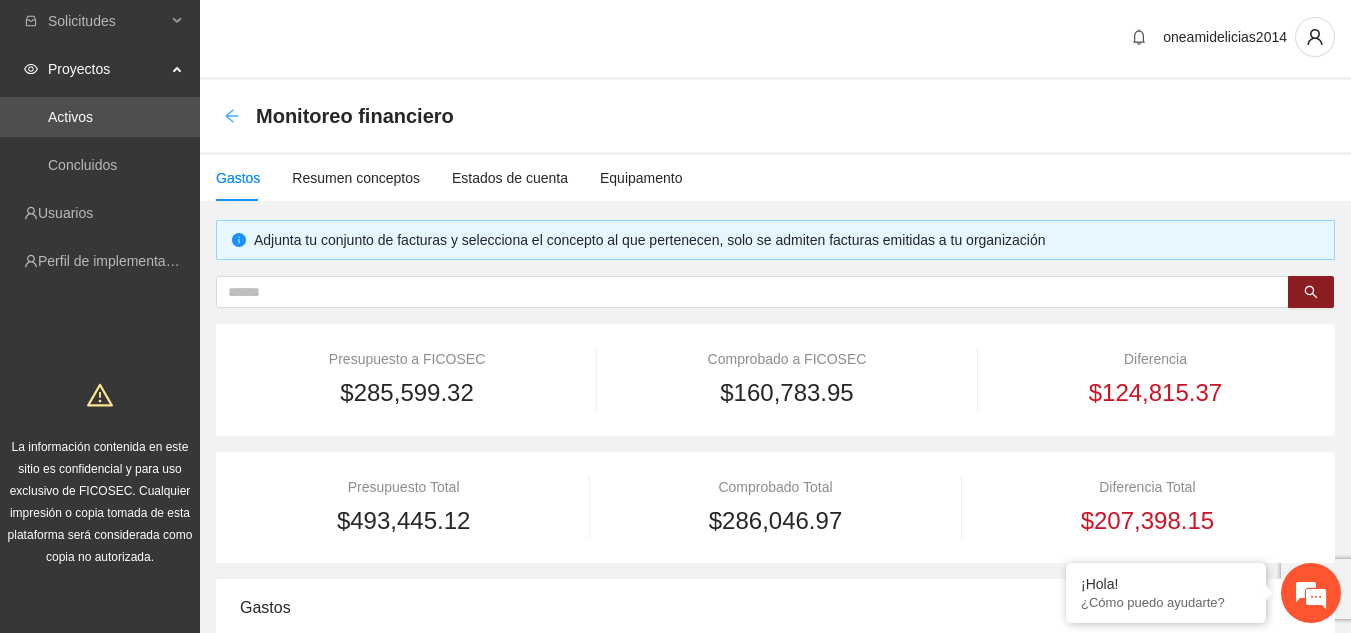 click 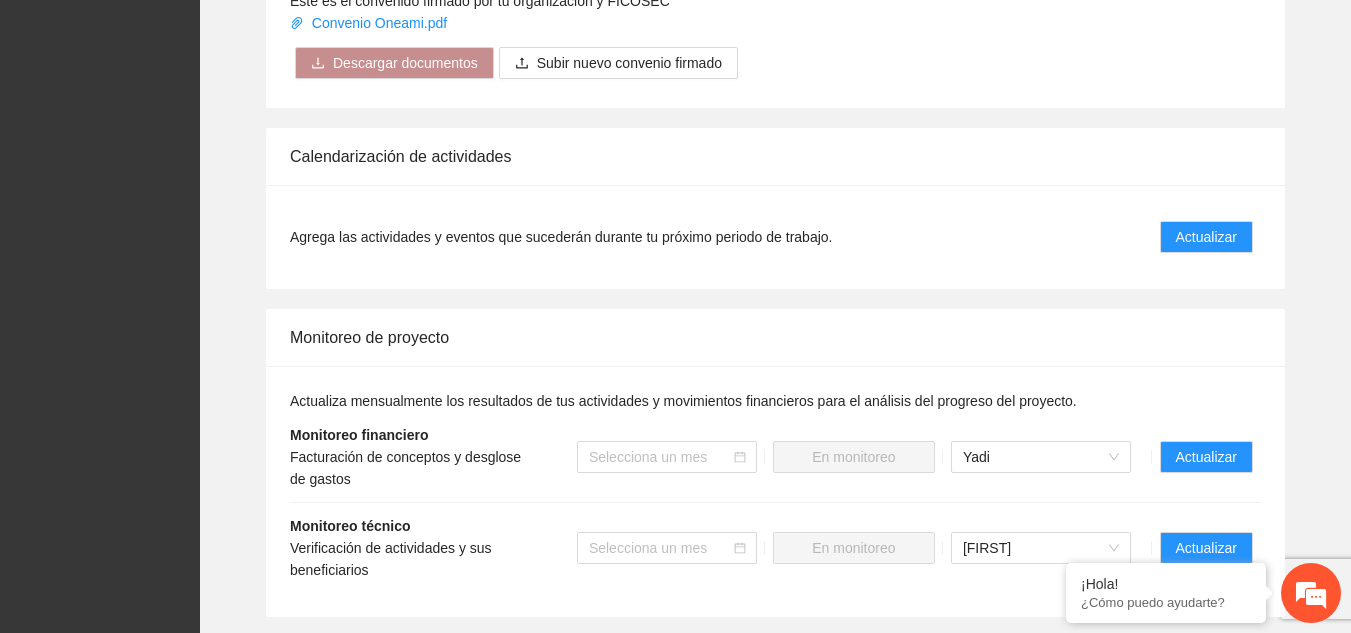 scroll, scrollTop: 2100, scrollLeft: 0, axis: vertical 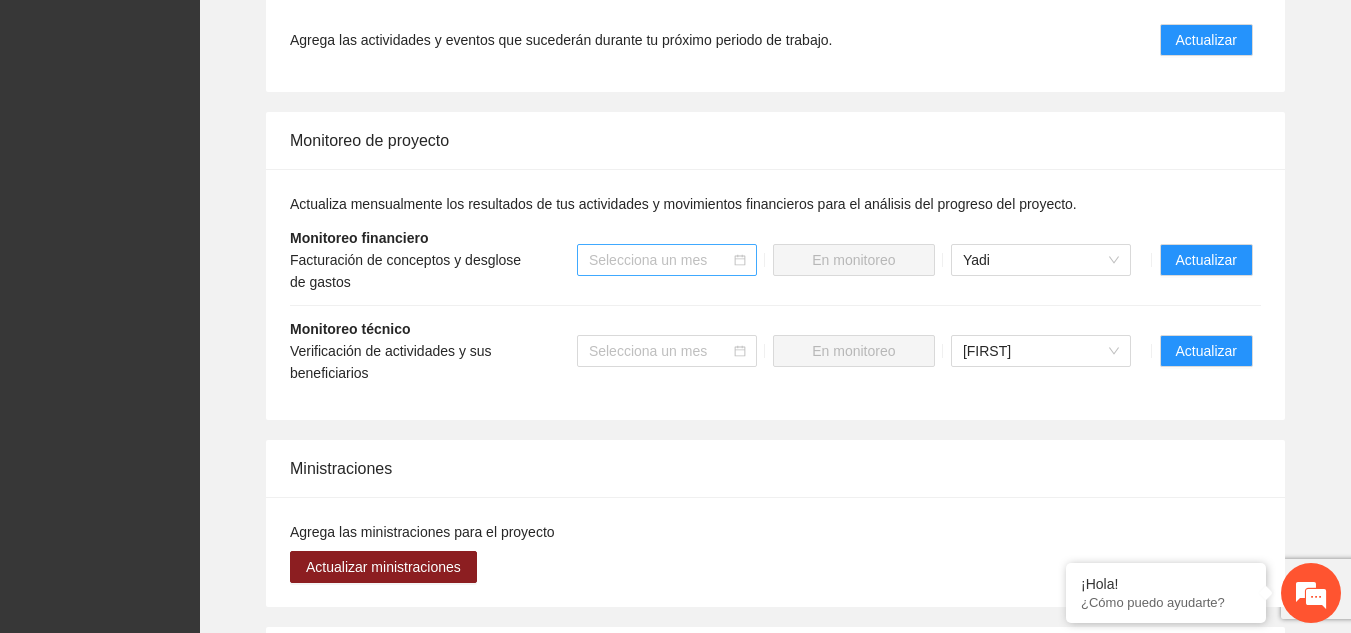 click at bounding box center [660, 260] 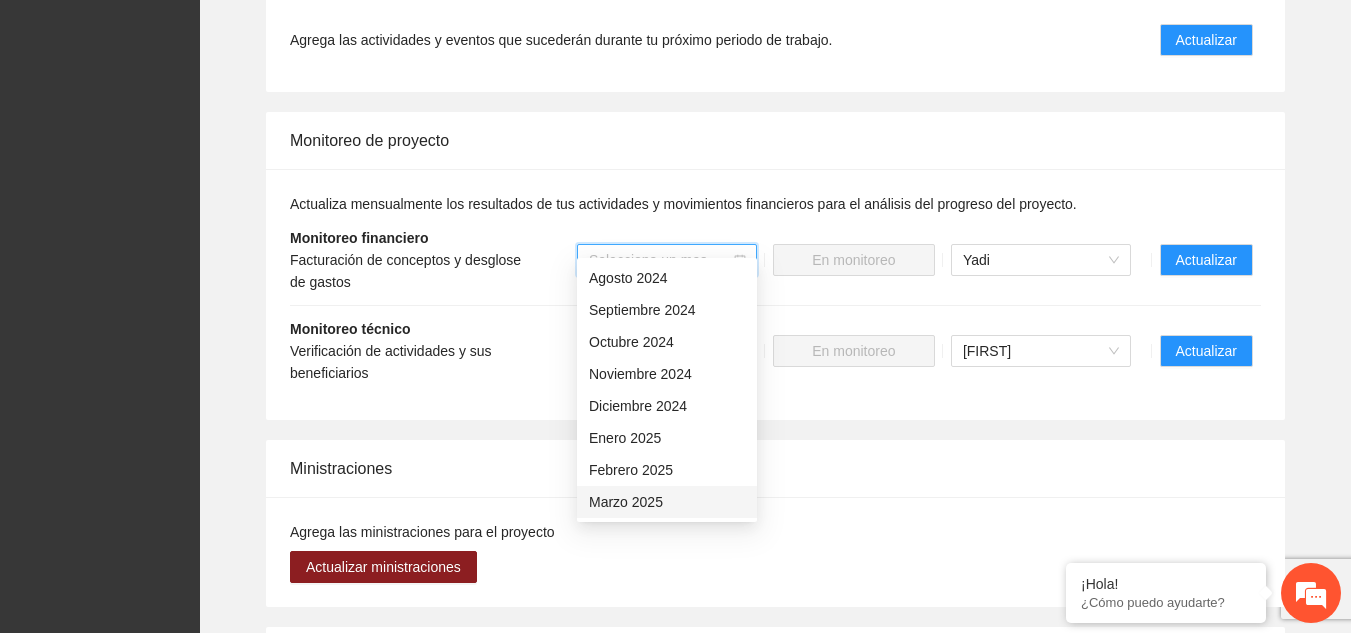 scroll, scrollTop: 128, scrollLeft: 0, axis: vertical 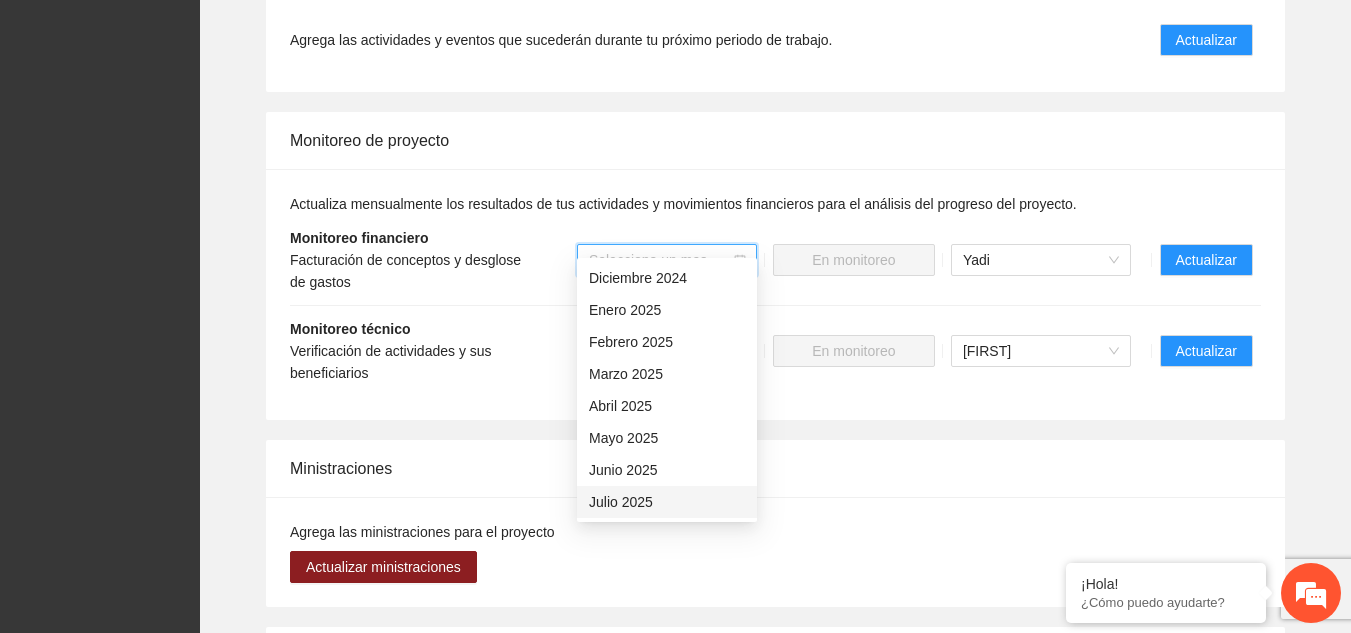click on "Julio 2025" at bounding box center (667, 502) 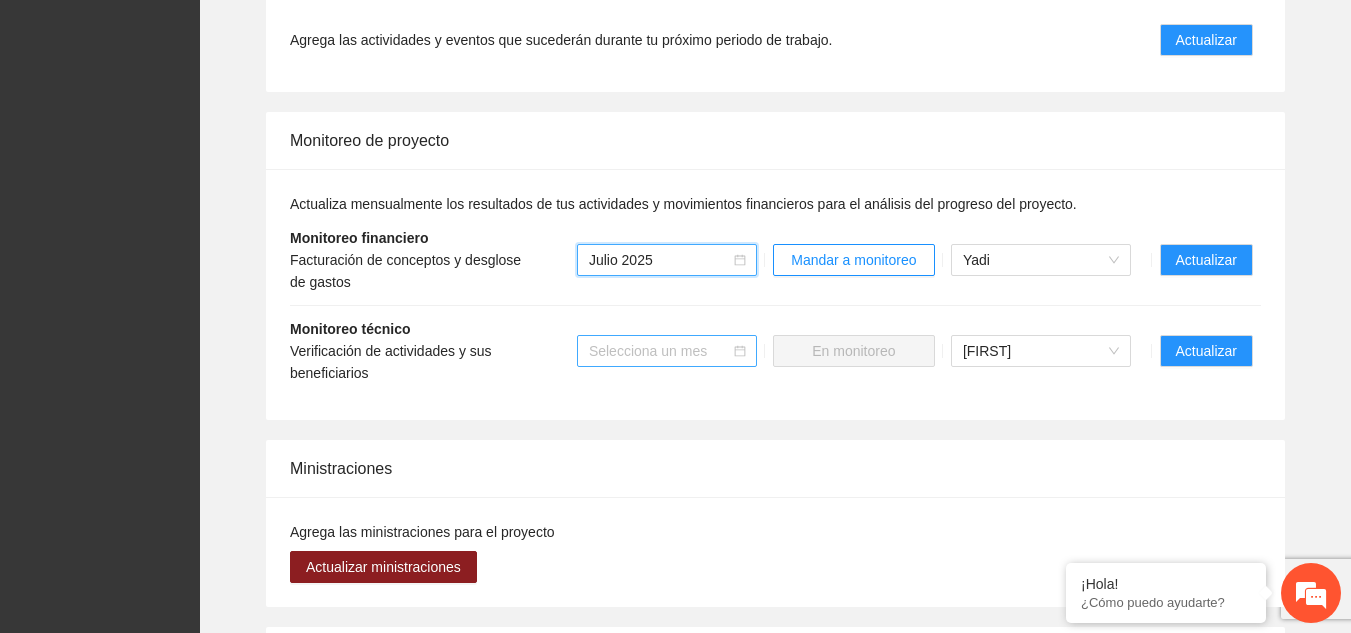 click at bounding box center (660, 351) 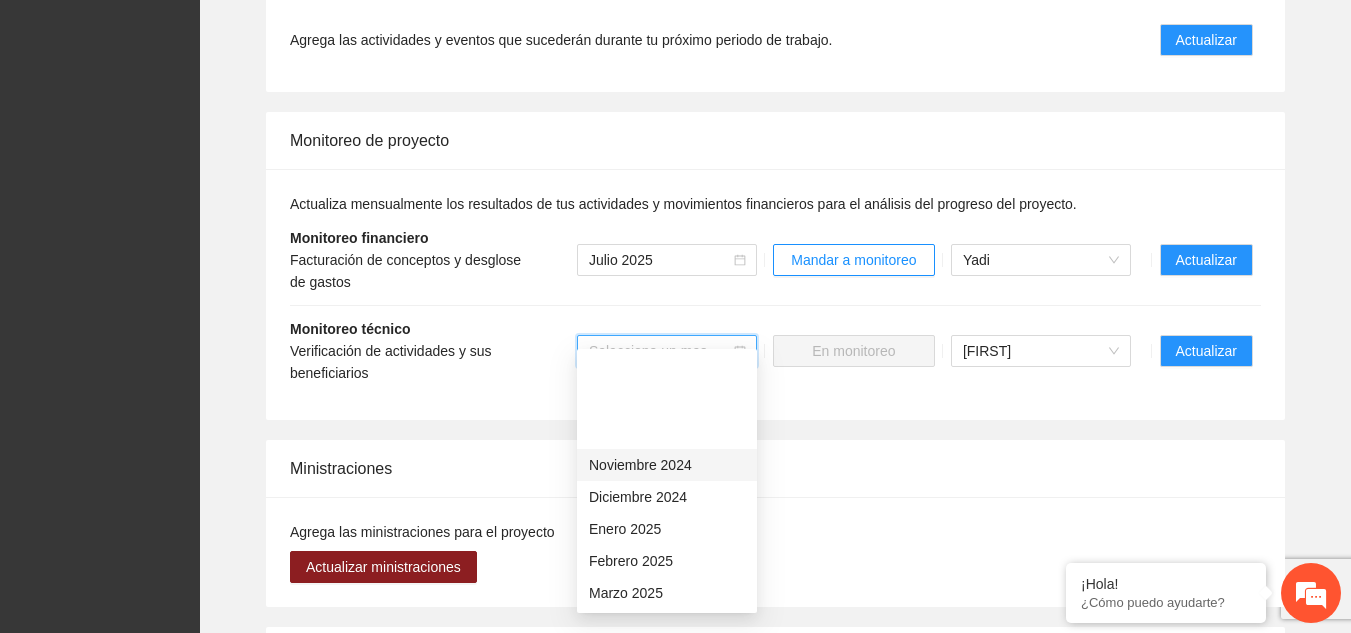 scroll, scrollTop: 128, scrollLeft: 0, axis: vertical 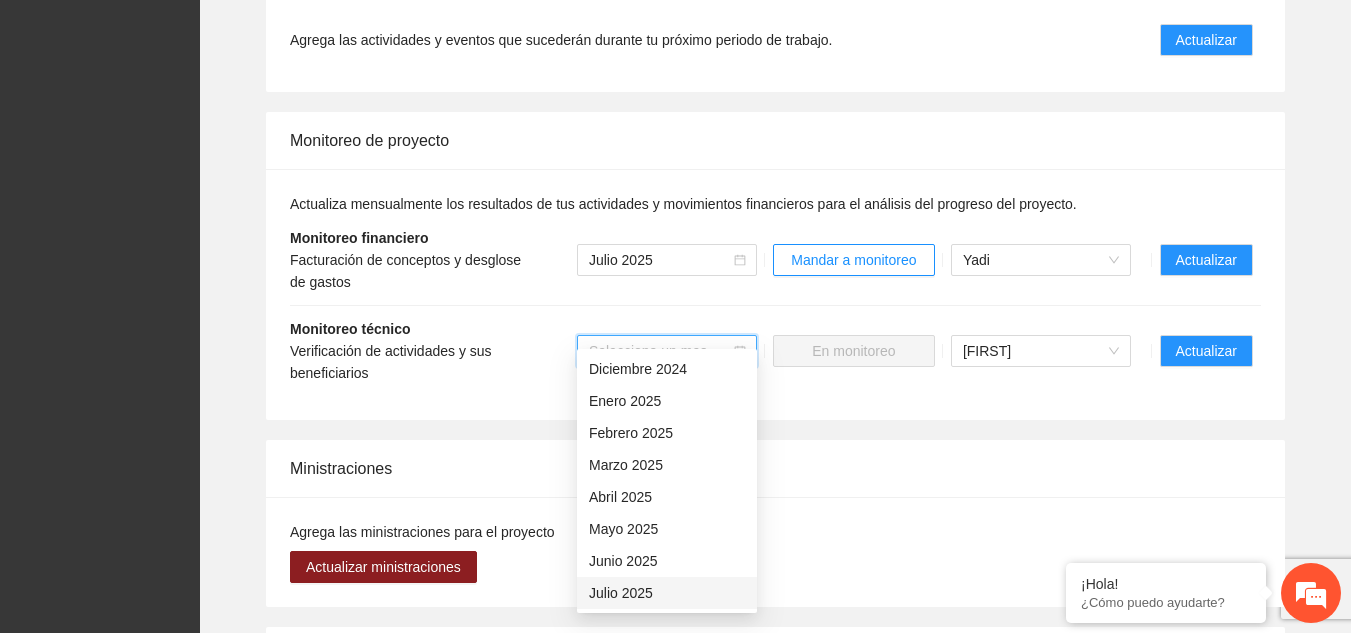 click on "Julio 2025" at bounding box center [667, 593] 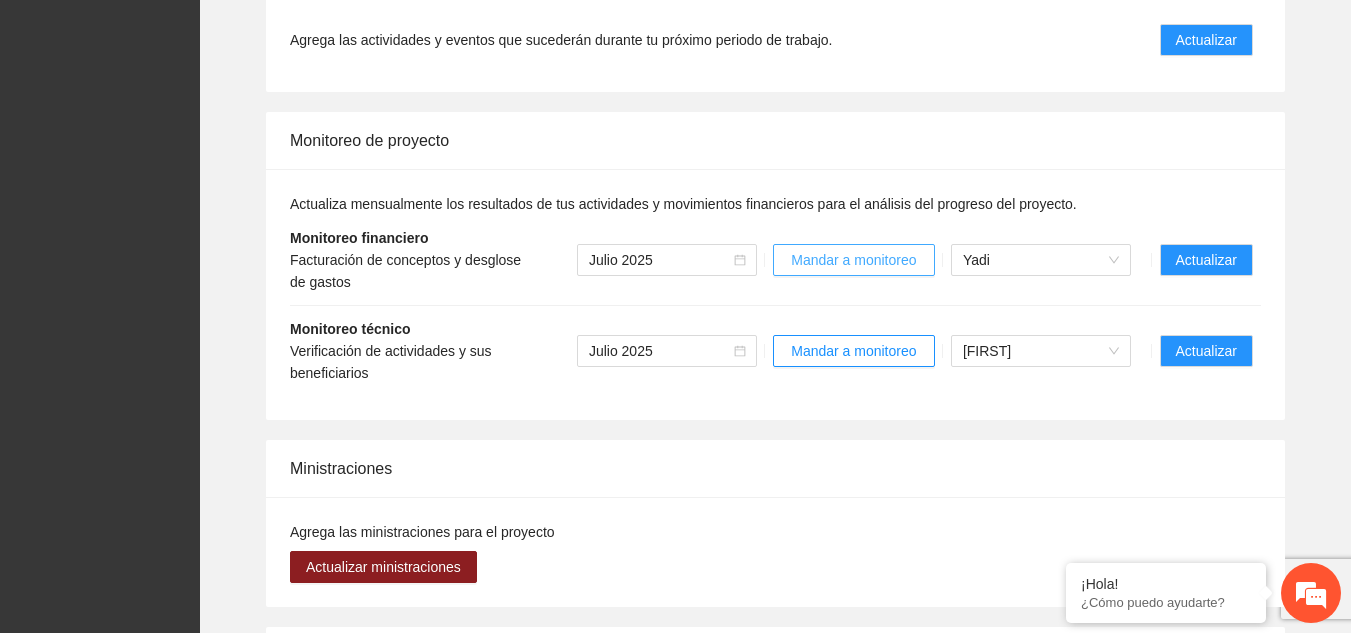 click on "Mandar a monitoreo" at bounding box center [853, 260] 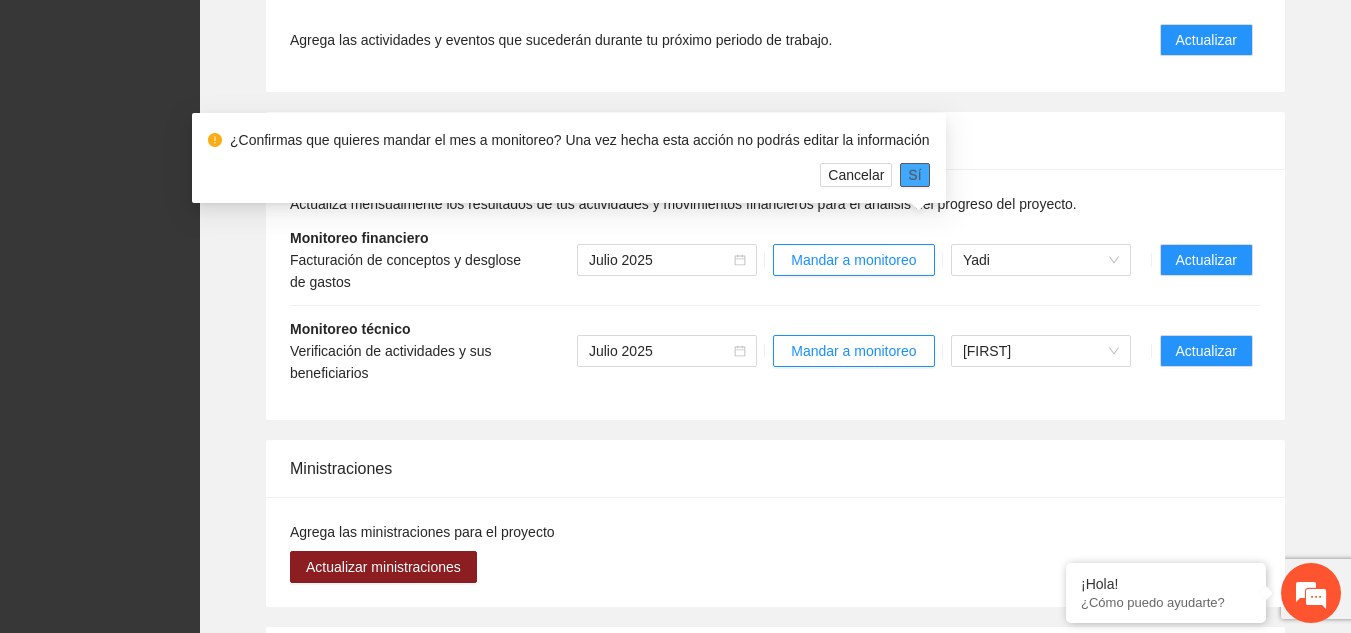 click on "Sí" at bounding box center (914, 175) 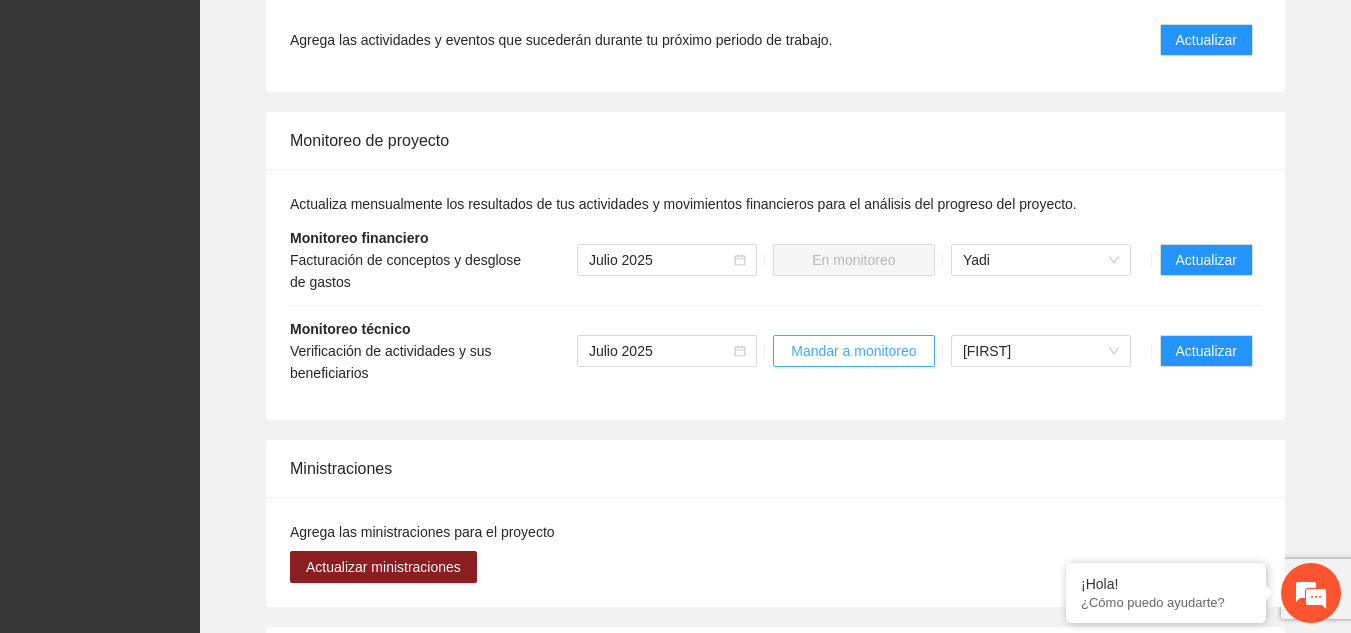 click on "Mandar a monitoreo" at bounding box center (853, 351) 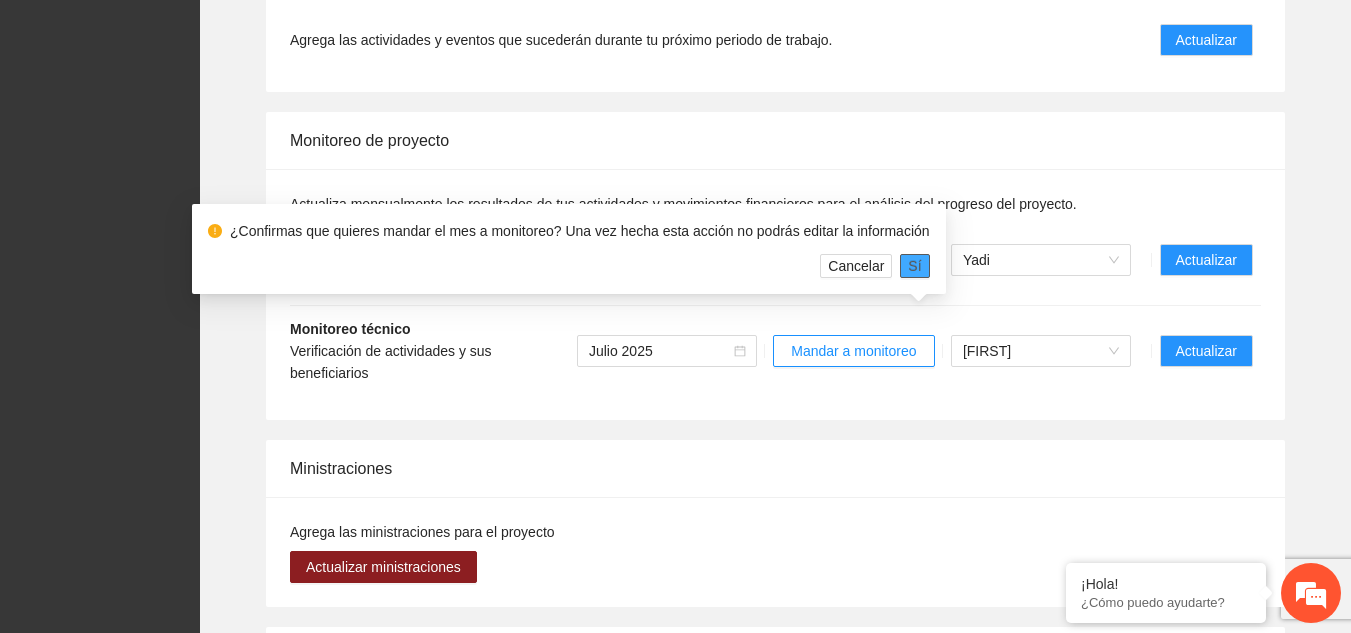 click on "Sí" at bounding box center [914, 266] 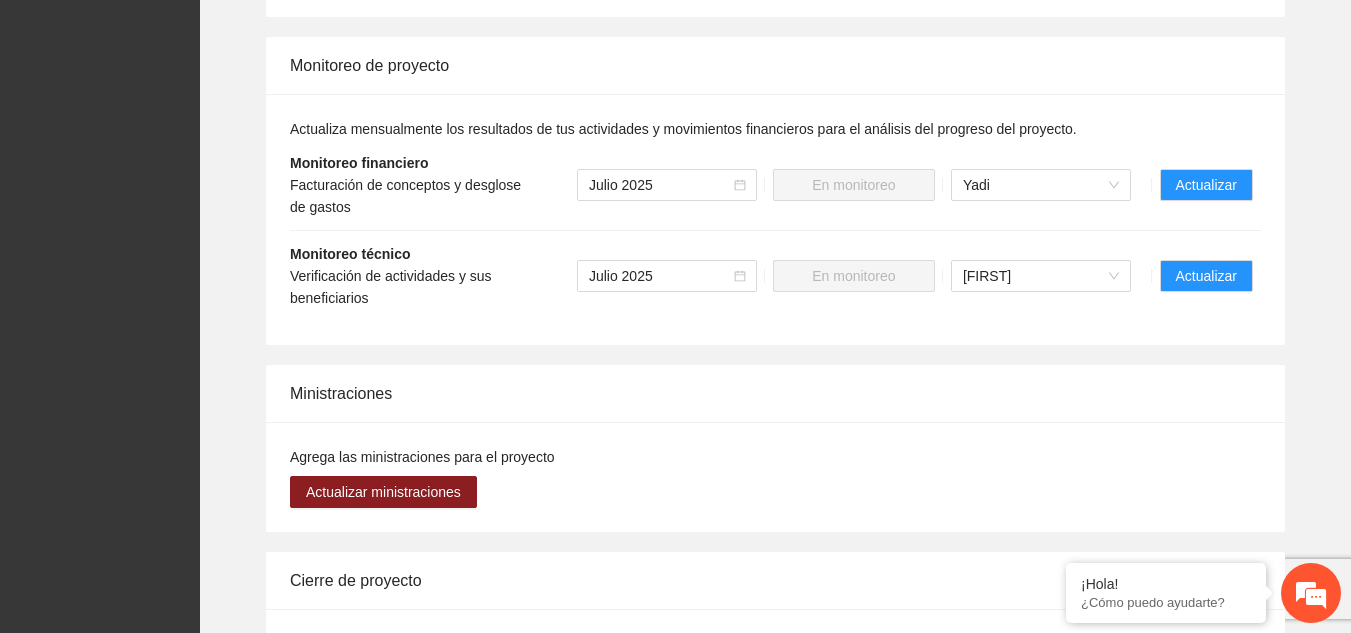 scroll, scrollTop: 2200, scrollLeft: 0, axis: vertical 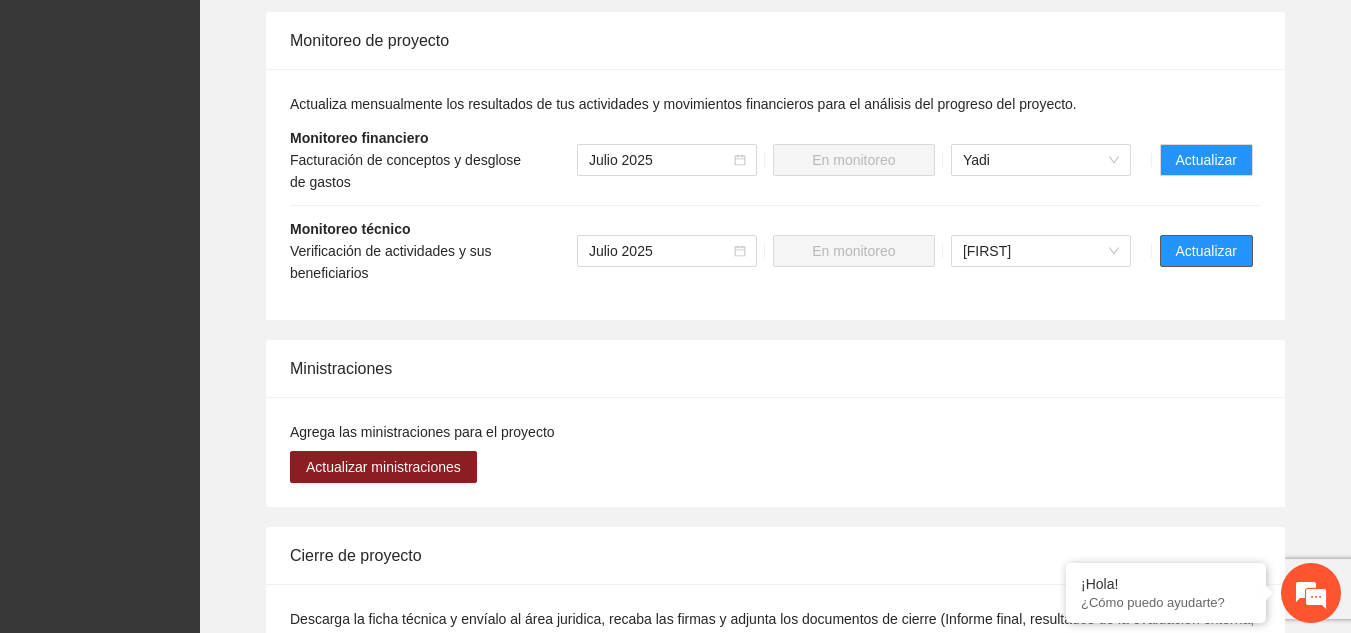 click on "Actualizar" at bounding box center [1206, 251] 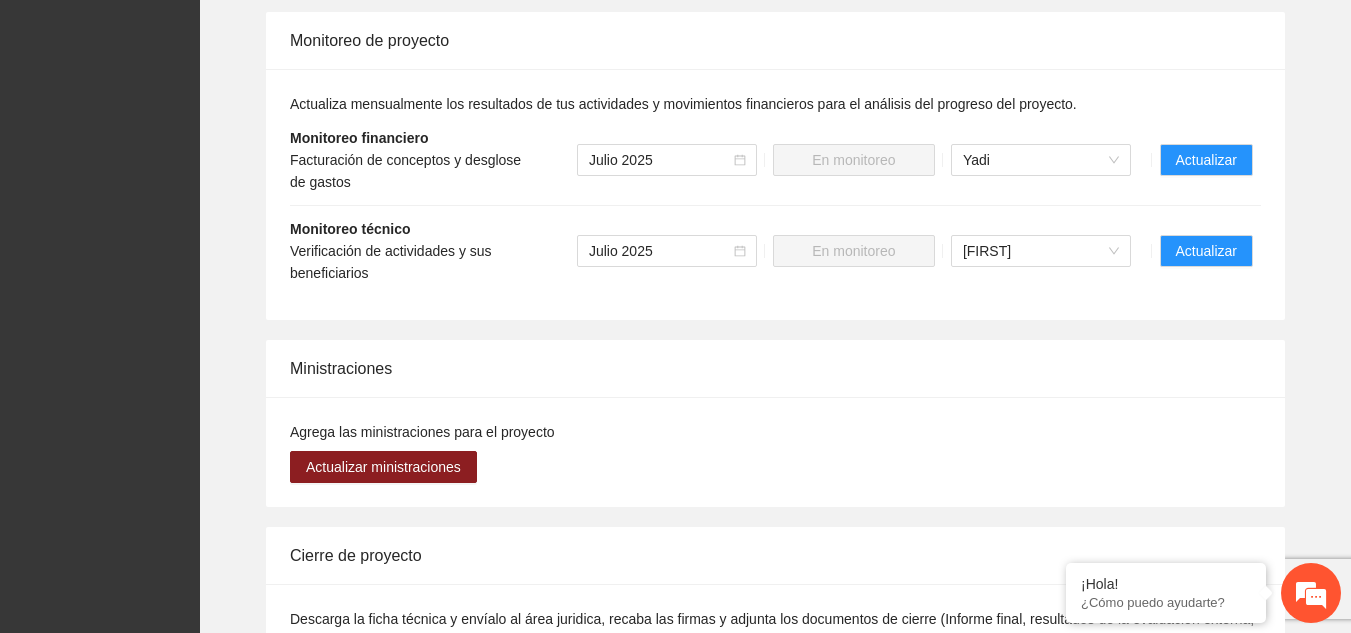 scroll, scrollTop: 0, scrollLeft: 0, axis: both 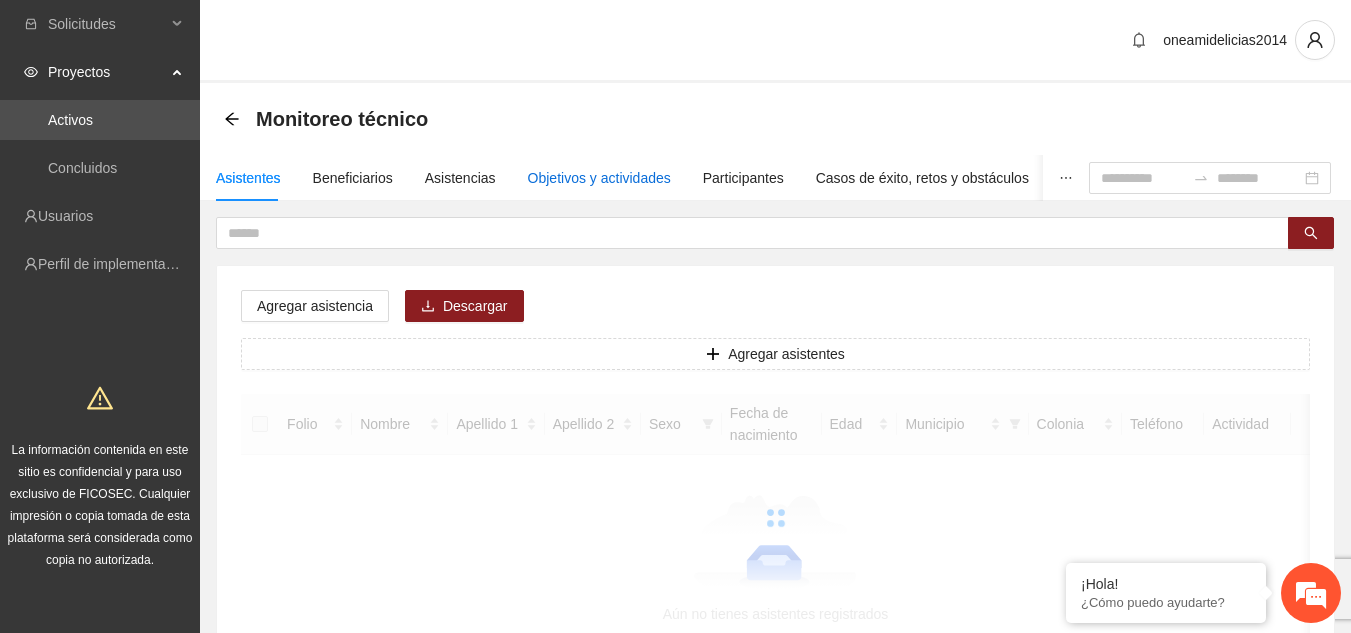 click on "Objetivos y actividades" at bounding box center [599, 178] 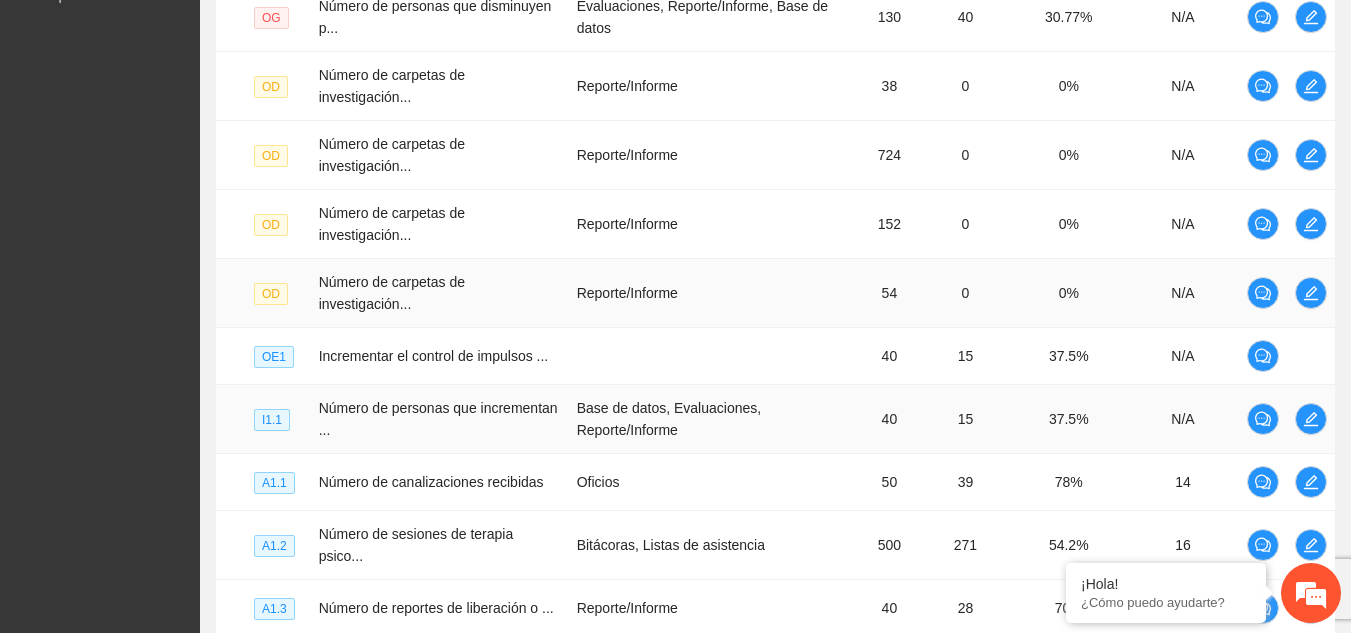 scroll, scrollTop: 600, scrollLeft: 0, axis: vertical 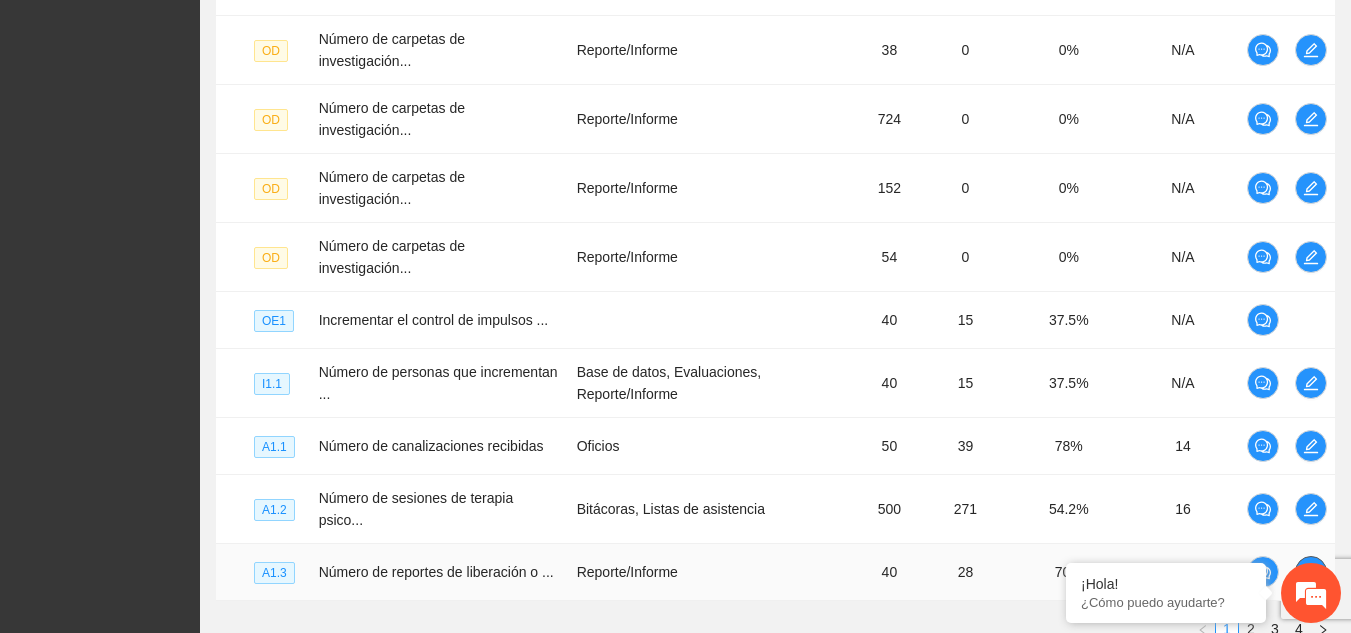 click at bounding box center (1311, 572) 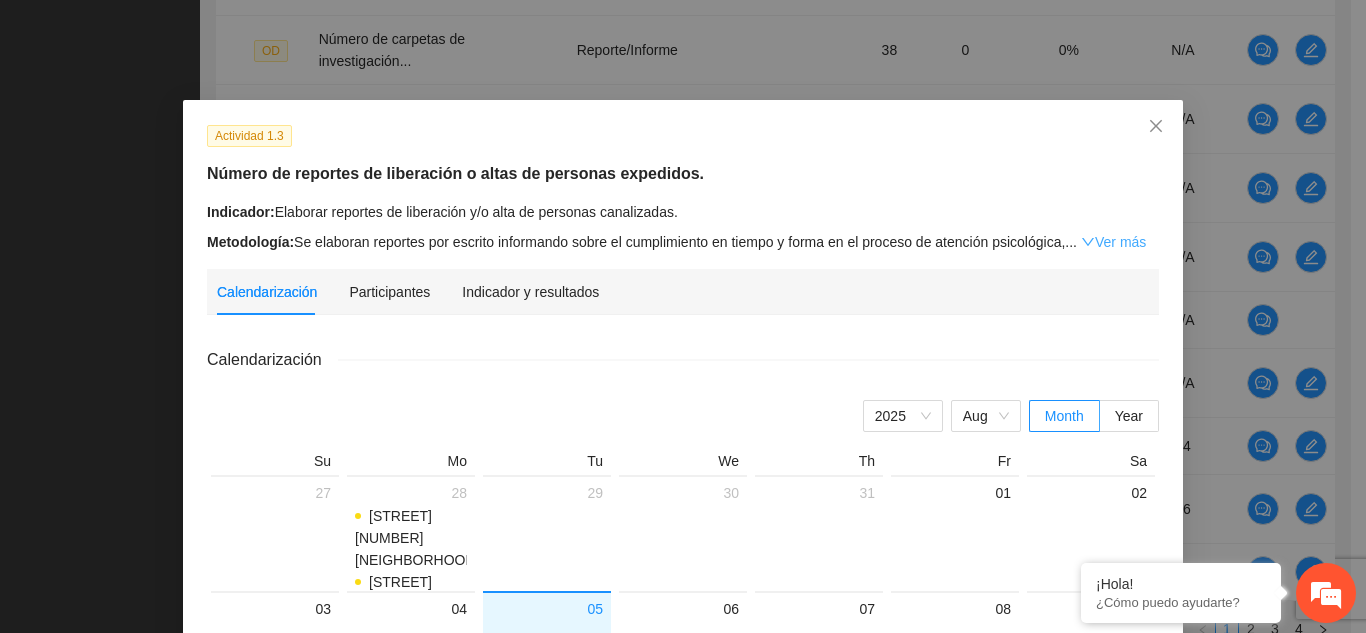 click on "Ver más" at bounding box center [1113, 242] 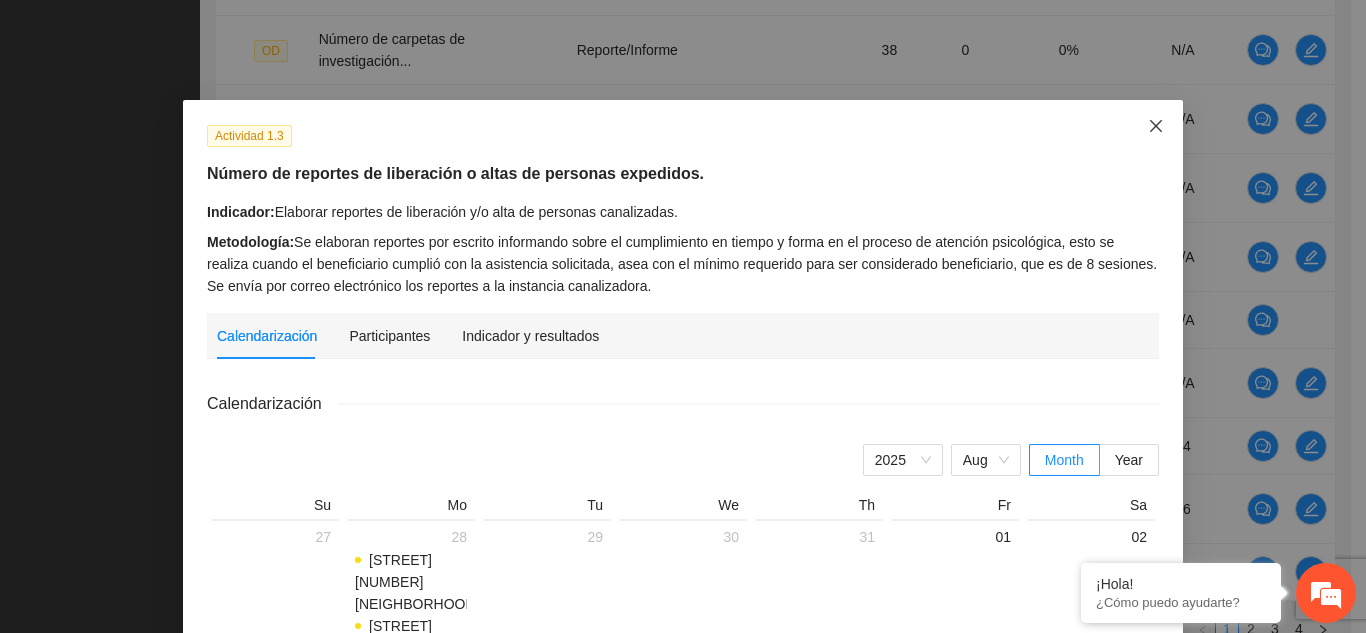 click 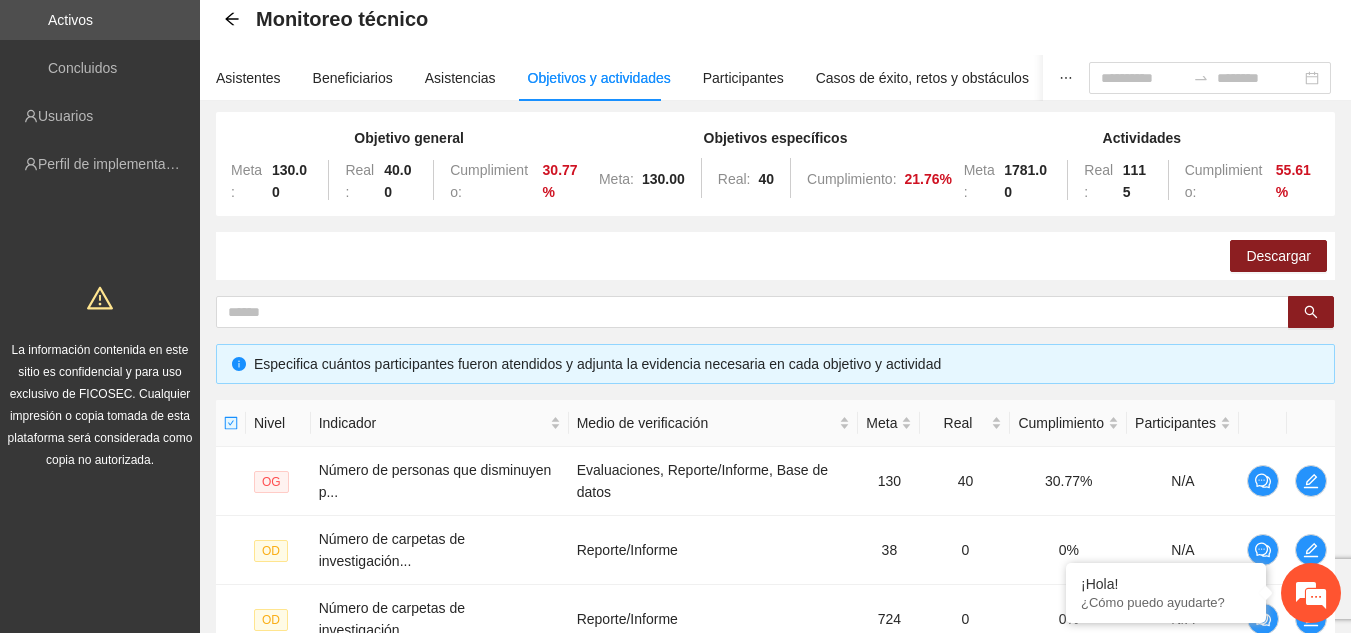 scroll, scrollTop: 0, scrollLeft: 0, axis: both 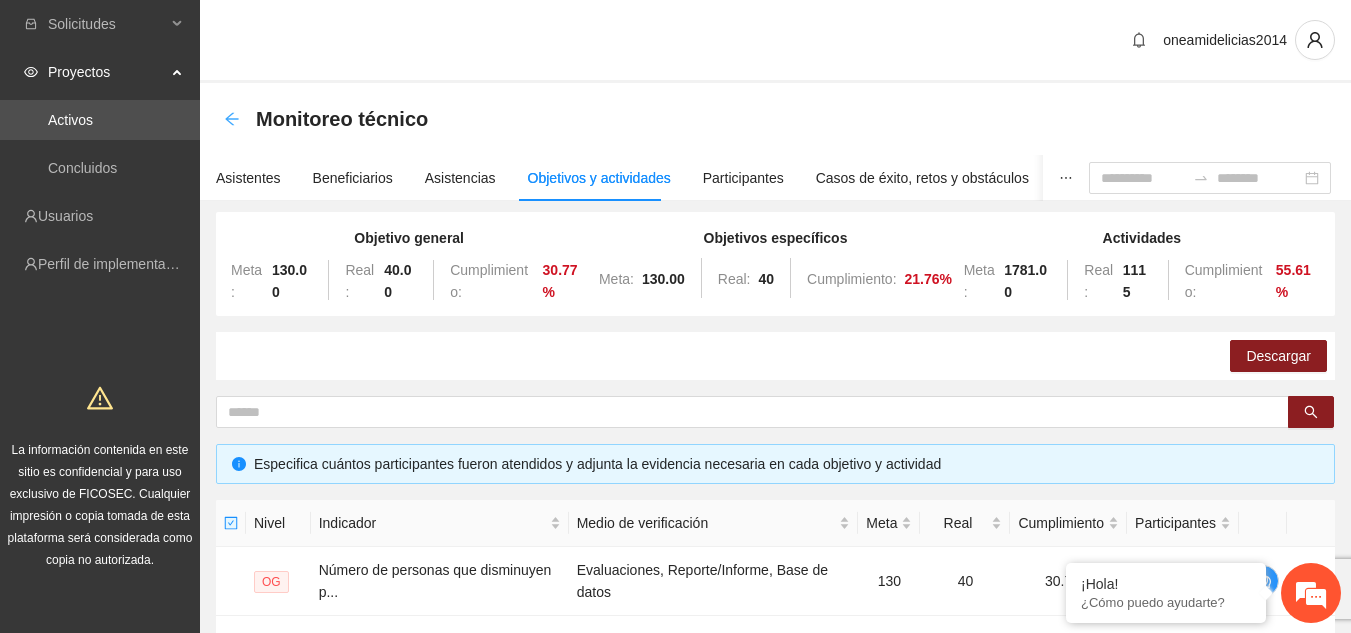 click 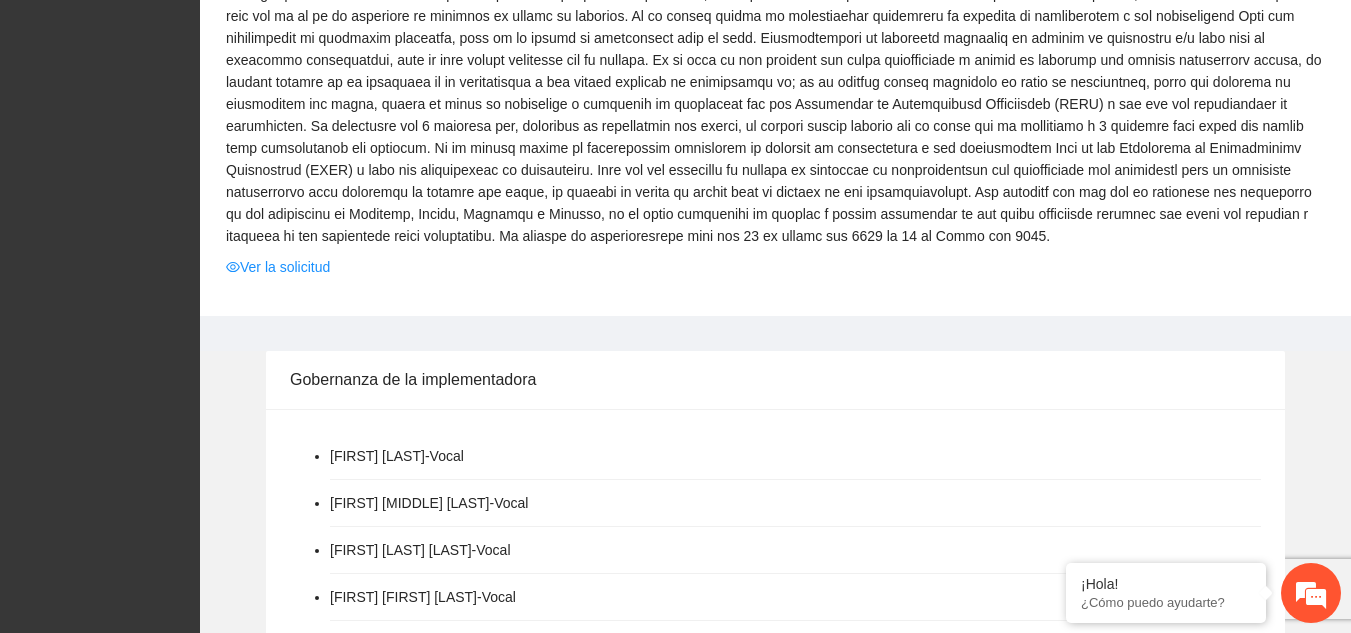 scroll, scrollTop: 600, scrollLeft: 0, axis: vertical 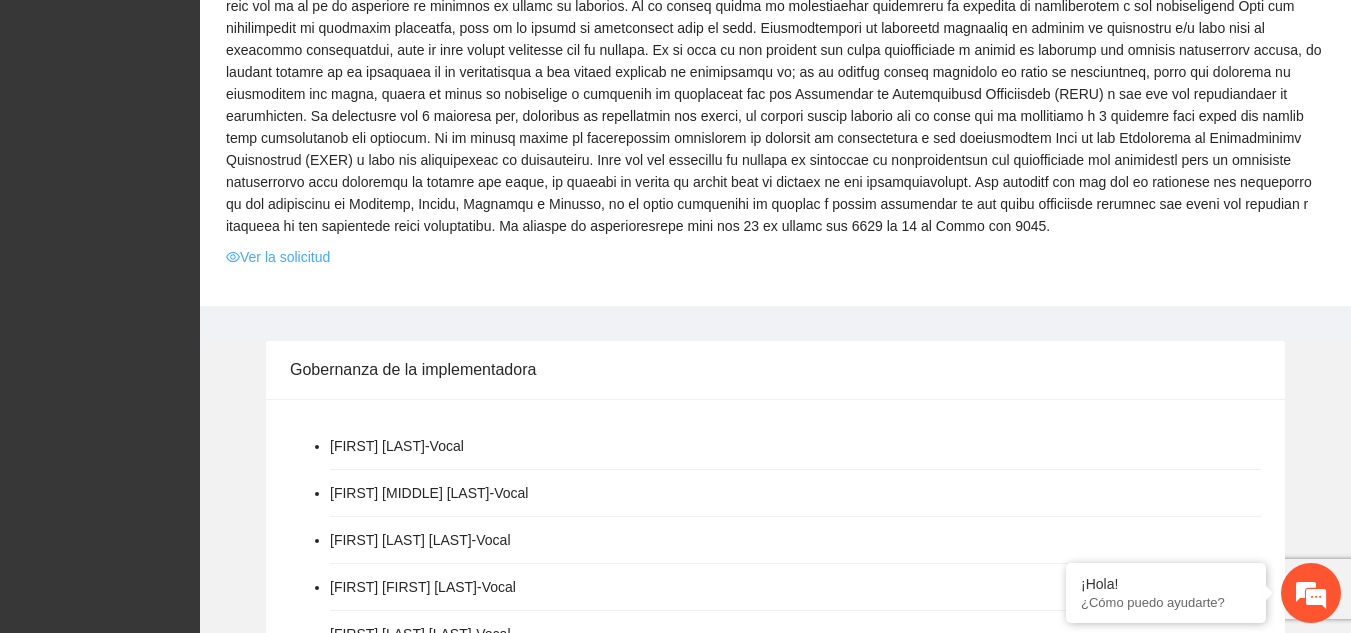 click on "Ver la solicitud" at bounding box center (278, 257) 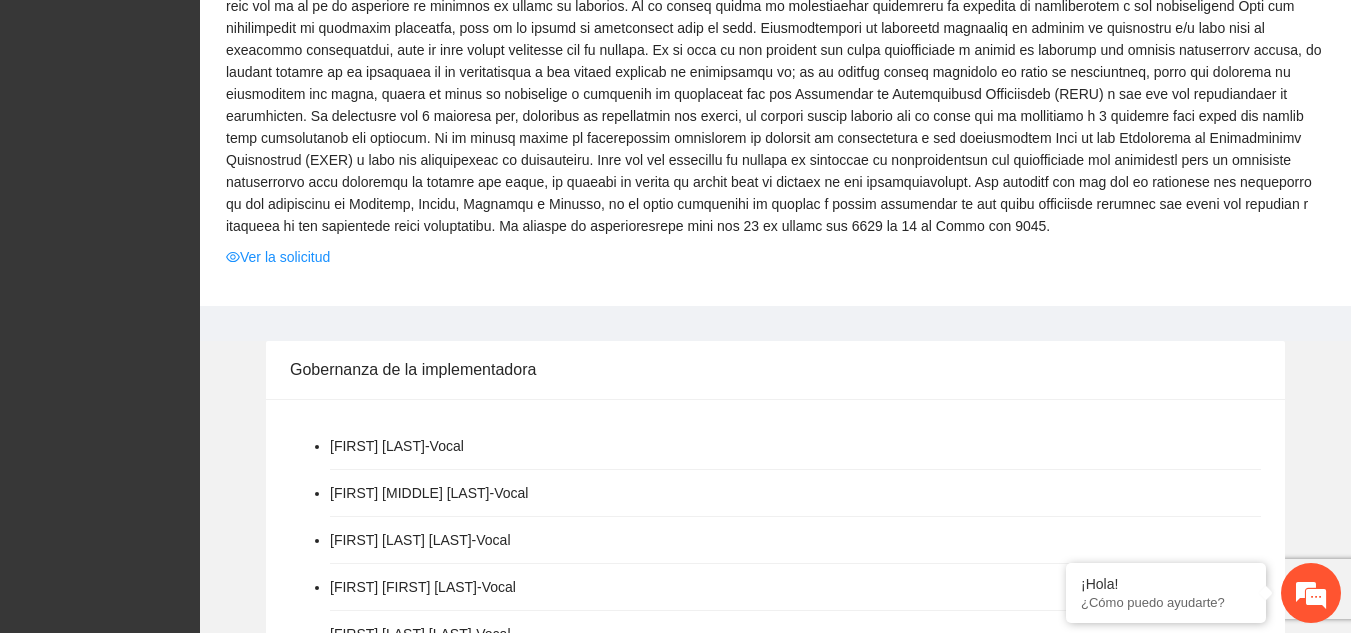 scroll, scrollTop: 0, scrollLeft: 0, axis: both 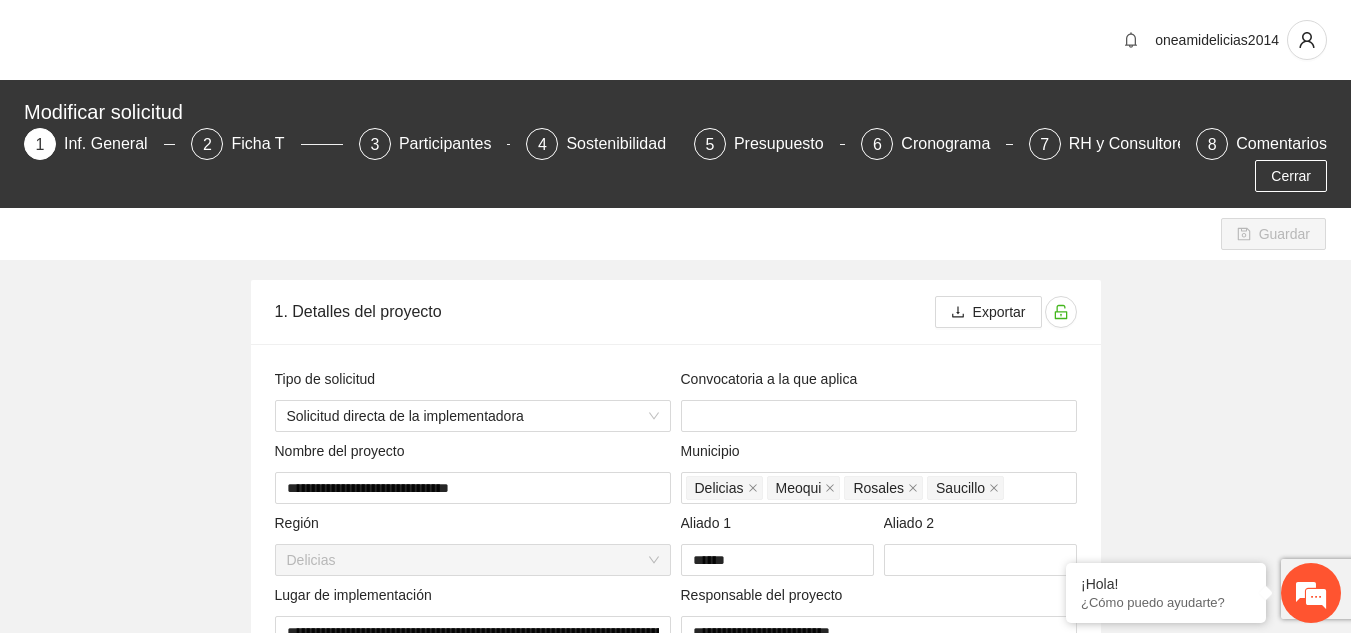 type 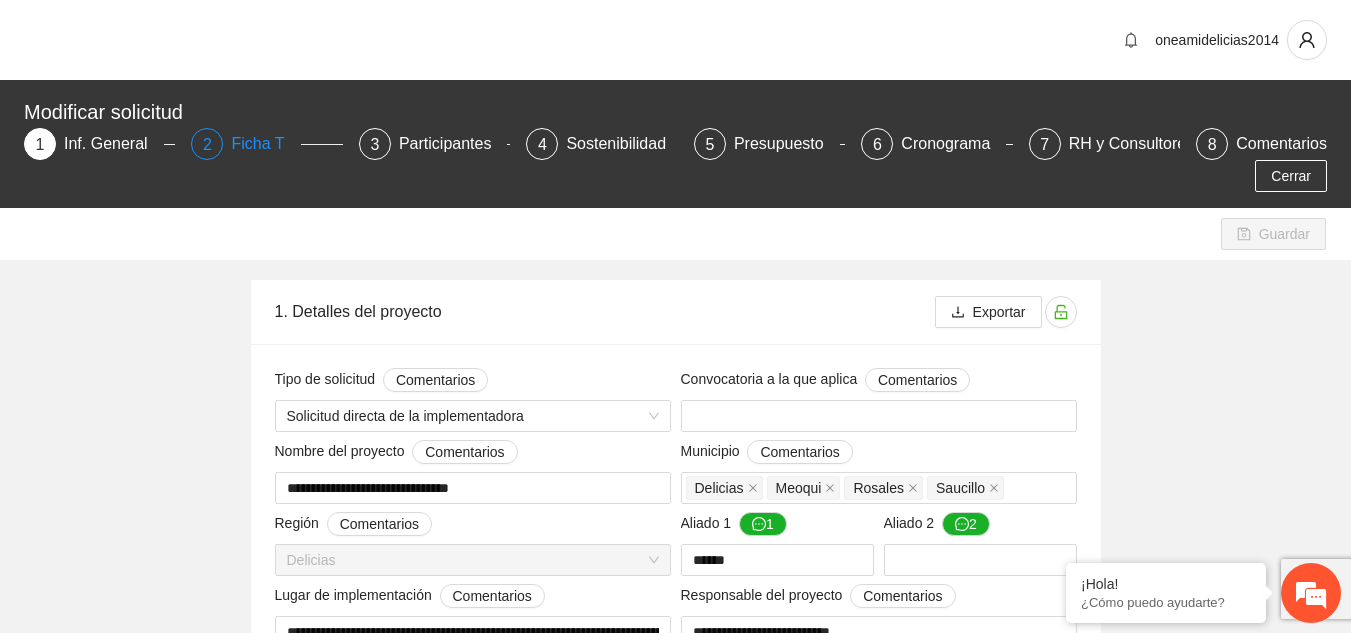 click on "Ficha T" at bounding box center [265, 144] 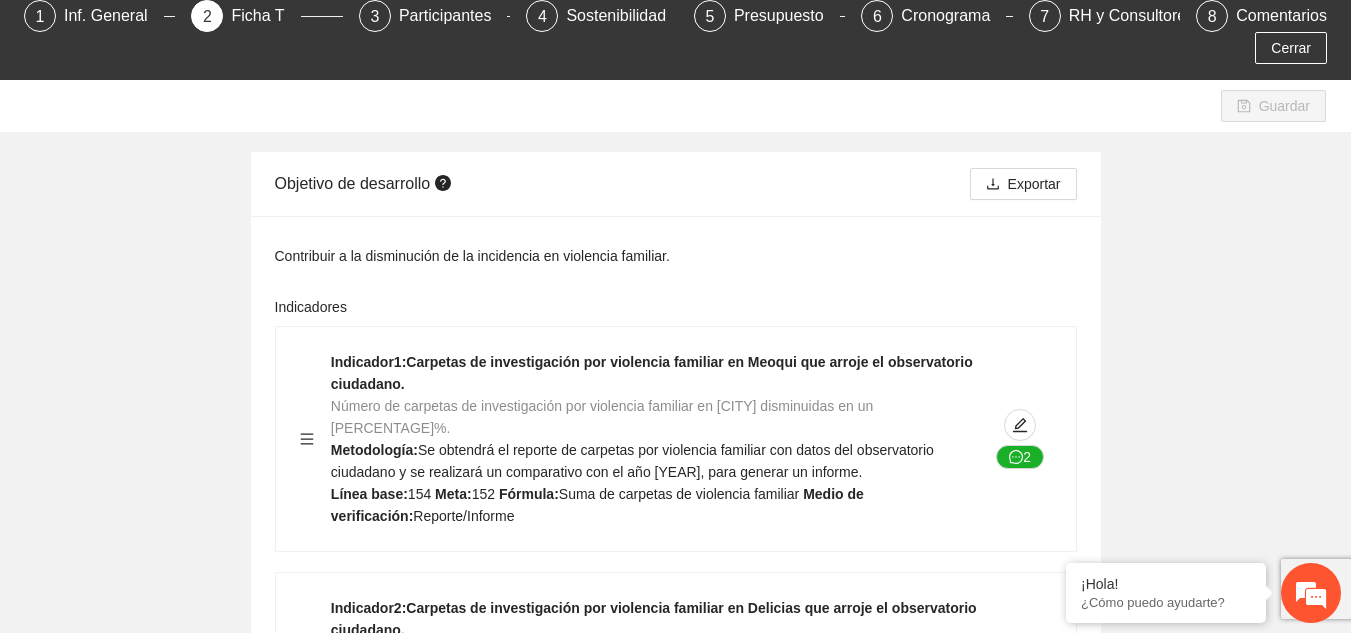 scroll, scrollTop: 0, scrollLeft: 0, axis: both 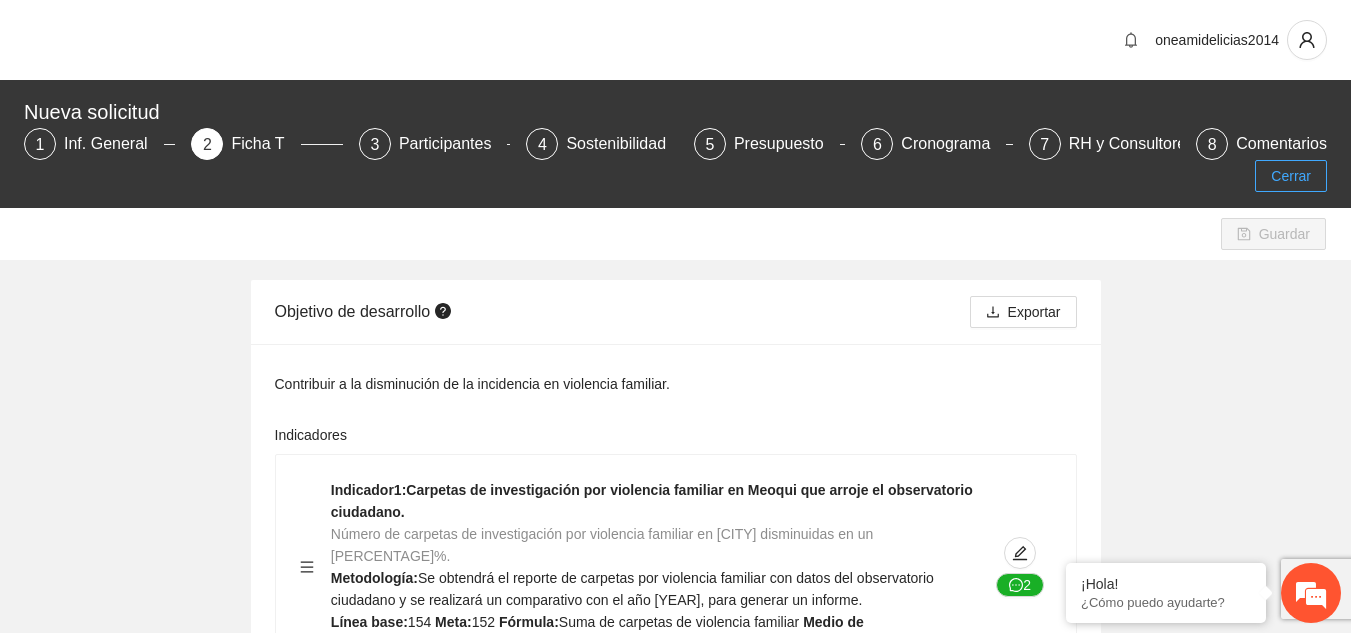 click on "Cerrar" at bounding box center (1291, 176) 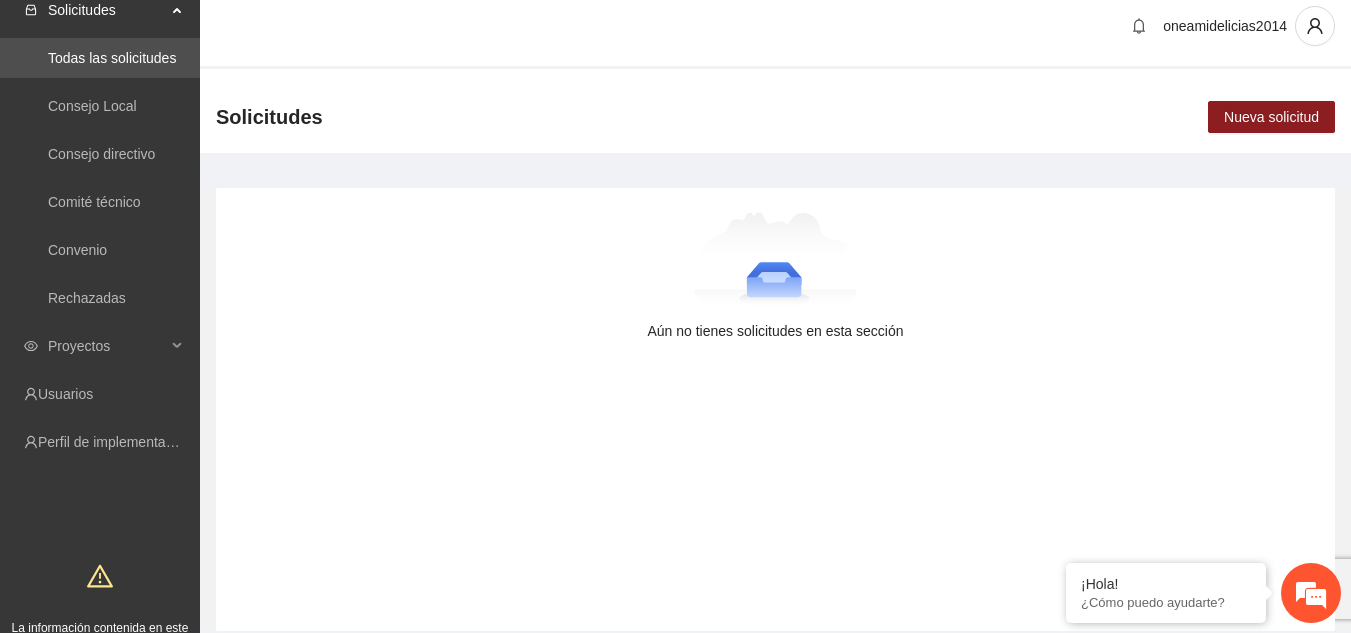 scroll, scrollTop: 0, scrollLeft: 0, axis: both 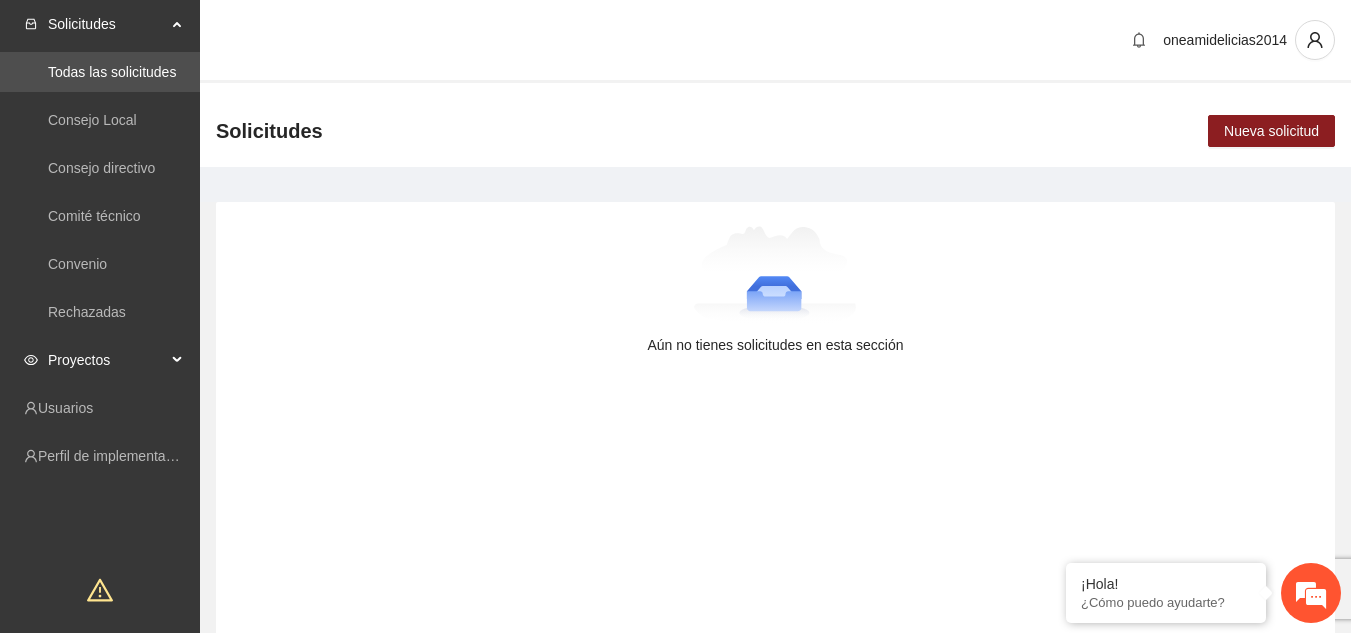 click on "Proyectos" at bounding box center (107, 360) 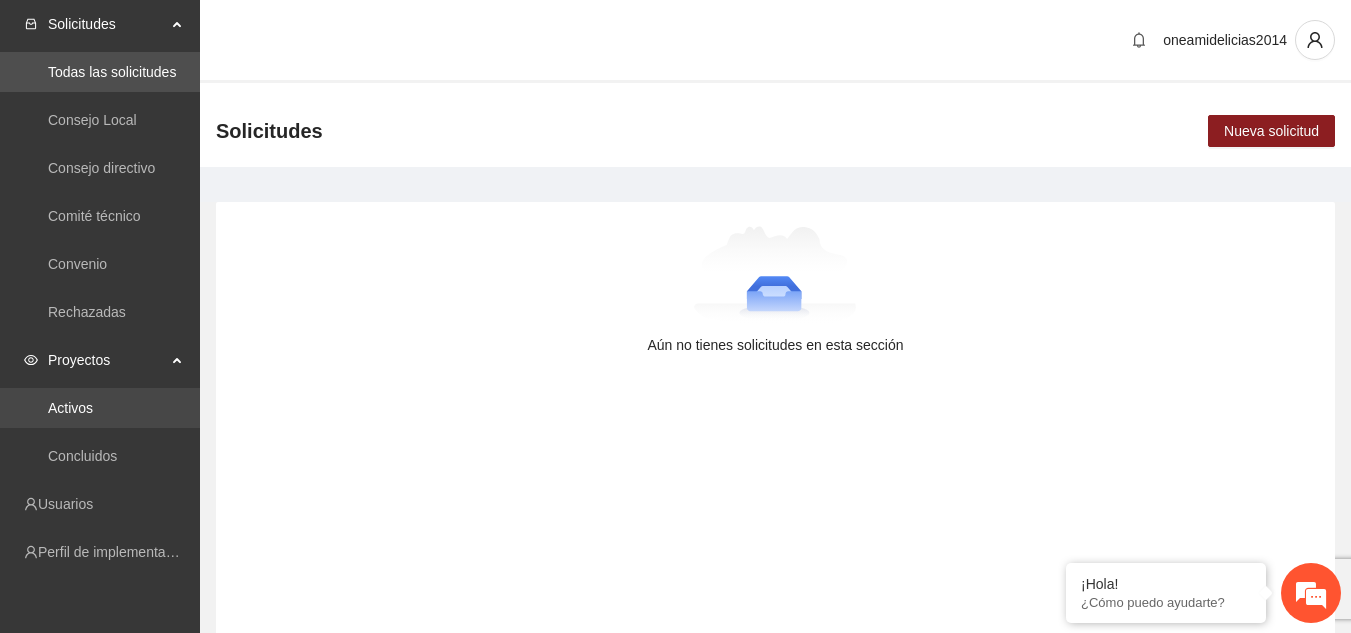 click on "Activos" at bounding box center [70, 408] 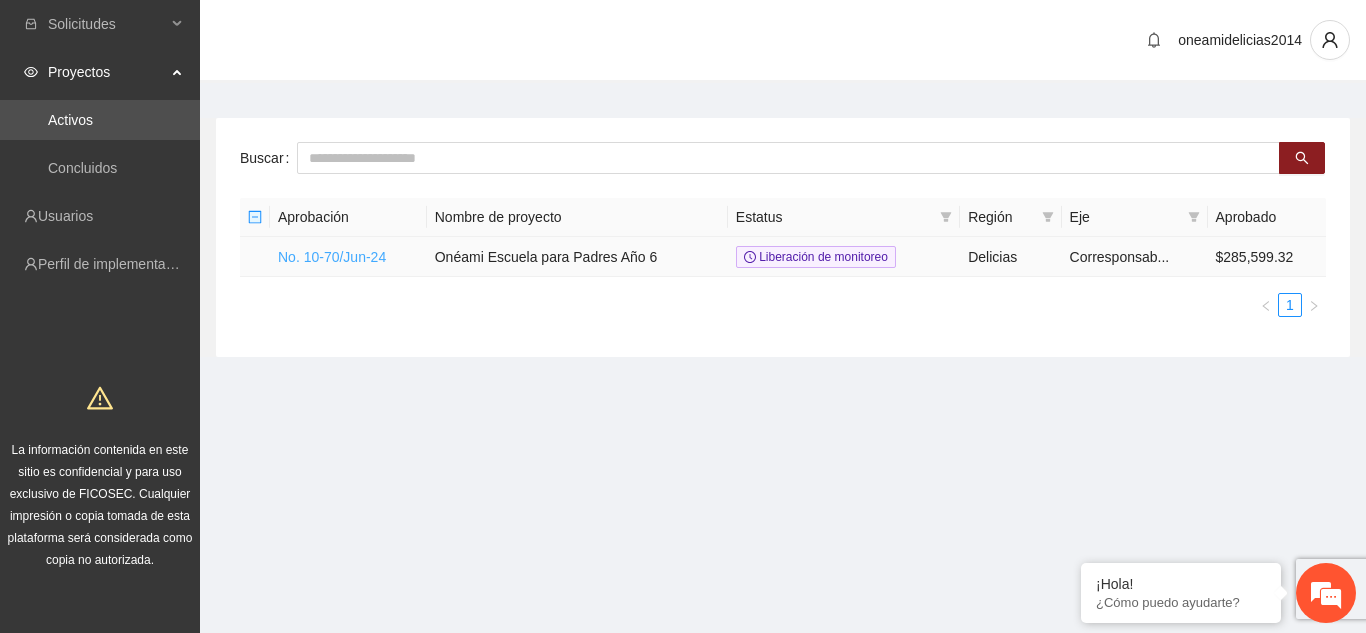 click on "No. 10-70/Jun-24" at bounding box center (332, 257) 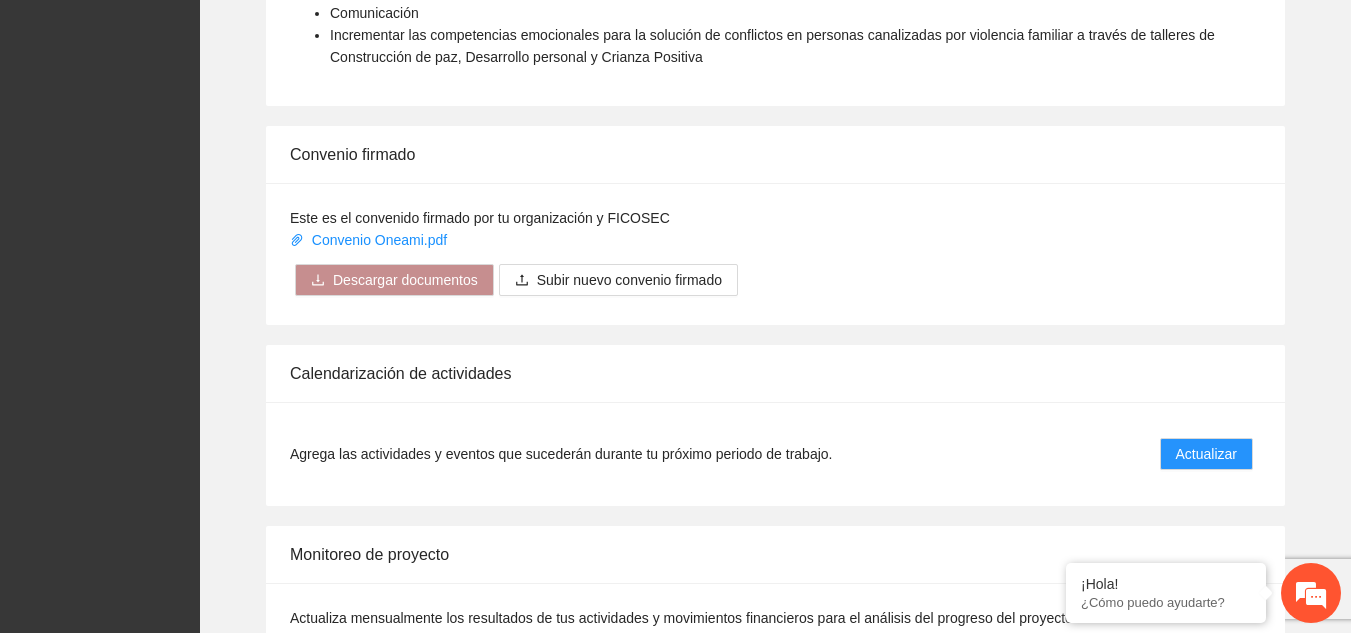 scroll, scrollTop: 2000, scrollLeft: 0, axis: vertical 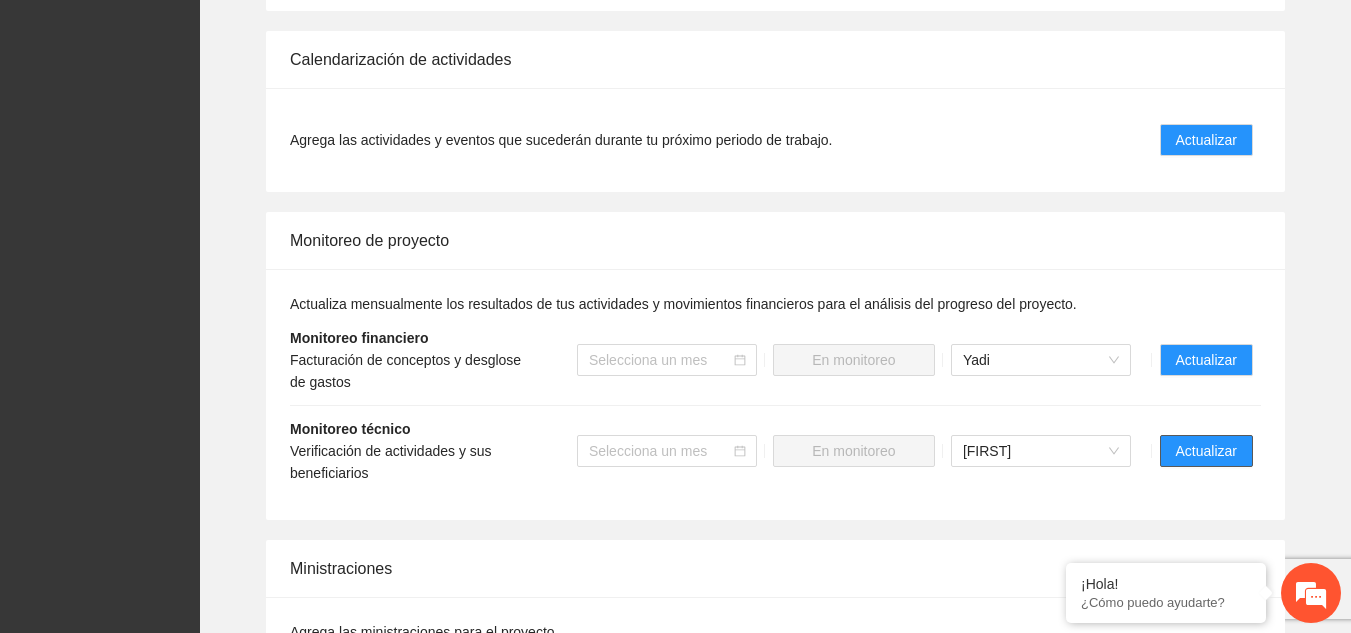 click on "Actualizar" at bounding box center [1206, 451] 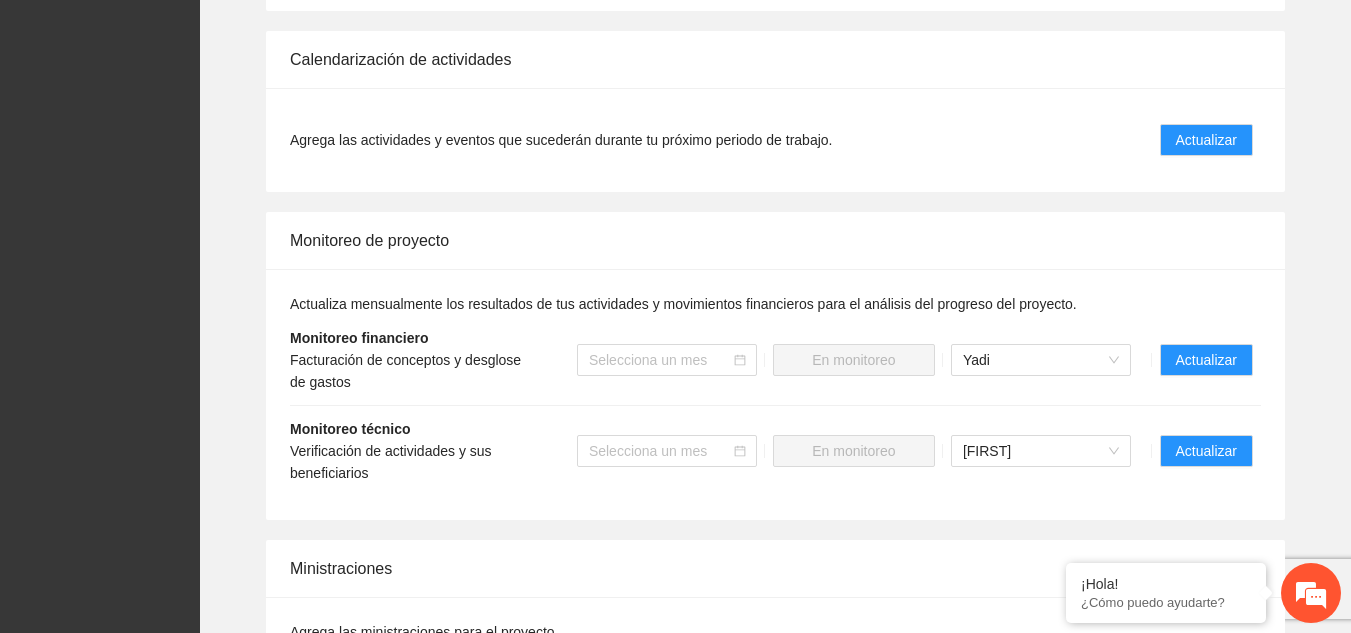 scroll, scrollTop: 0, scrollLeft: 0, axis: both 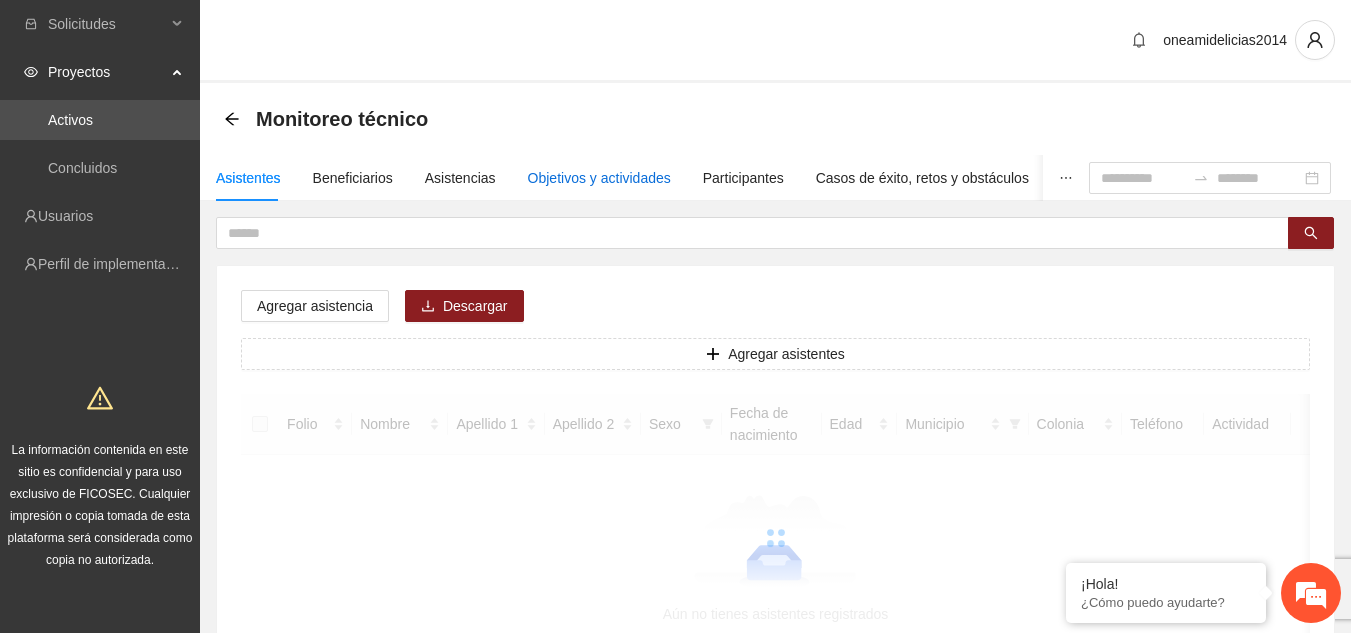 click on "Objetivos y actividades" at bounding box center [599, 178] 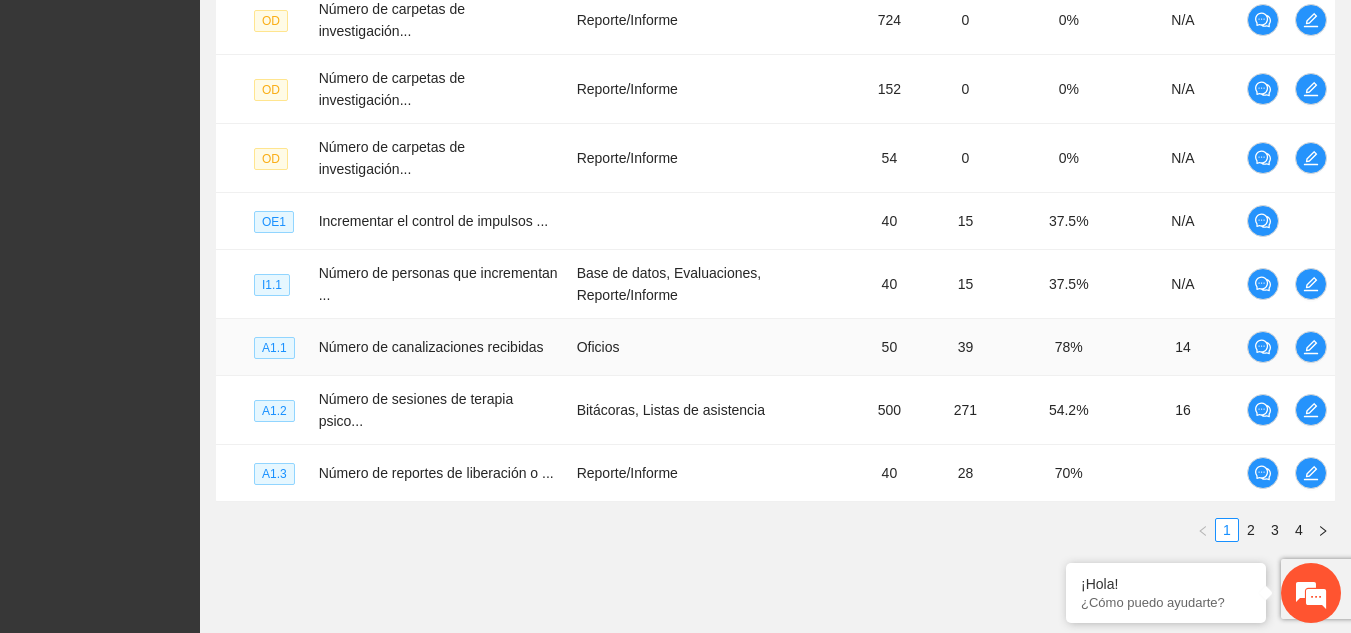 scroll, scrollTop: 700, scrollLeft: 0, axis: vertical 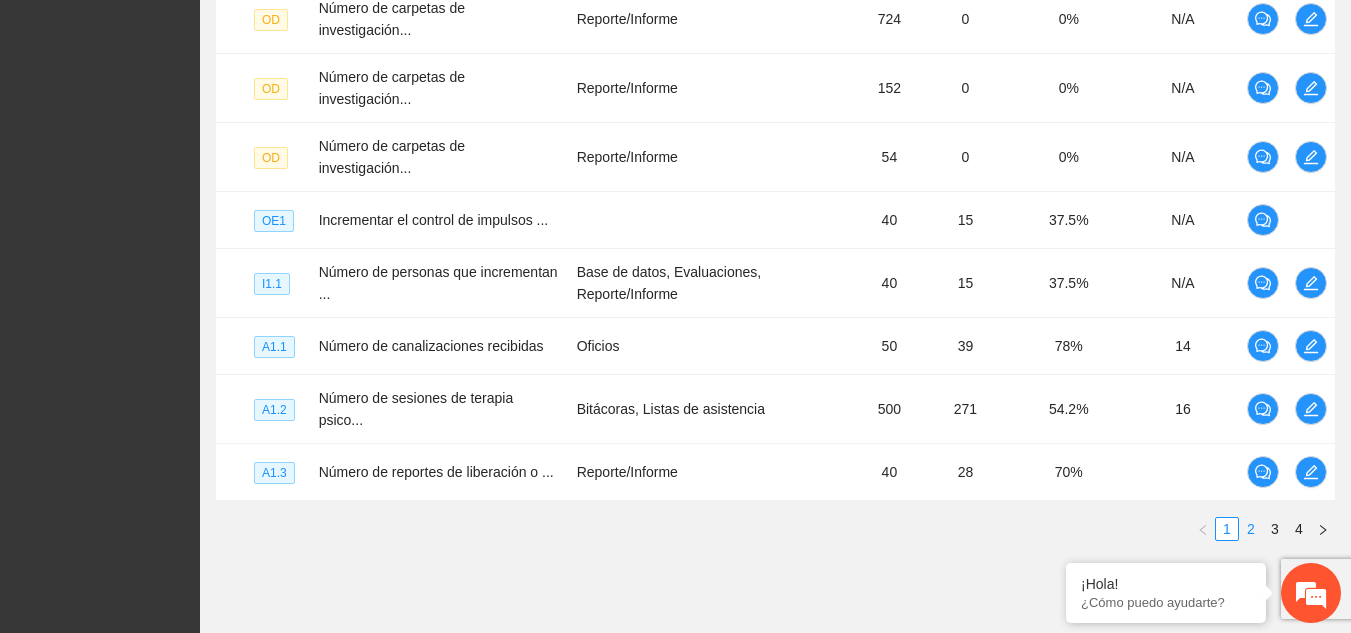 click on "2" at bounding box center [1251, 529] 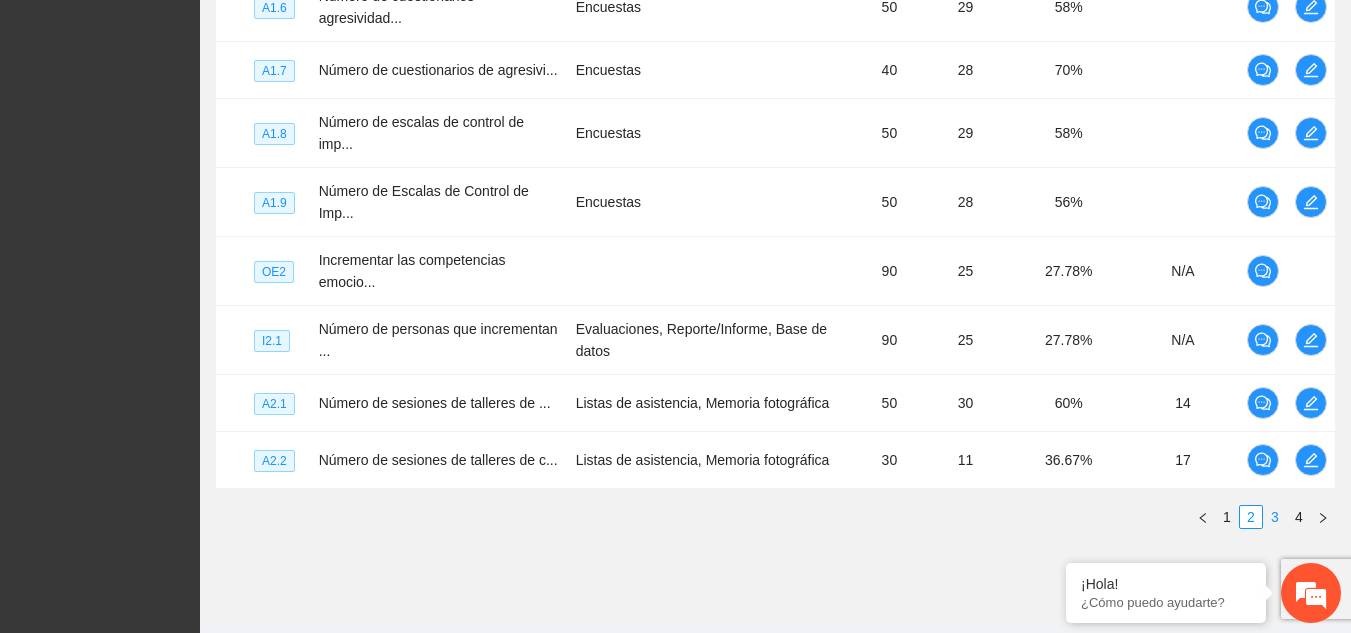 click on "3" at bounding box center (1275, 517) 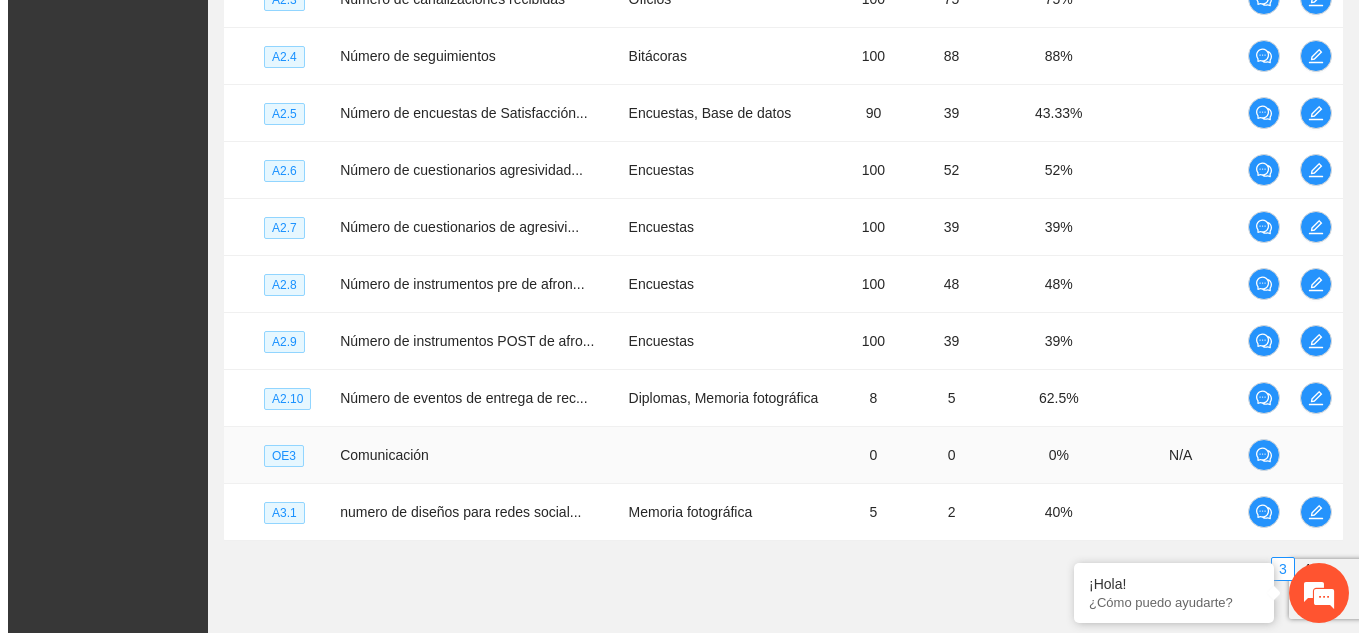 scroll, scrollTop: 676, scrollLeft: 0, axis: vertical 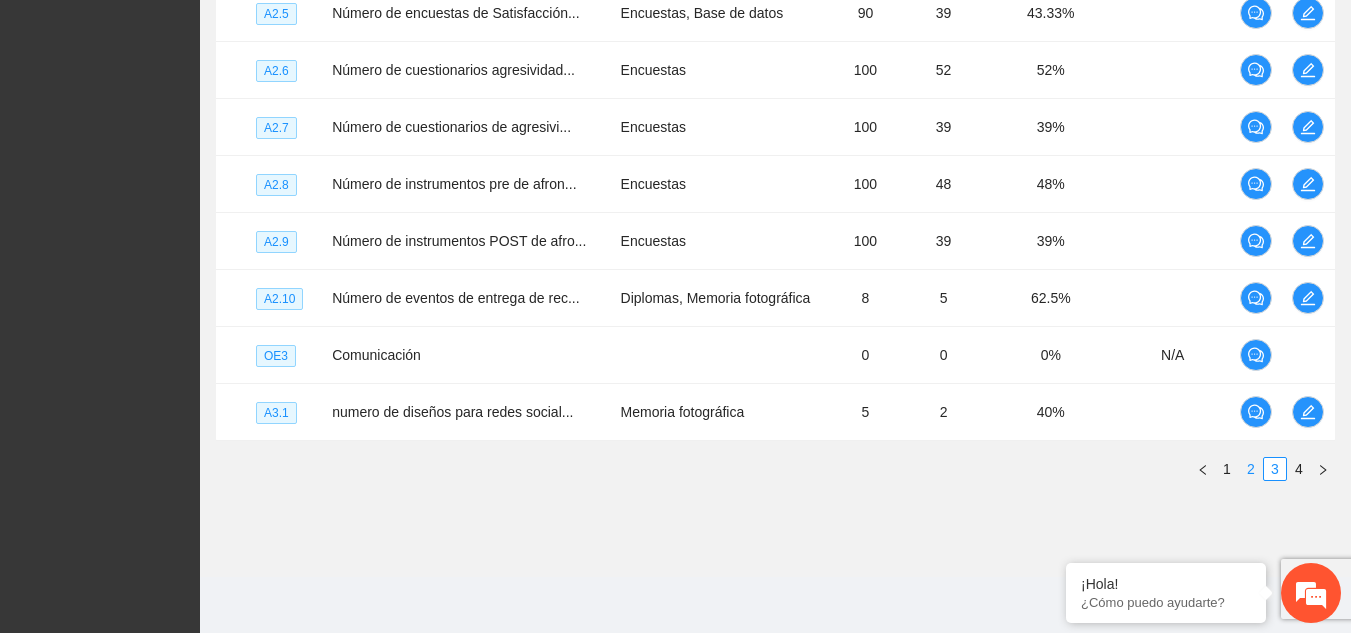 click on "2" at bounding box center (1251, 469) 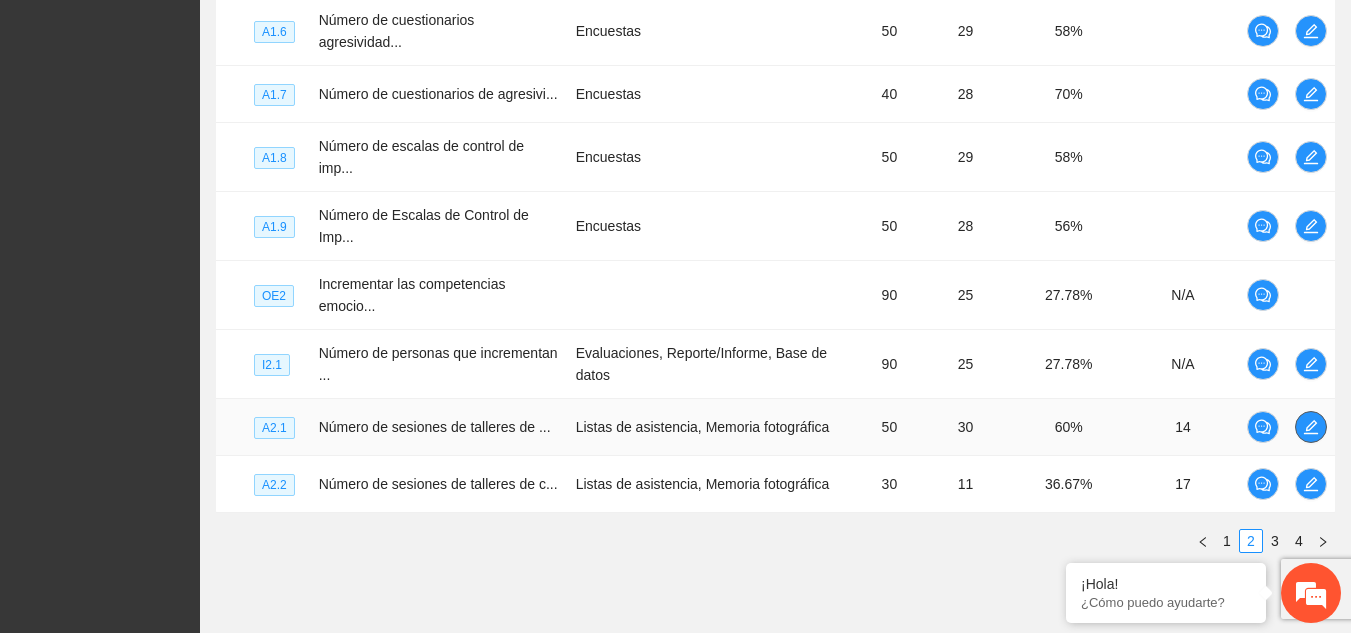 click 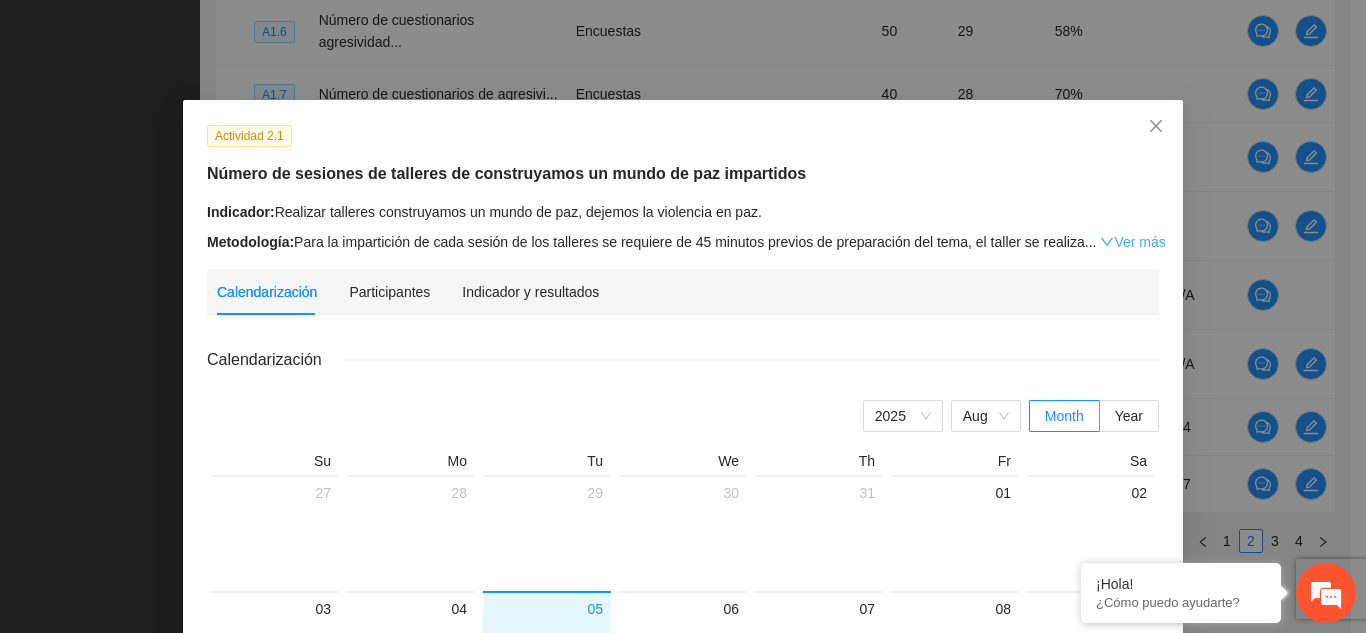 click 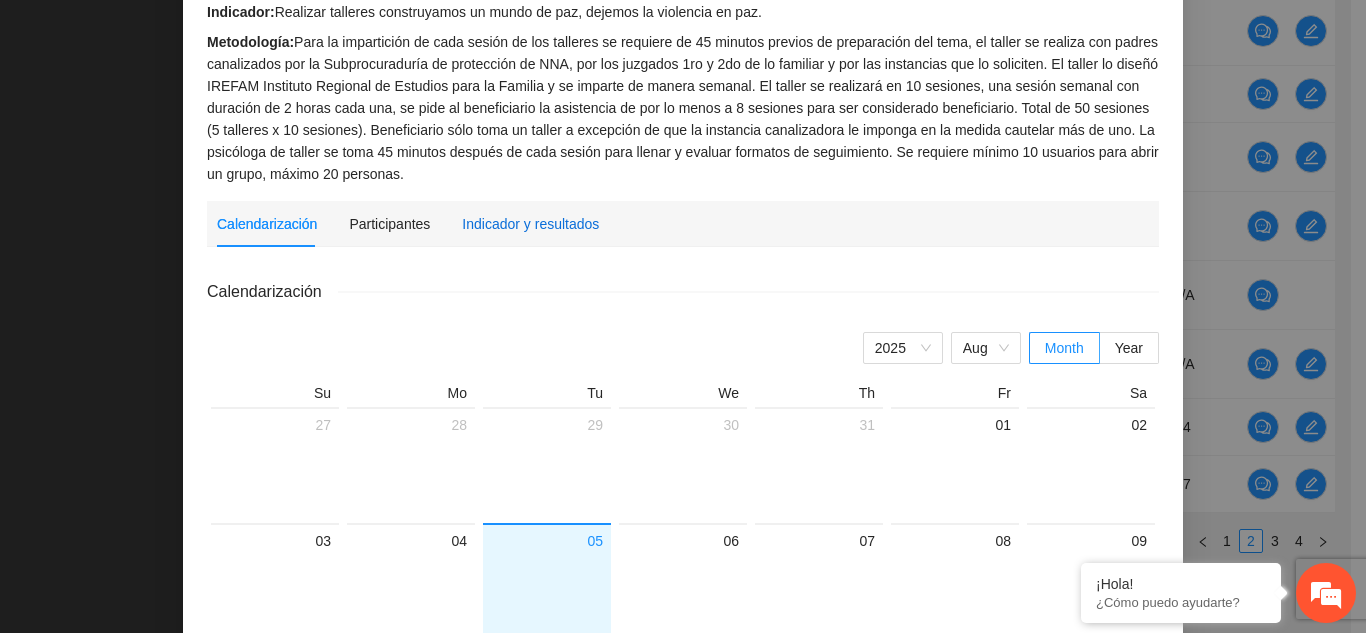 click on "Indicador y resultados" at bounding box center [530, 224] 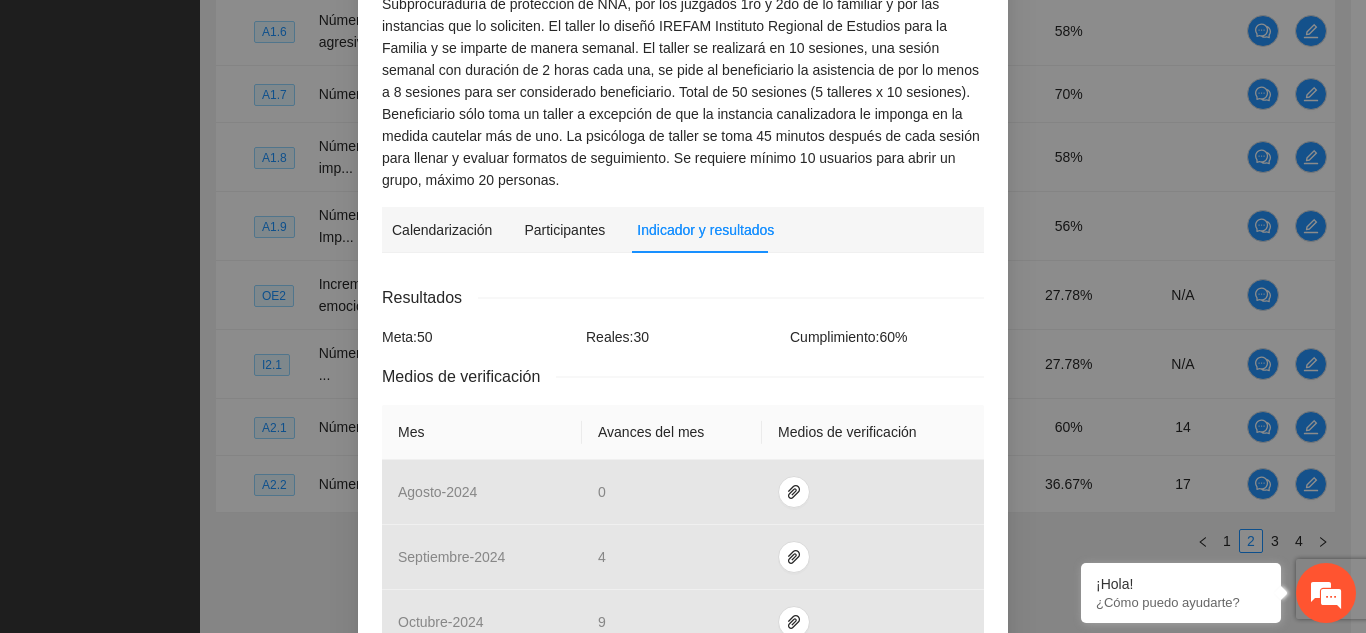 scroll, scrollTop: 0, scrollLeft: 0, axis: both 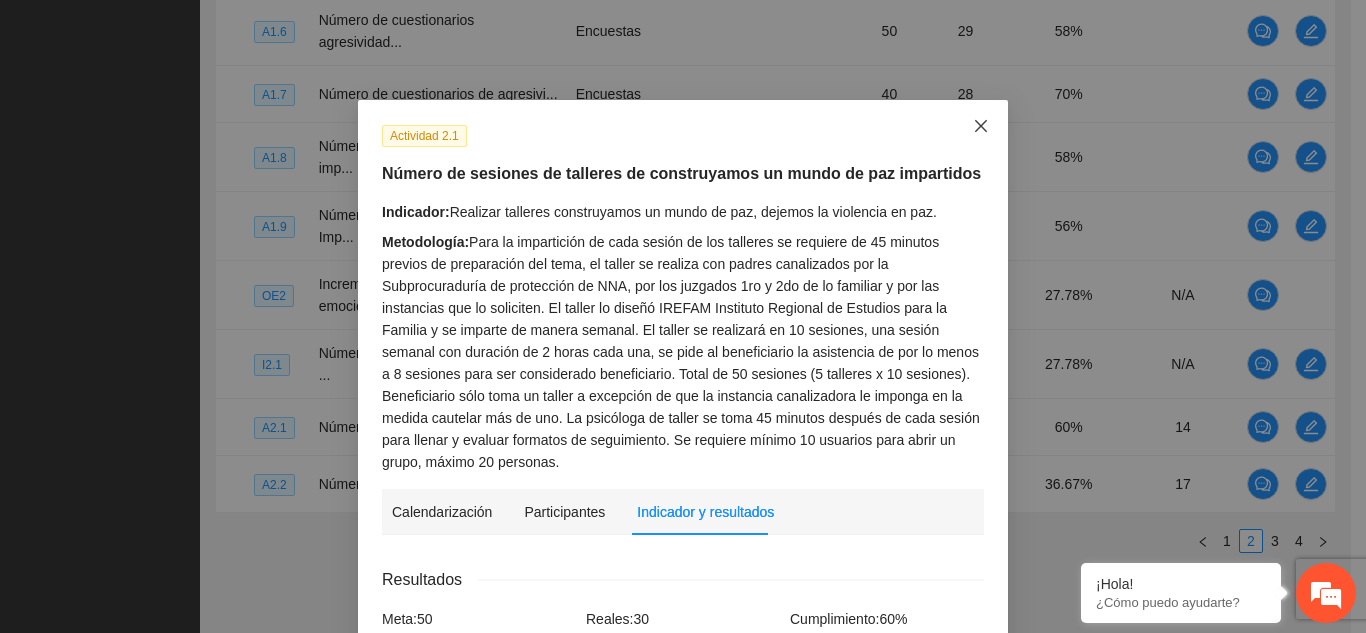 click 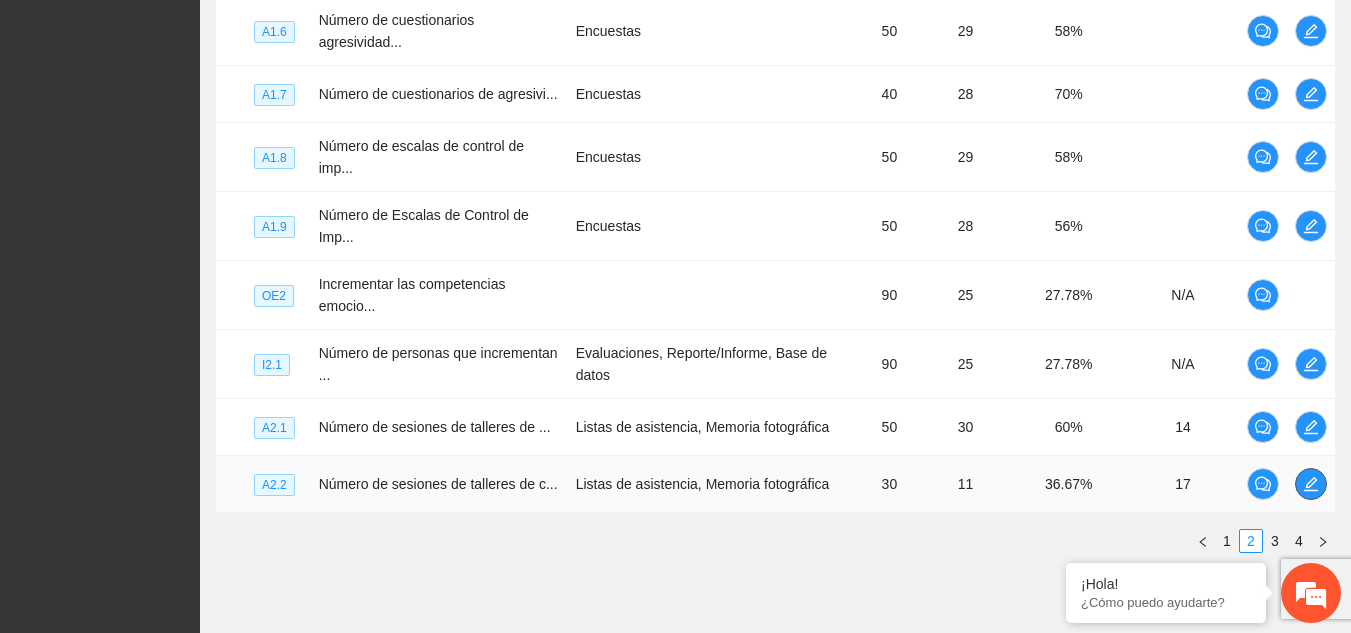 click 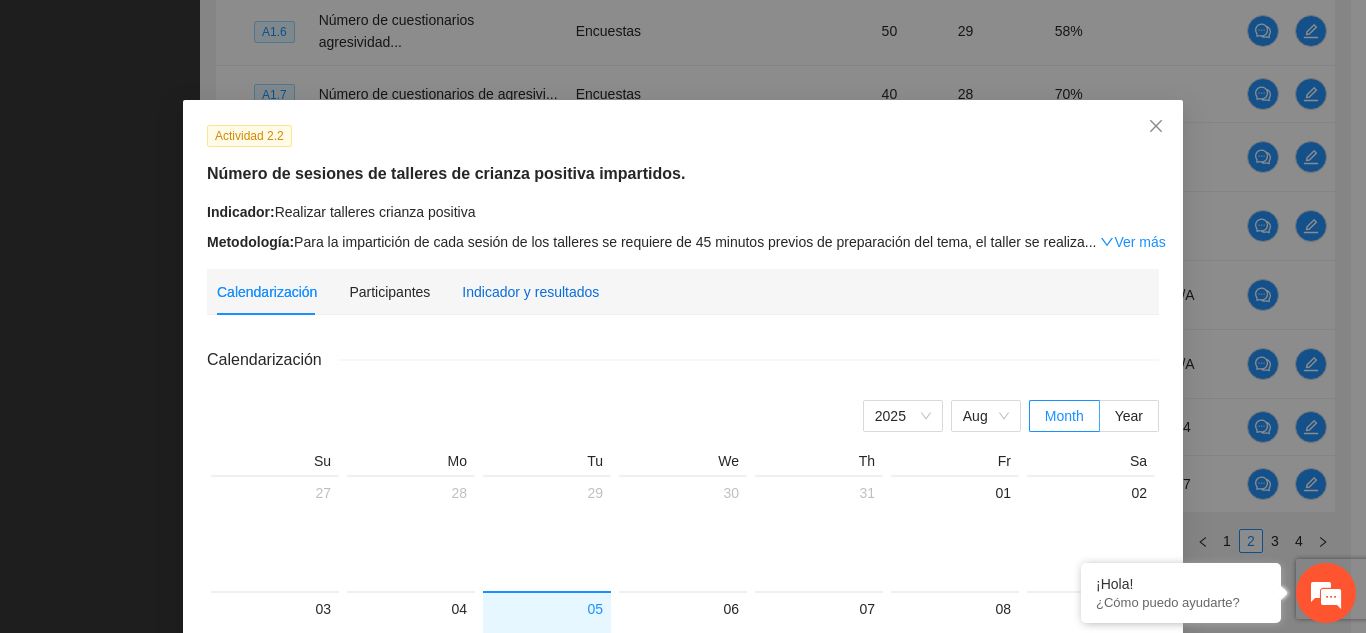 click on "Indicador y resultados" at bounding box center [530, 292] 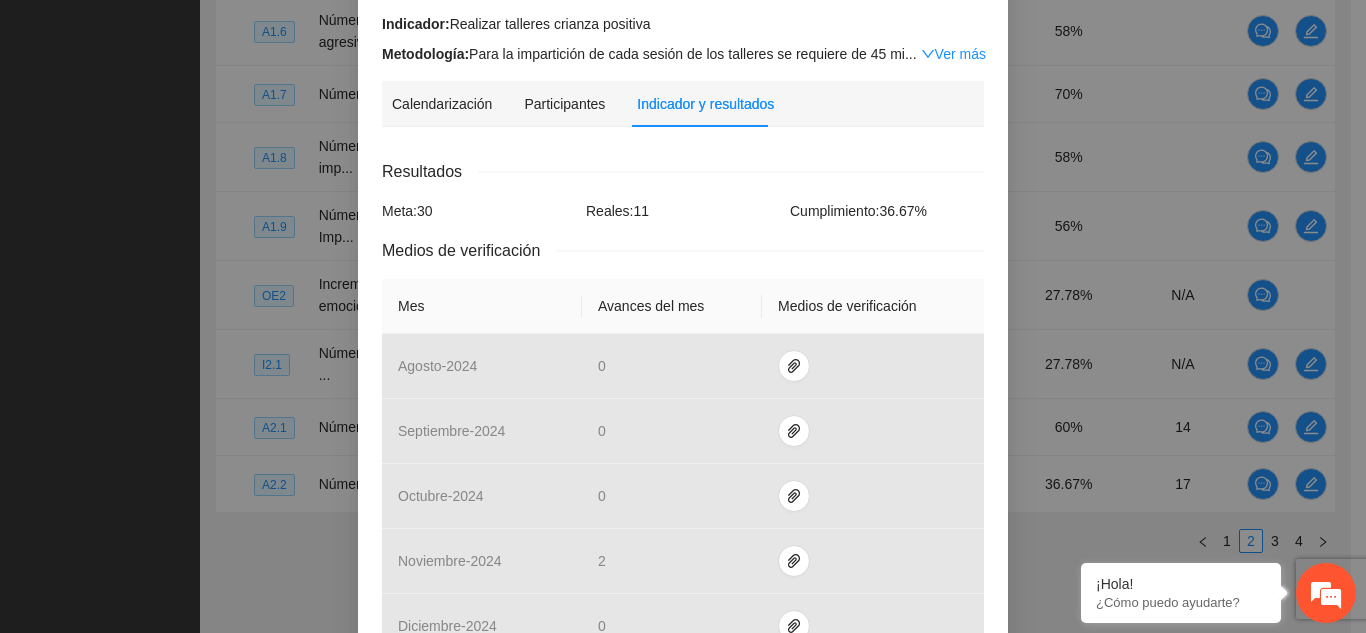 scroll, scrollTop: 84, scrollLeft: 0, axis: vertical 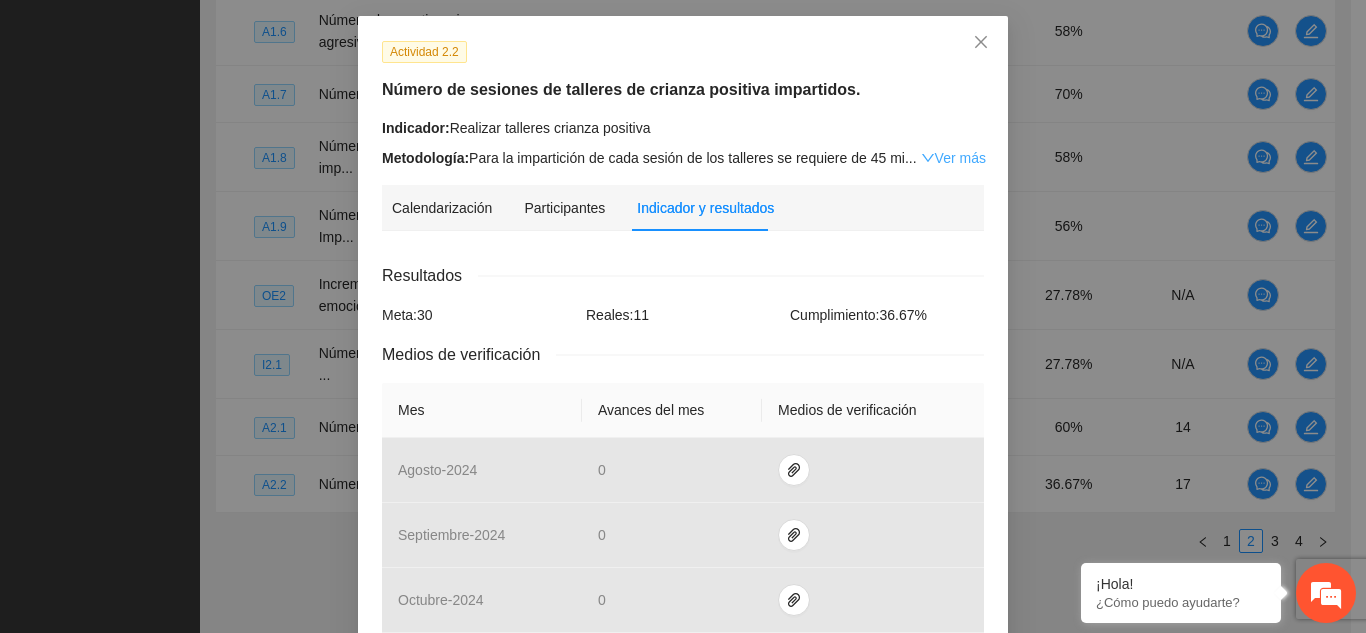 click on "Ver más" at bounding box center [953, 158] 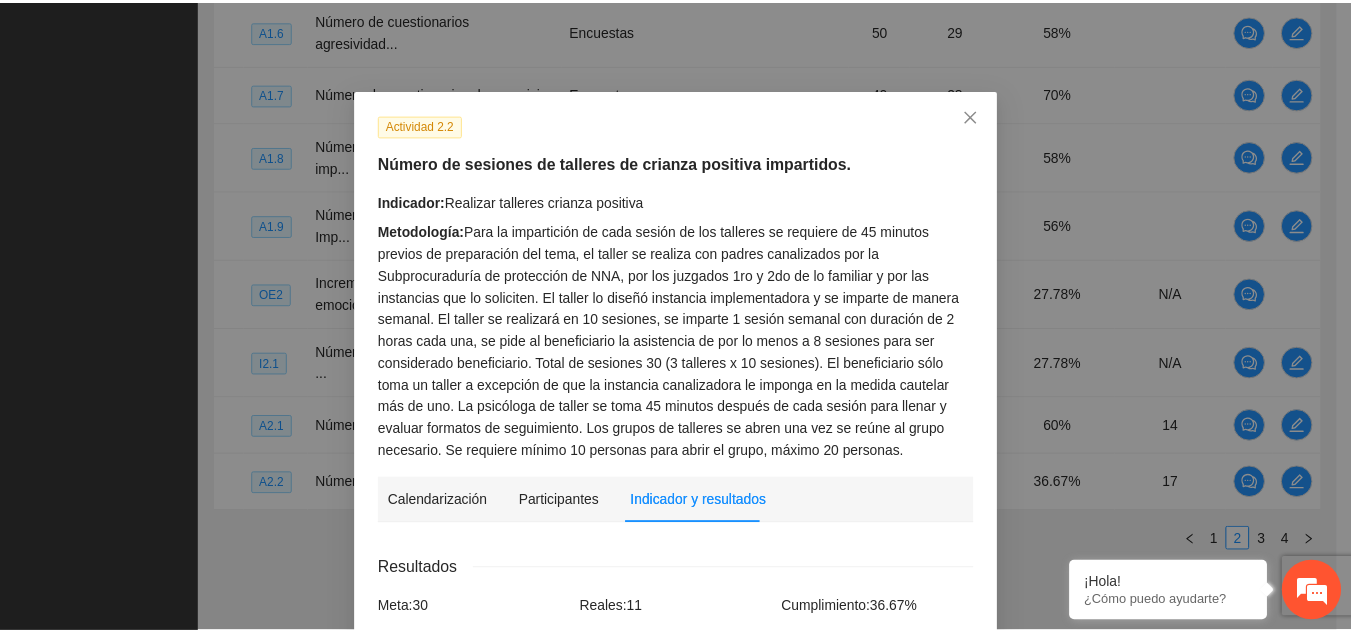 scroll, scrollTop: 4, scrollLeft: 0, axis: vertical 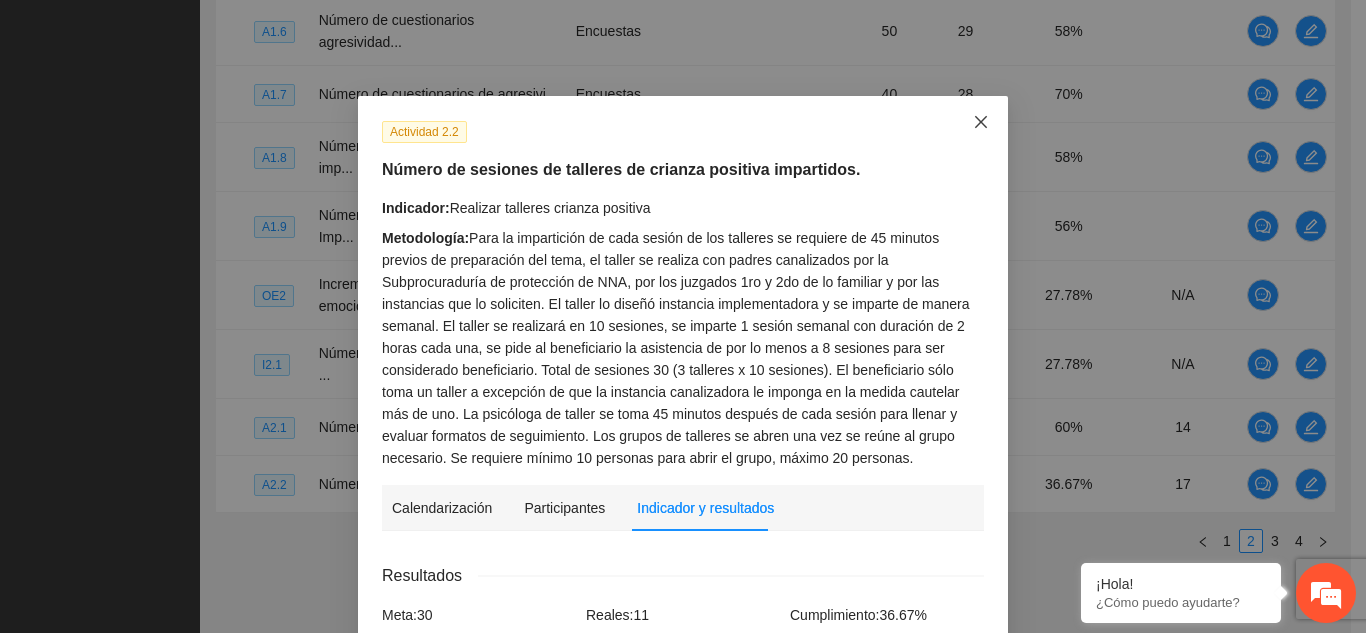 click at bounding box center (981, 123) 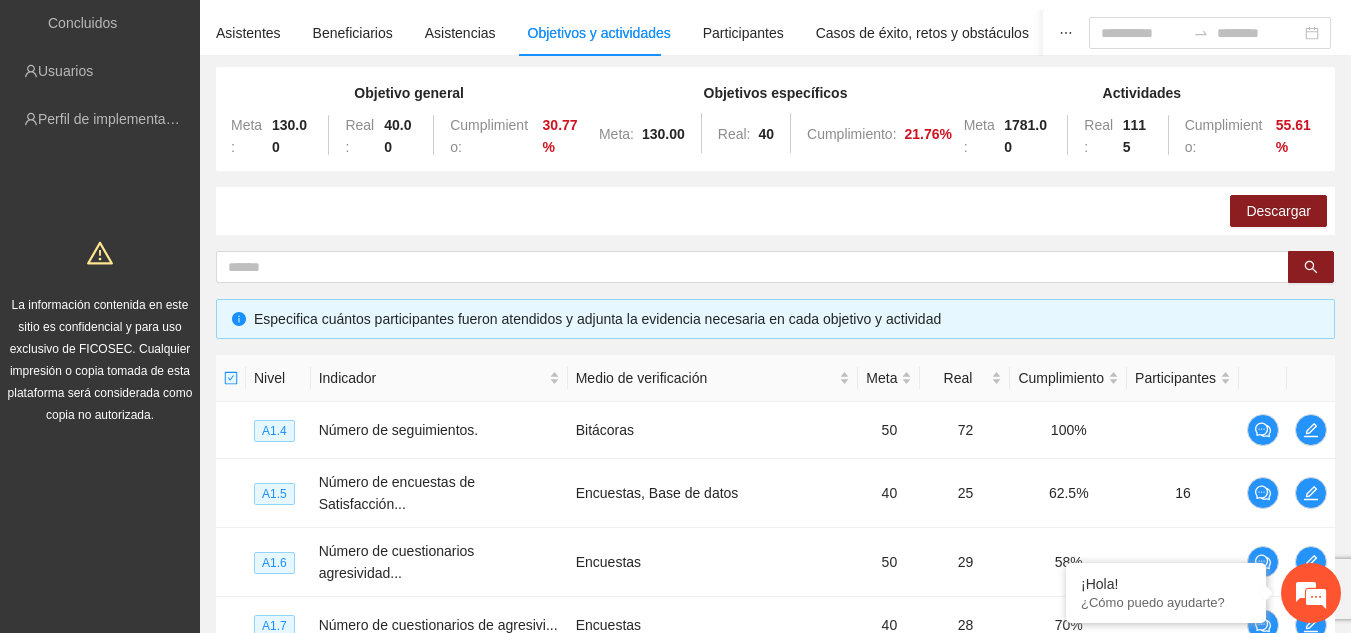 scroll, scrollTop: 0, scrollLeft: 0, axis: both 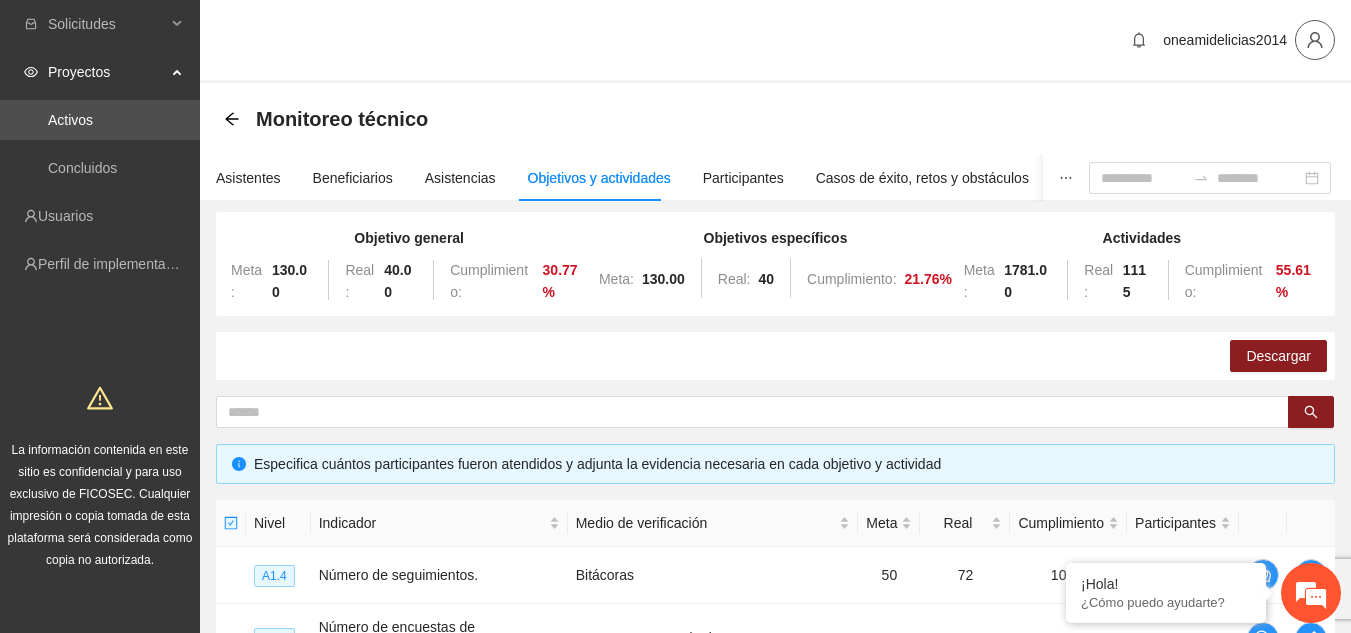 click 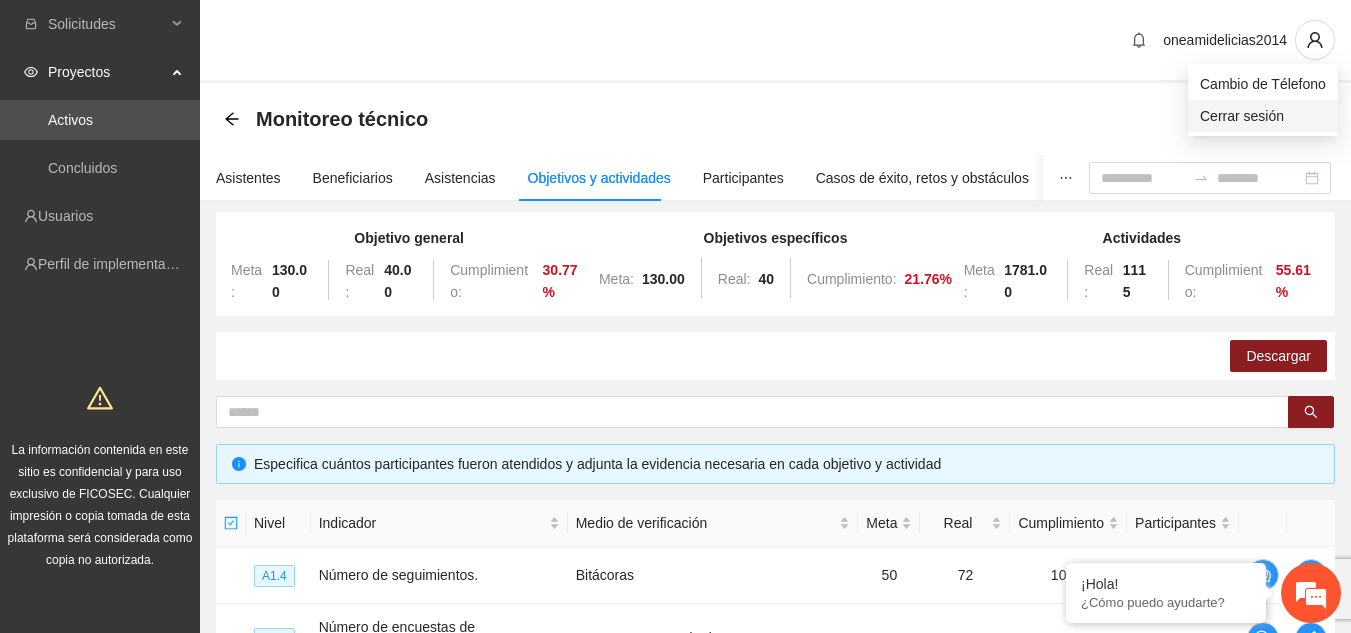 click on "Cerrar sesión" at bounding box center (1263, 116) 